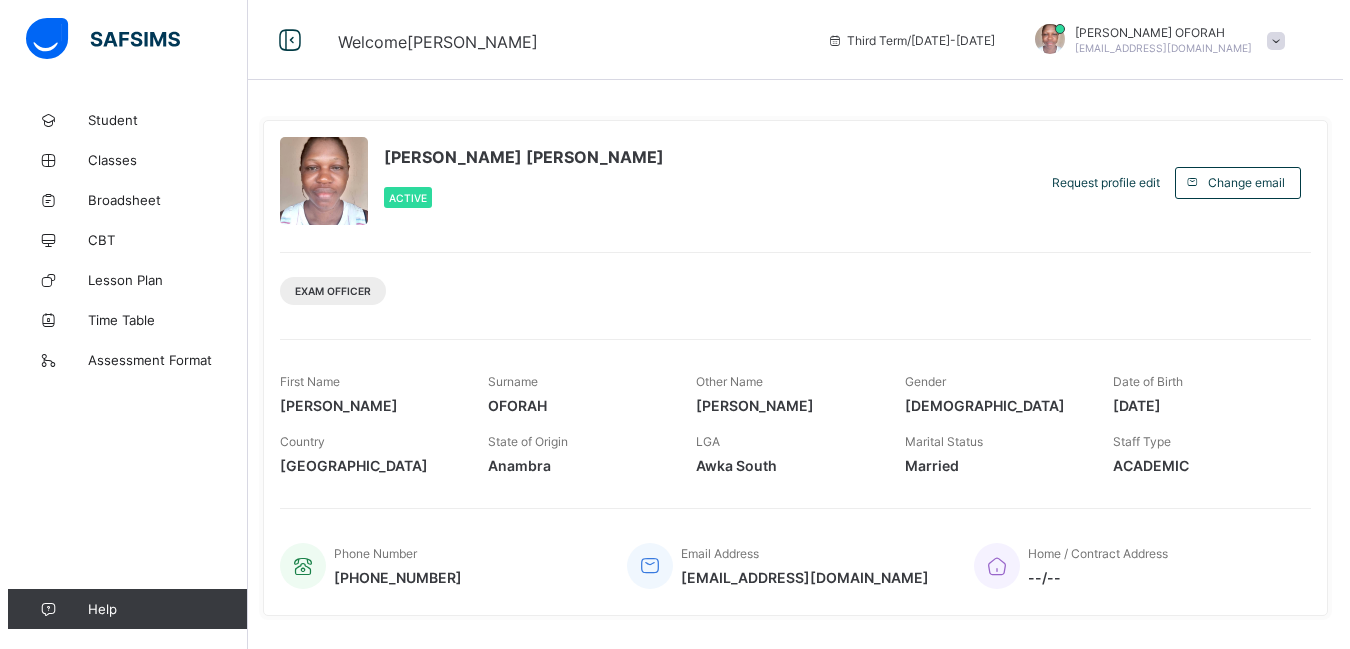 scroll, scrollTop: 0, scrollLeft: 0, axis: both 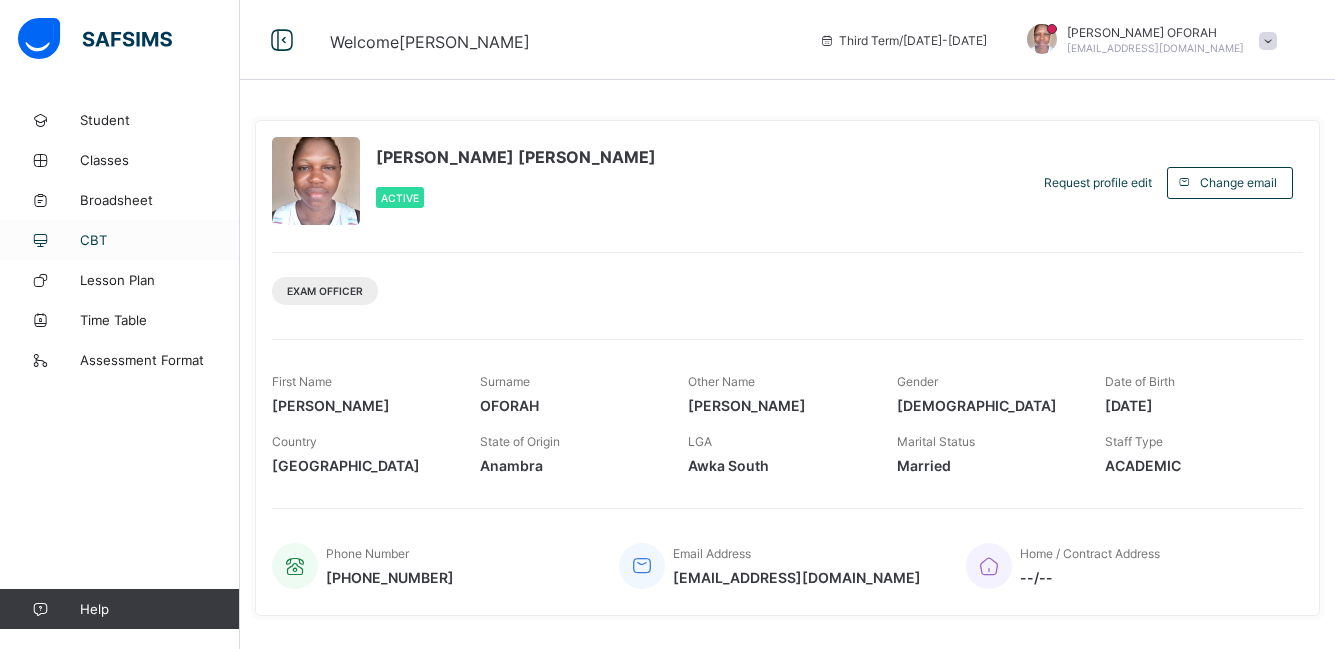 click on "CBT" at bounding box center [160, 240] 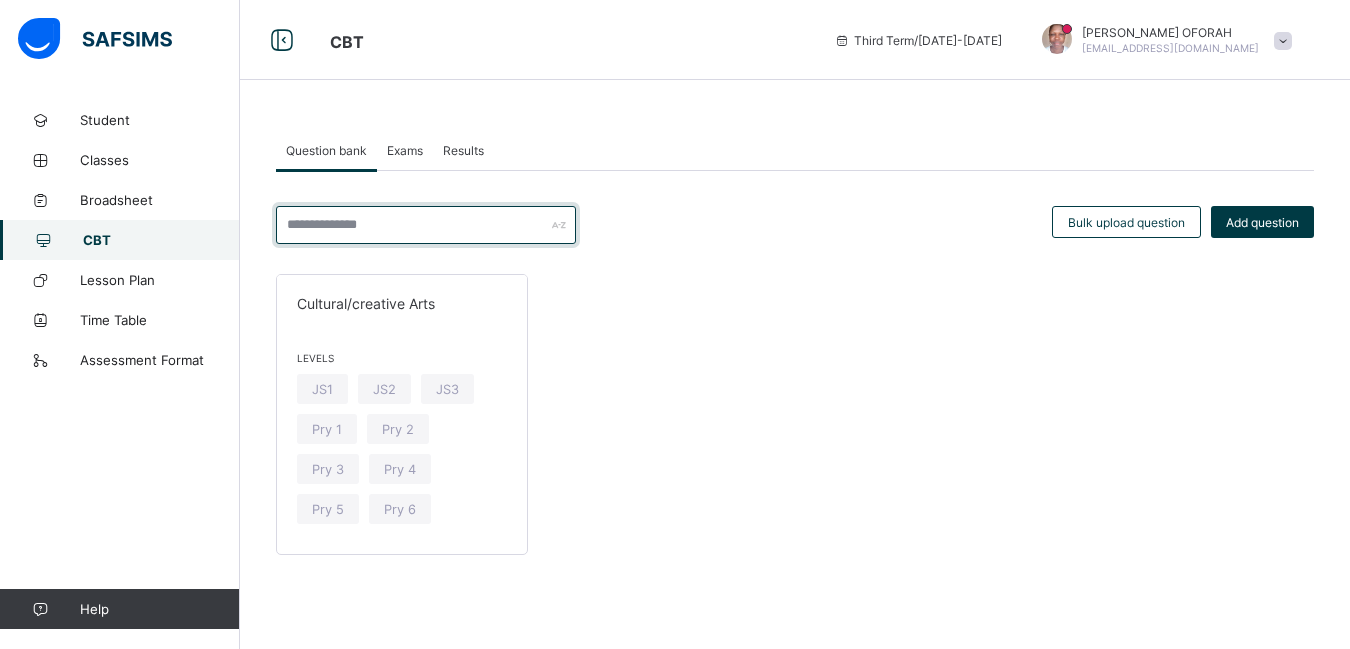 click at bounding box center (426, 225) 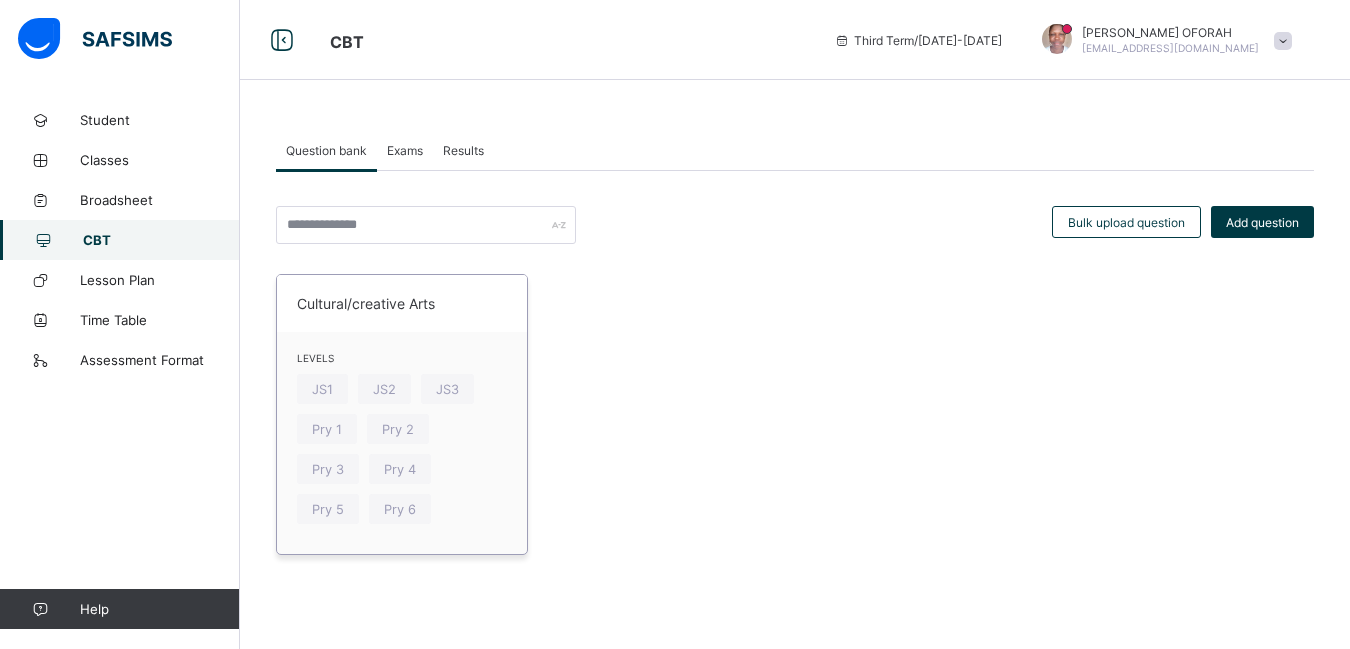 click on "Cultural/creative Arts" at bounding box center (402, 303) 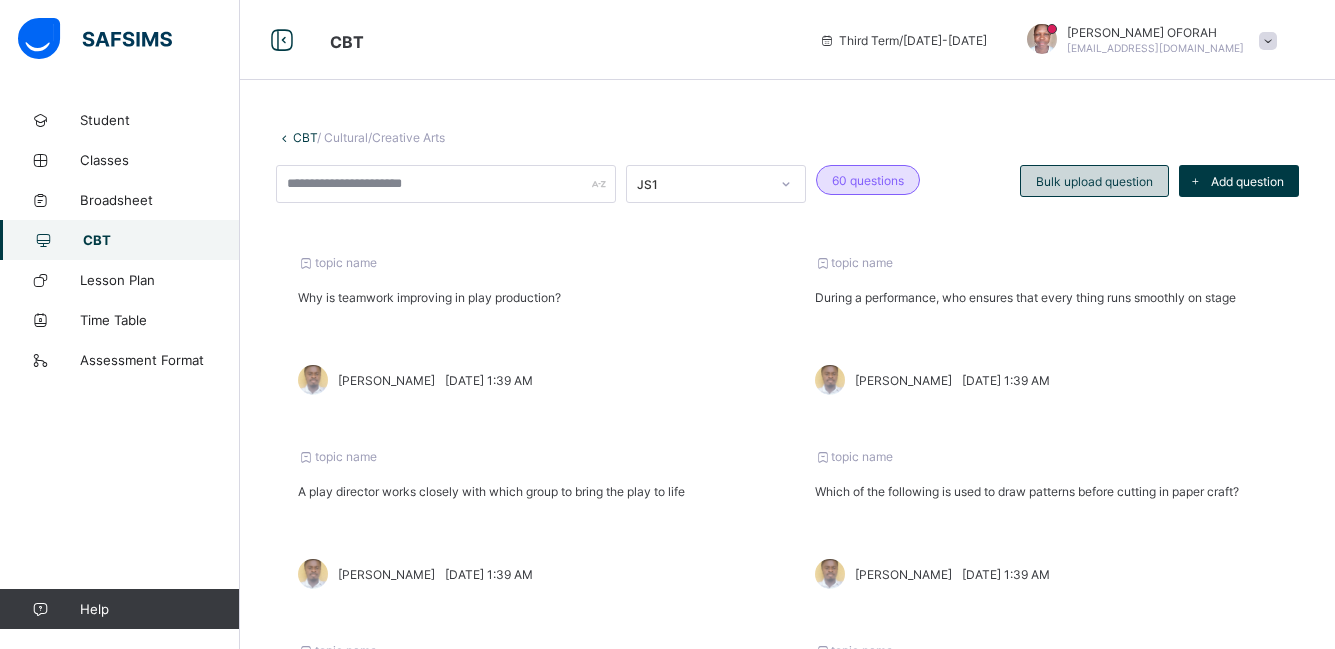 click on "Bulk upload question" at bounding box center (1094, 181) 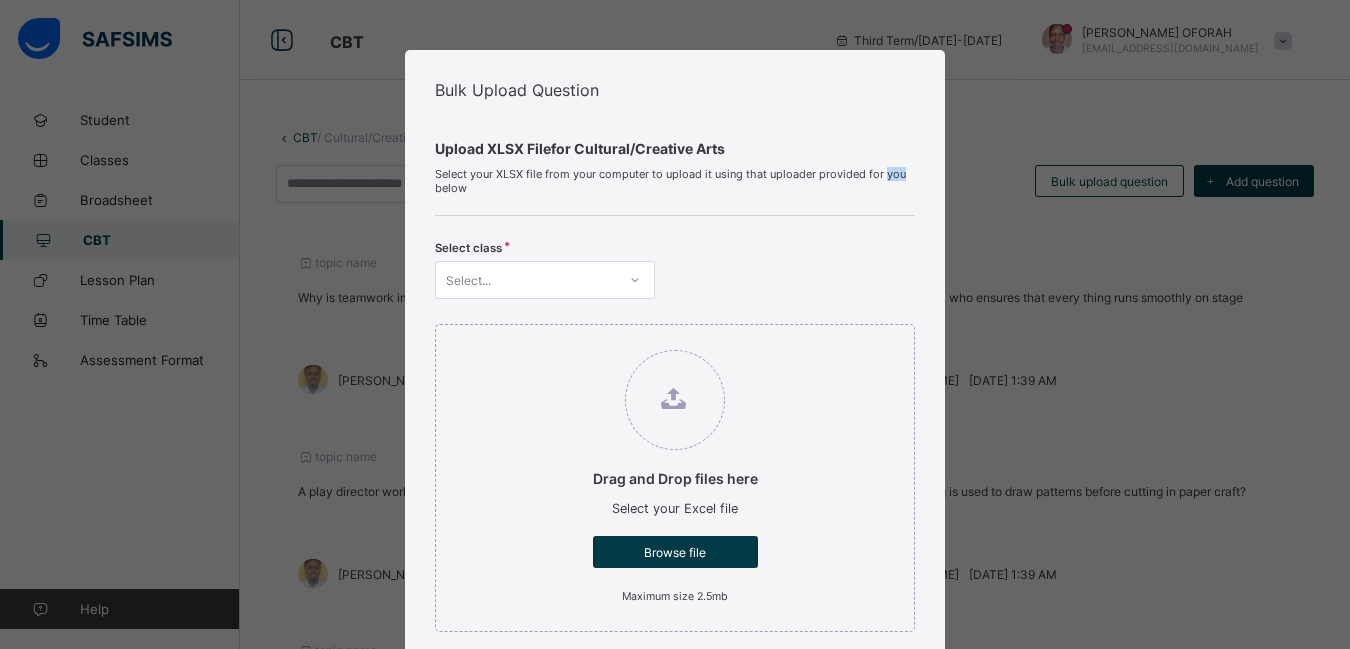 click on "Bulk Upload Question Upload XLSX File   for Cultural/Creative Arts   Select your XLSX file from your computer to upload it using that uploader provided for you below   Select class Select... Drag and Drop files here Select your Excel file Browse file Maximum size 2.5mb   Upload Excel File   Download XLSX file   Follow the steps below to download and use the excel file effectively    Step 1:  Click the button below to download the student bulk create excel file Download XLSX File  Step 2:  Open the file on your computer  Step 3:  Skip sample Data and start filling from the next line  Step 4:  Fill all sections provided in the specified format using the sample provided as a guide, then save  Step 5:  Click on the 'Browse File' button to select the filled template saved on your computer  Step 6:  To add all the students in the file to a particular class, select a class above, else skip to Step 7  Step 7:  Click on the 'Upload Excel File' button to upload Cancel" at bounding box center [675, 324] 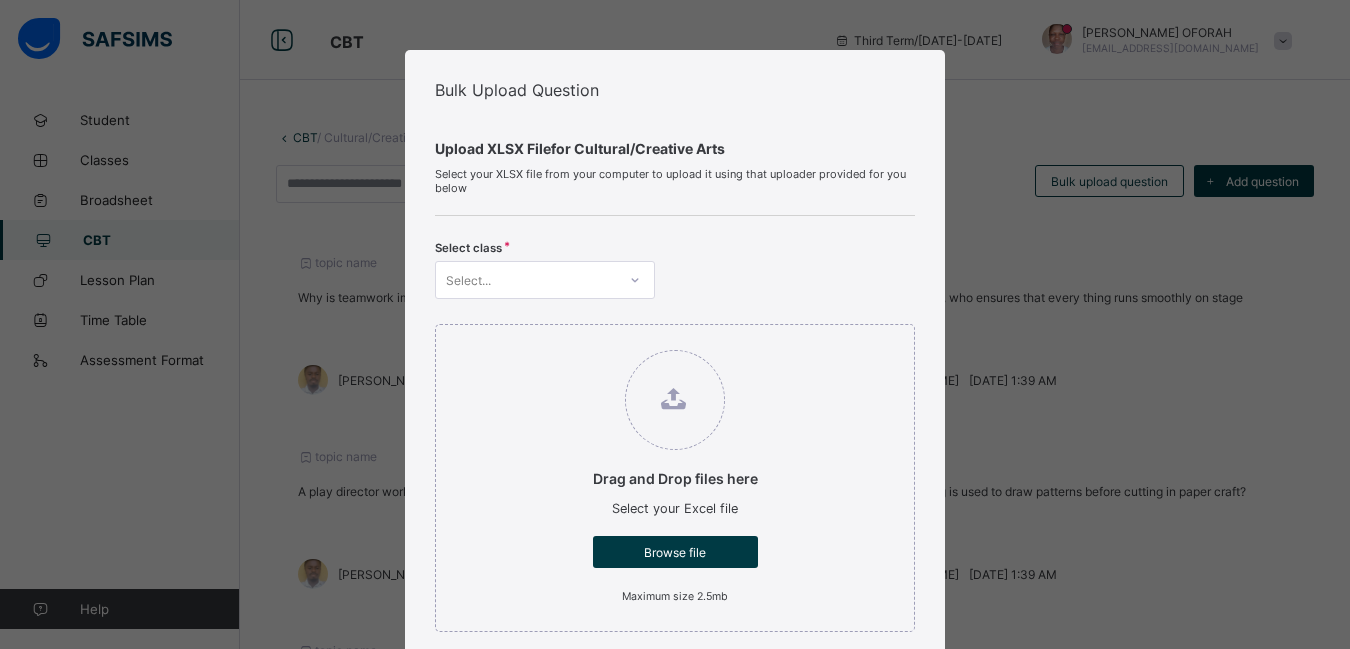 click 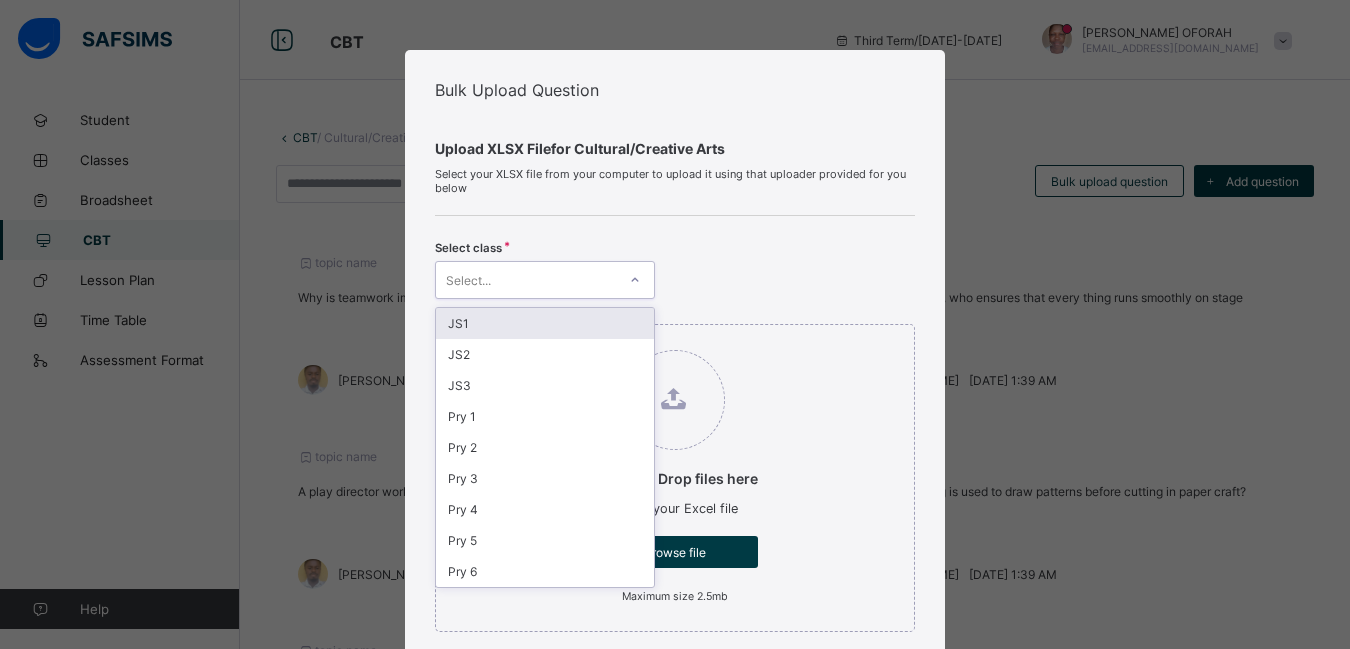click on "JS1" at bounding box center [545, 323] 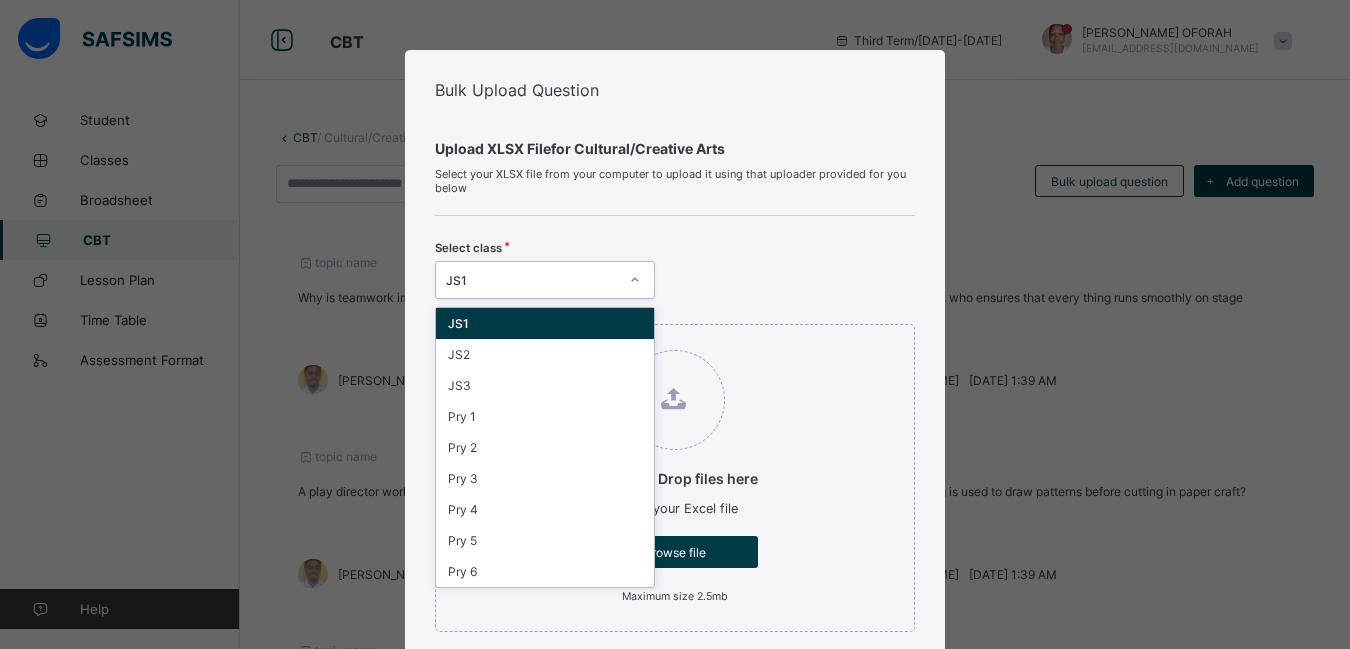 click 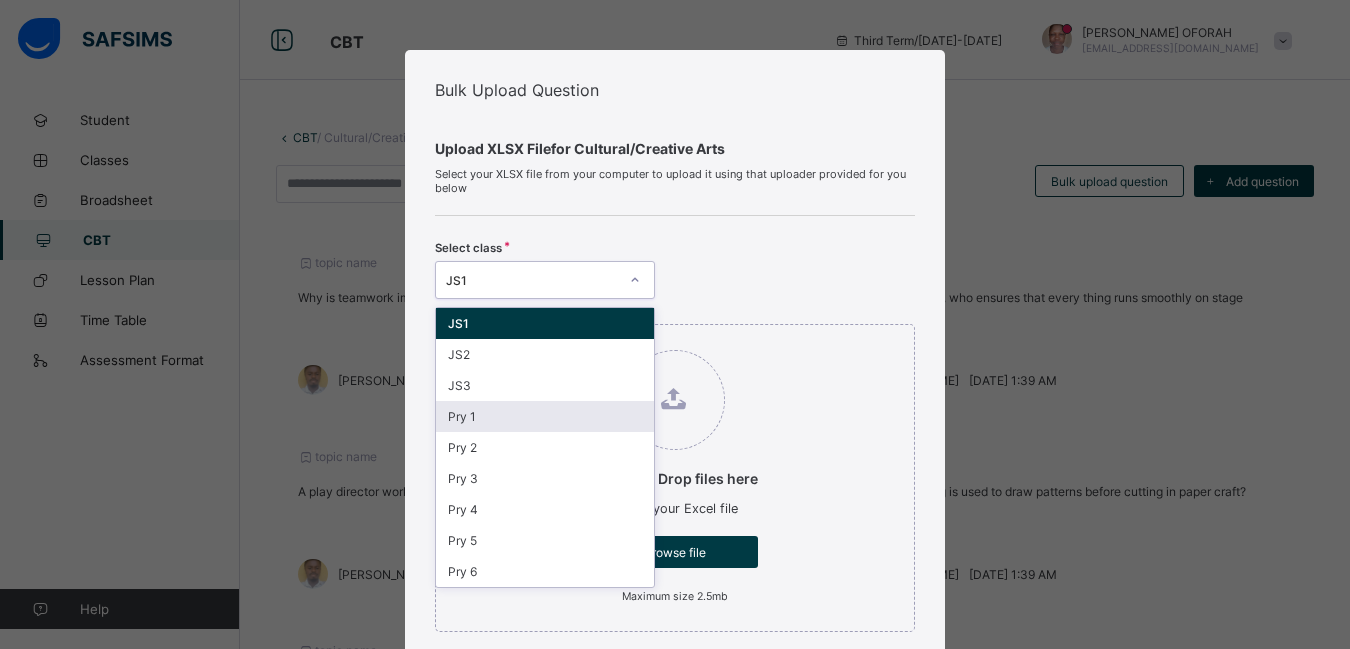 click on "Pry 1" at bounding box center (545, 416) 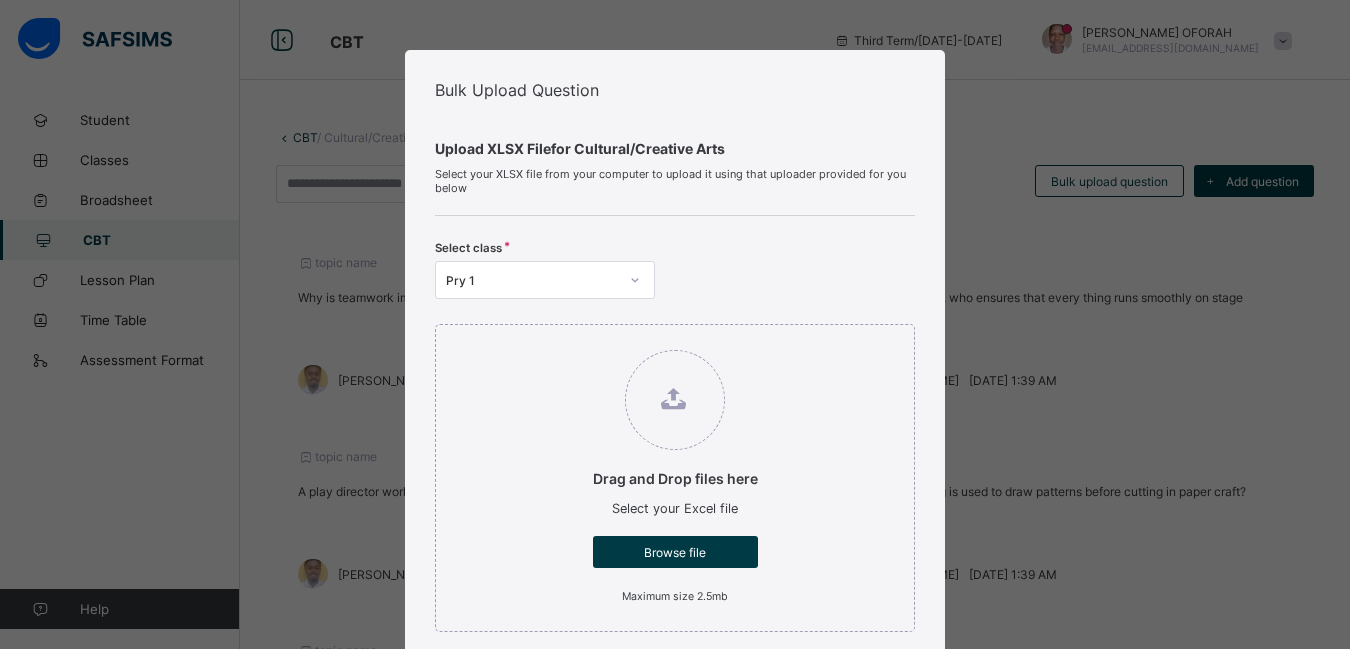 click on "Bulk Upload Question Upload XLSX File   for Cultural/Creative Arts   Select your XLSX file from your computer to upload it using that uploader provided for you below   Select class Pry 1 Drag and Drop files here Select your Excel file Browse file Maximum size 2.5mb   Upload Excel File   Download XLSX file   Follow the steps below to download and use the excel file effectively    Step 1:  Click the button below to download the student bulk create excel file Download XLSX File  Step 2:  Open the file on your computer  Step 3:  Skip sample Data and start filling from the next line  Step 4:  Fill all sections provided in the specified format using the sample provided as a guide, then save  Step 5:  Click on the 'Browse File' button to select the filled template saved on your computer  Step 6:  To add all the students in the file to a particular class, select a class above, else skip to Step 7  Step 7:  Click on the 'Upload Excel File' button to upload Cancel" at bounding box center [675, 324] 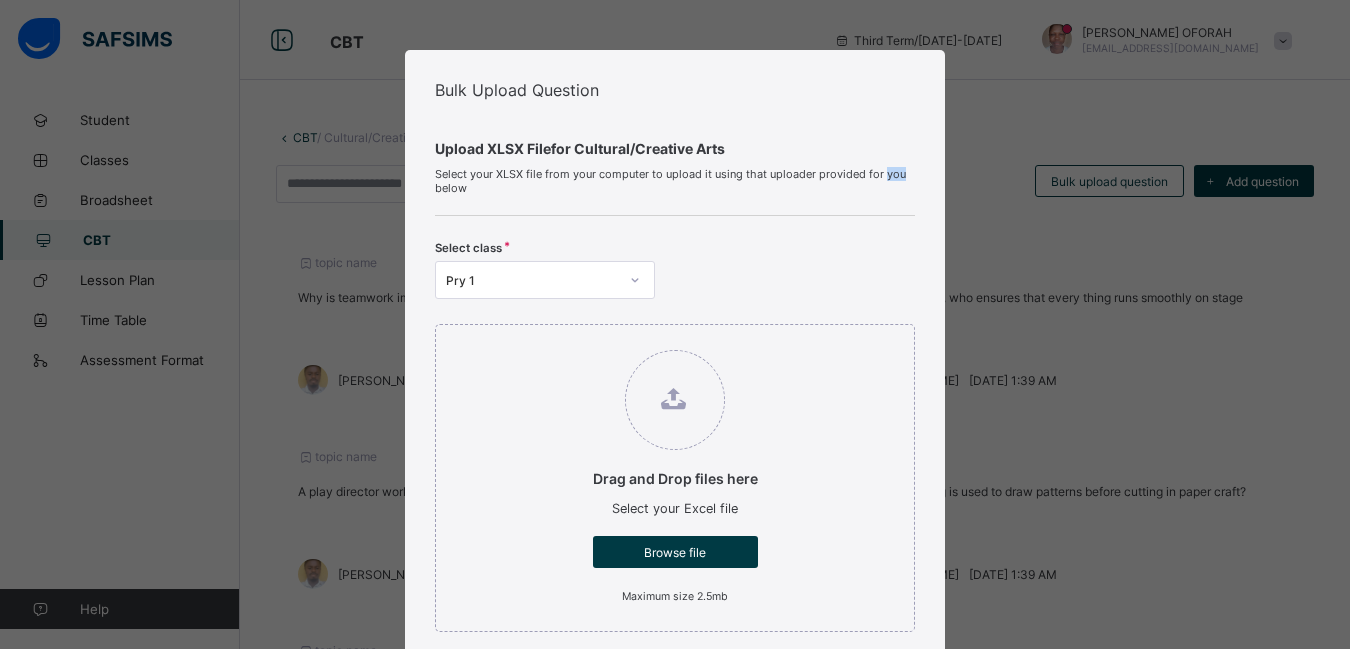 click on "Bulk Upload Question Upload XLSX File   for Cultural/Creative Arts   Select your XLSX file from your computer to upload it using that uploader provided for you below   Select class Pry 1 Drag and Drop files here Select your Excel file Browse file Maximum size 2.5mb   Upload Excel File   Download XLSX file   Follow the steps below to download and use the excel file effectively    Step 1:  Click the button below to download the student bulk create excel file Download XLSX File  Step 2:  Open the file on your computer  Step 3:  Skip sample Data and start filling from the next line  Step 4:  Fill all sections provided in the specified format using the sample provided as a guide, then save  Step 5:  Click on the 'Browse File' button to select the filled template saved on your computer  Step 6:  To add all the students in the file to a particular class, select a class above, else skip to Step 7  Step 7:  Click on the 'Upload Excel File' button to upload Cancel" at bounding box center [675, 324] 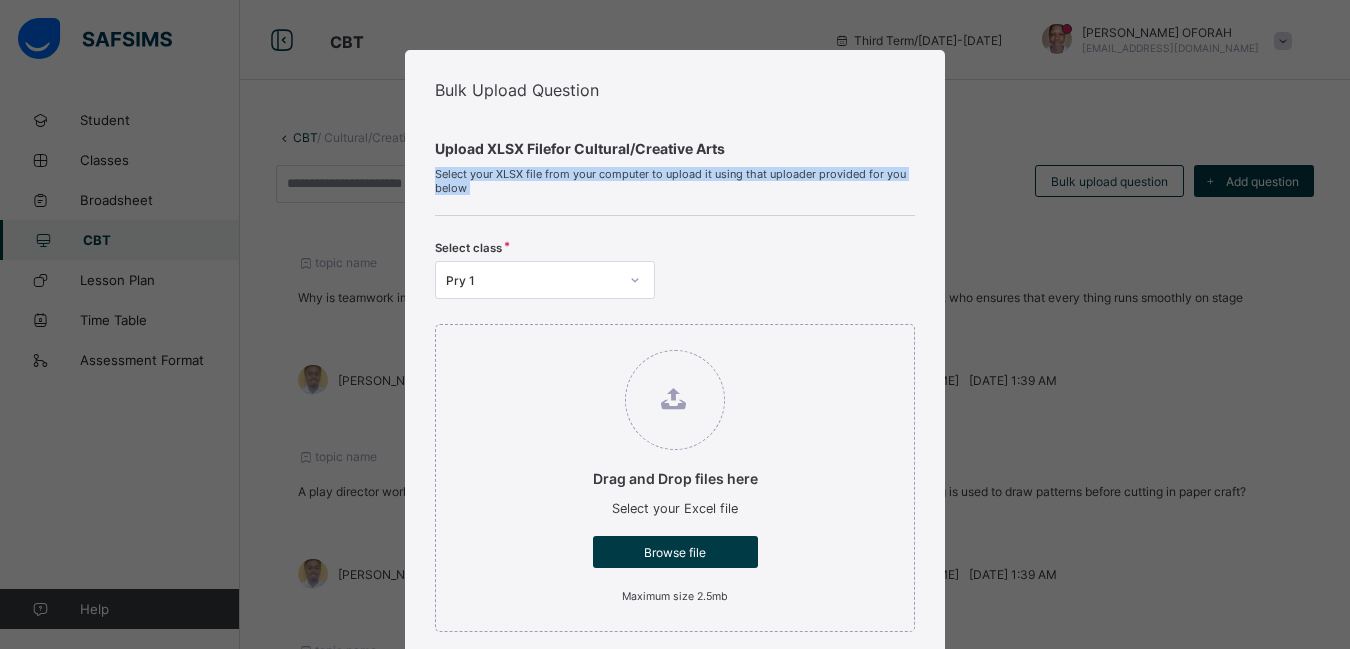 click on "Bulk Upload Question Upload XLSX File   for Cultural/Creative Arts   Select your XLSX file from your computer to upload it using that uploader provided for you below   Select class Pry 1 Drag and Drop files here Select your Excel file Browse file Maximum size 2.5mb   Upload Excel File   Download XLSX file   Follow the steps below to download and use the excel file effectively    Step 1:  Click the button below to download the student bulk create excel file Download XLSX File  Step 2:  Open the file on your computer  Step 3:  Skip sample Data and start filling from the next line  Step 4:  Fill all sections provided in the specified format using the sample provided as a guide, then save  Step 5:  Click on the 'Browse File' button to select the filled template saved on your computer  Step 6:  To add all the students in the file to a particular class, select a class above, else skip to Step 7  Step 7:  Click on the 'Upload Excel File' button to upload Cancel" at bounding box center [675, 324] 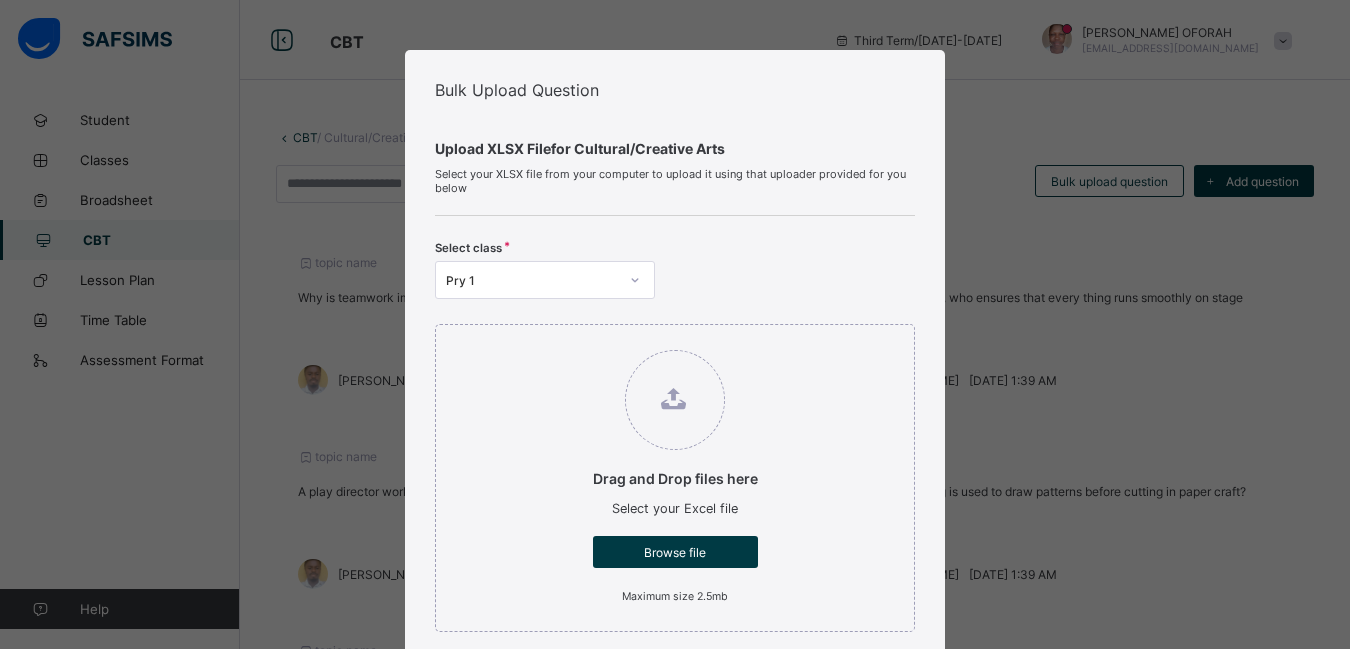 click on "Bulk Upload Question Upload XLSX File   for Cultural/Creative Arts   Select your XLSX file from your computer to upload it using that uploader provided for you below   Select class Pry 1 Drag and Drop files here Select your Excel file Browse file Maximum size 2.5mb   Upload Excel File   Download XLSX file   Follow the steps below to download and use the excel file effectively    Step 1:  Click the button below to download the student bulk create excel file Download XLSX File  Step 2:  Open the file on your computer  Step 3:  Skip sample Data and start filling from the next line  Step 4:  Fill all sections provided in the specified format using the sample provided as a guide, then save  Step 5:  Click on the 'Browse File' button to select the filled template saved on your computer  Step 6:  To add all the students in the file to a particular class, select a class above, else skip to Step 7  Step 7:  Click on the 'Upload Excel File' button to upload Cancel" at bounding box center (675, 324) 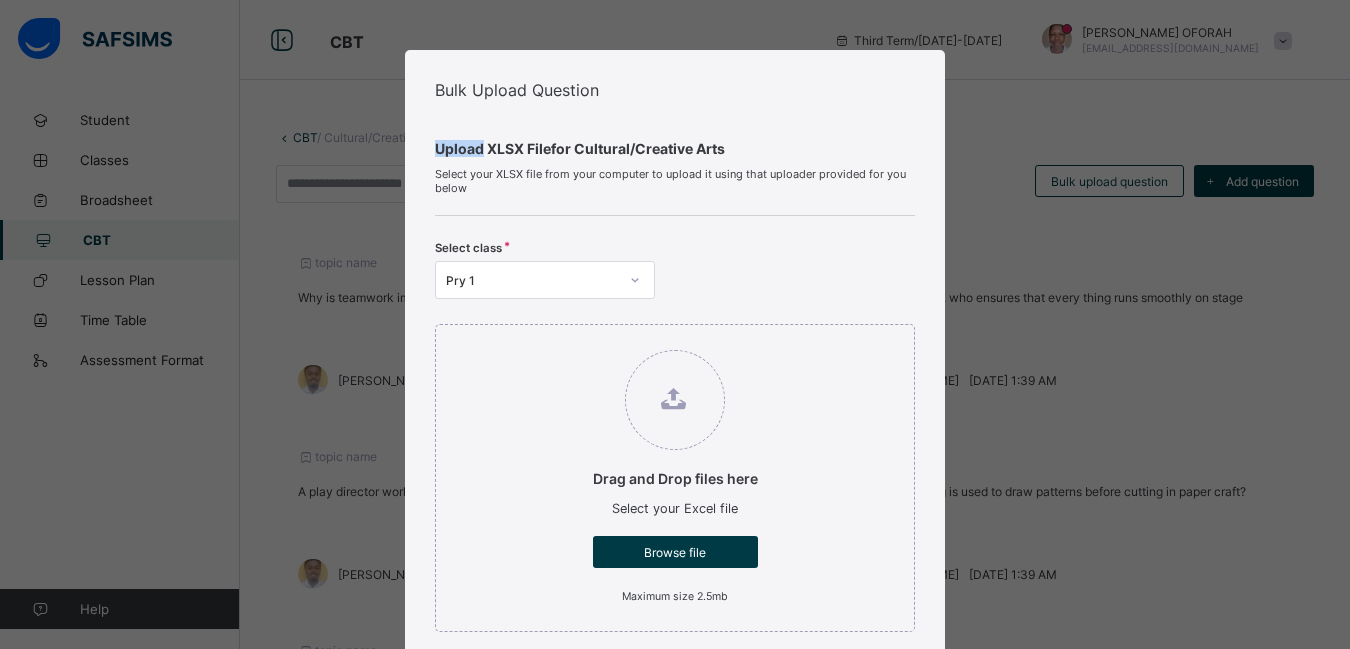 click on "Bulk Upload Question Upload XLSX File   for Cultural/Creative Arts   Select your XLSX file from your computer to upload it using that uploader provided for you below   Select class Pry 1 Drag and Drop files here Select your Excel file Browse file Maximum size 2.5mb   Upload Excel File   Download XLSX file   Follow the steps below to download and use the excel file effectively    Step 1:  Click the button below to download the student bulk create excel file Download XLSX File  Step 2:  Open the file on your computer  Step 3:  Skip sample Data and start filling from the next line  Step 4:  Fill all sections provided in the specified format using the sample provided as a guide, then save  Step 5:  Click on the 'Browse File' button to select the filled template saved on your computer  Step 6:  To add all the students in the file to a particular class, select a class above, else skip to Step 7  Step 7:  Click on the 'Upload Excel File' button to upload Cancel" at bounding box center (675, 324) 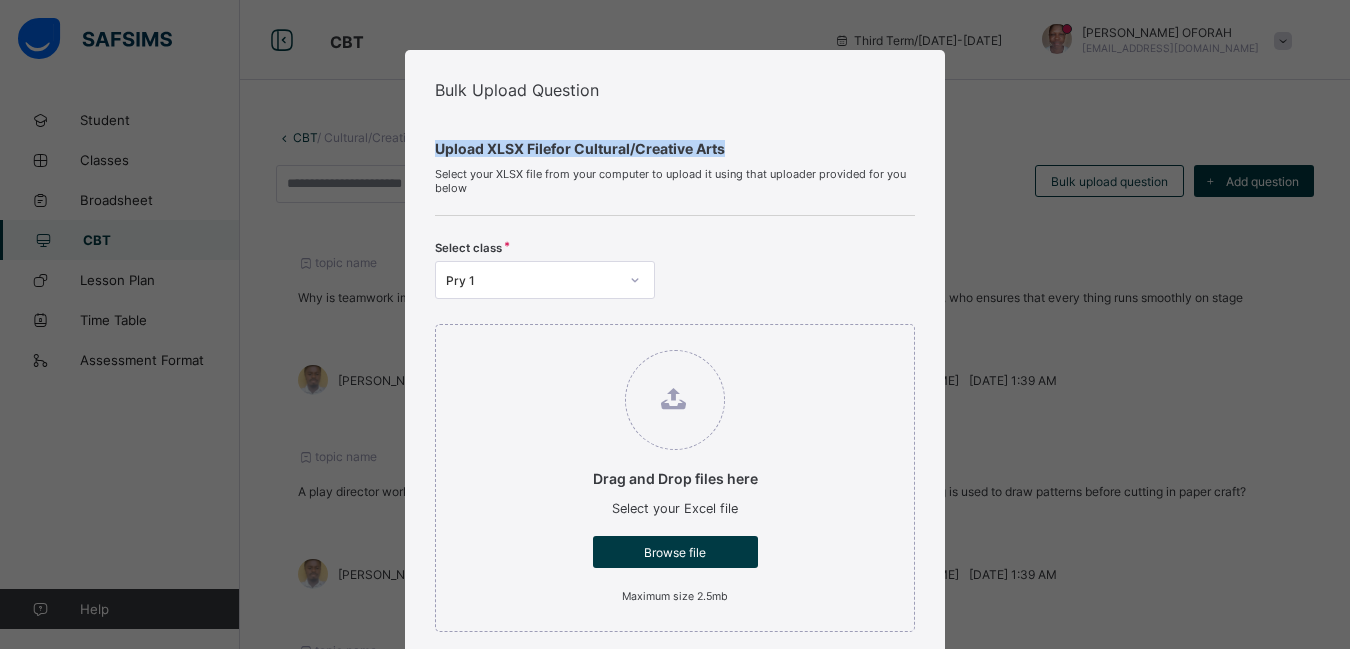 click on "Bulk Upload Question Upload XLSX File   for Cultural/Creative Arts   Select your XLSX file from your computer to upload it using that uploader provided for you below   Select class Pry 1 Drag and Drop files here Select your Excel file Browse file Maximum size 2.5mb   Upload Excel File   Download XLSX file   Follow the steps below to download and use the excel file effectively    Step 1:  Click the button below to download the student bulk create excel file Download XLSX File  Step 2:  Open the file on your computer  Step 3:  Skip sample Data and start filling from the next line  Step 4:  Fill all sections provided in the specified format using the sample provided as a guide, then save  Step 5:  Click on the 'Browse File' button to select the filled template saved on your computer  Step 6:  To add all the students in the file to a particular class, select a class above, else skip to Step 7  Step 7:  Click on the 'Upload Excel File' button to upload Cancel" at bounding box center [675, 324] 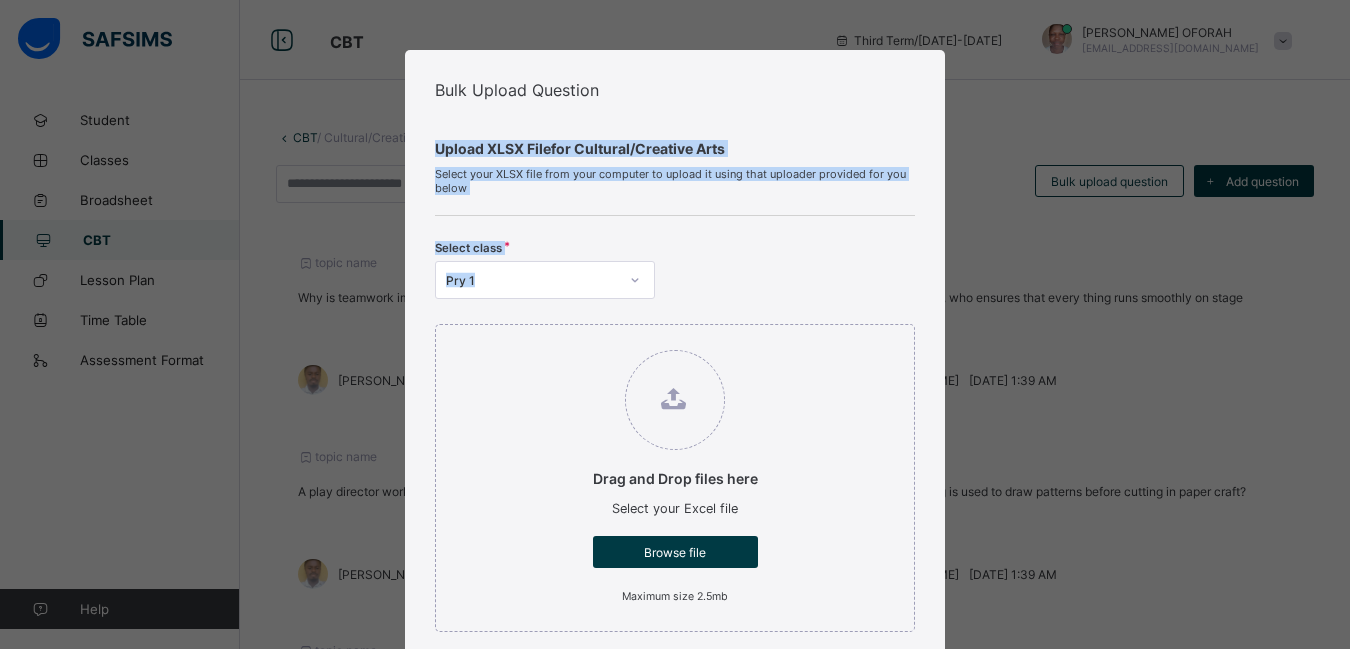 drag, startPoint x: 141, startPoint y: 117, endPoint x: 954, endPoint y: 246, distance: 823.1707 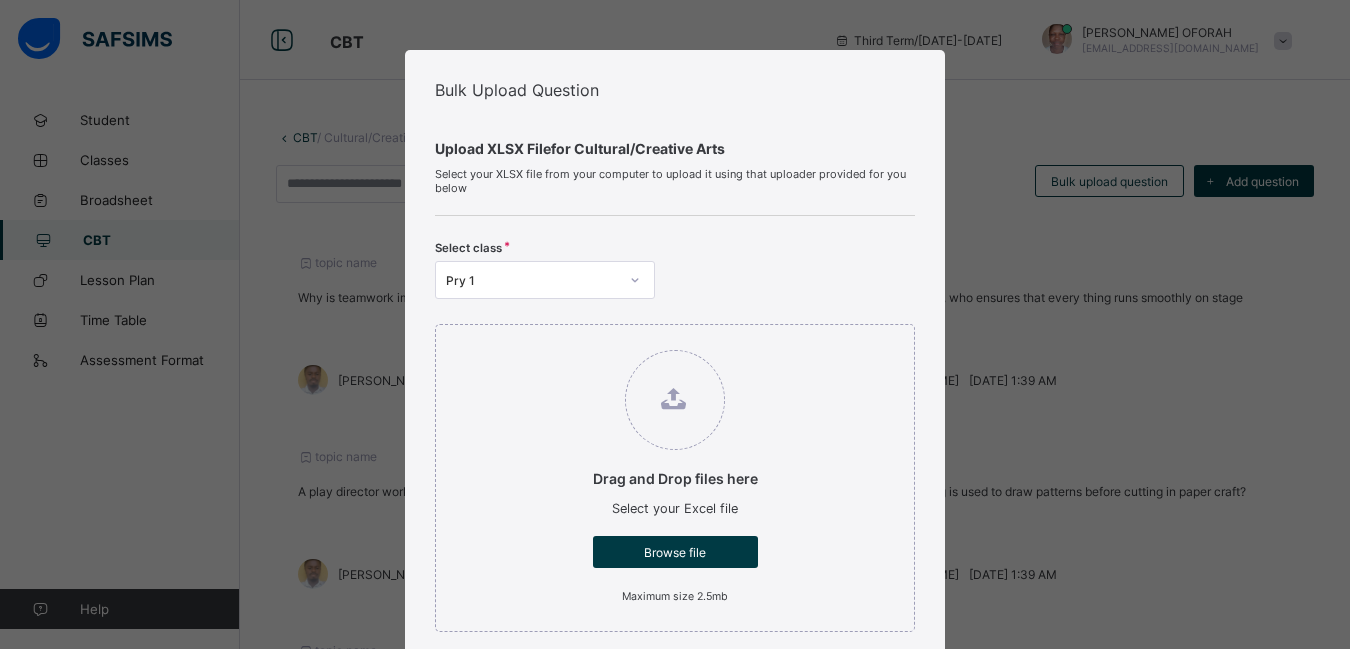 click on "Bulk Upload Question Upload XLSX File   for Cultural/Creative Arts   Select your XLSX file from your computer to upload it using that uploader provided for you below   Select class Pry 1 Drag and Drop files here Select your Excel file Browse file Maximum size 2.5mb   Upload Excel File   Download XLSX file   Follow the steps below to download and use the excel file effectively    Step 1:  Click the button below to download the student bulk create excel file Download XLSX File  Step 2:  Open the file on your computer  Step 3:  Skip sample Data and start filling from the next line  Step 4:  Fill all sections provided in the specified format using the sample provided as a guide, then save  Step 5:  Click on the 'Browse File' button to select the filled template saved on your computer  Step 6:  To add all the students in the file to a particular class, select a class above, else skip to Step 7  Step 7:  Click on the 'Upload Excel File' button to upload Cancel" at bounding box center [675, 324] 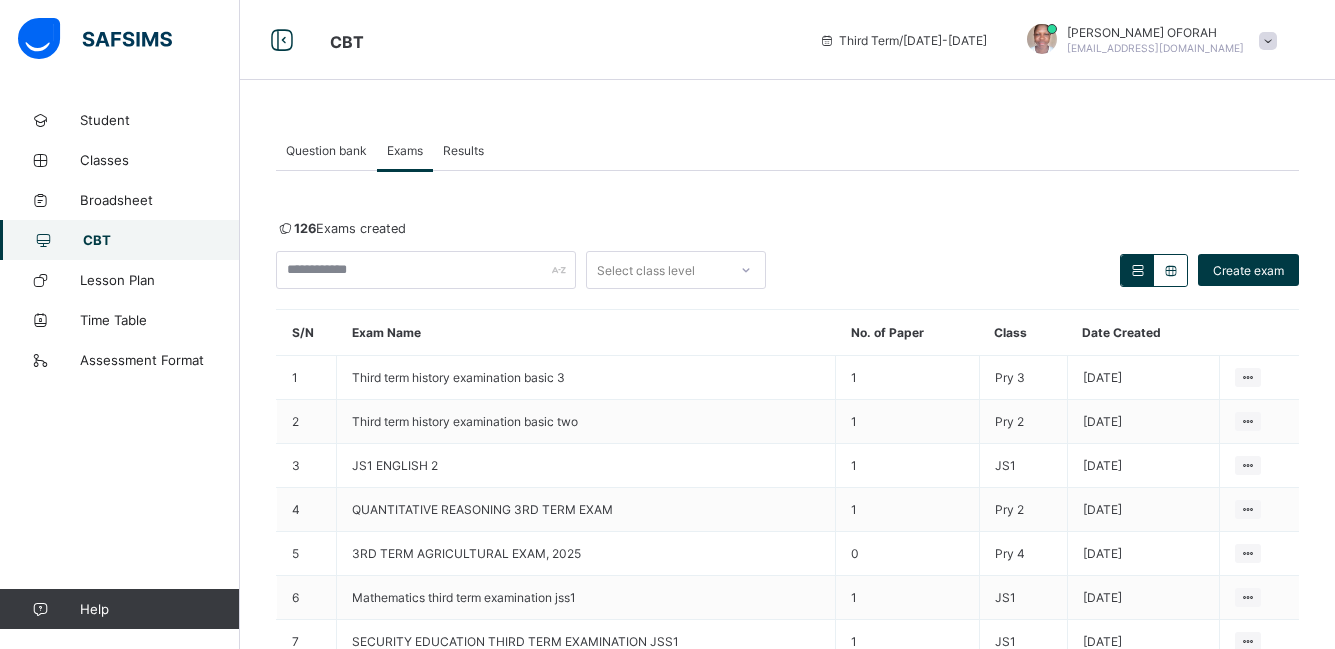 scroll, scrollTop: 0, scrollLeft: 0, axis: both 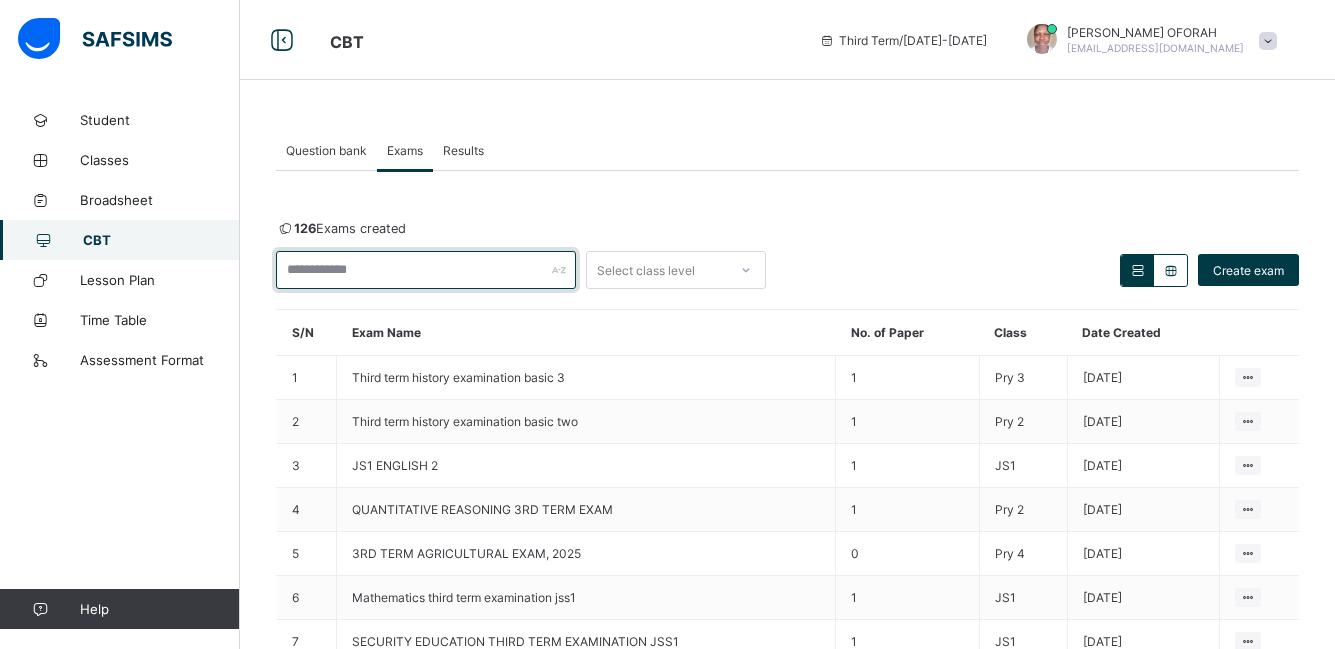 click at bounding box center [426, 270] 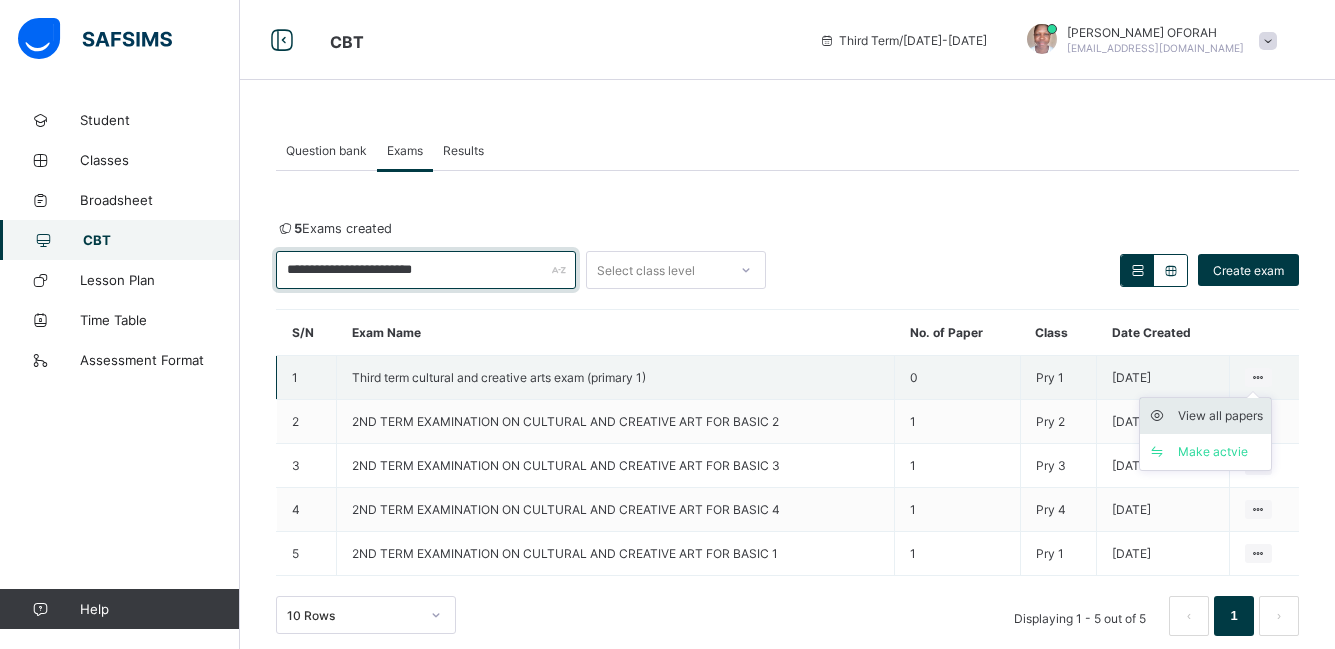 type on "**********" 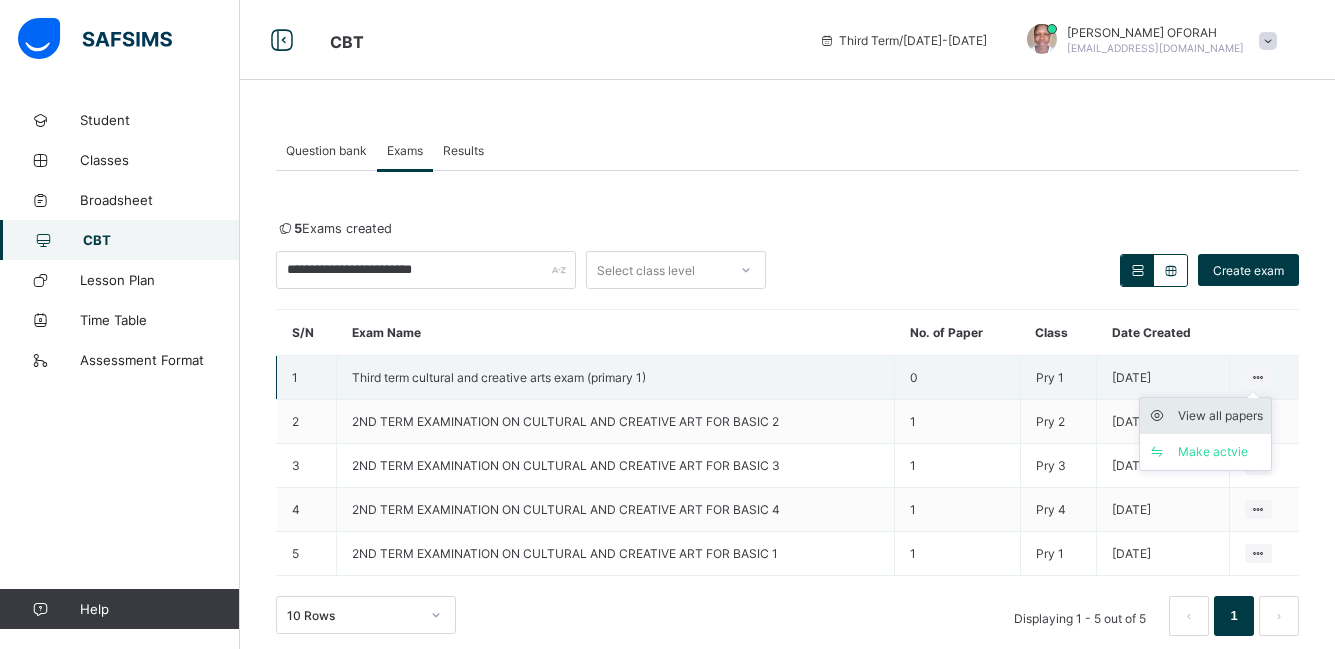 click on "View all papers" at bounding box center (1220, 416) 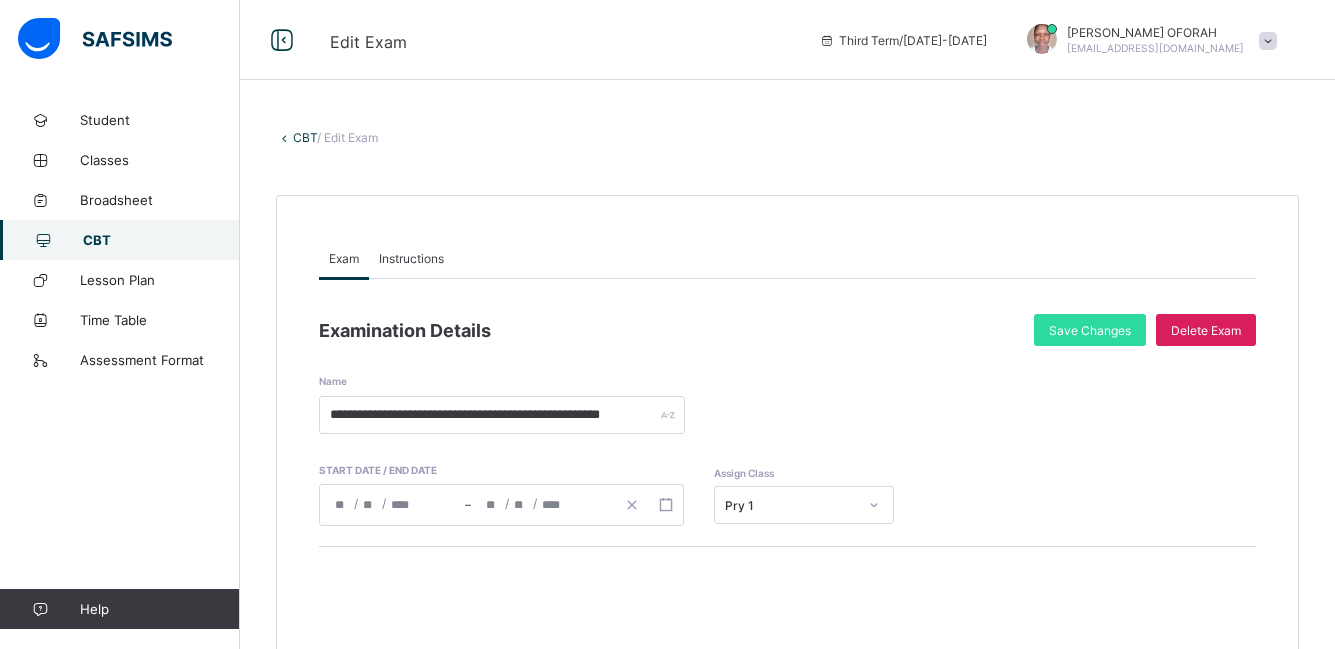 scroll, scrollTop: 479, scrollLeft: 0, axis: vertical 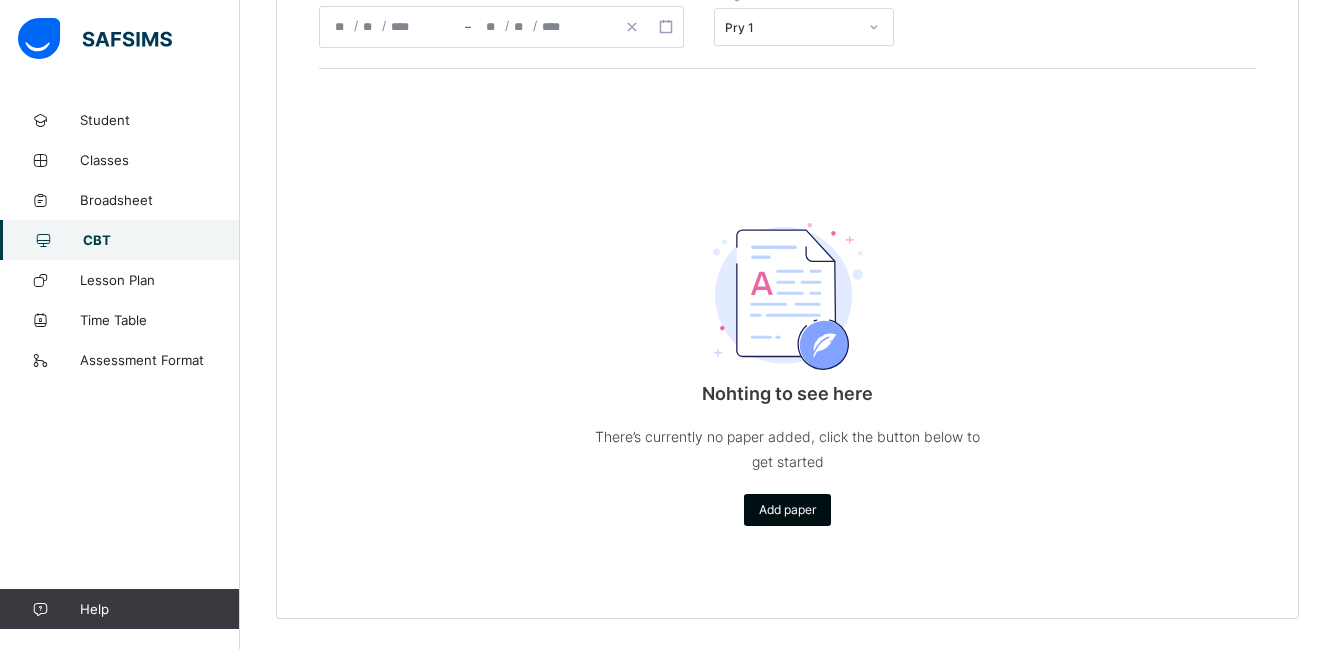 click on "Add paper" at bounding box center [787, 509] 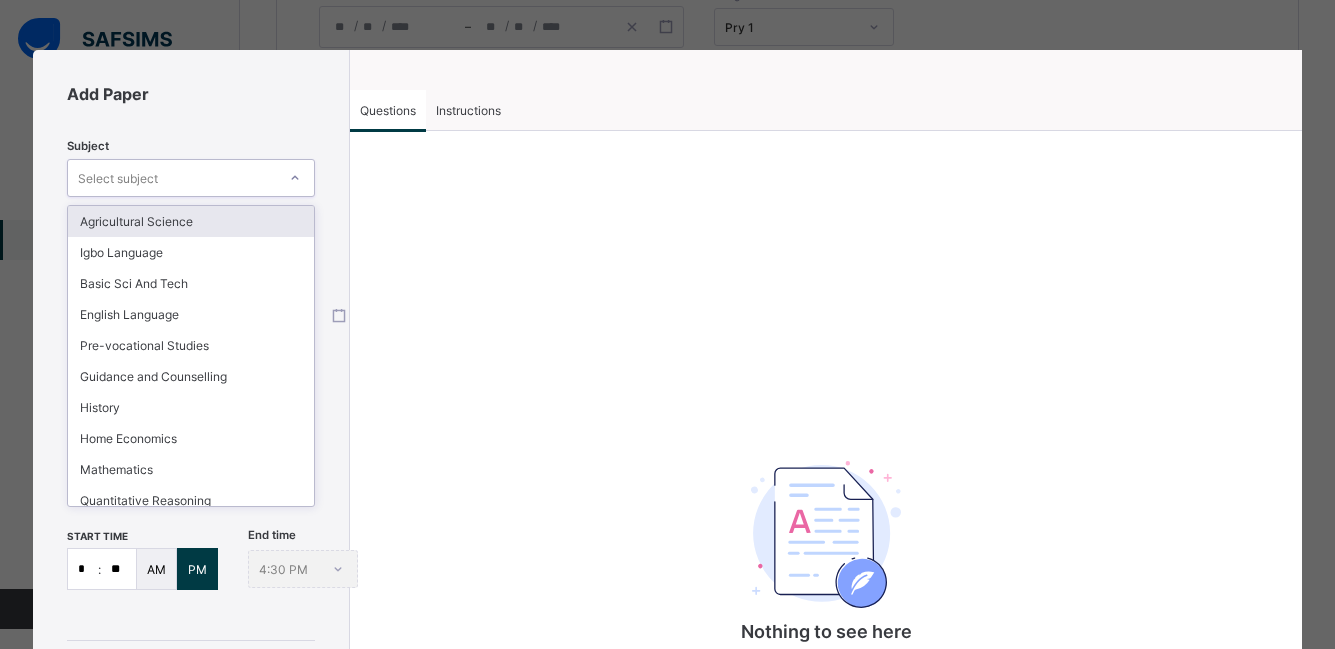 click on "Select subject" at bounding box center [118, 178] 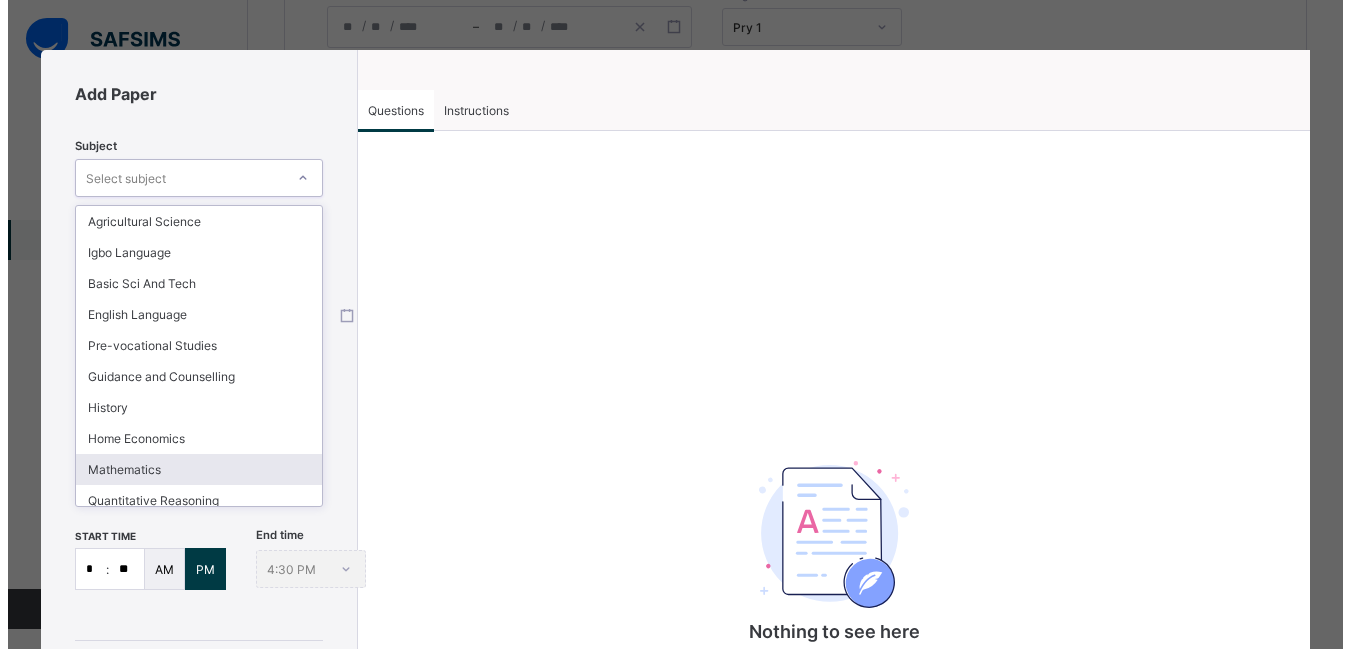 scroll, scrollTop: 165, scrollLeft: 0, axis: vertical 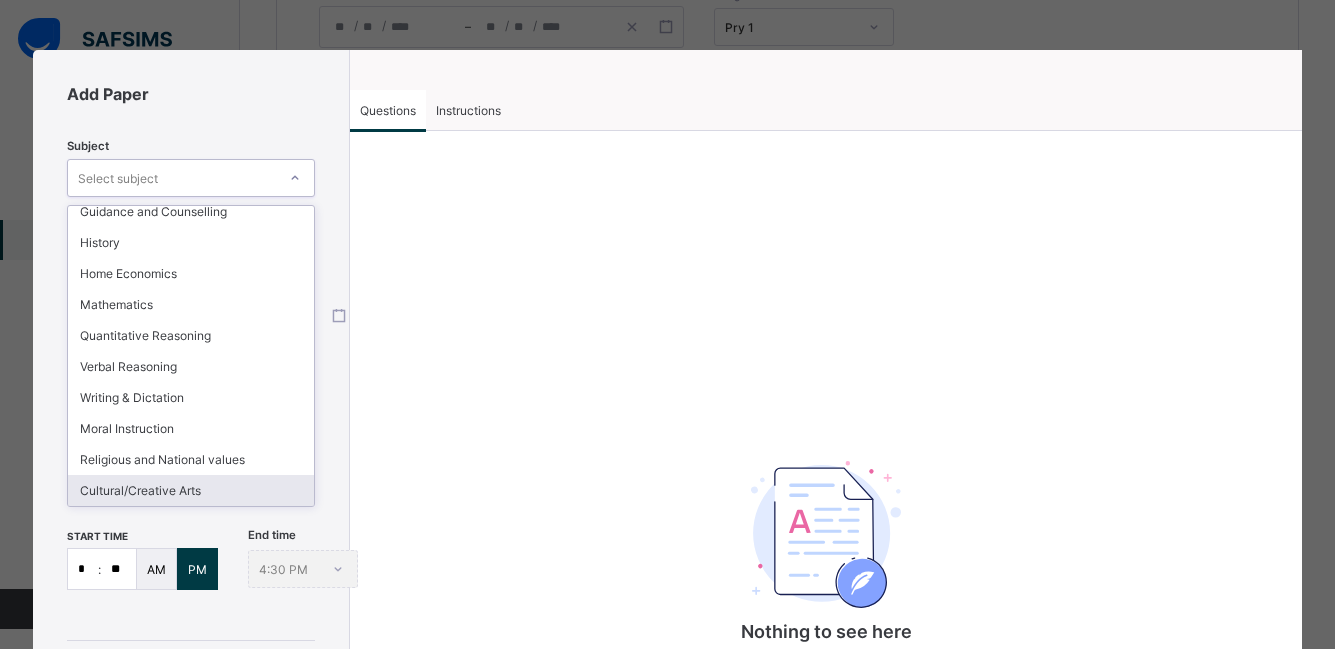 click on "Cultural/Creative Arts" at bounding box center (191, 490) 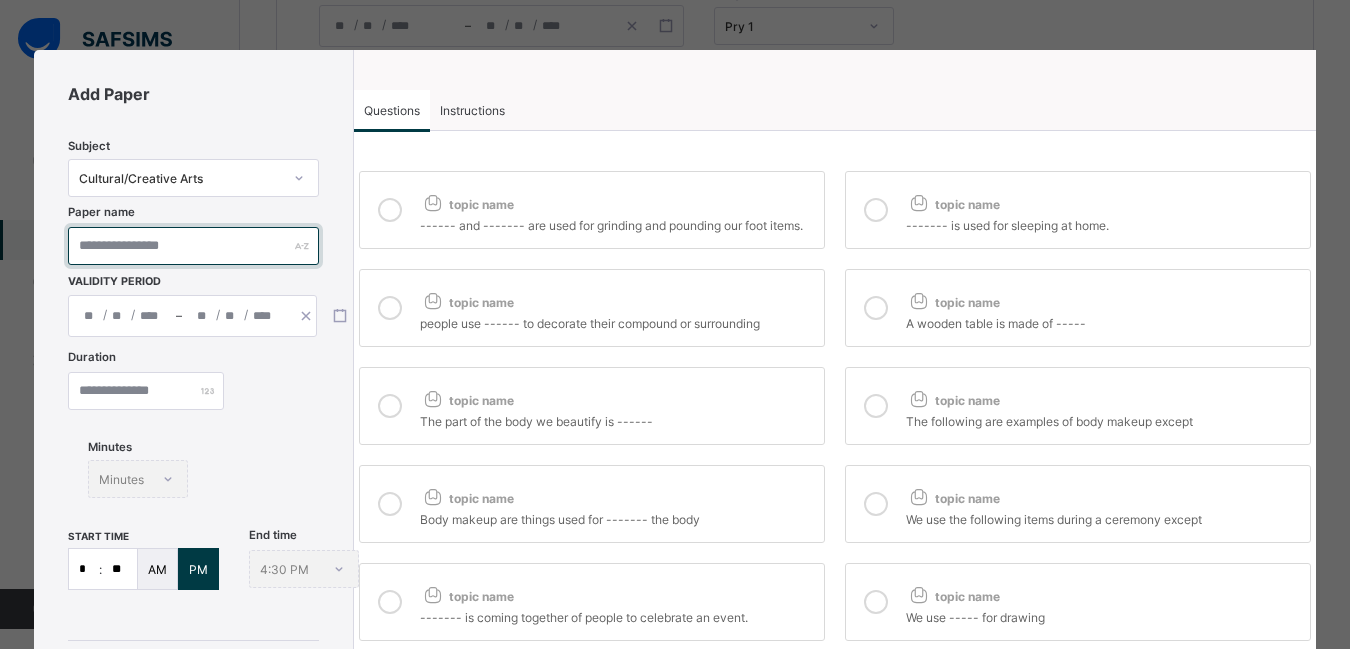 click at bounding box center [194, 246] 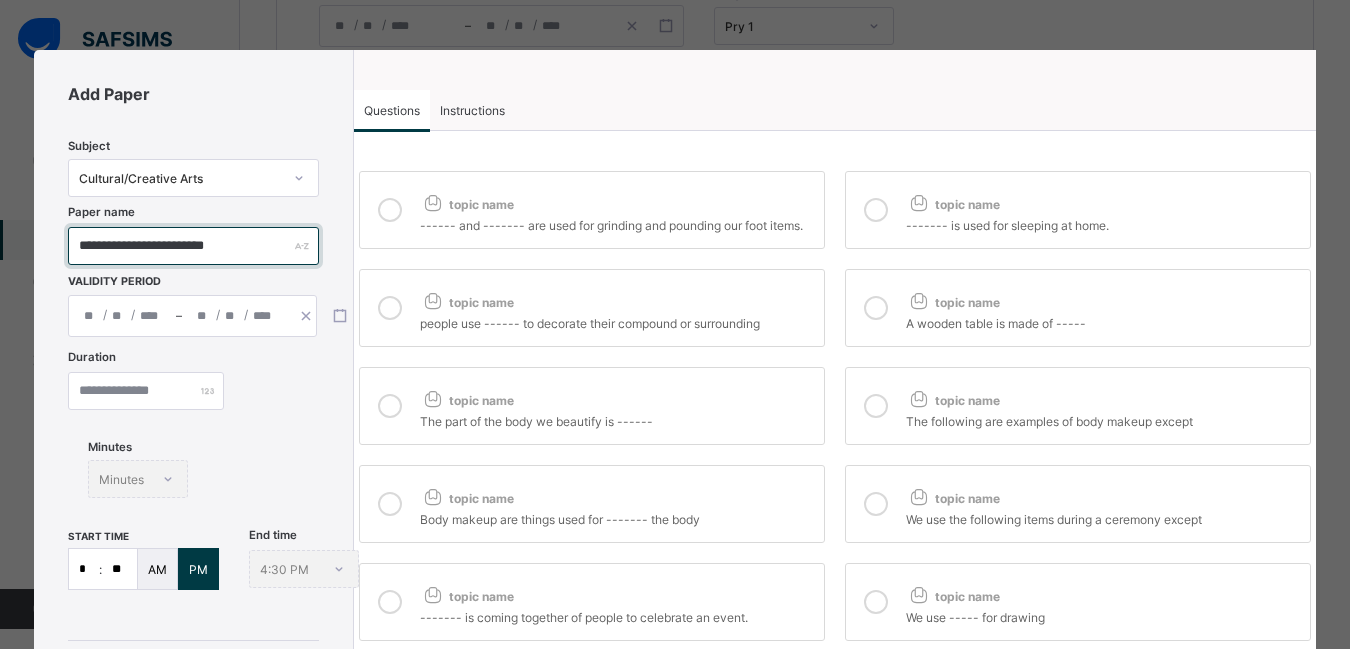 type on "**********" 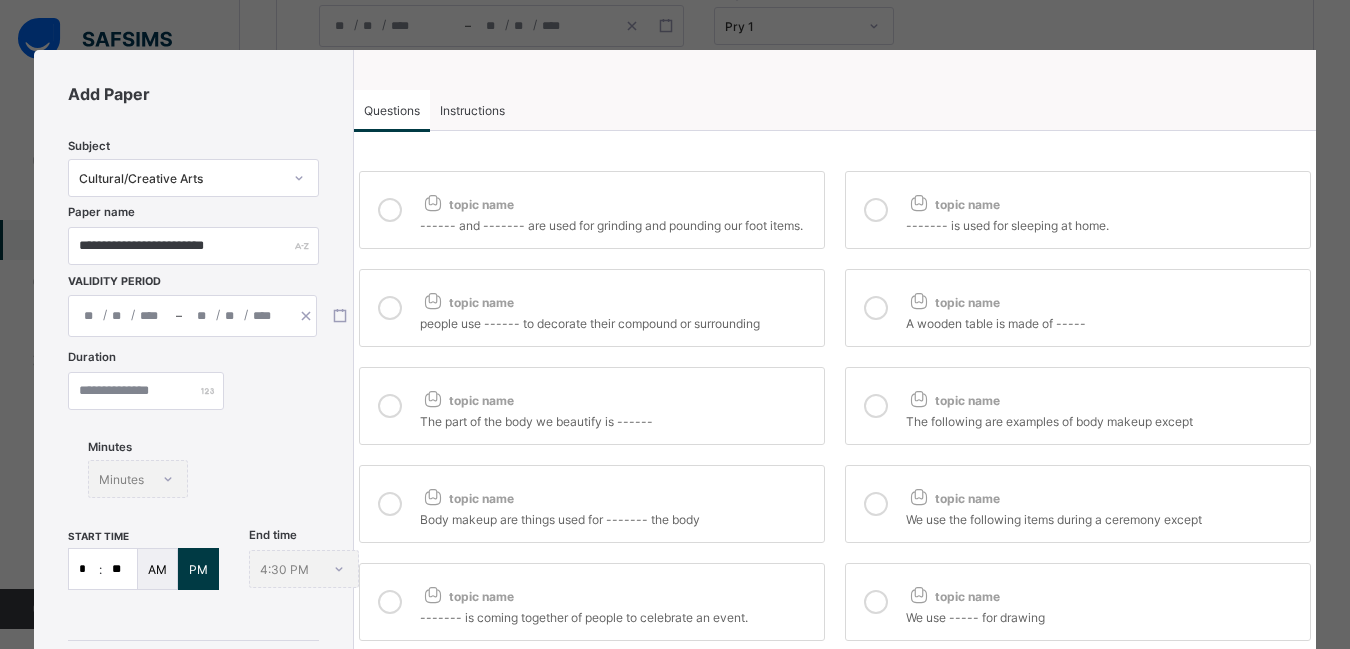 click on "–" at bounding box center [179, 316] 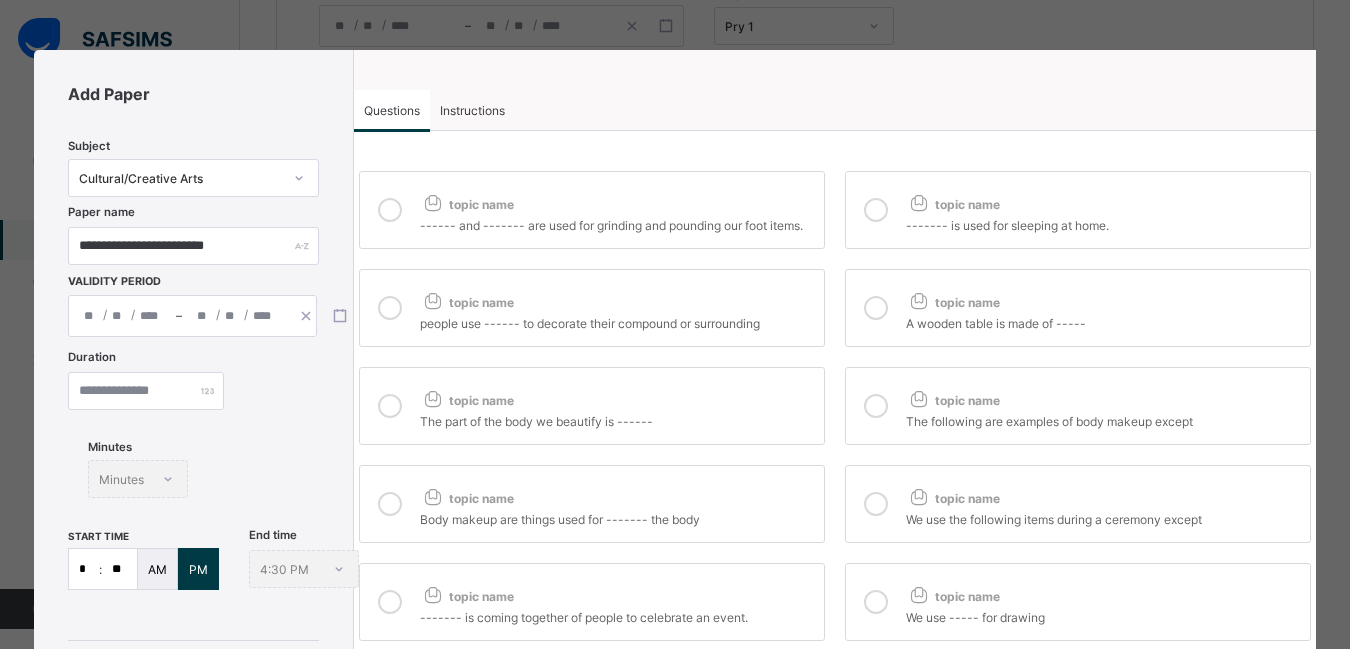 click on "/" 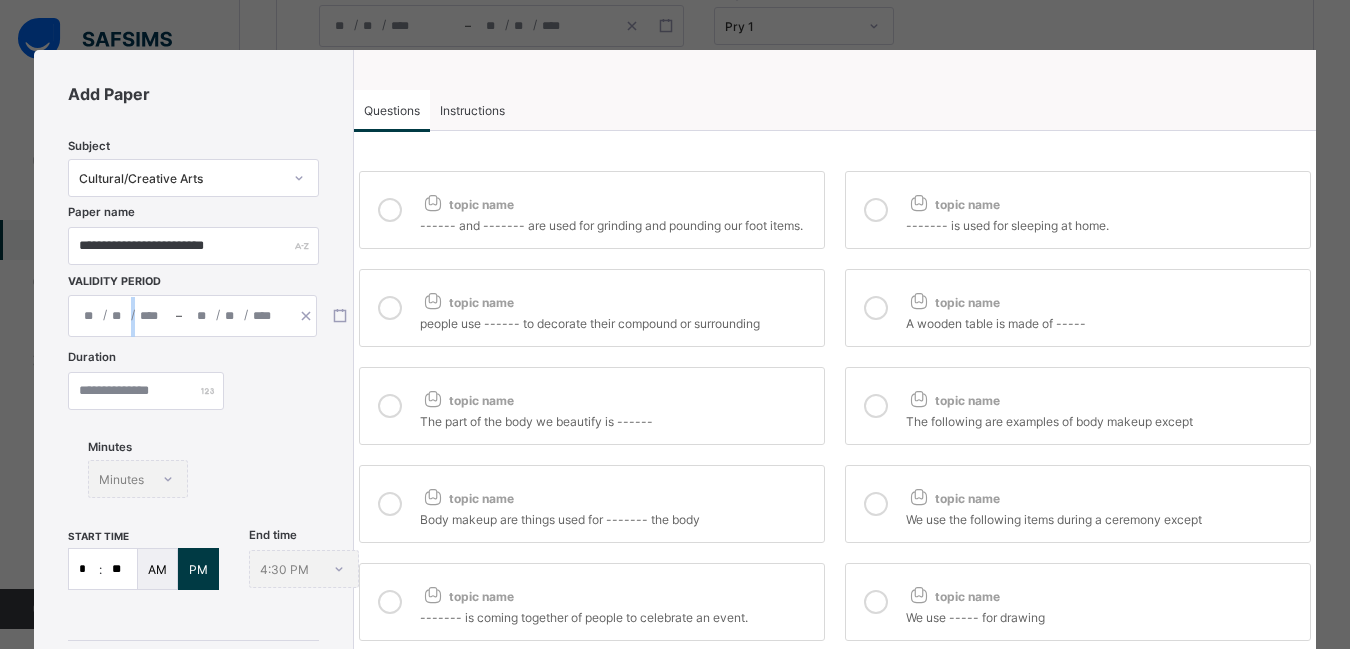 click on "/" 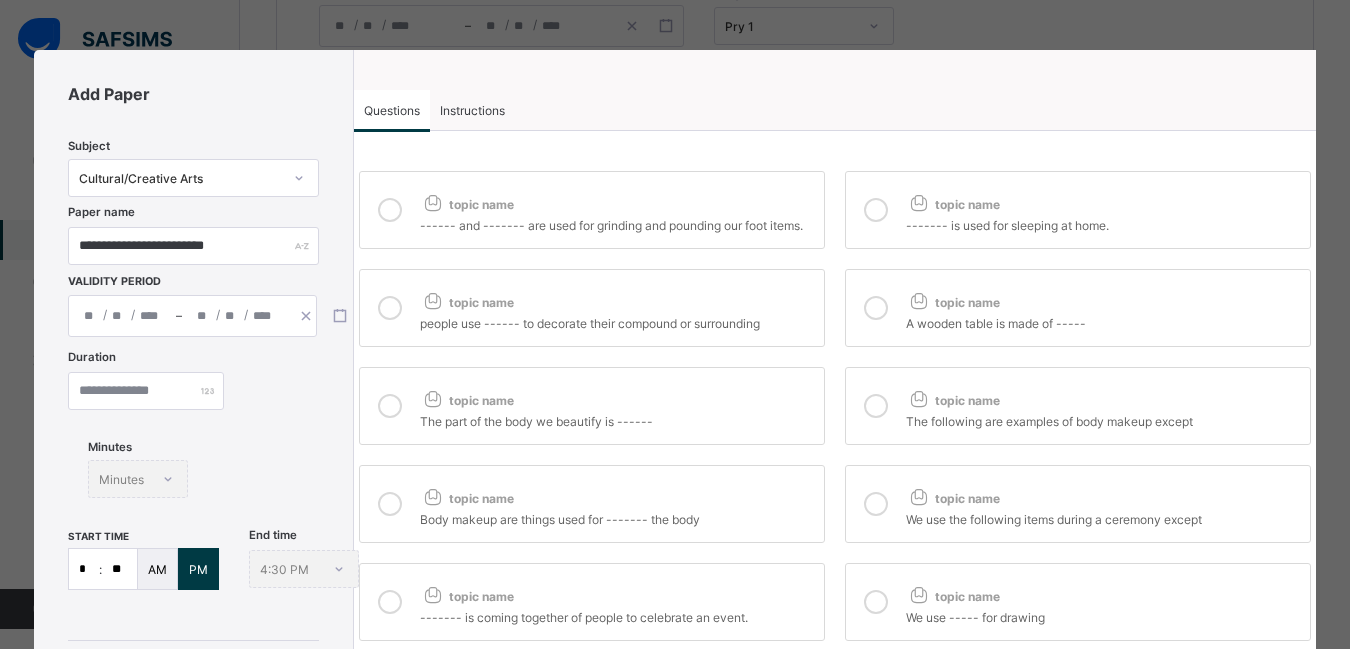 click on "/ / – / /" at bounding box center [192, 316] 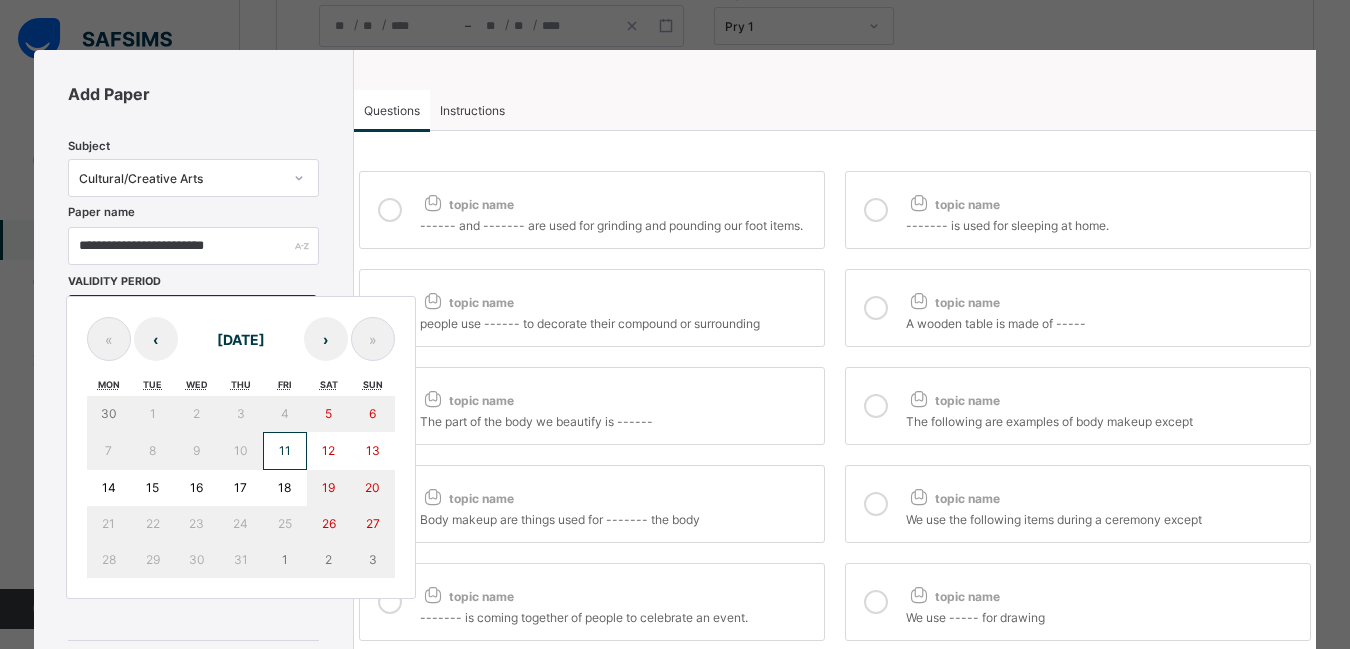 click on "11" at bounding box center (285, 451) 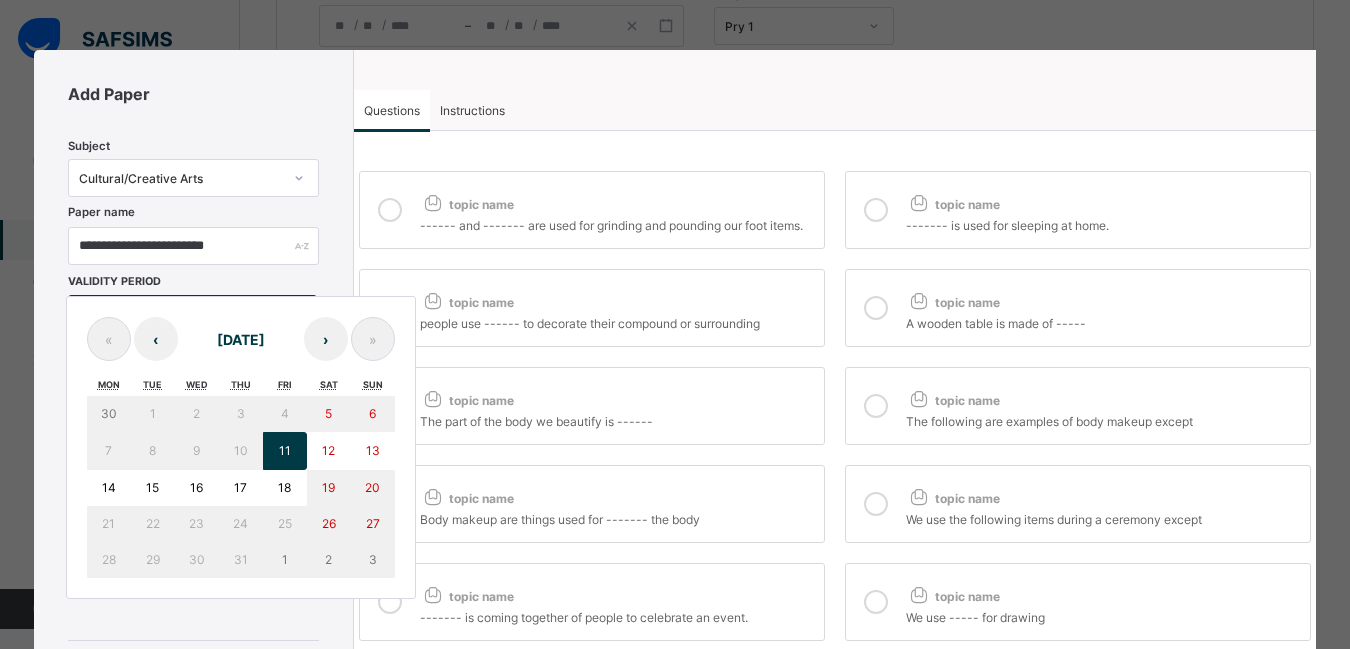 click on "11" at bounding box center [285, 451] 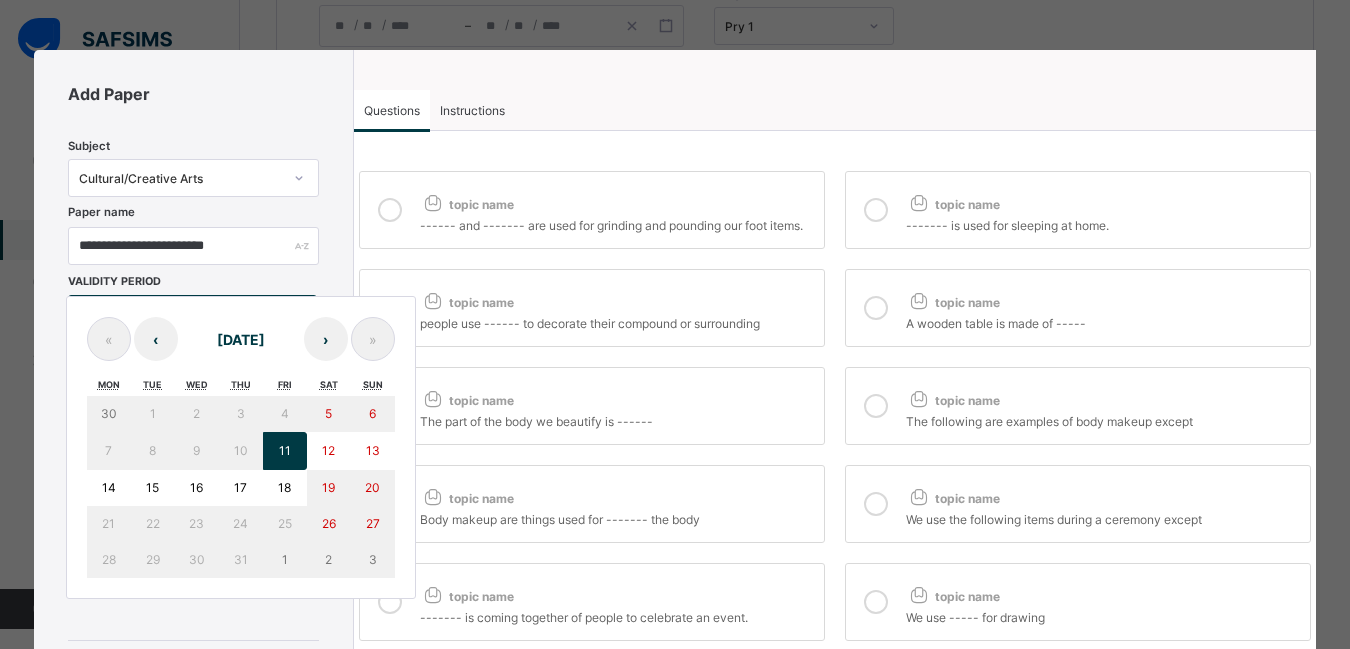 click on "**********" at bounding box center (192, 316) 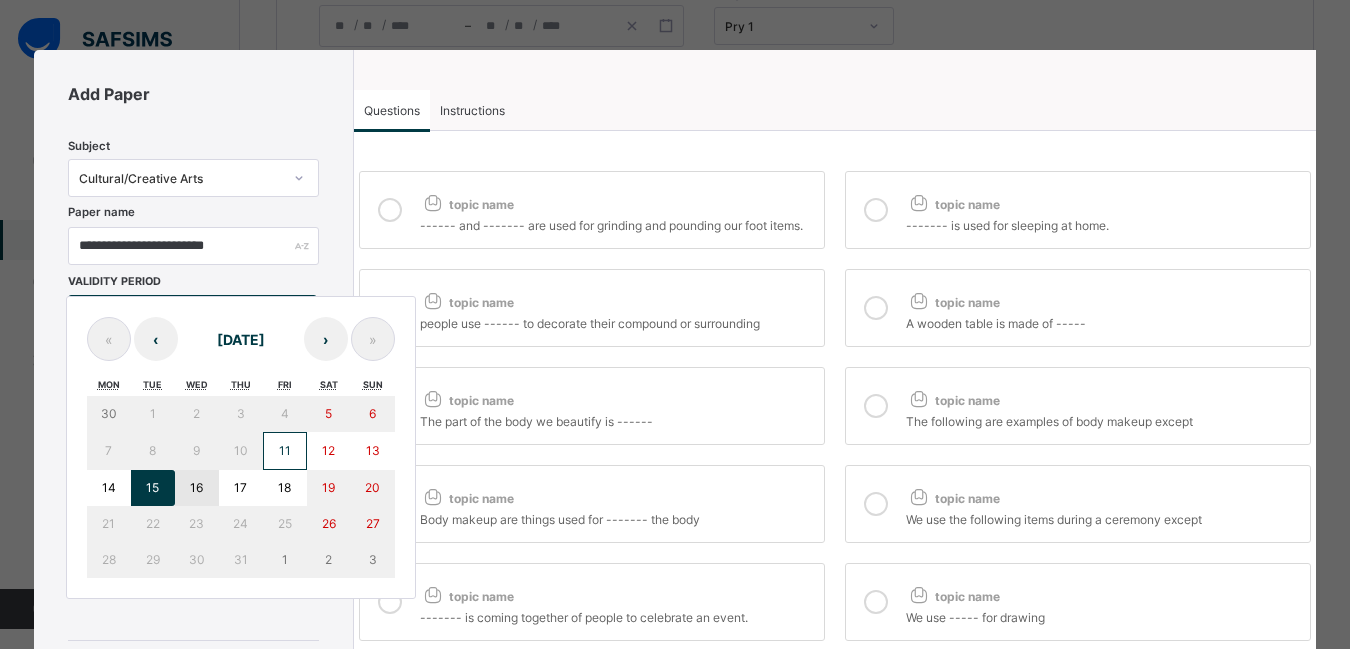 click on "16" at bounding box center [196, 487] 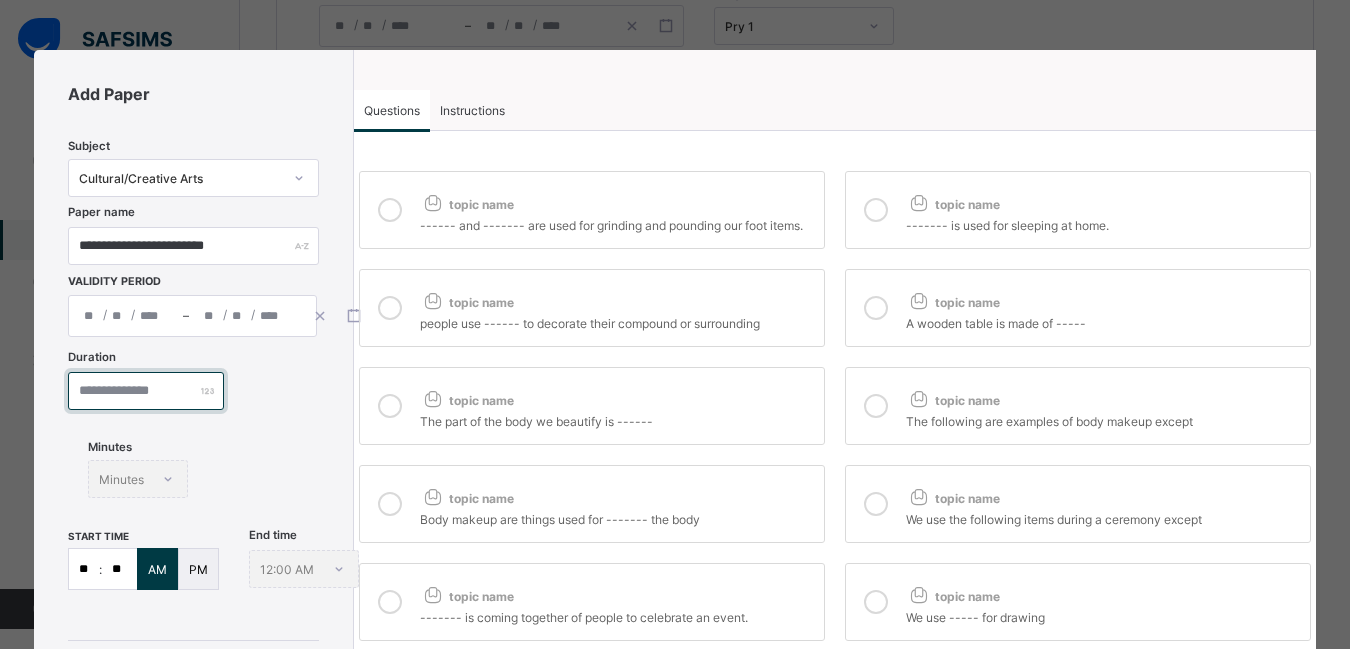 click at bounding box center [146, 391] 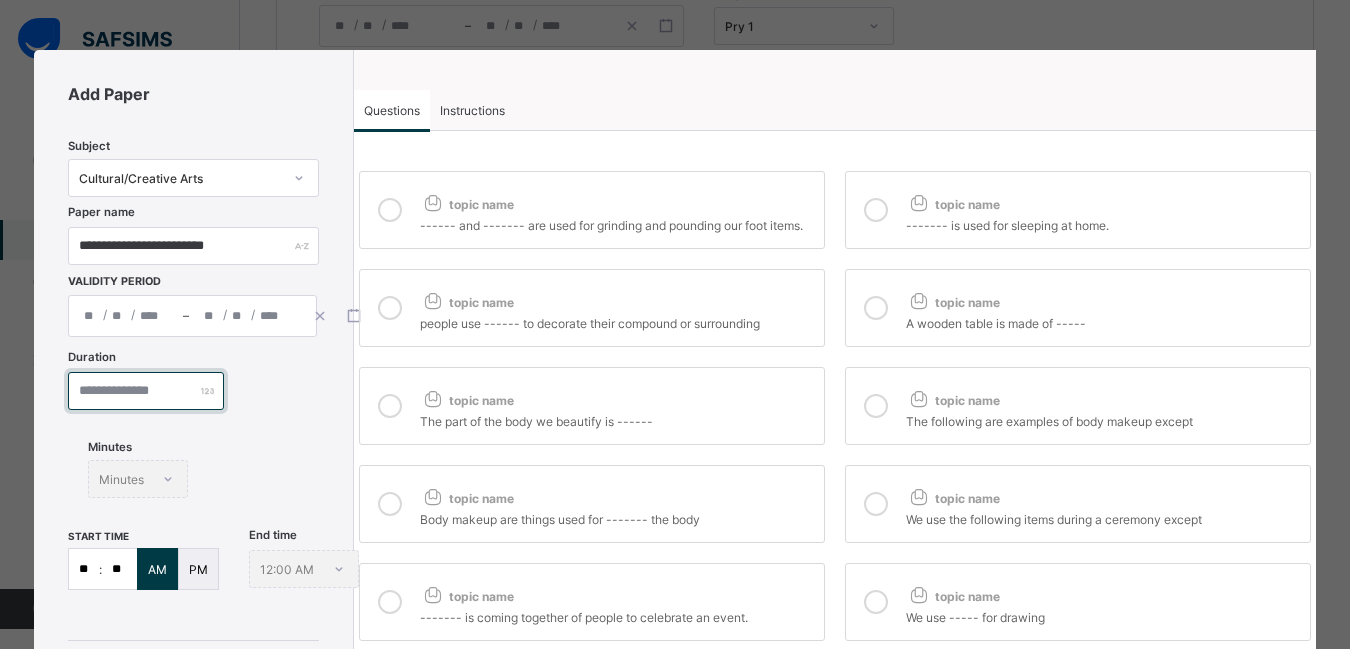 click at bounding box center (146, 391) 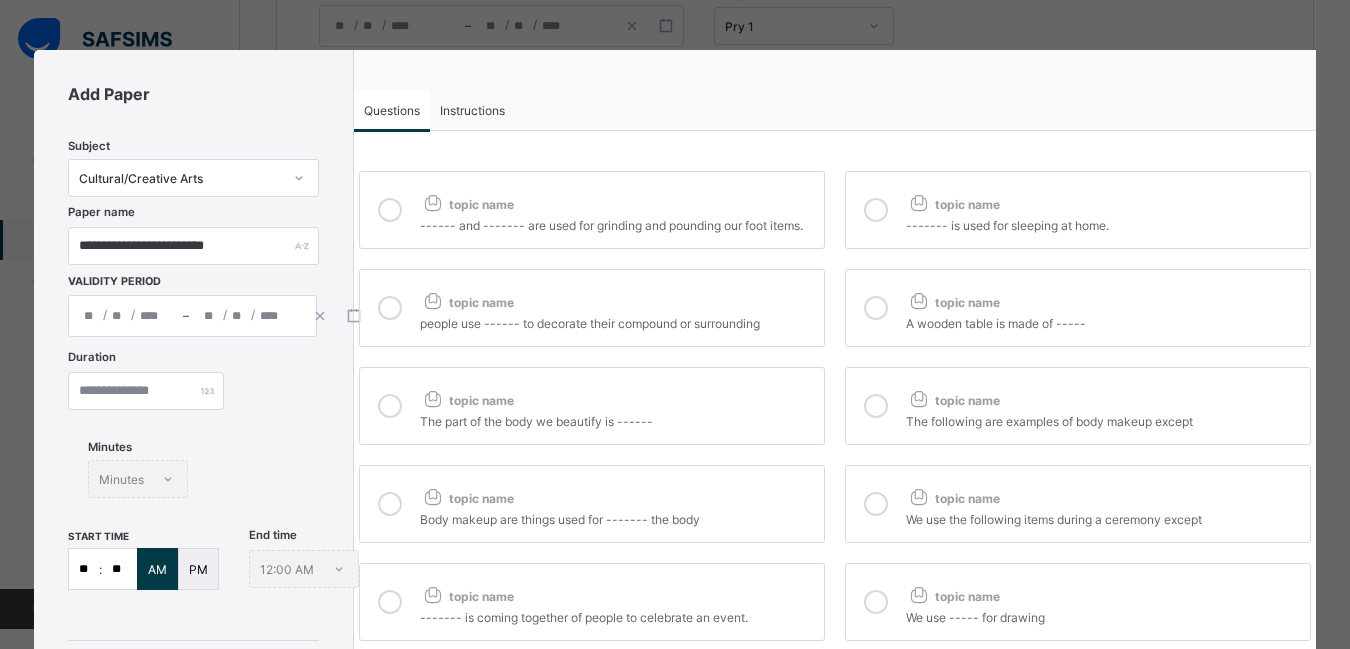 click at bounding box center [146, 391] 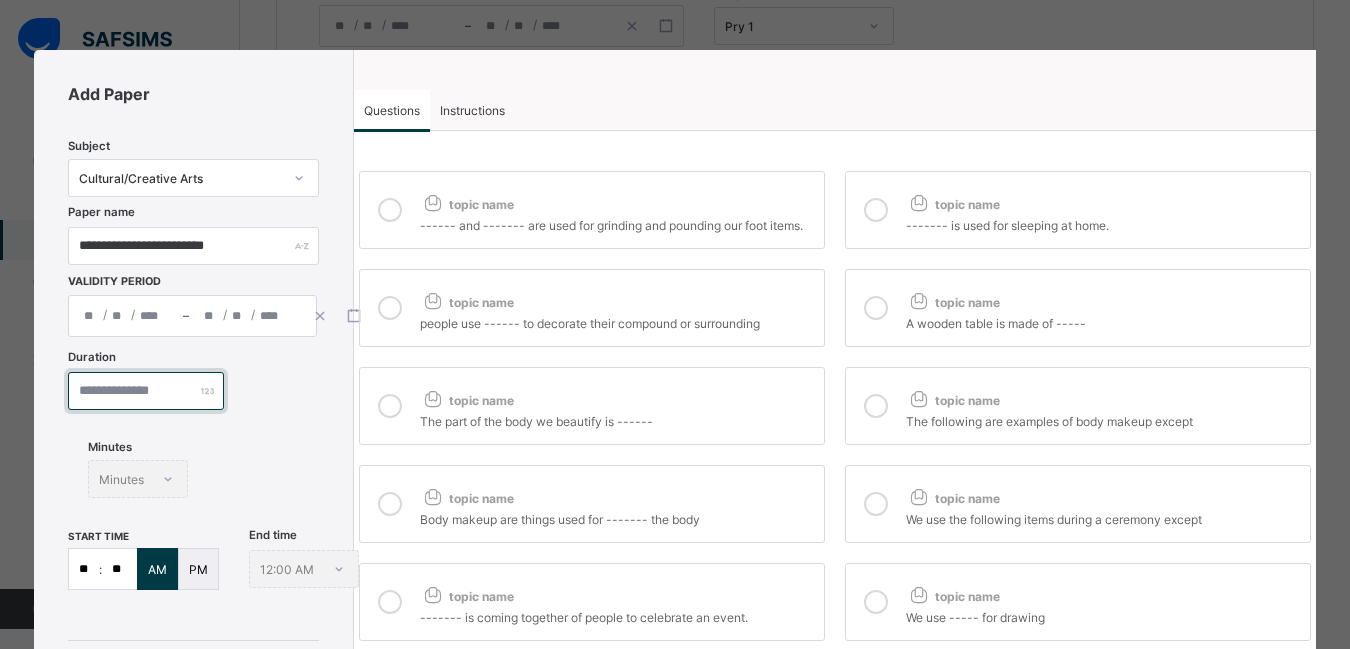 click at bounding box center (146, 391) 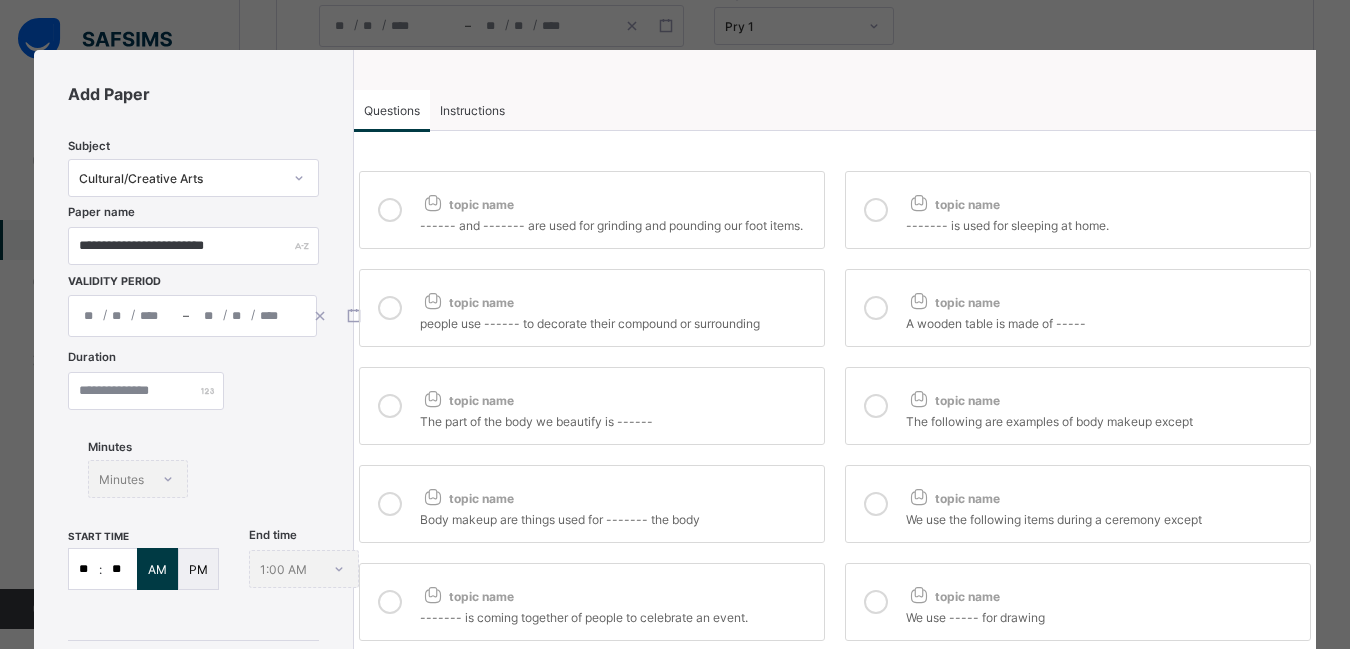 click on "**" at bounding box center (84, 569) 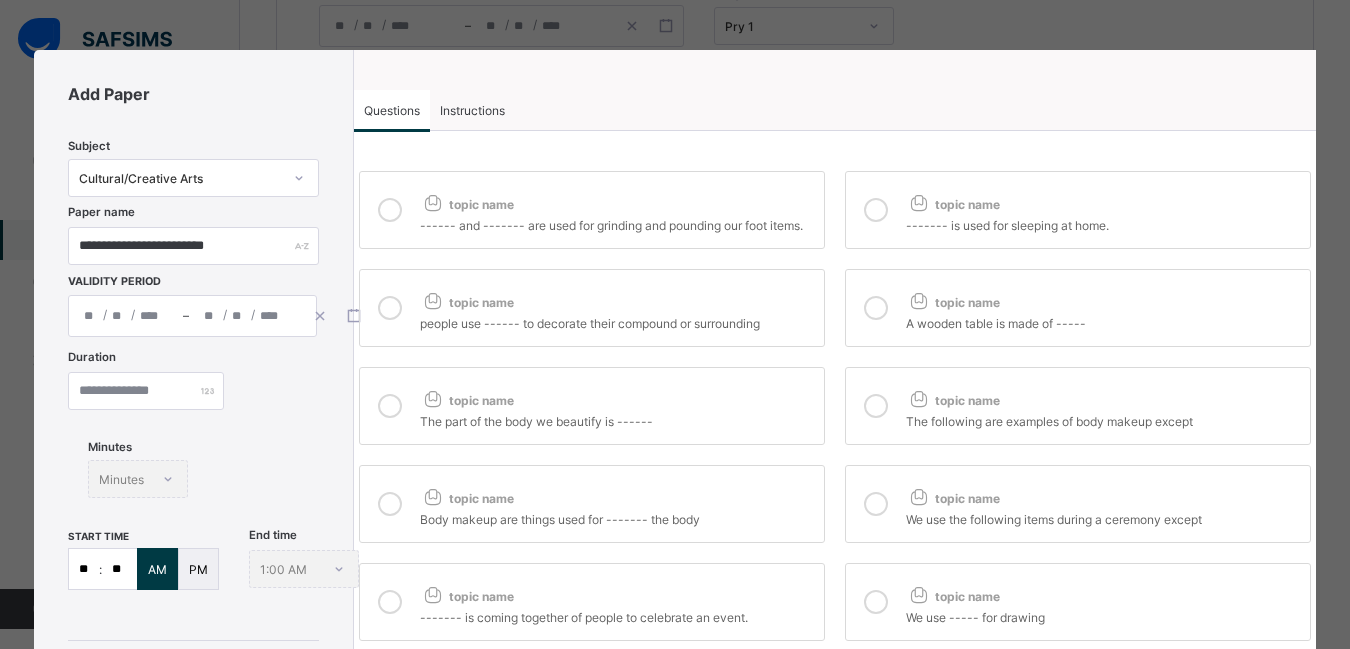 type on "*" 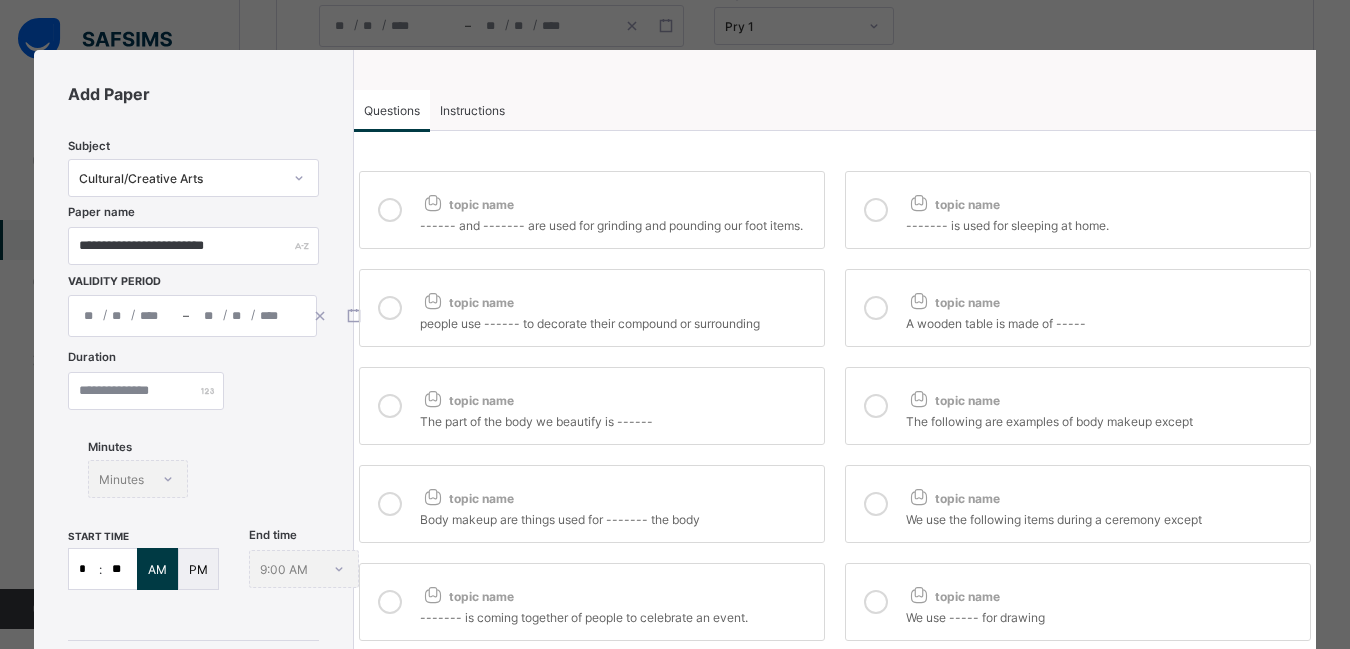 type on "*" 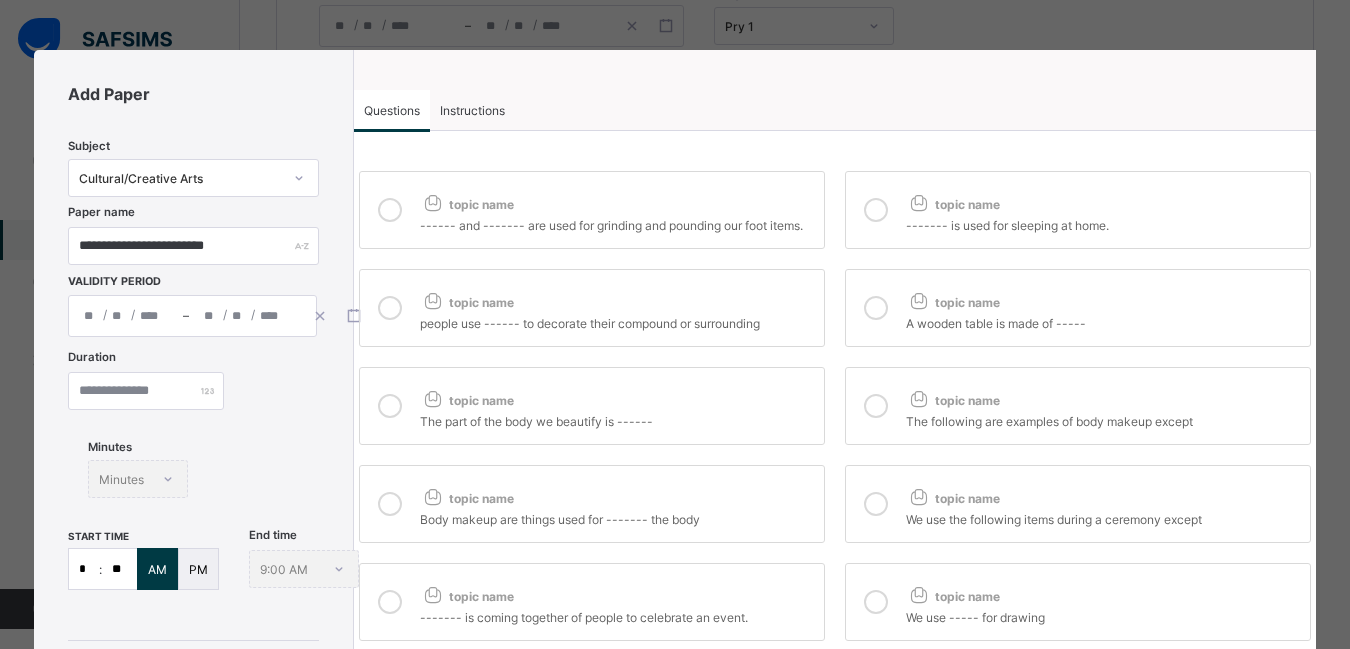 click at bounding box center [390, 406] 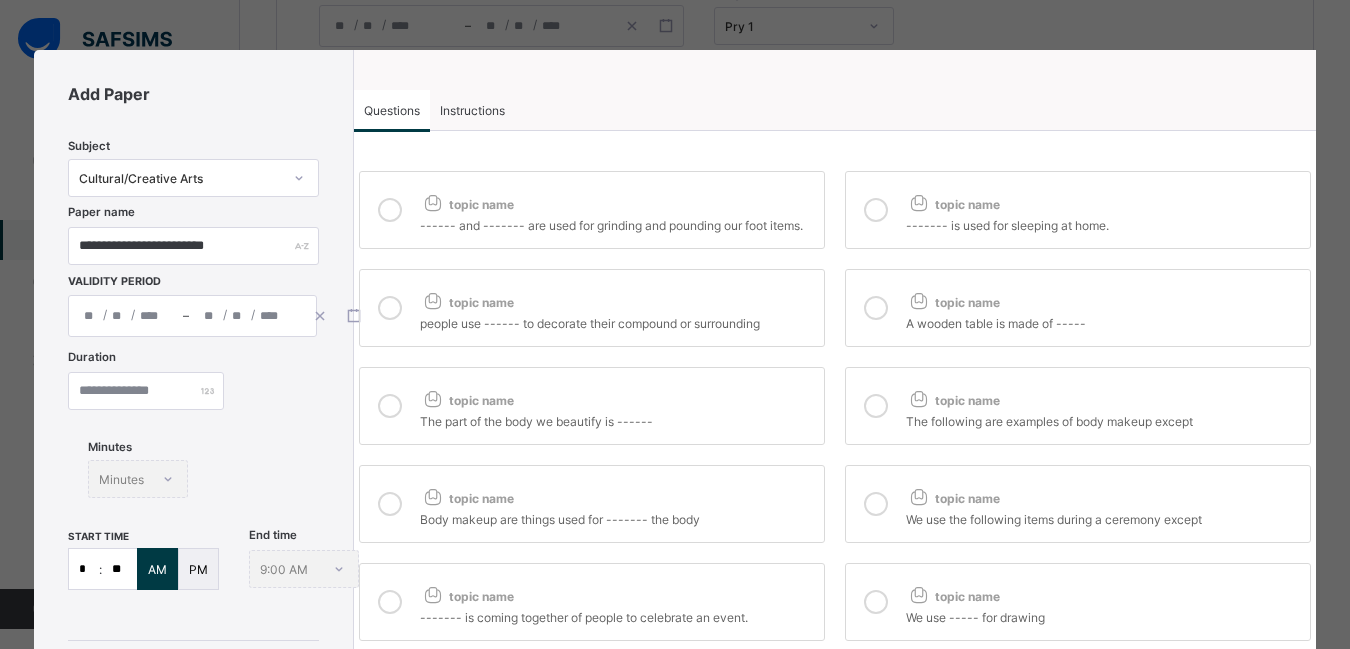 click at bounding box center (876, 406) 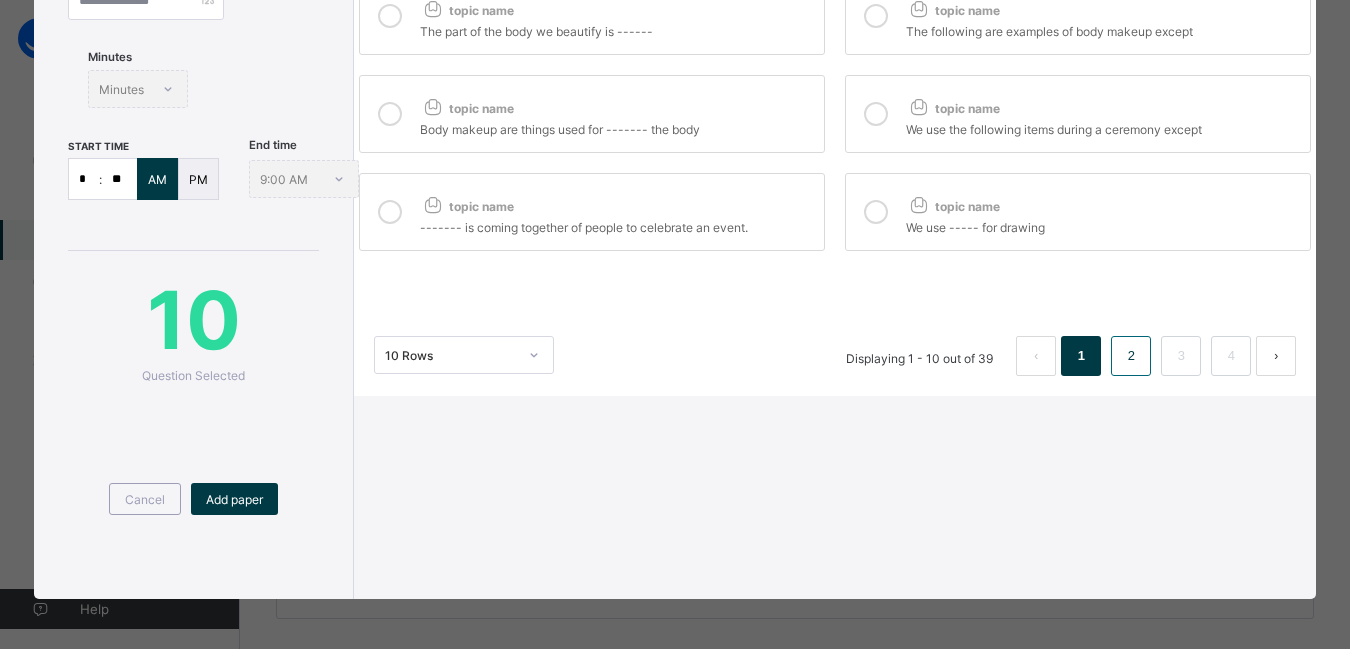 click on "2" at bounding box center (1131, 356) 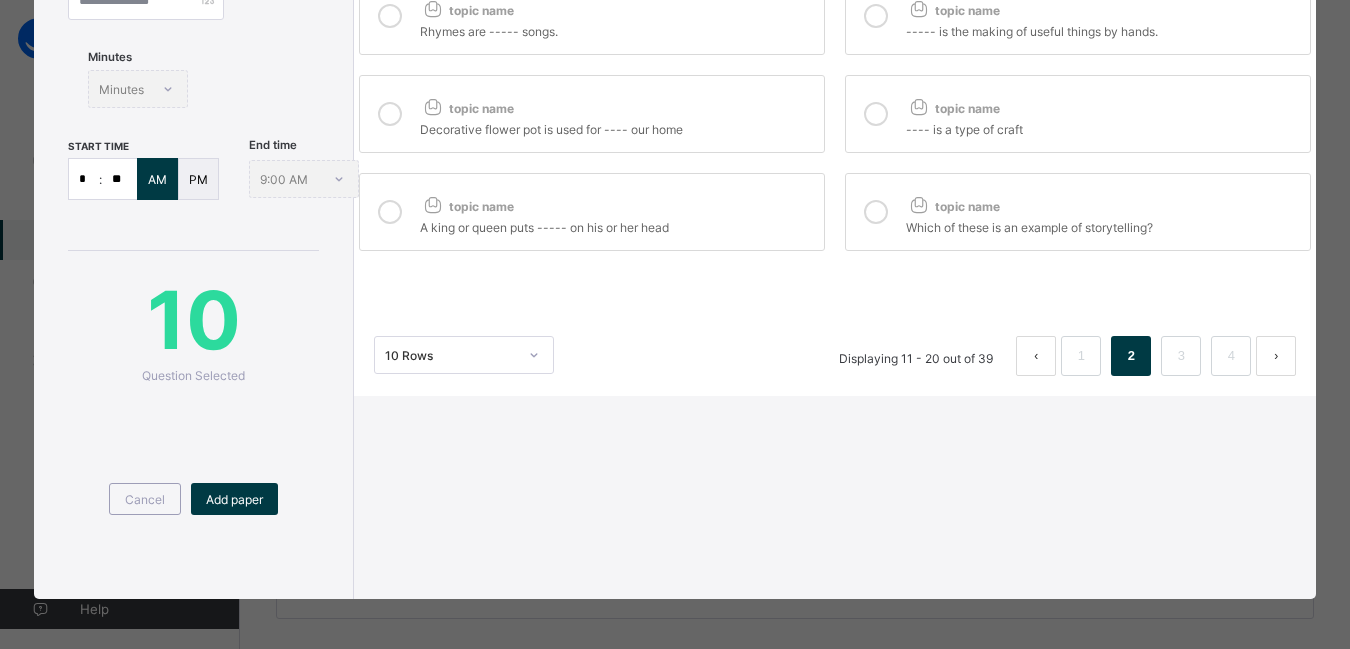 scroll, scrollTop: 0, scrollLeft: 0, axis: both 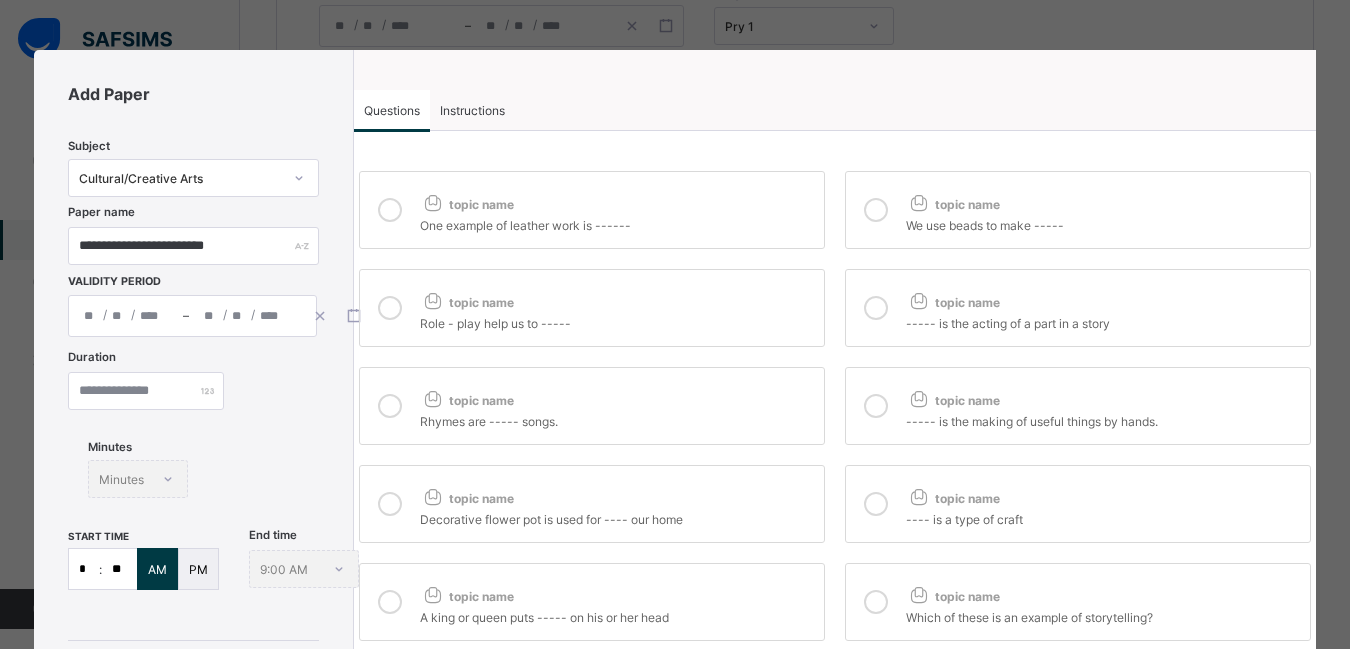 click at bounding box center [390, 210] 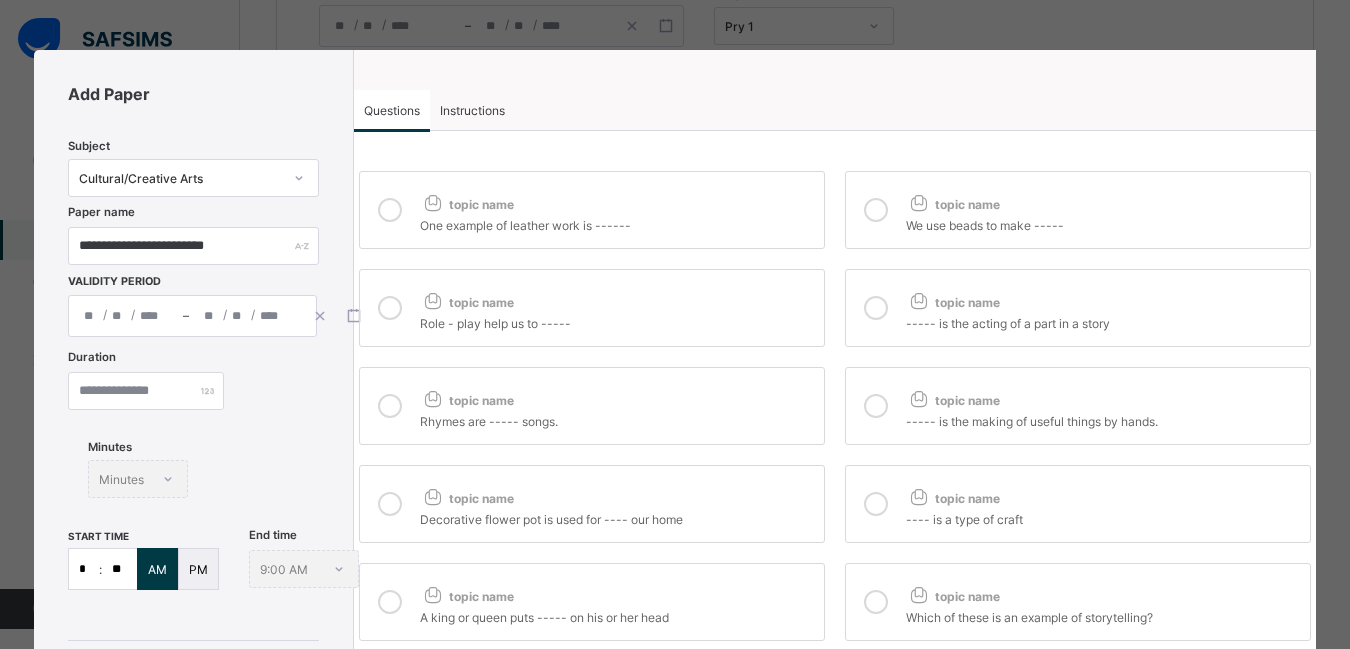 click at bounding box center (876, 210) 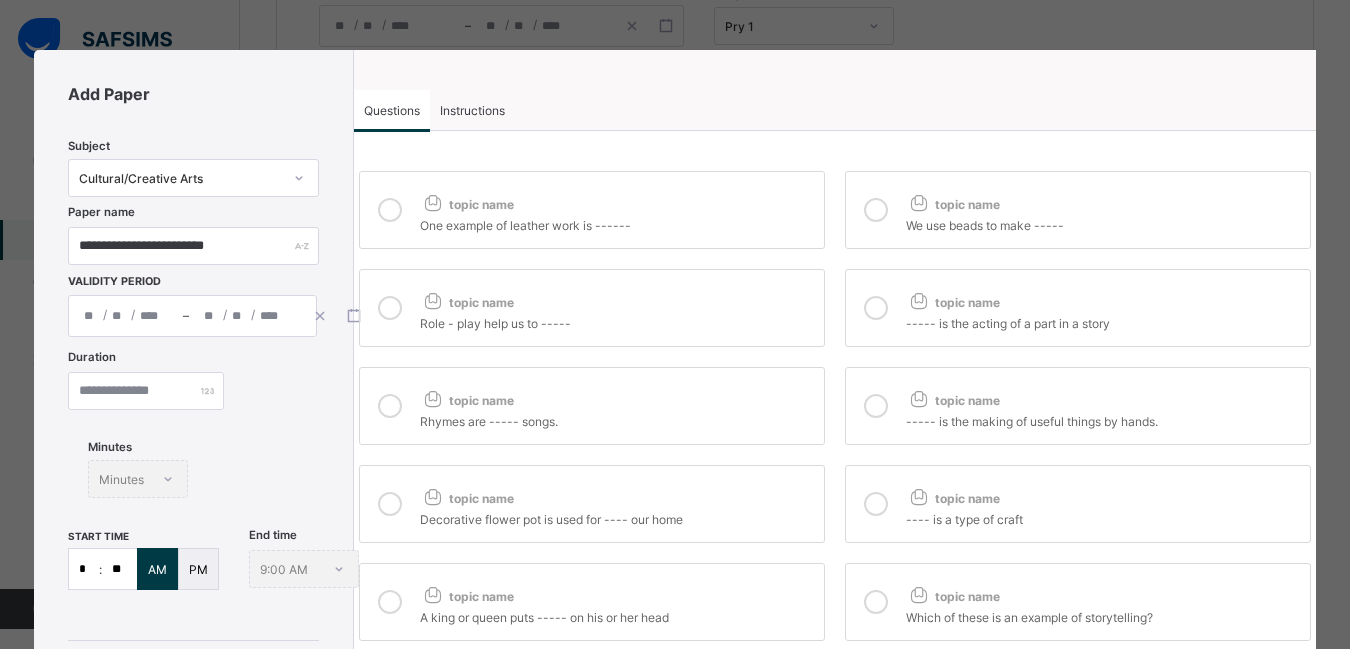 click at bounding box center (390, 406) 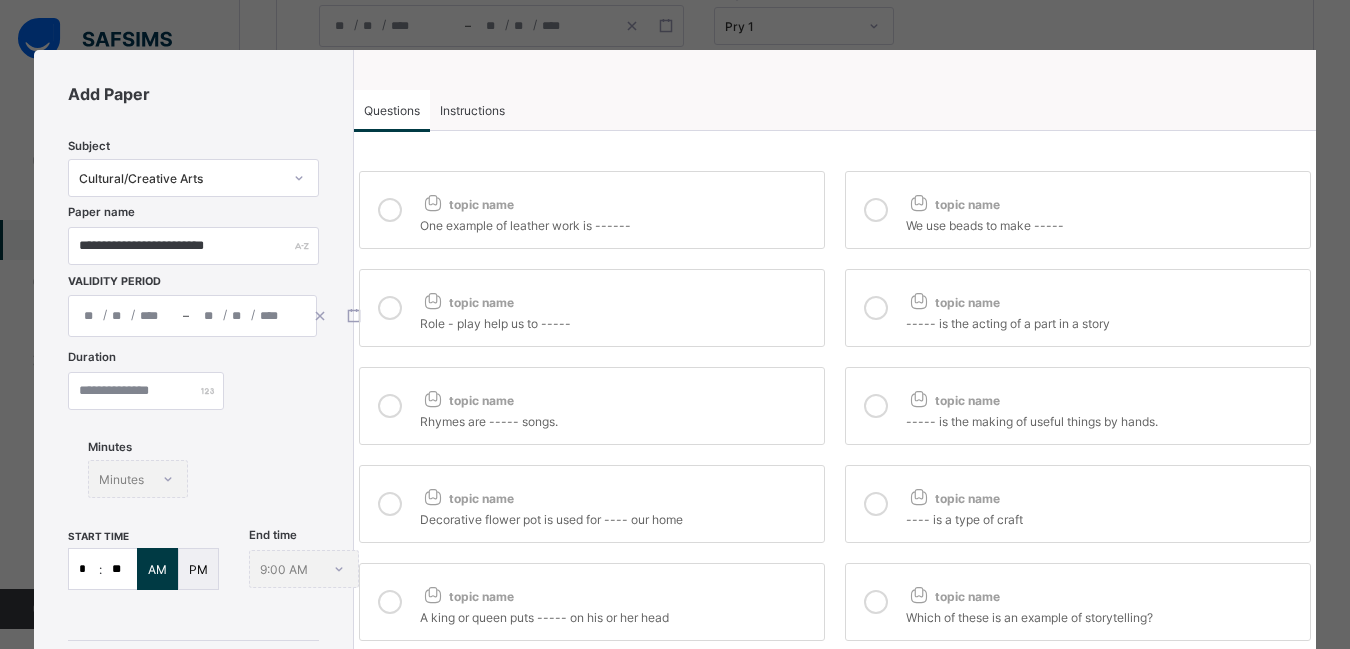 click at bounding box center (390, 504) 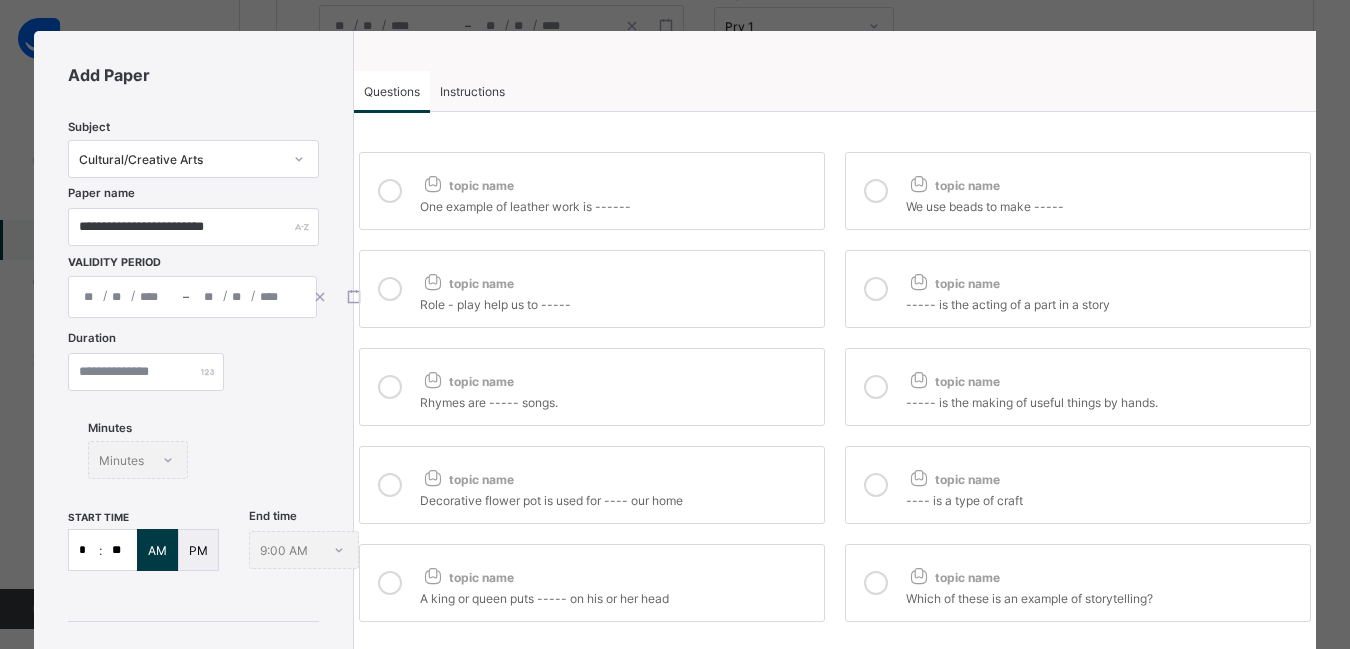 scroll, scrollTop: 0, scrollLeft: 0, axis: both 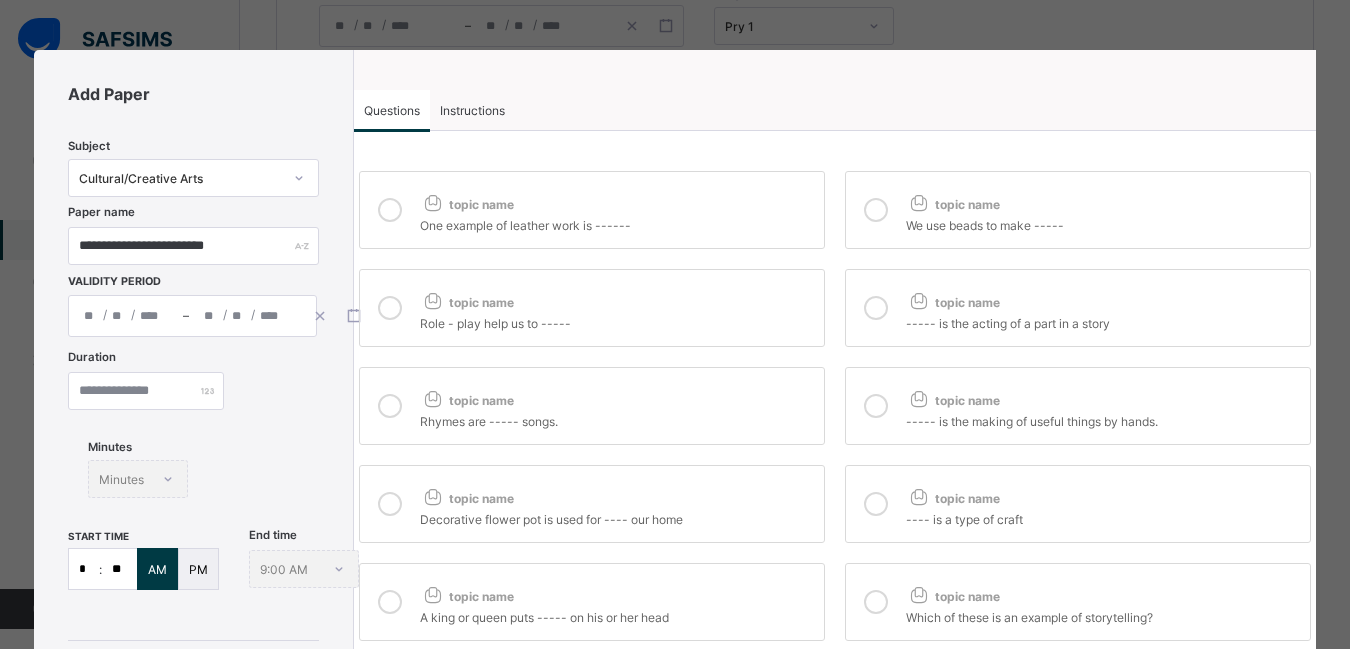 click on "Instructions" at bounding box center [472, 110] 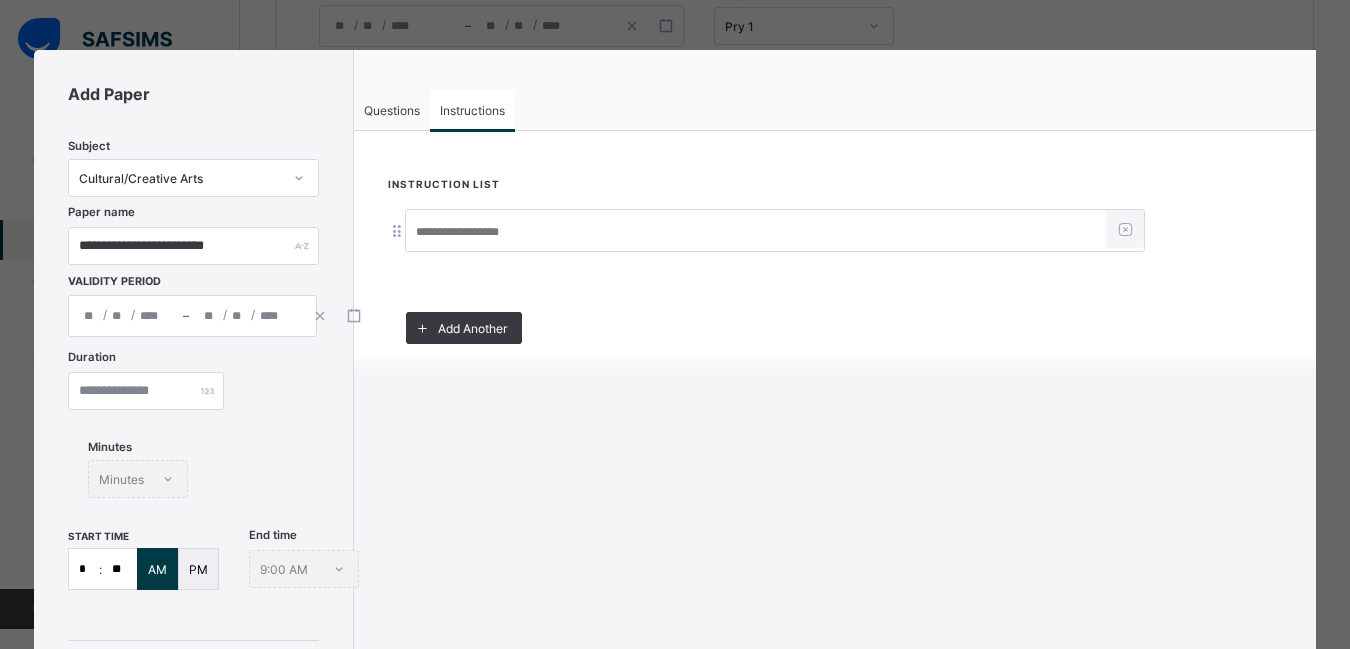 click at bounding box center (756, 232) 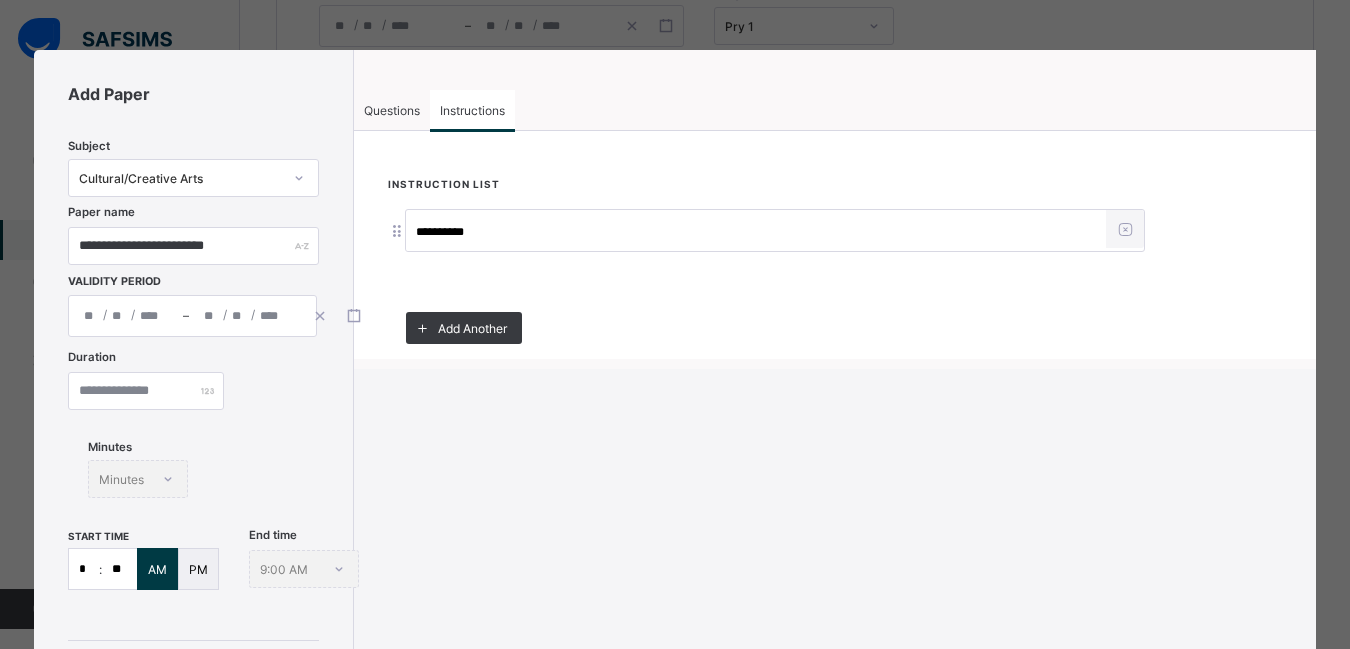 type on "**********" 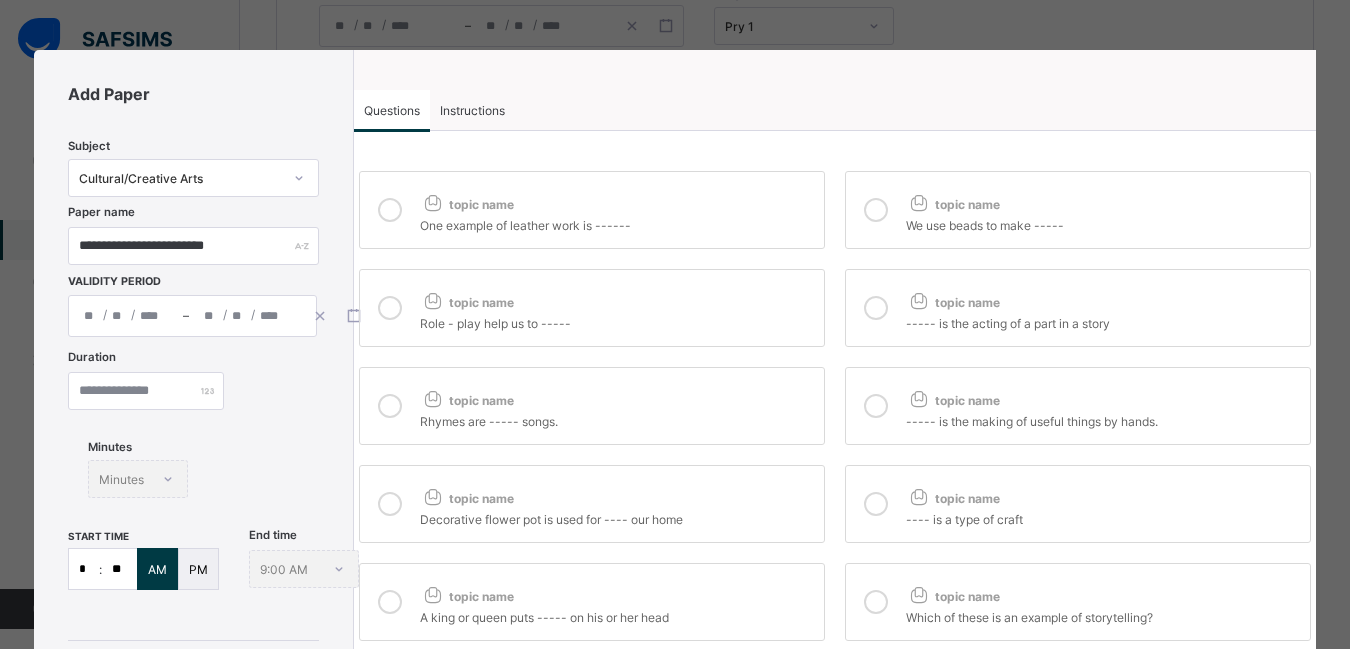 scroll, scrollTop: 390, scrollLeft: 0, axis: vertical 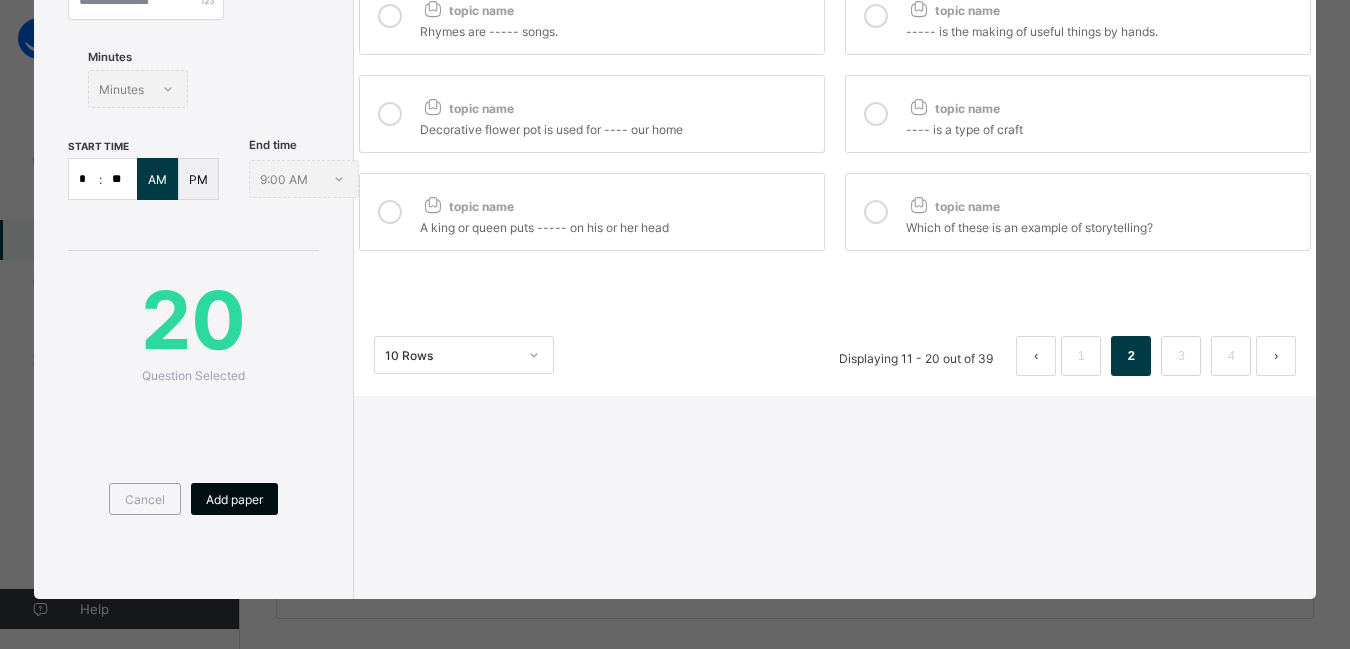 click on "Add paper" at bounding box center (234, 499) 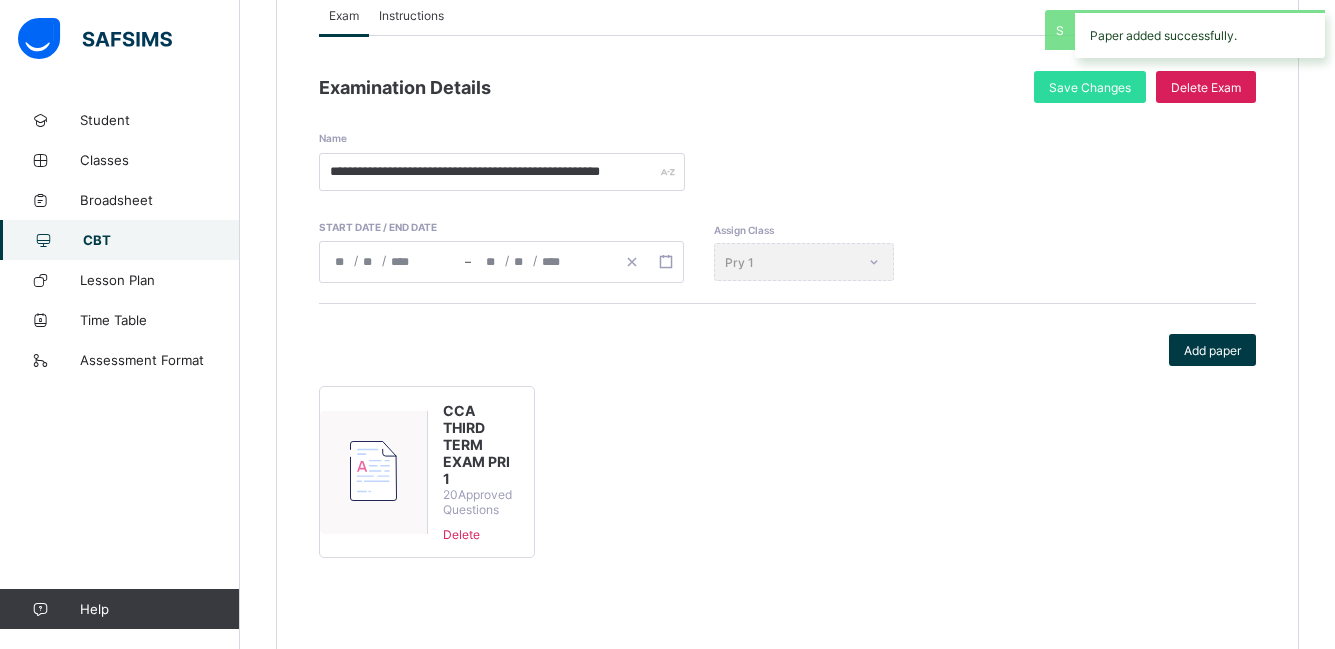 scroll, scrollTop: 256, scrollLeft: 0, axis: vertical 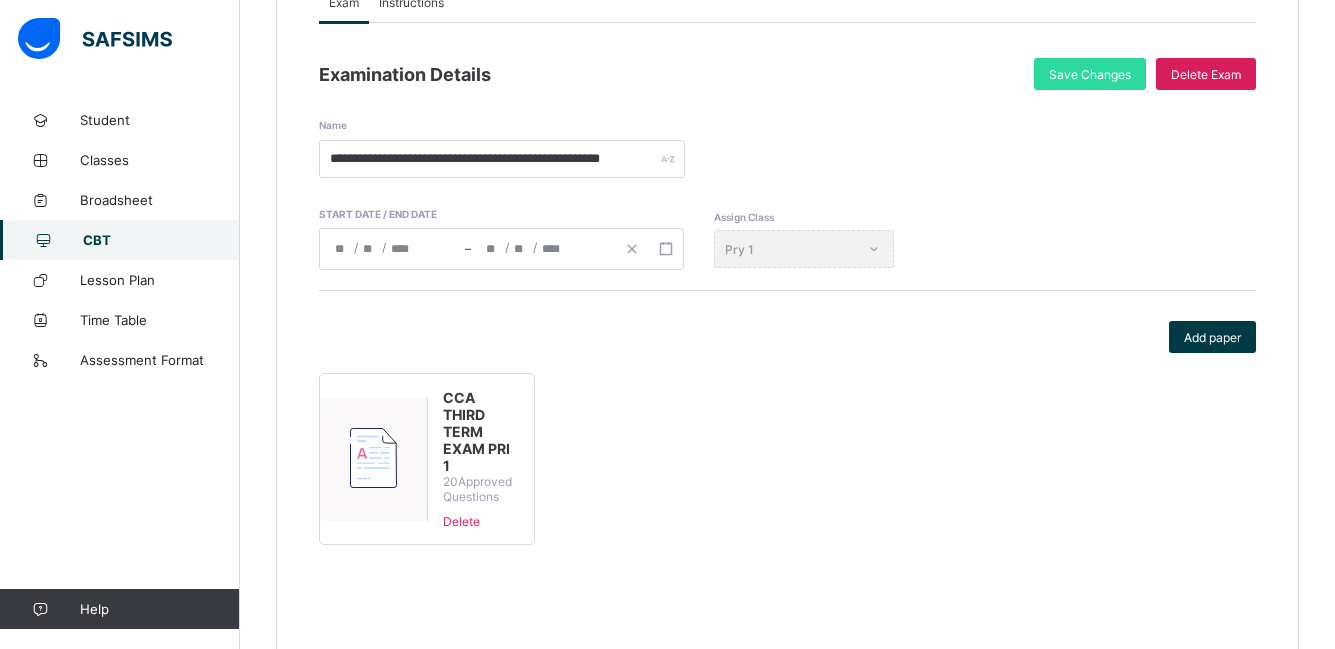 click on "CBT" at bounding box center (161, 240) 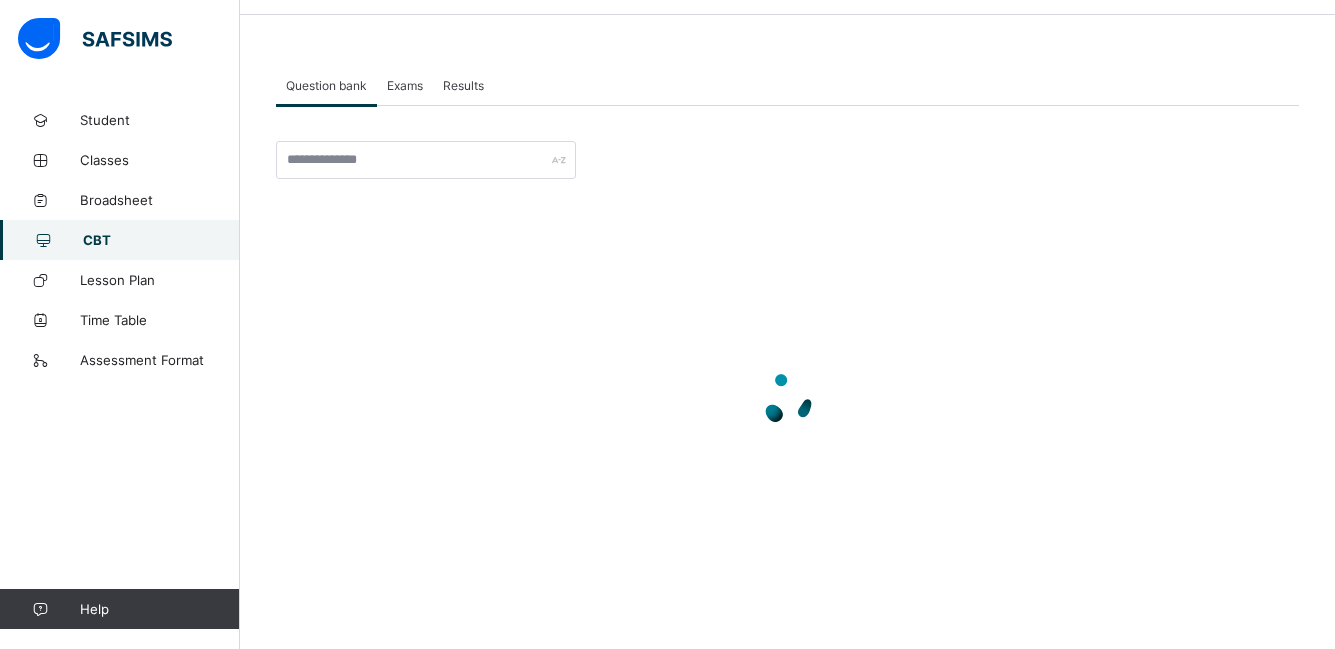scroll, scrollTop: 65, scrollLeft: 0, axis: vertical 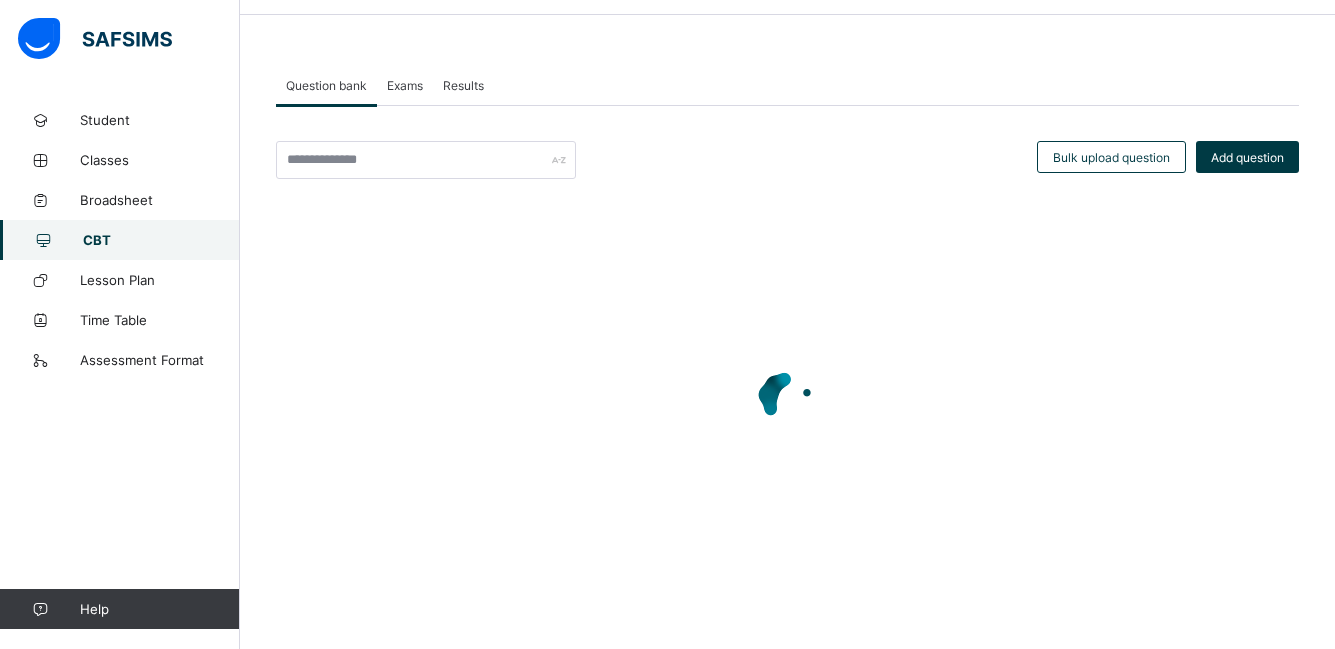 click on "Exams" at bounding box center (405, 85) 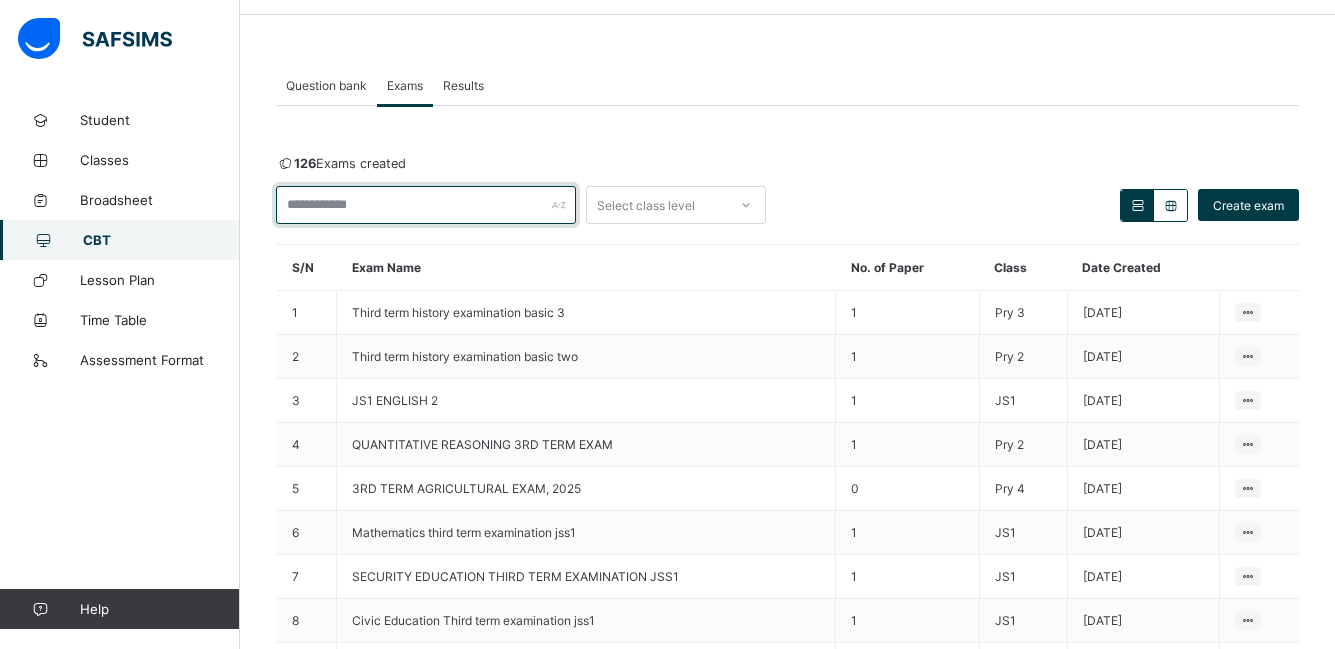 click at bounding box center (426, 205) 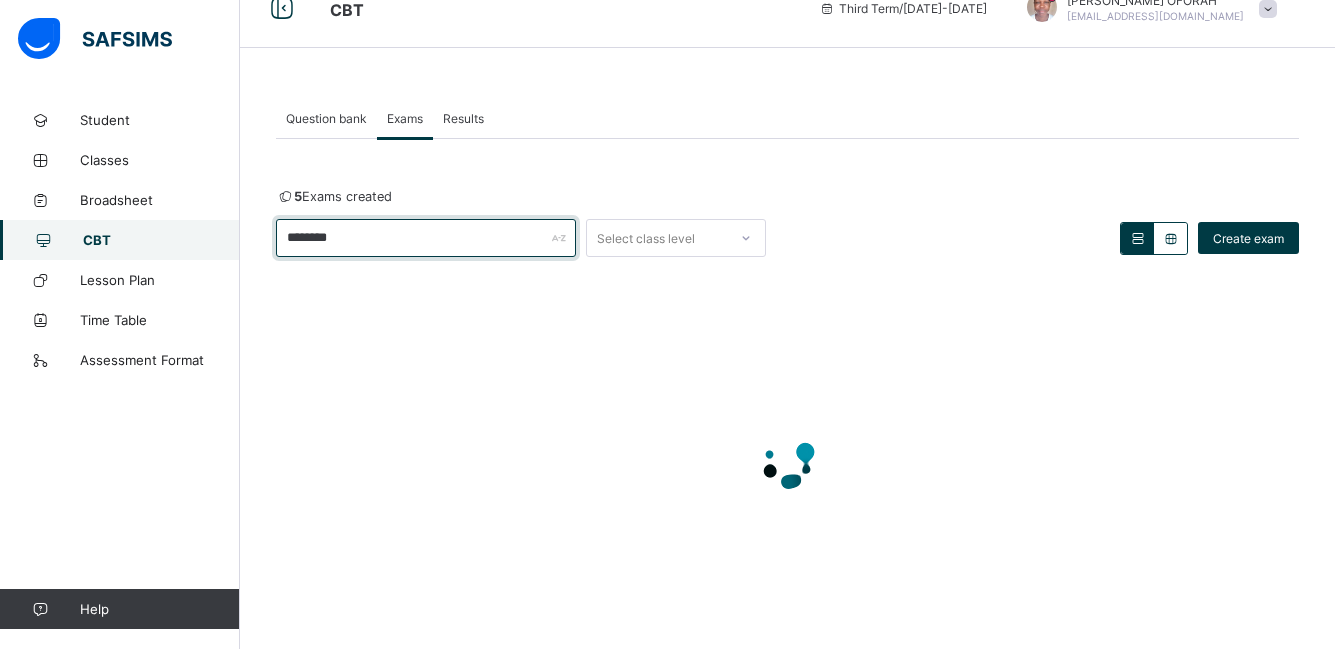 scroll, scrollTop: 65, scrollLeft: 0, axis: vertical 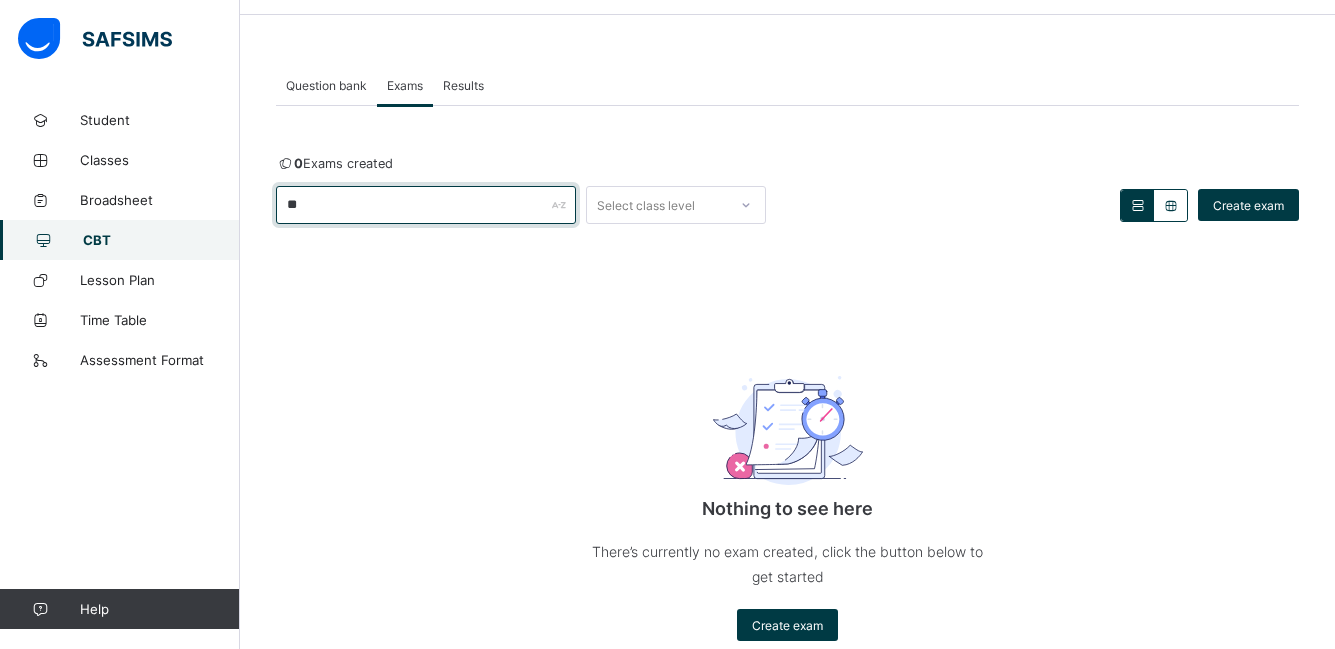 type on "*" 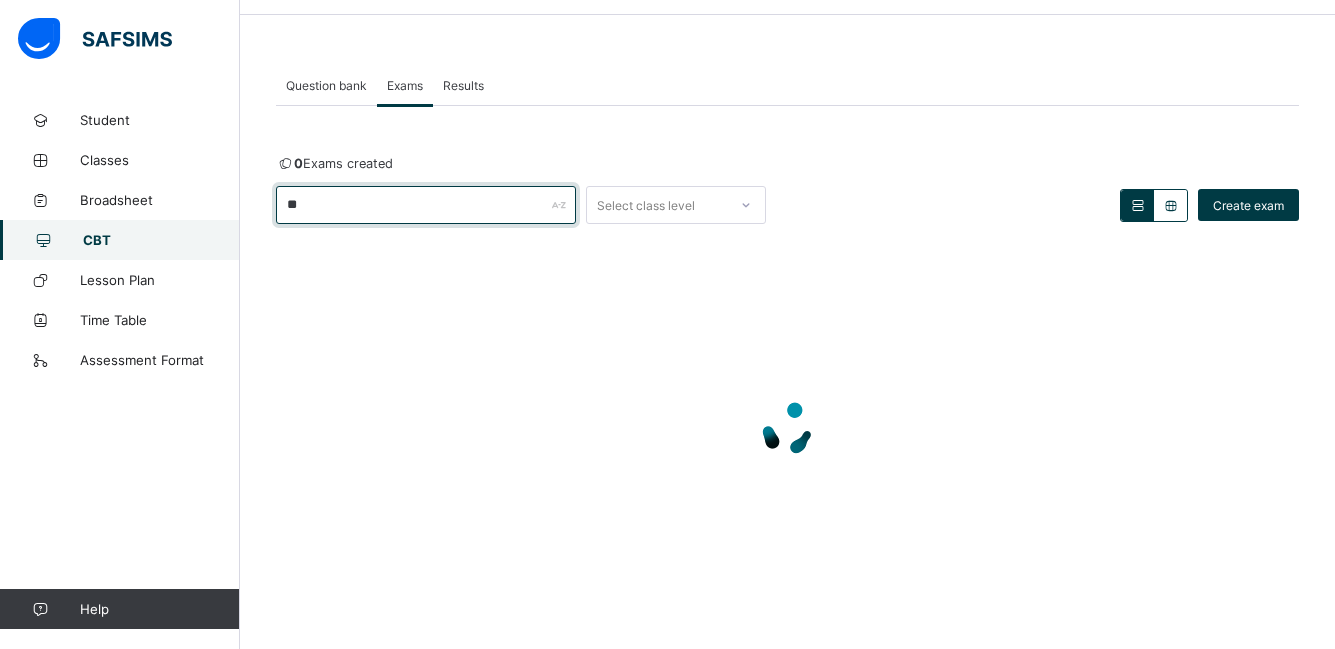 type on "*" 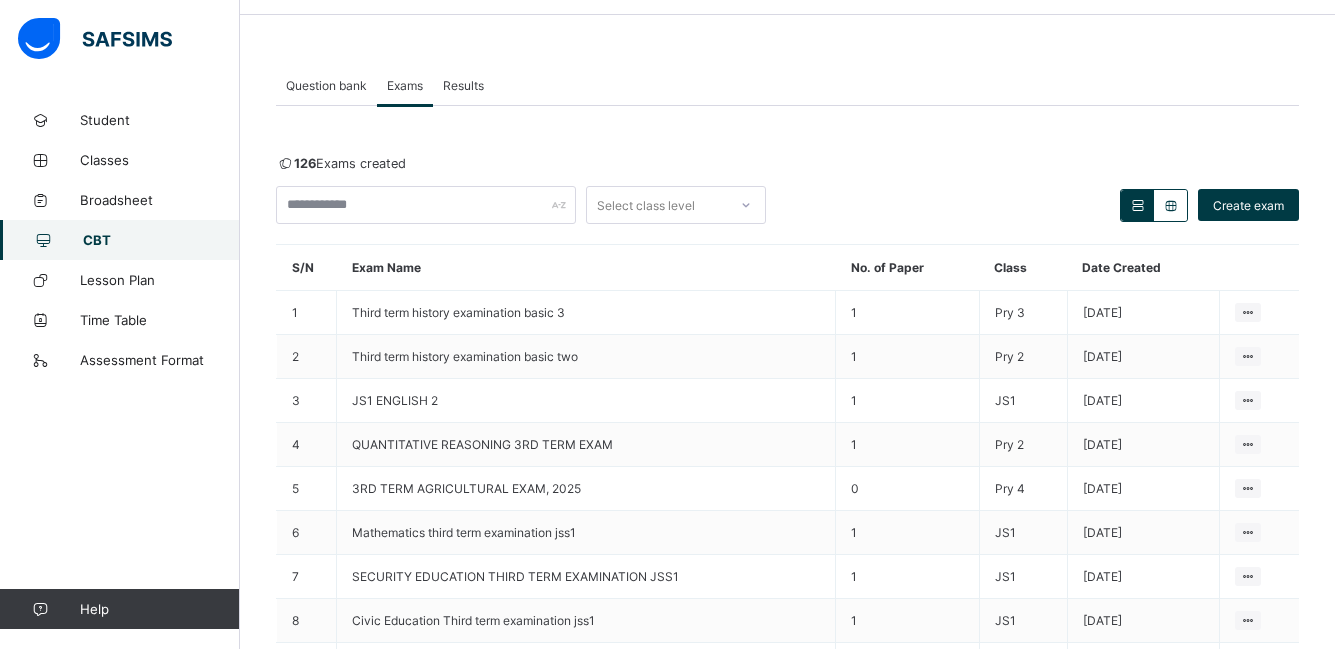click on "Exams" at bounding box center [405, 85] 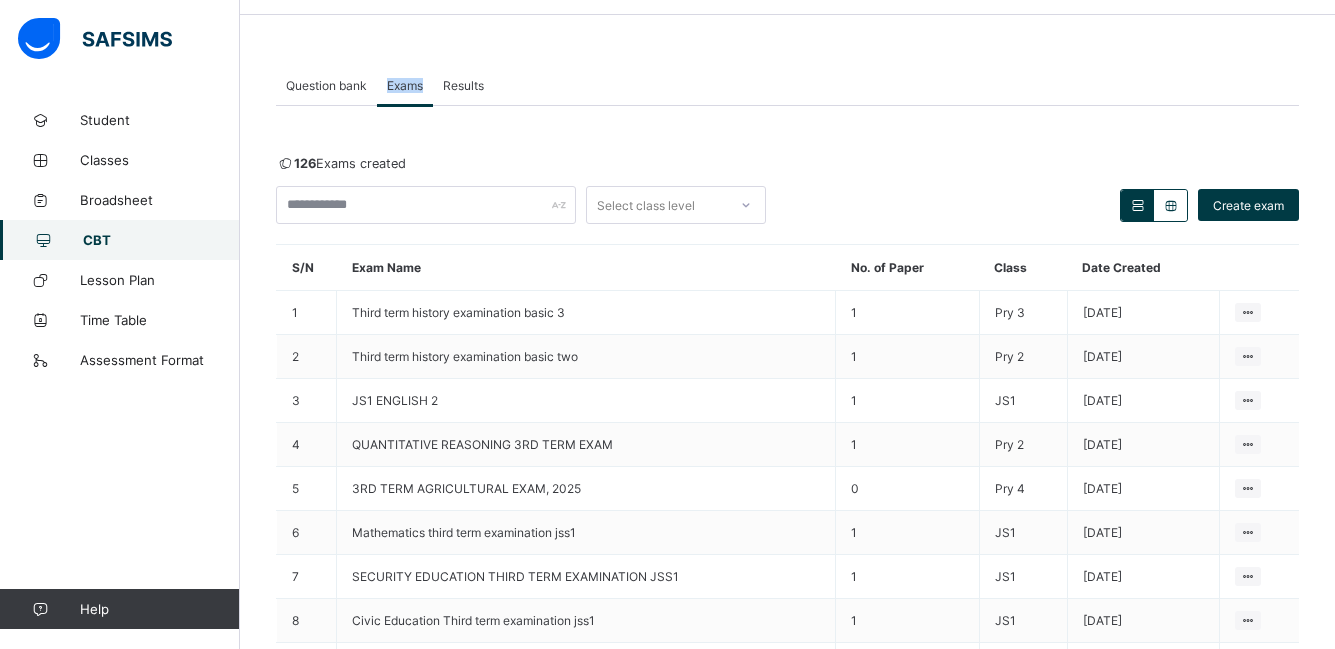 click on "Exams" at bounding box center (405, 85) 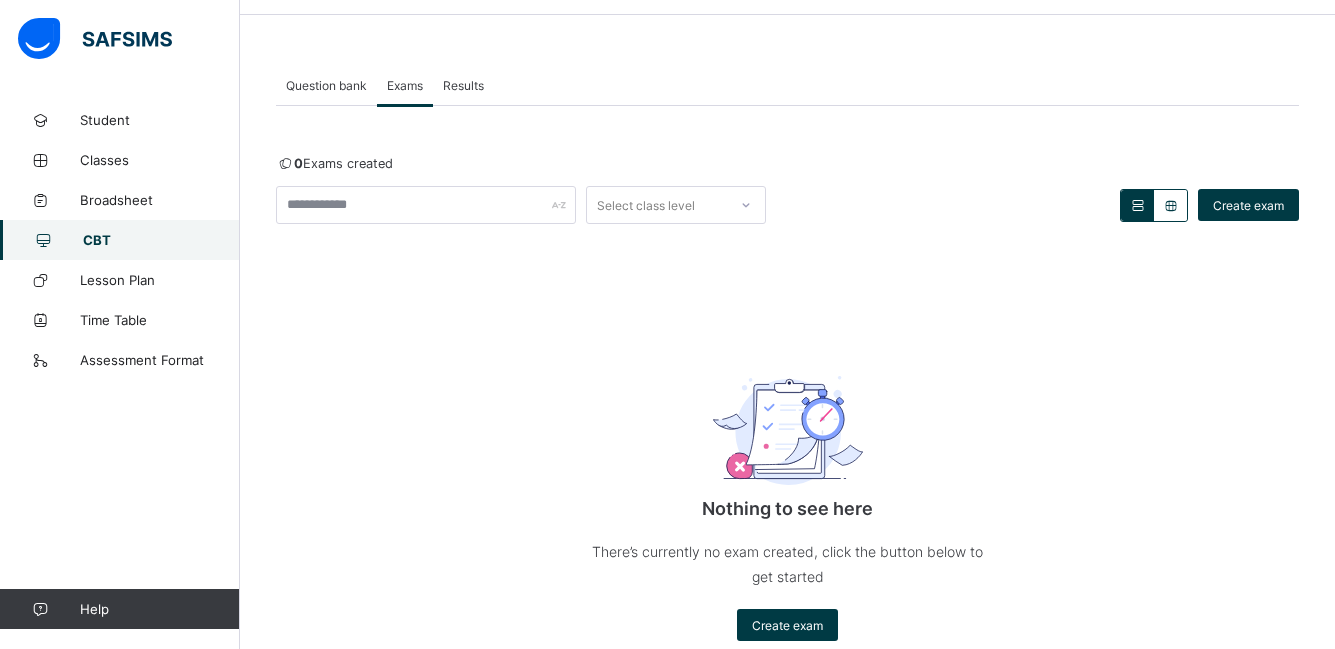 click on "Question bank" at bounding box center [326, 85] 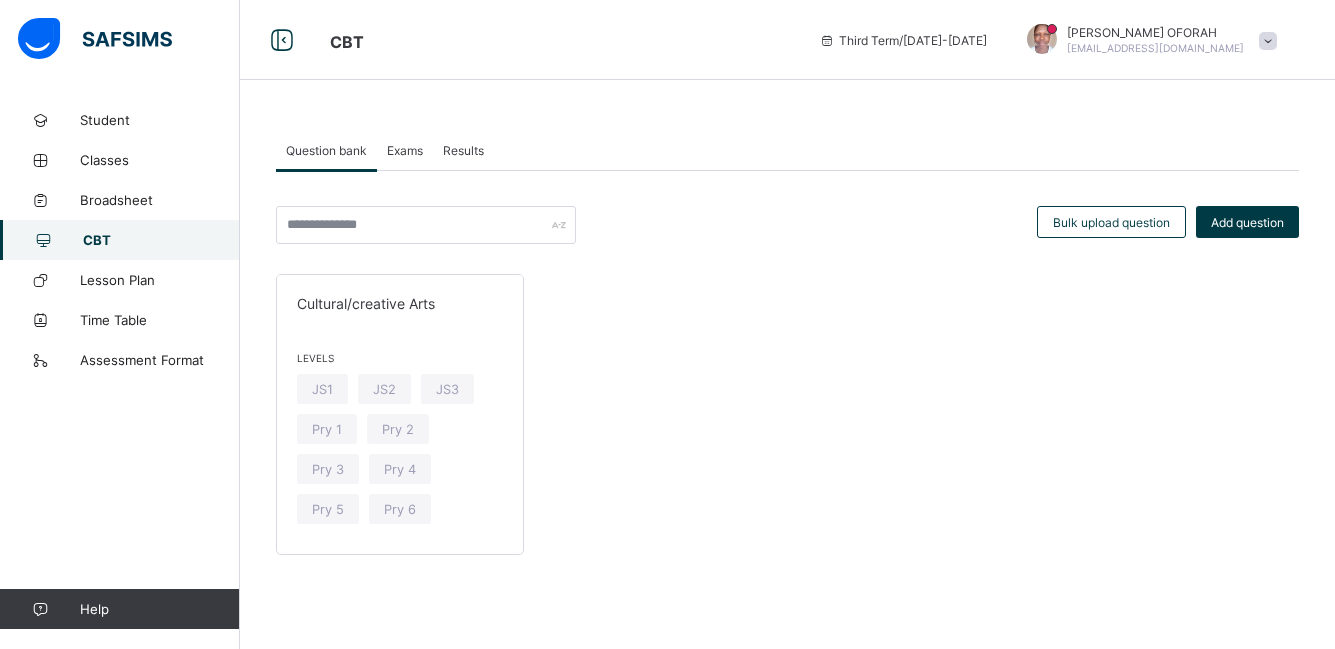 scroll, scrollTop: 0, scrollLeft: 0, axis: both 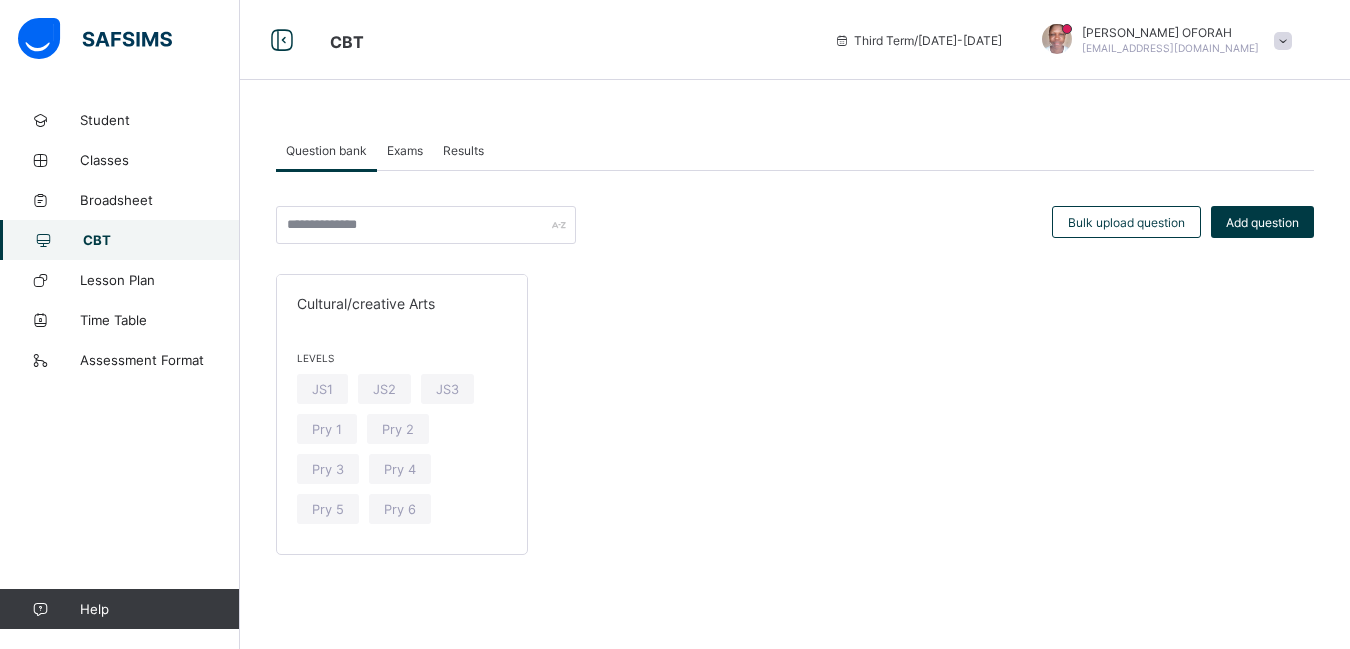 click on "Exams" at bounding box center (405, 150) 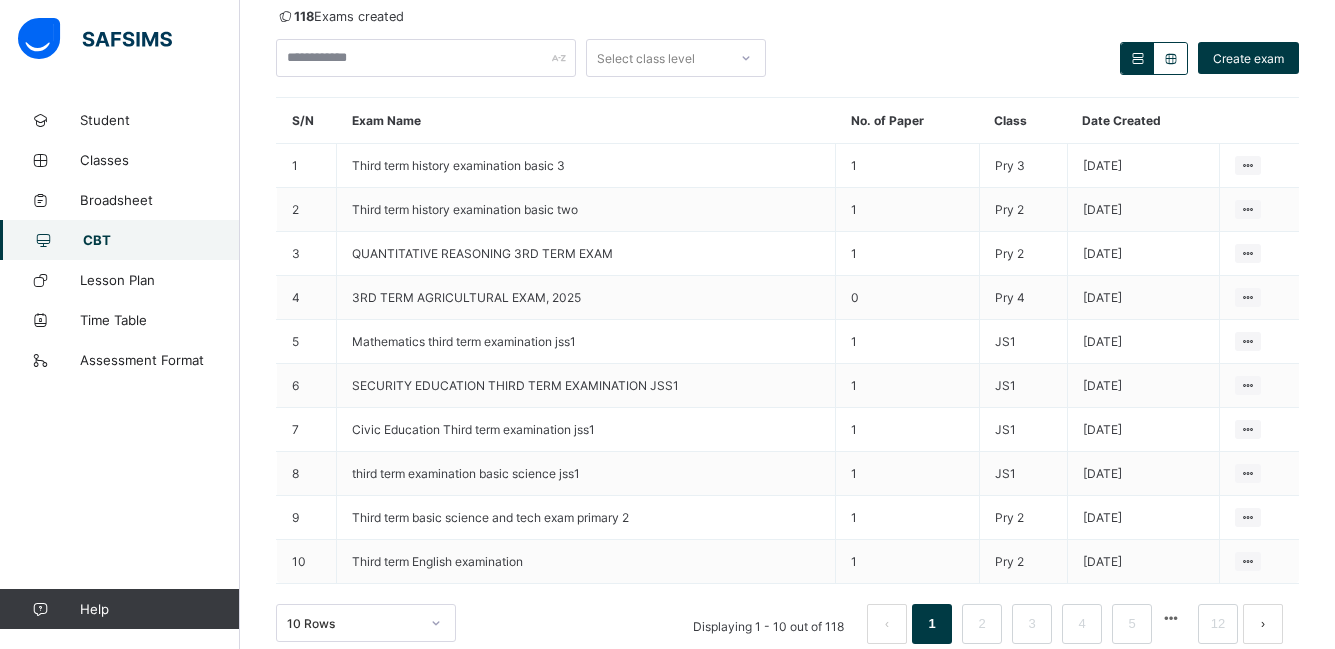 scroll, scrollTop: 252, scrollLeft: 0, axis: vertical 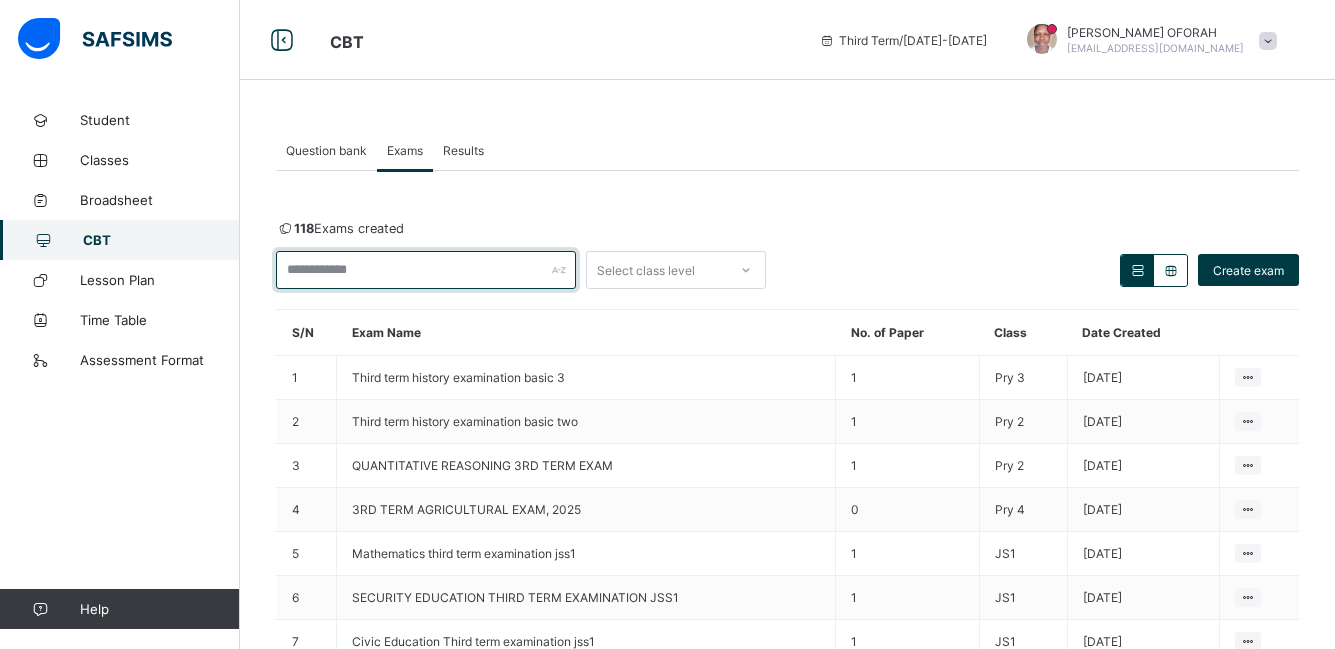 click at bounding box center [426, 270] 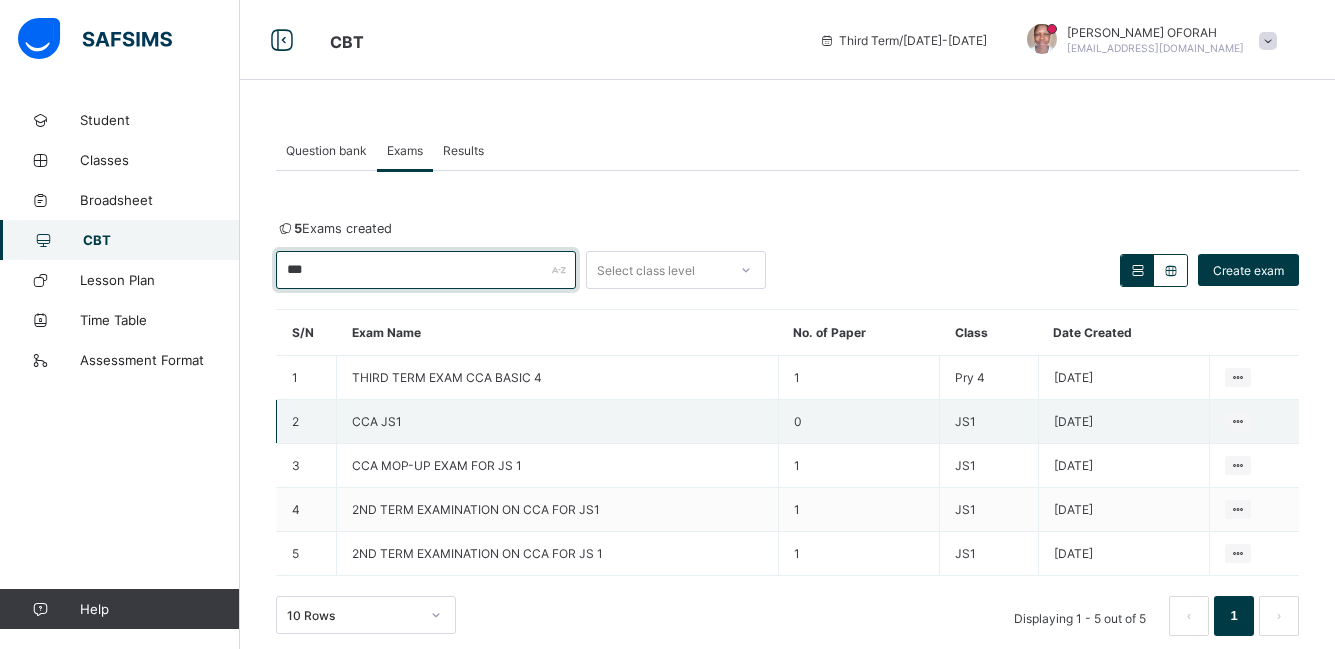 type on "***" 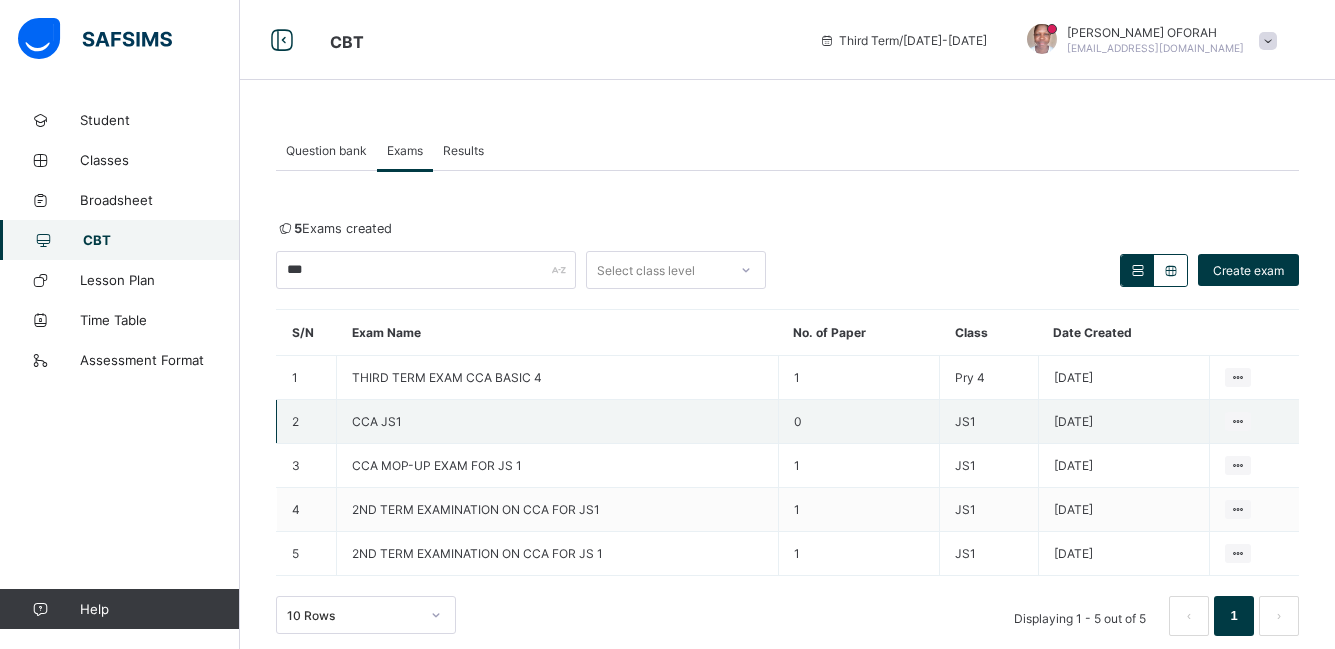click on "View all papers Make actvie" at bounding box center [1254, 422] 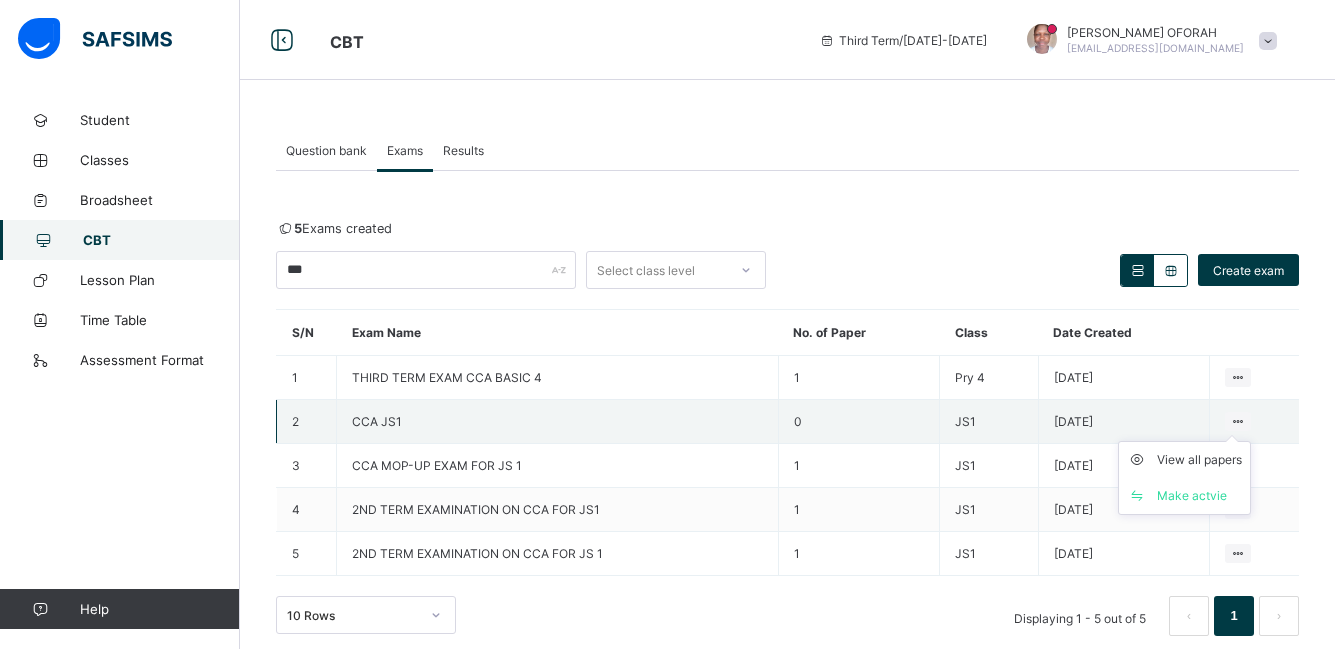 click at bounding box center (1238, 421) 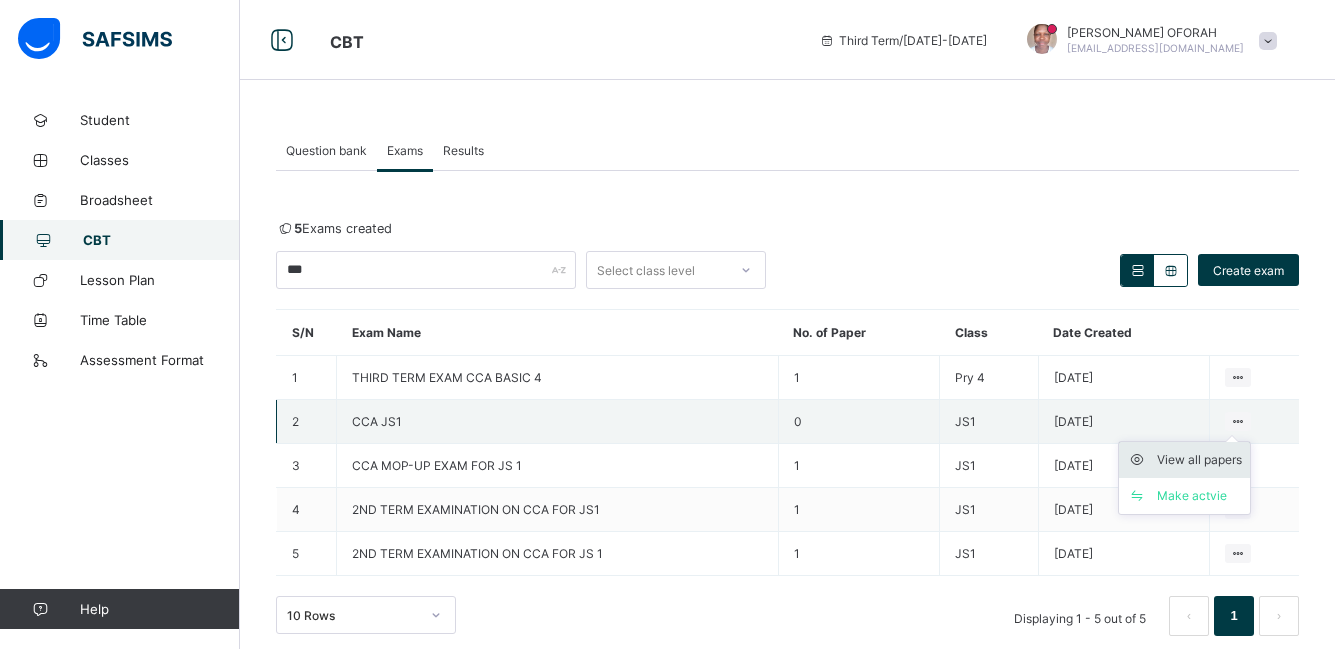 click on "View all papers" at bounding box center [1199, 460] 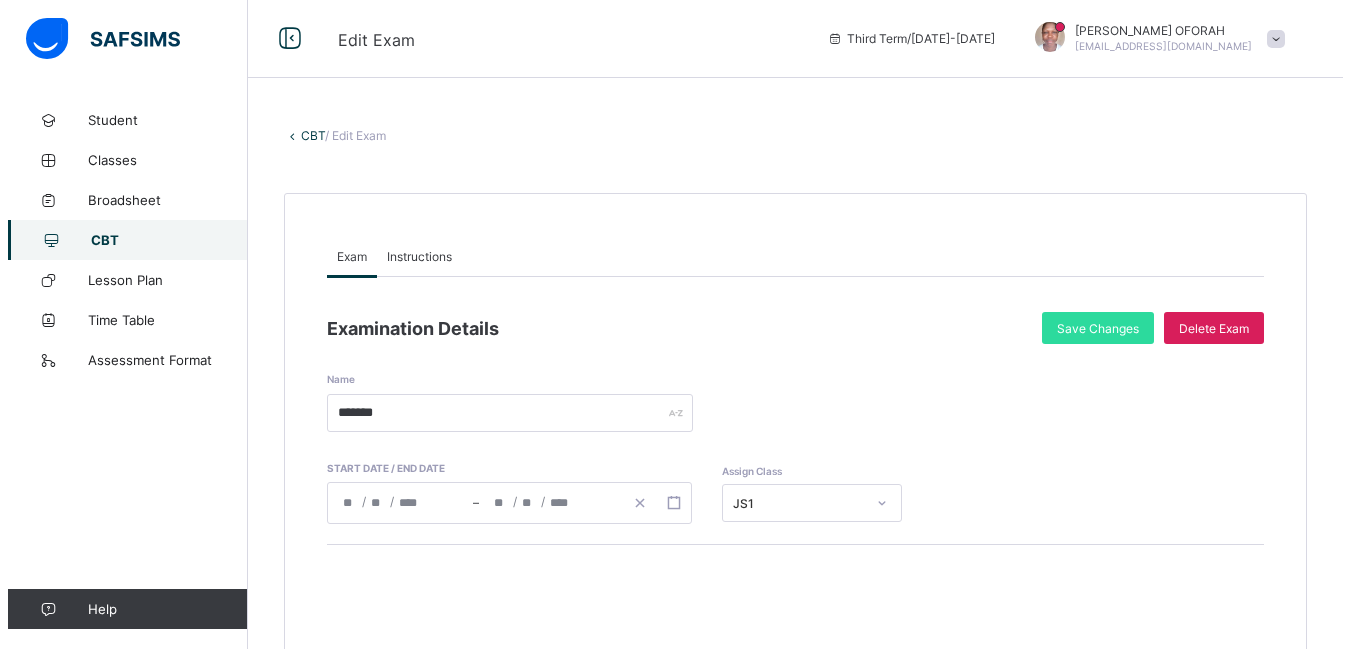 scroll, scrollTop: 0, scrollLeft: 0, axis: both 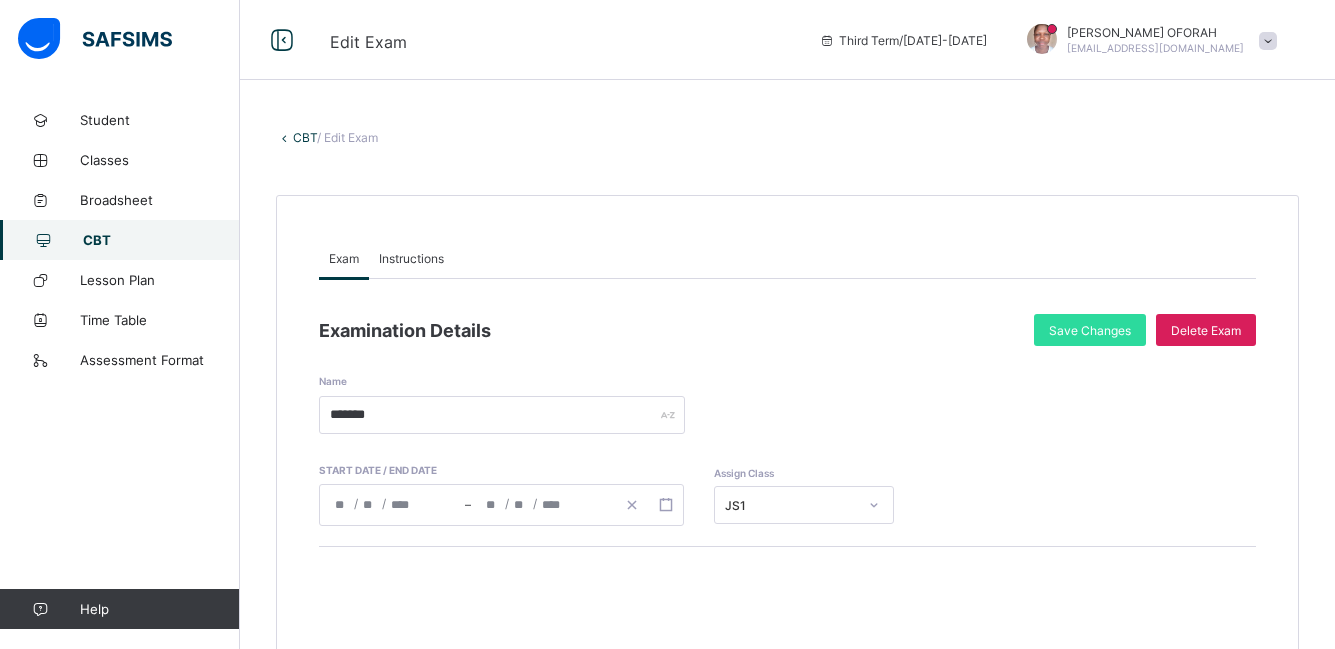 click on "CBT" at bounding box center (305, 137) 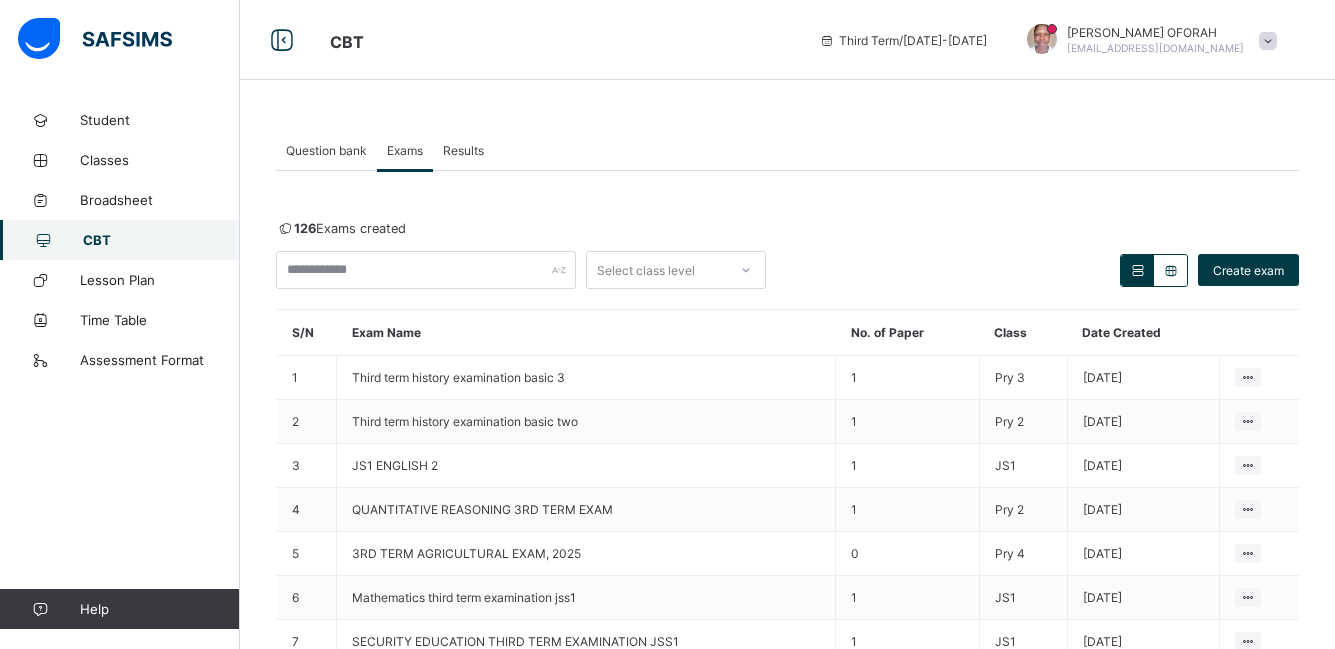 click on "Question bank" at bounding box center (326, 150) 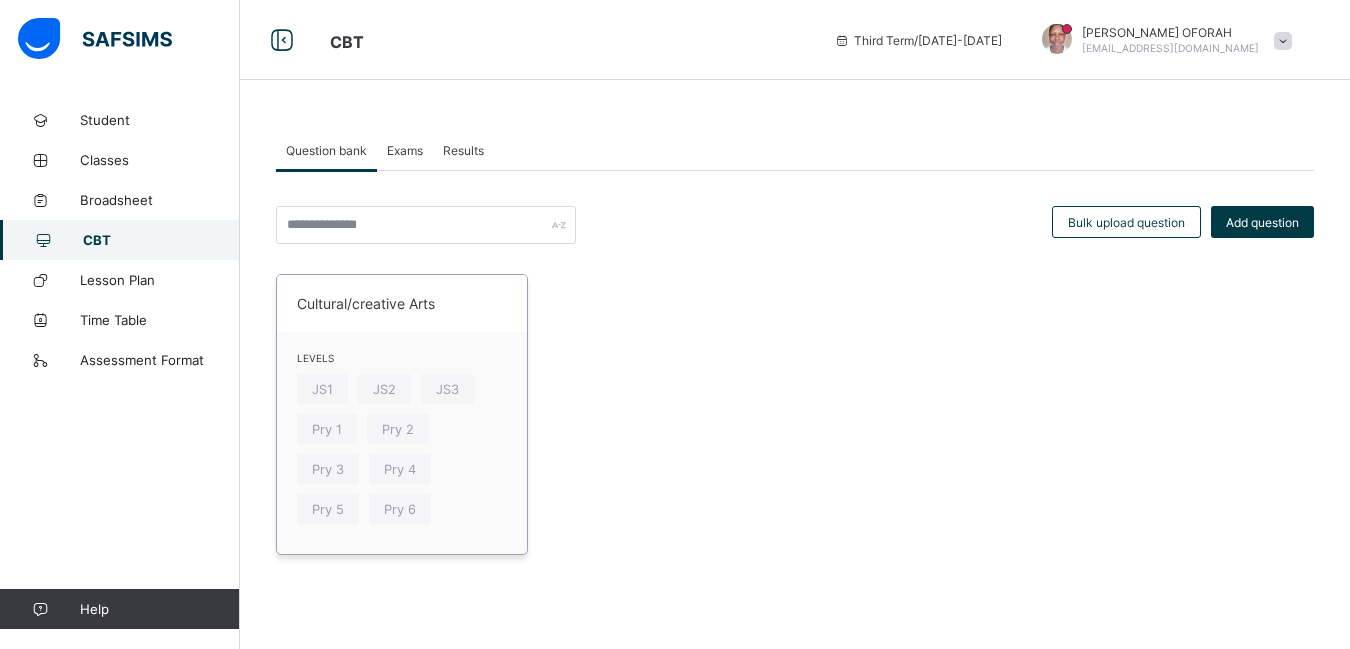 click on "Cultural/creative Arts" at bounding box center [402, 303] 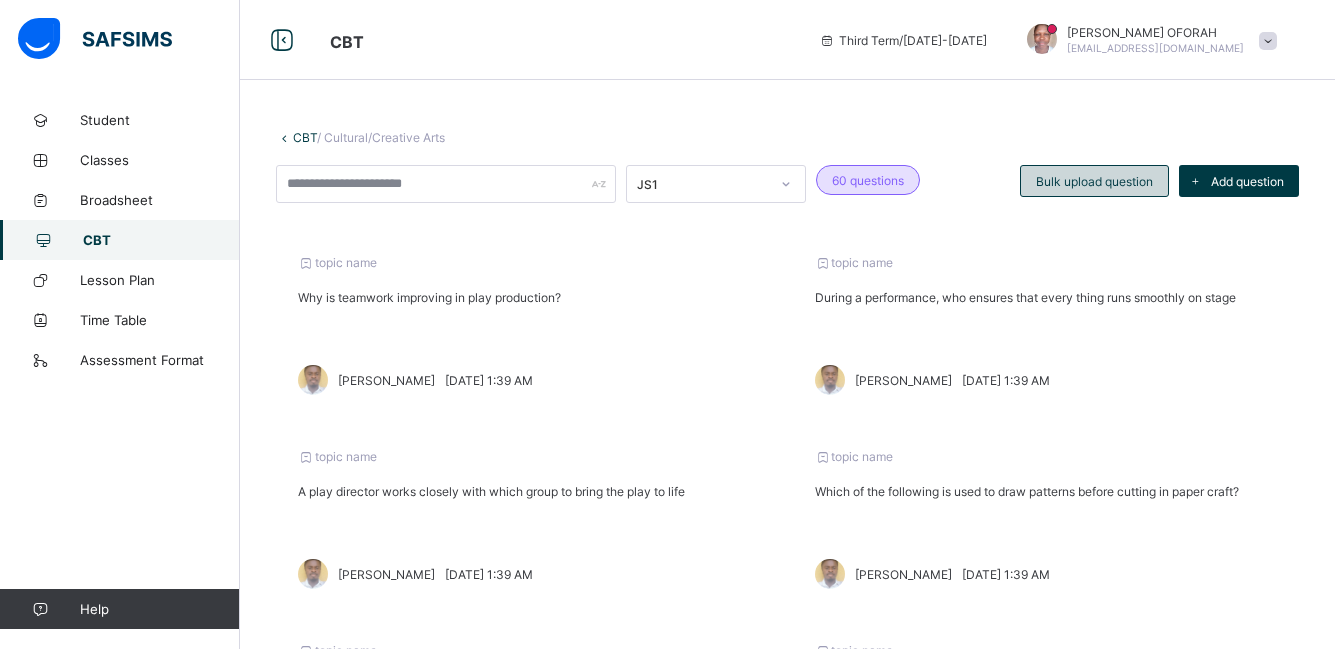 click on "Bulk upload question" at bounding box center (1094, 181) 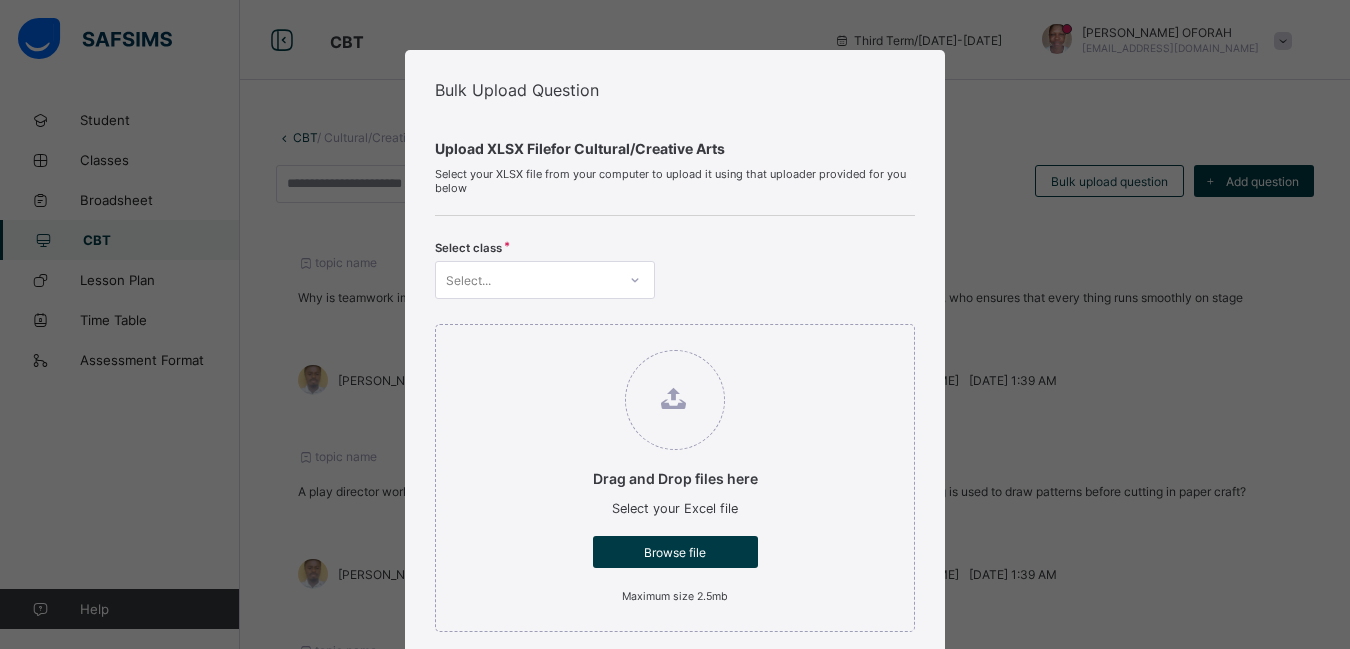 click at bounding box center (635, 280) 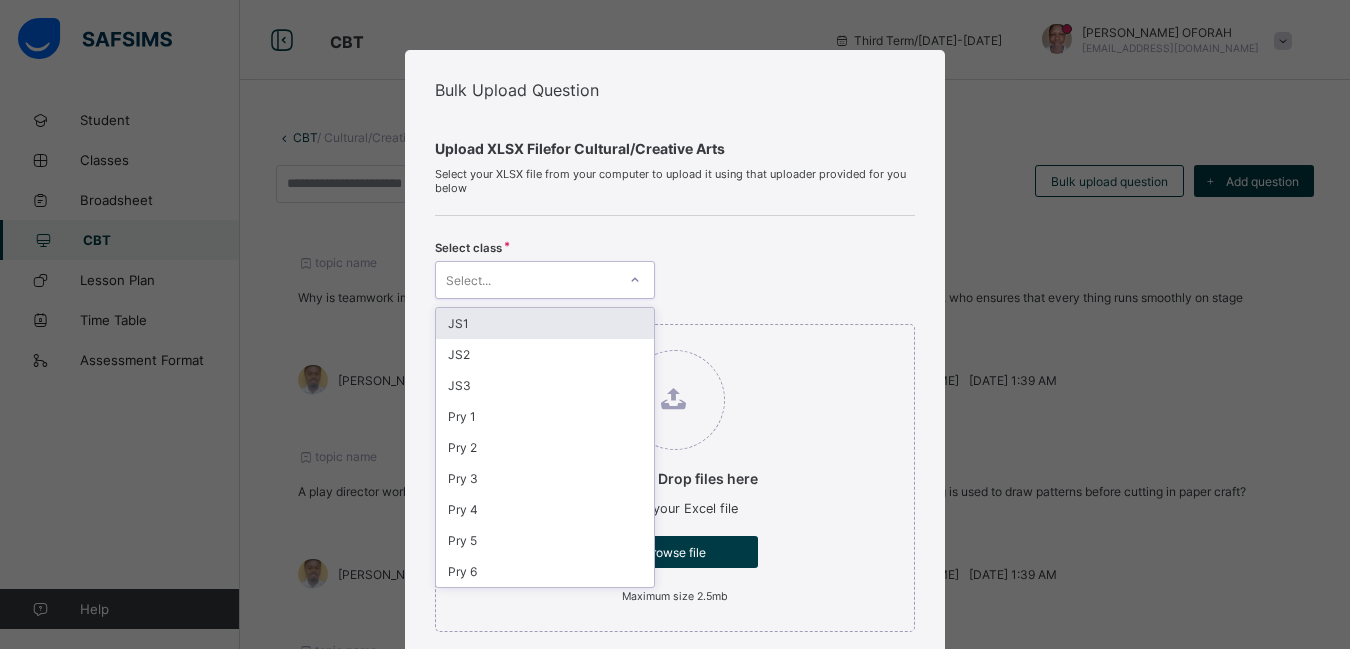 click on "JS1" at bounding box center [545, 323] 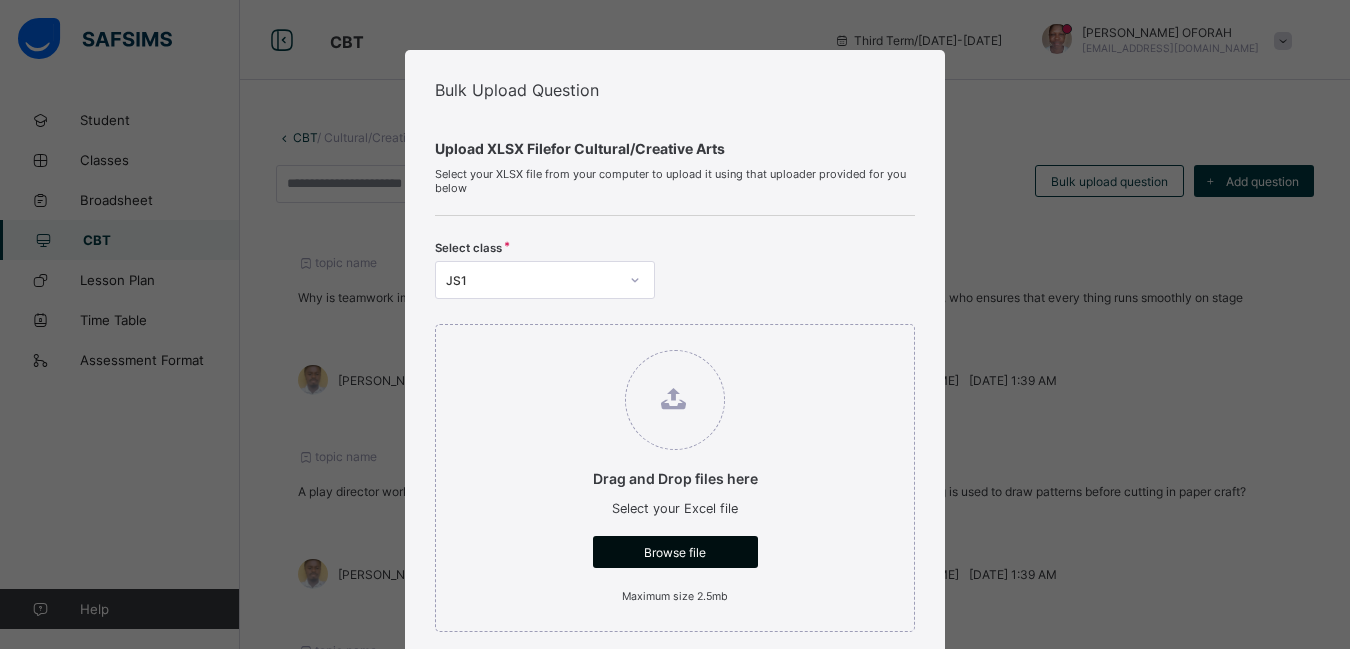 click on "Browse file" at bounding box center [675, 552] 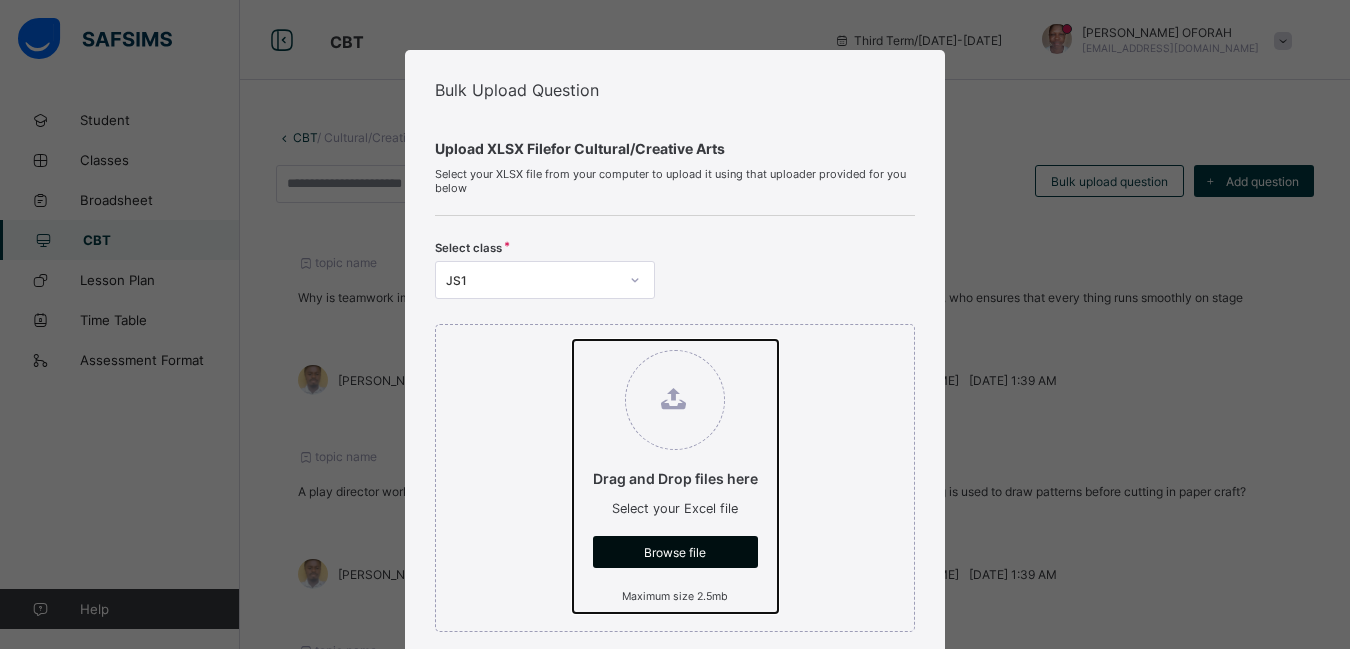 click on "Drag and Drop files here Select your Excel file Browse file Maximum size 2.5mb" at bounding box center (573, 340) 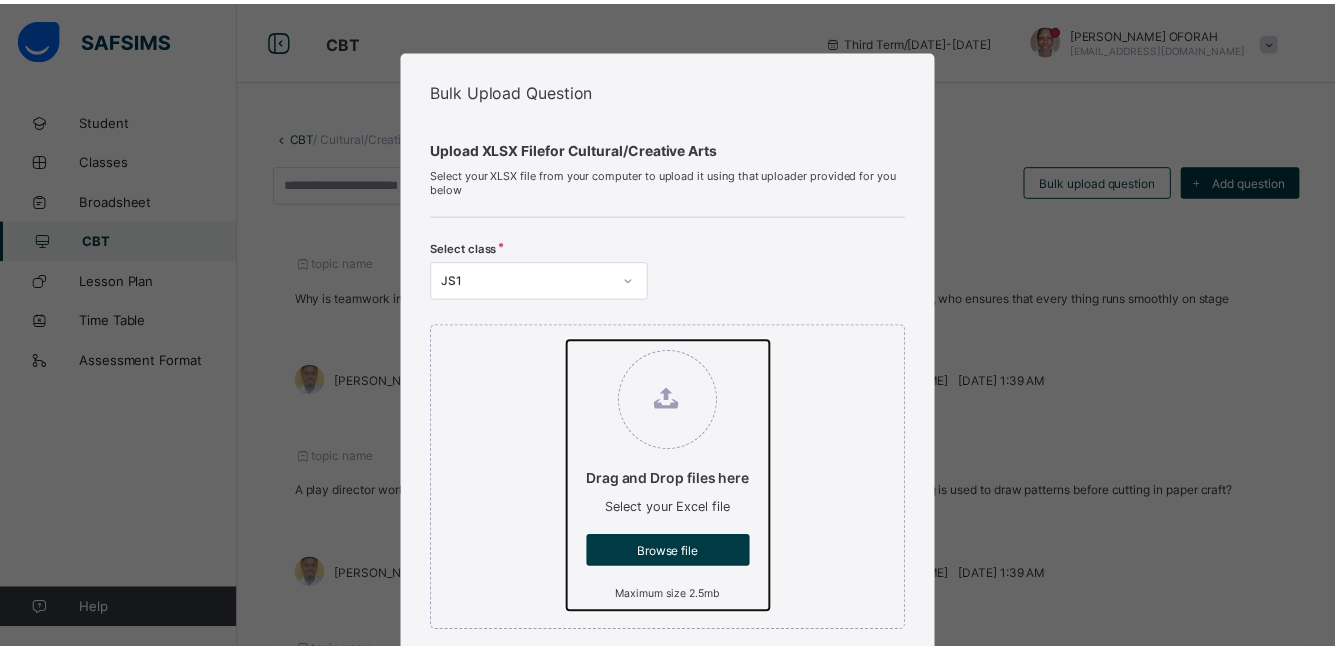 scroll, scrollTop: 568, scrollLeft: 0, axis: vertical 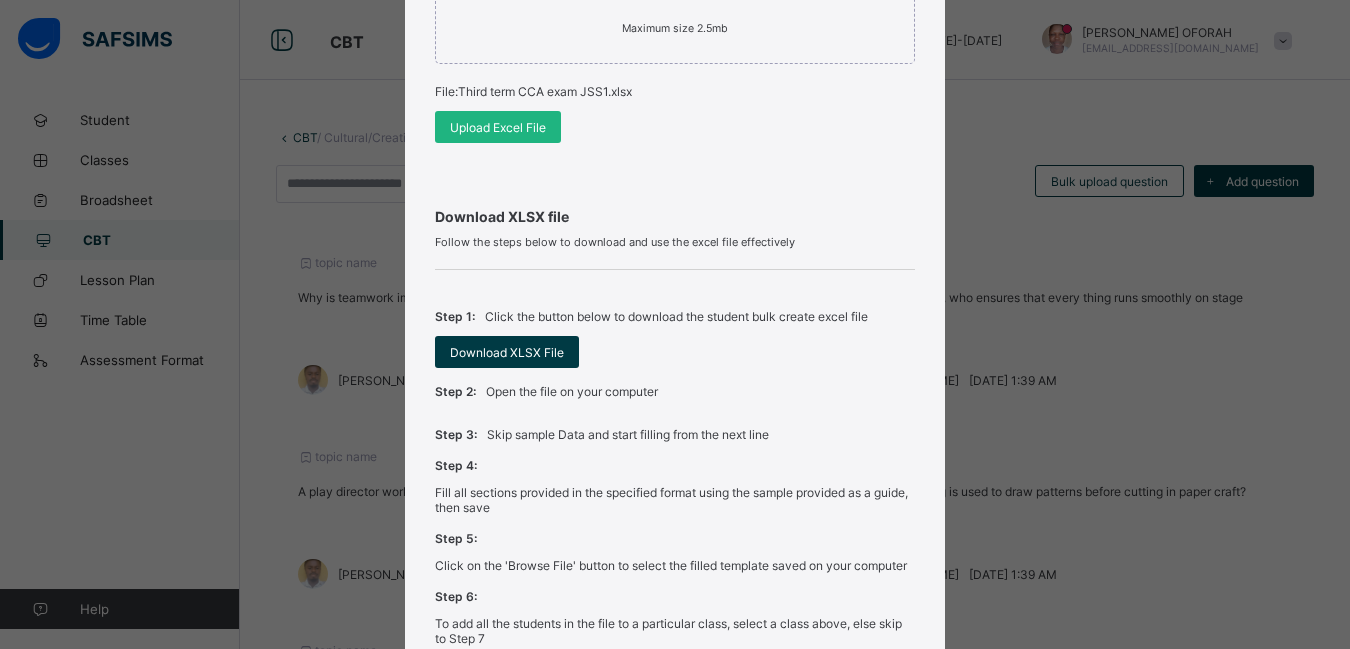 click on "Upload Excel File" at bounding box center [498, 127] 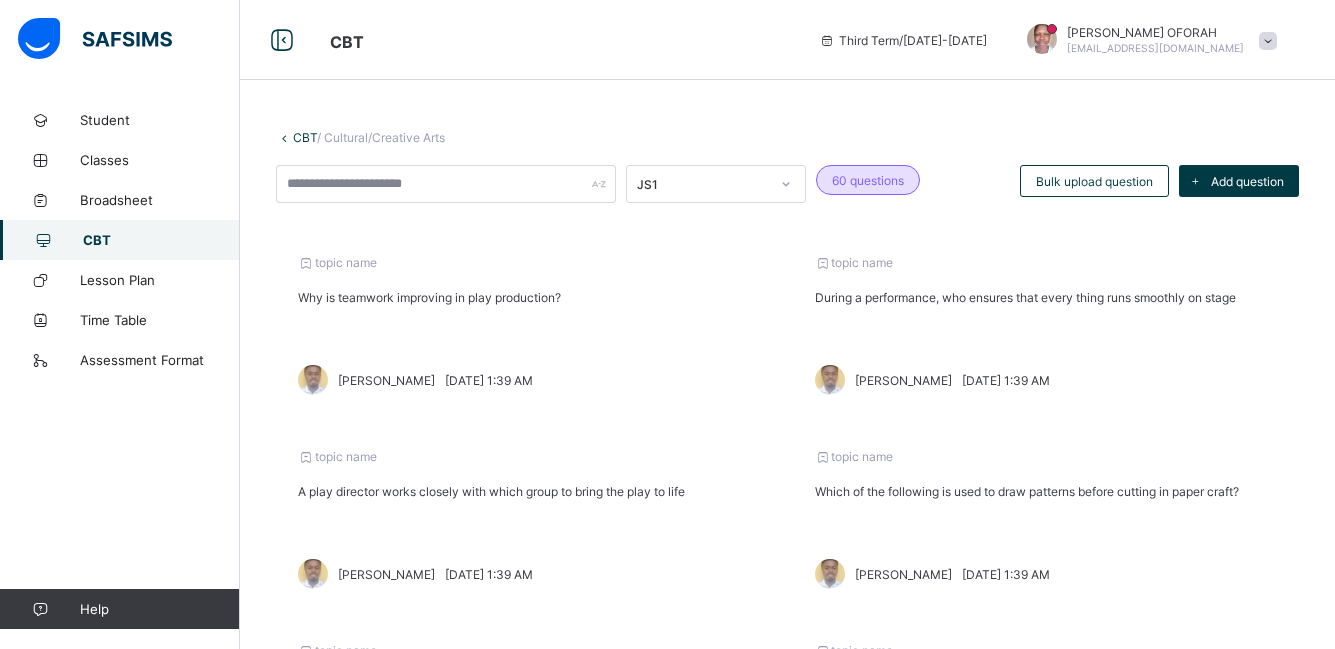 click on "CBT" at bounding box center [161, 240] 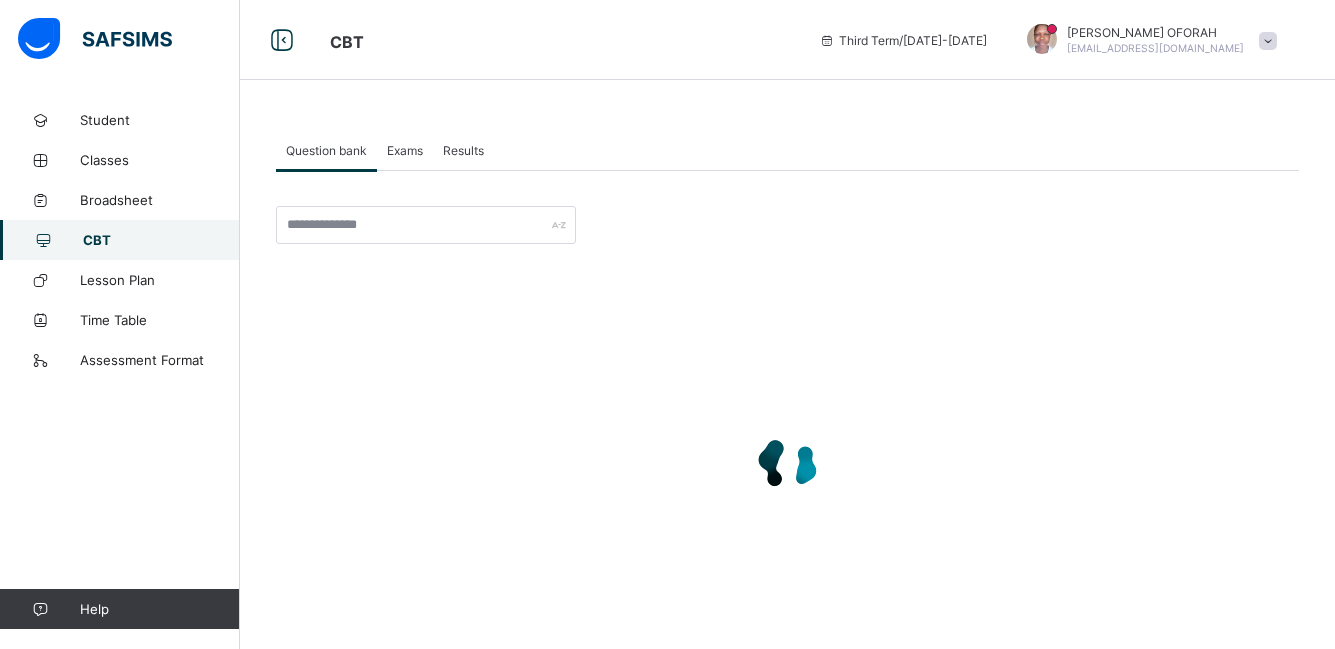 click on "Exams" at bounding box center (405, 150) 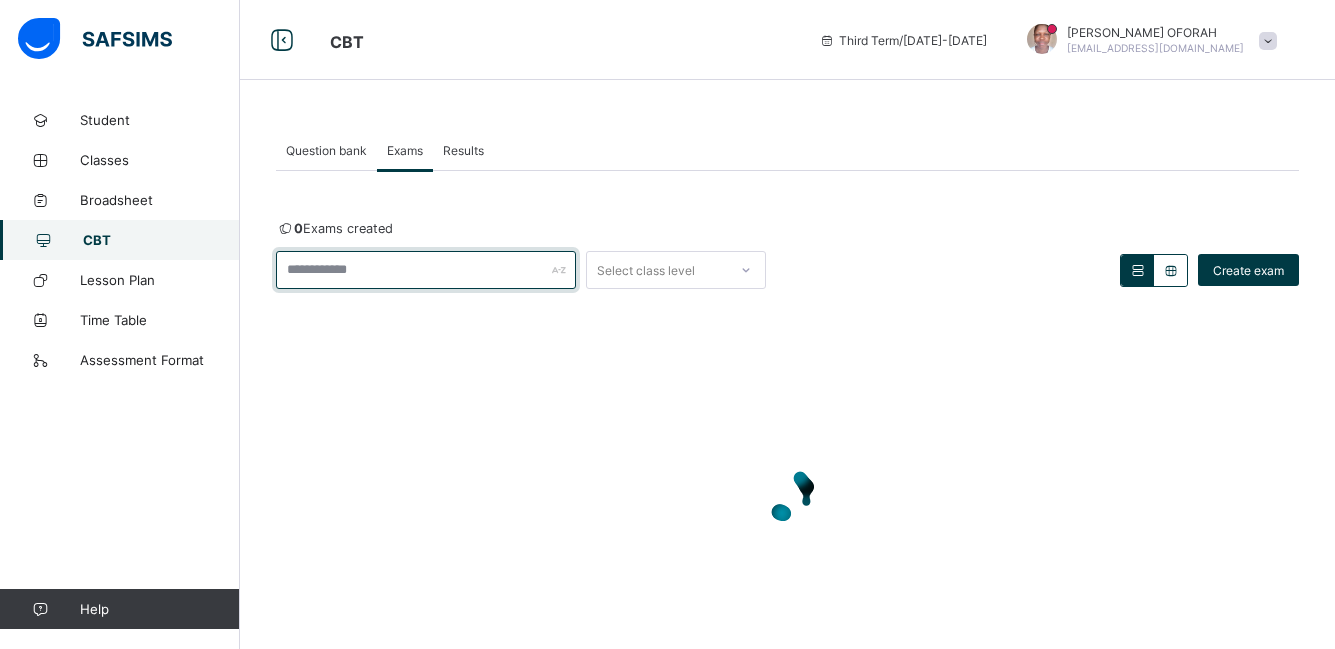 click at bounding box center [426, 270] 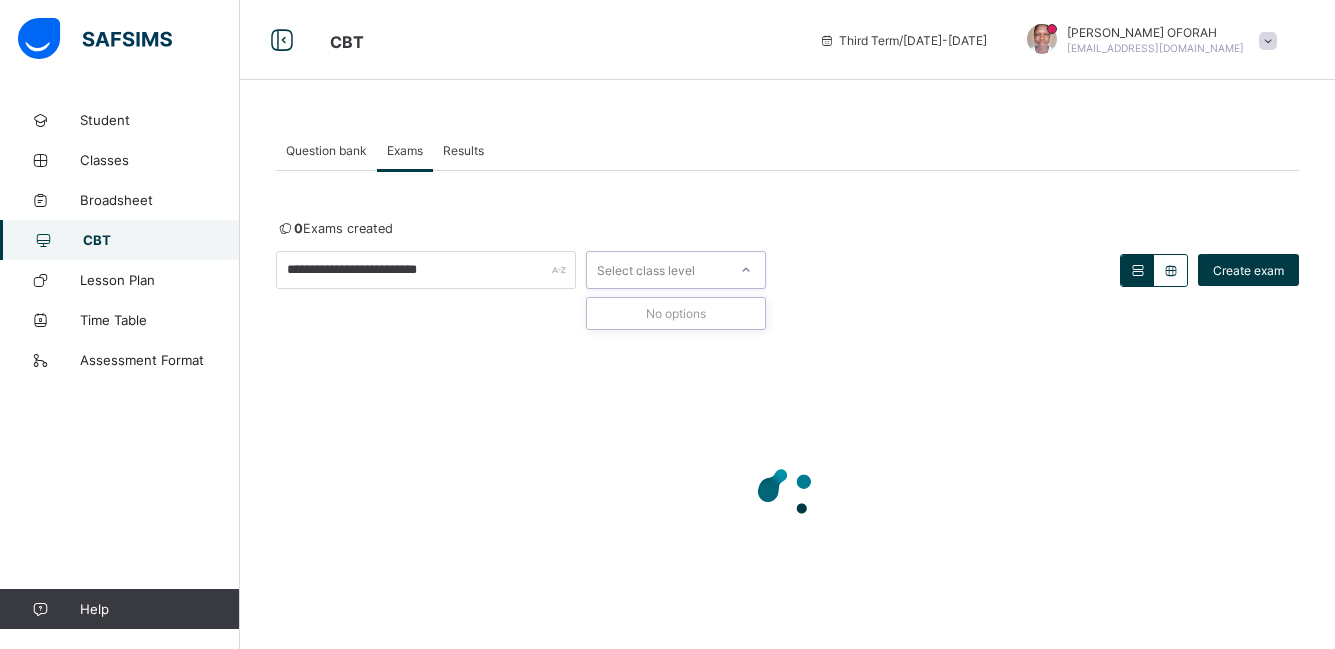 click 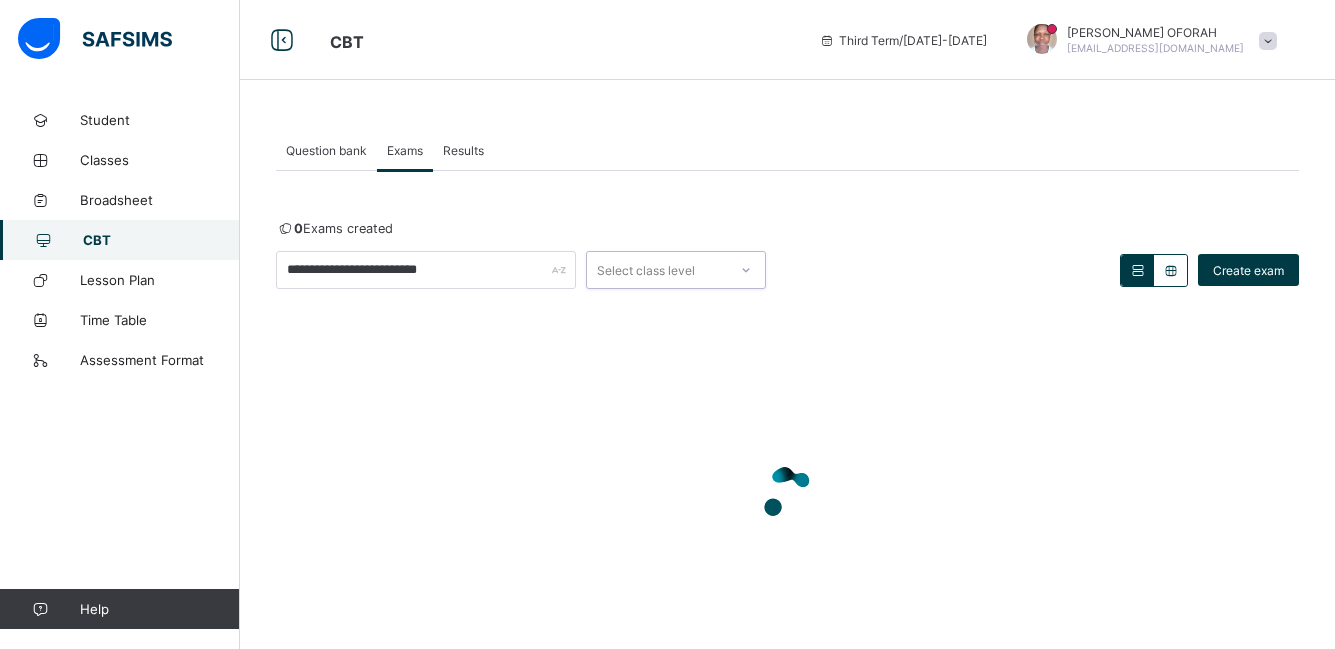 click 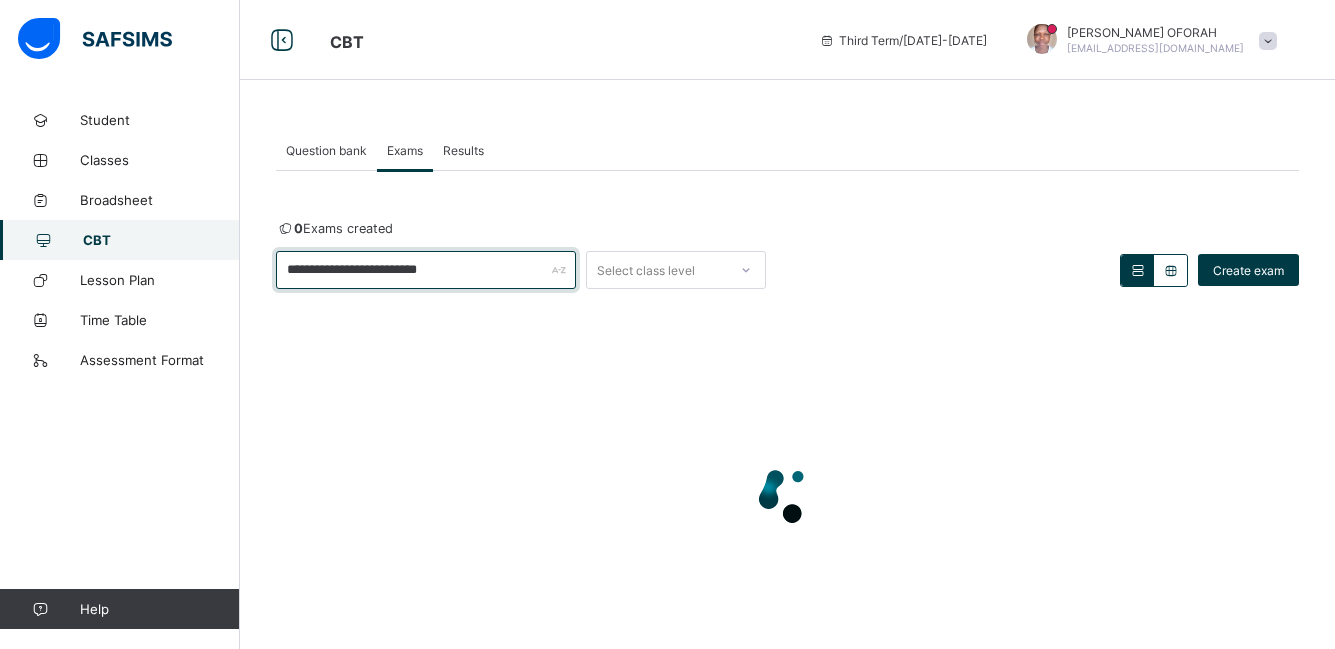 click on "**********" at bounding box center (426, 270) 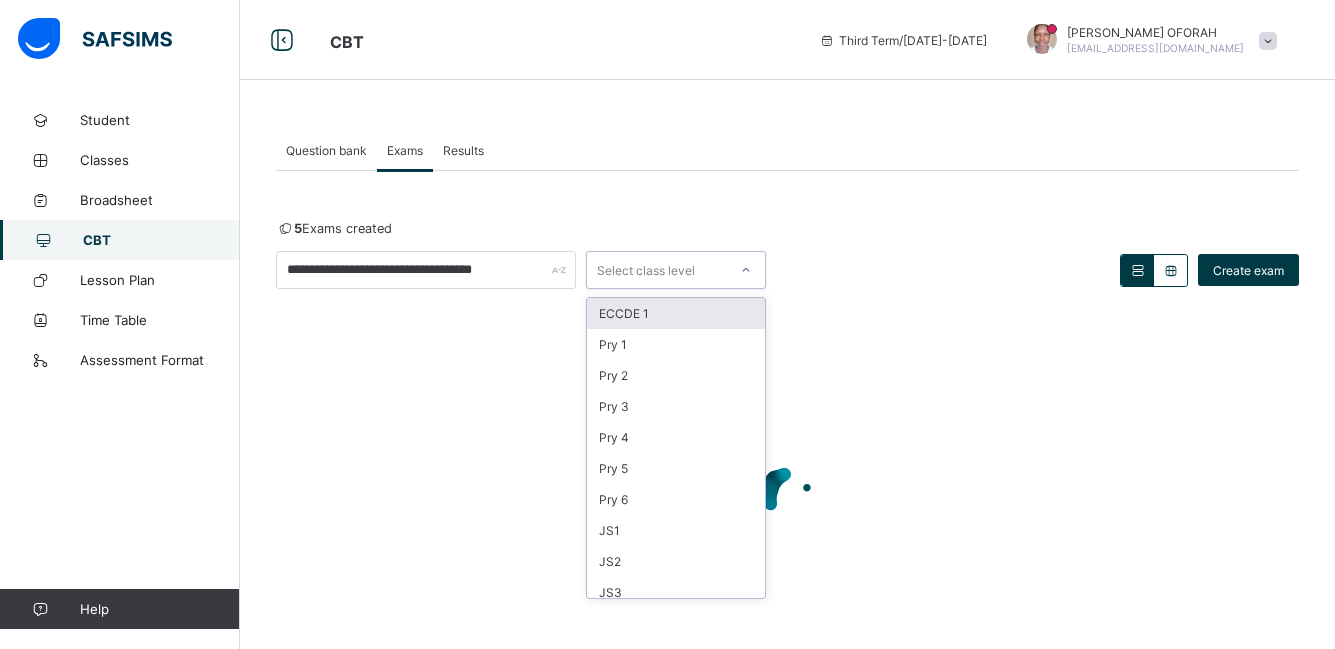 click 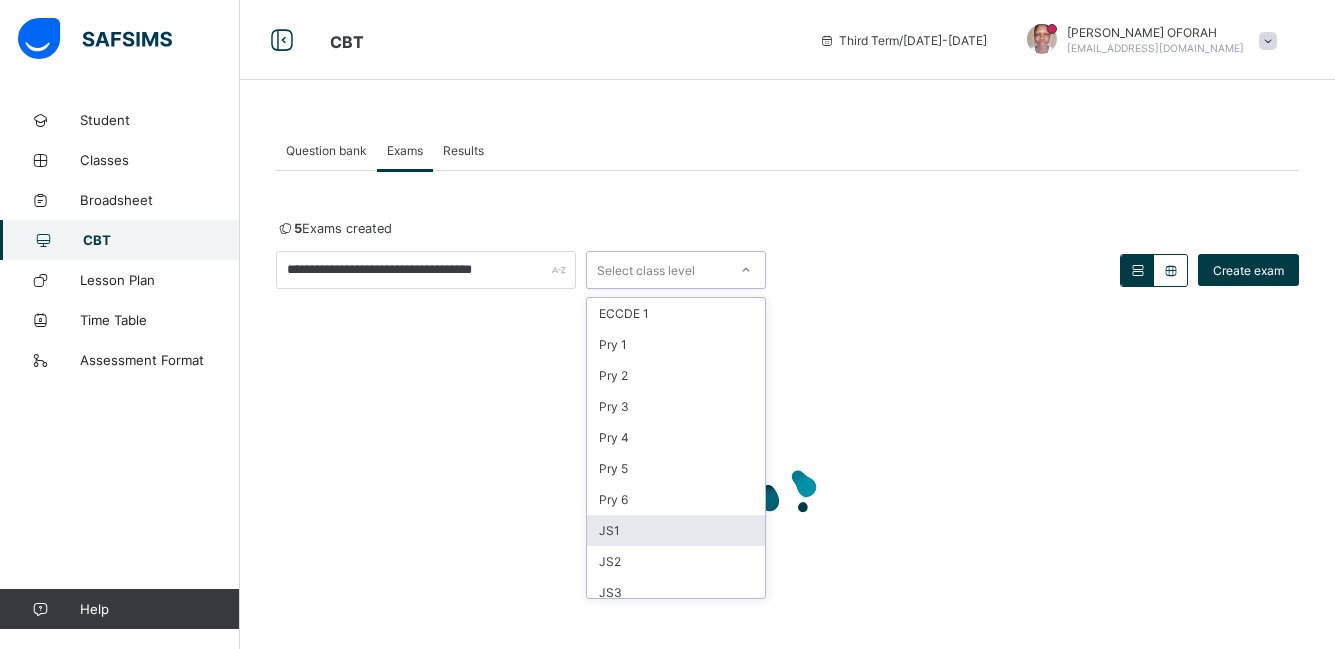 click on "JS1" at bounding box center (676, 530) 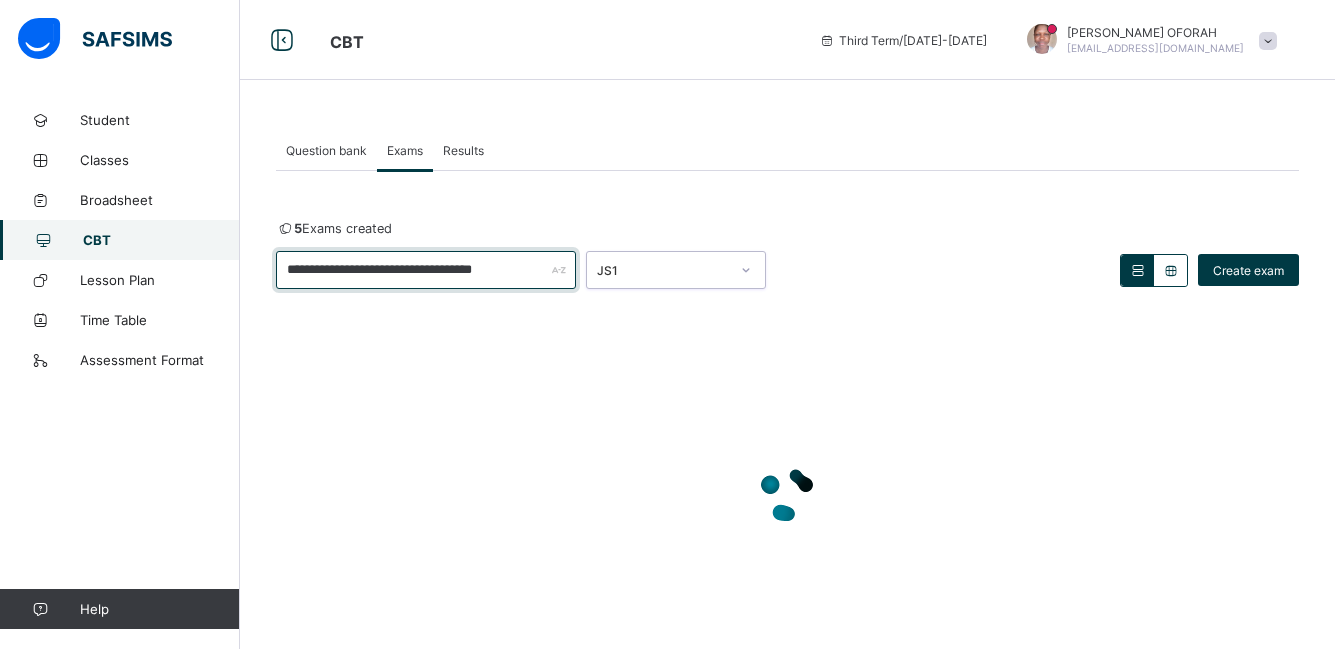click on "**********" at bounding box center (426, 270) 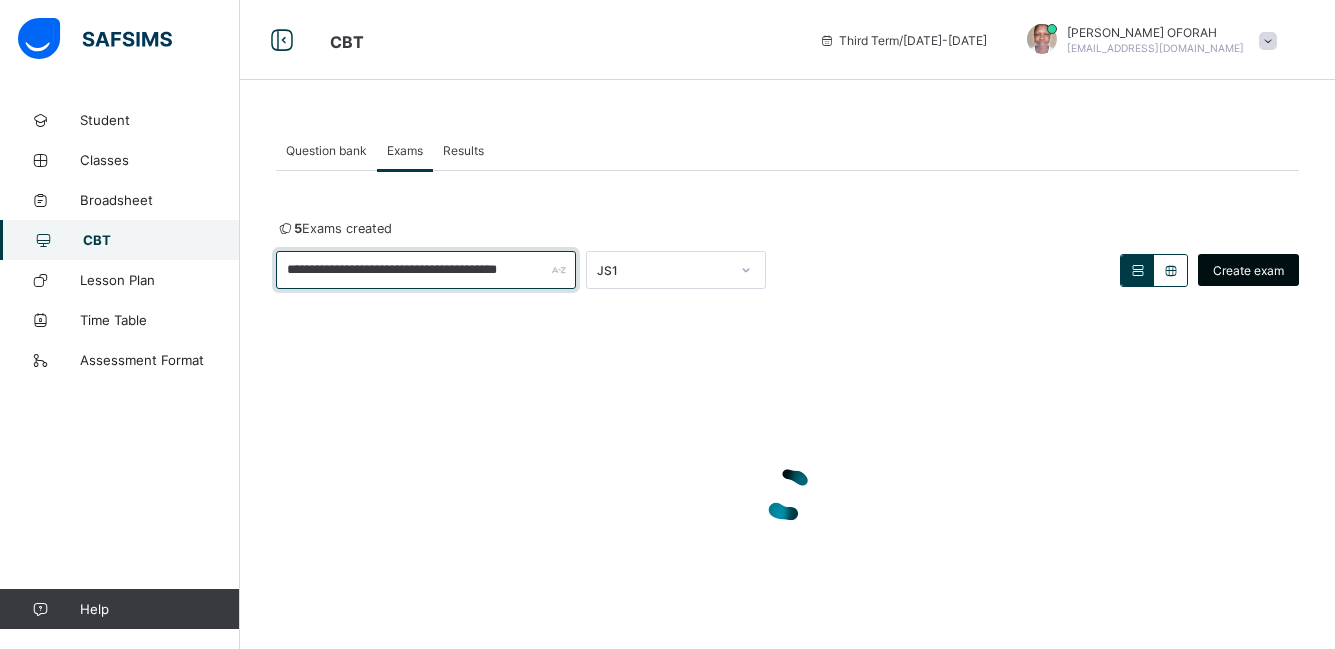 type on "**********" 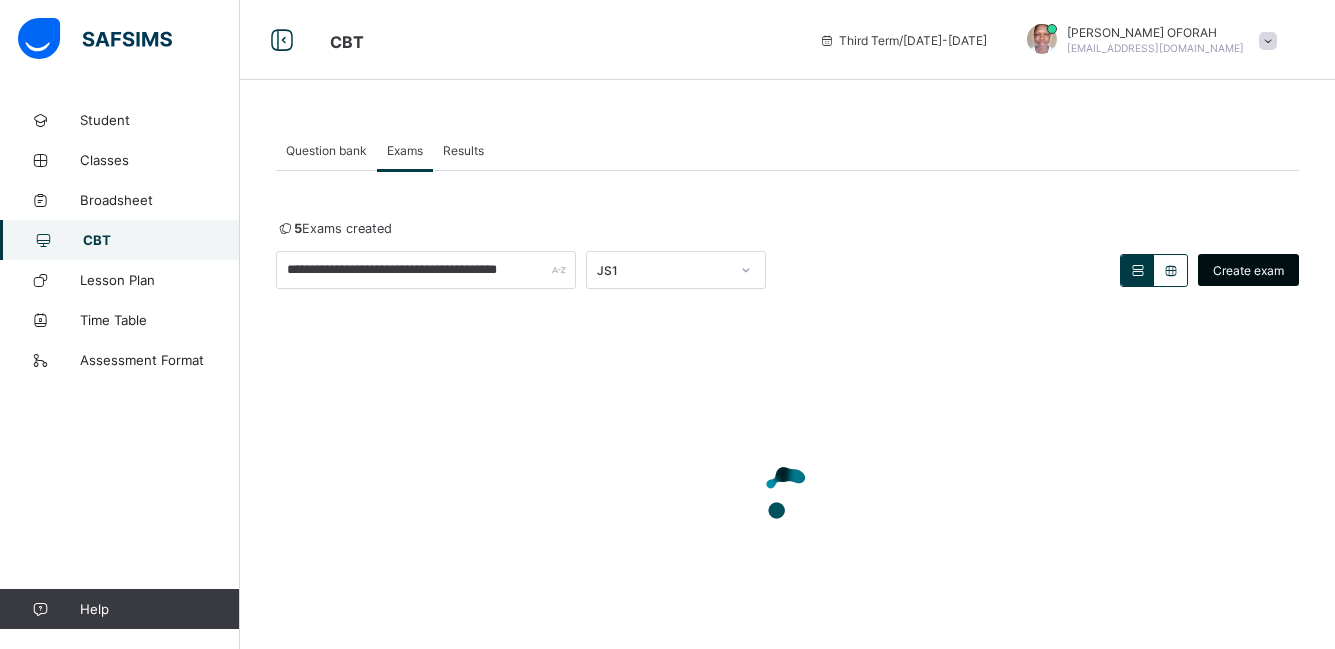 click on "Create exam" at bounding box center [1248, 270] 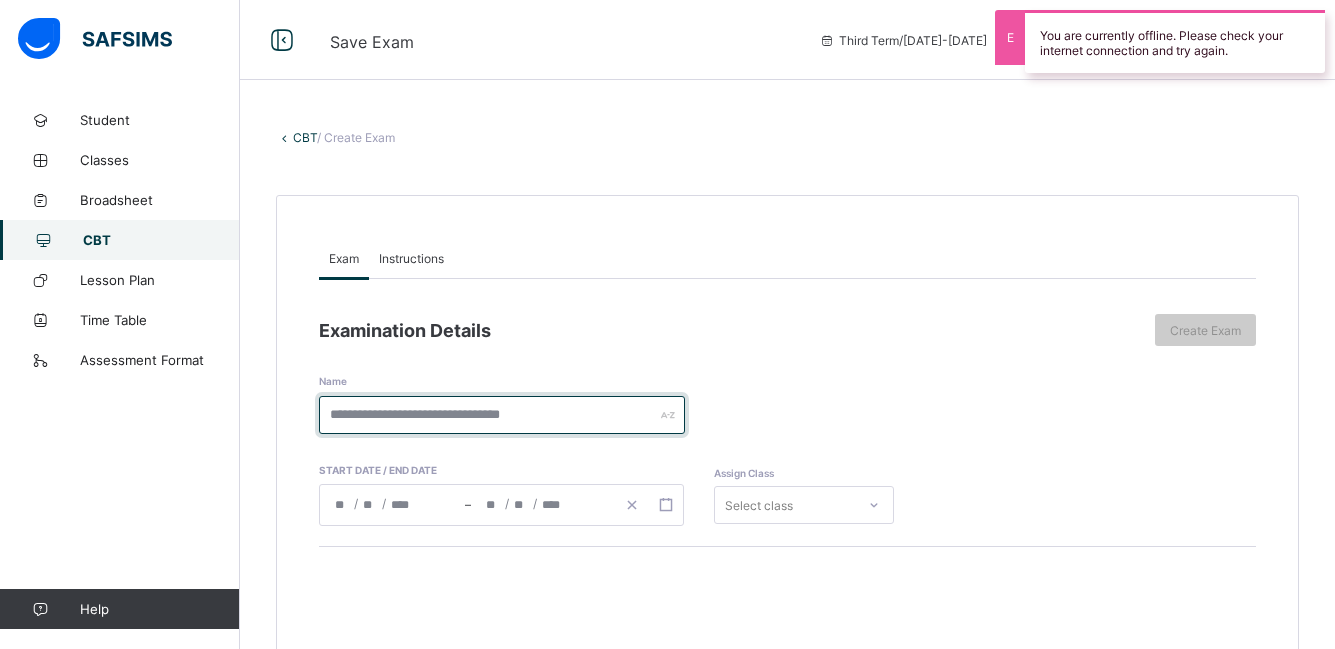 click at bounding box center (502, 415) 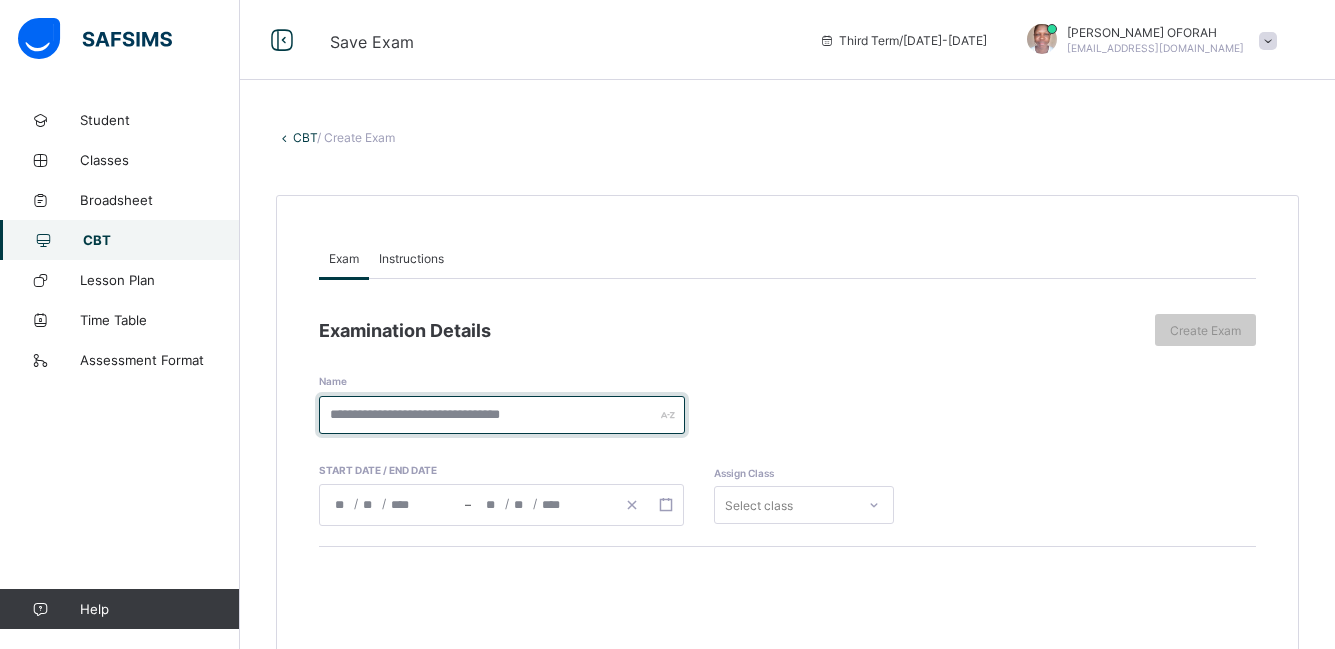 type on "*" 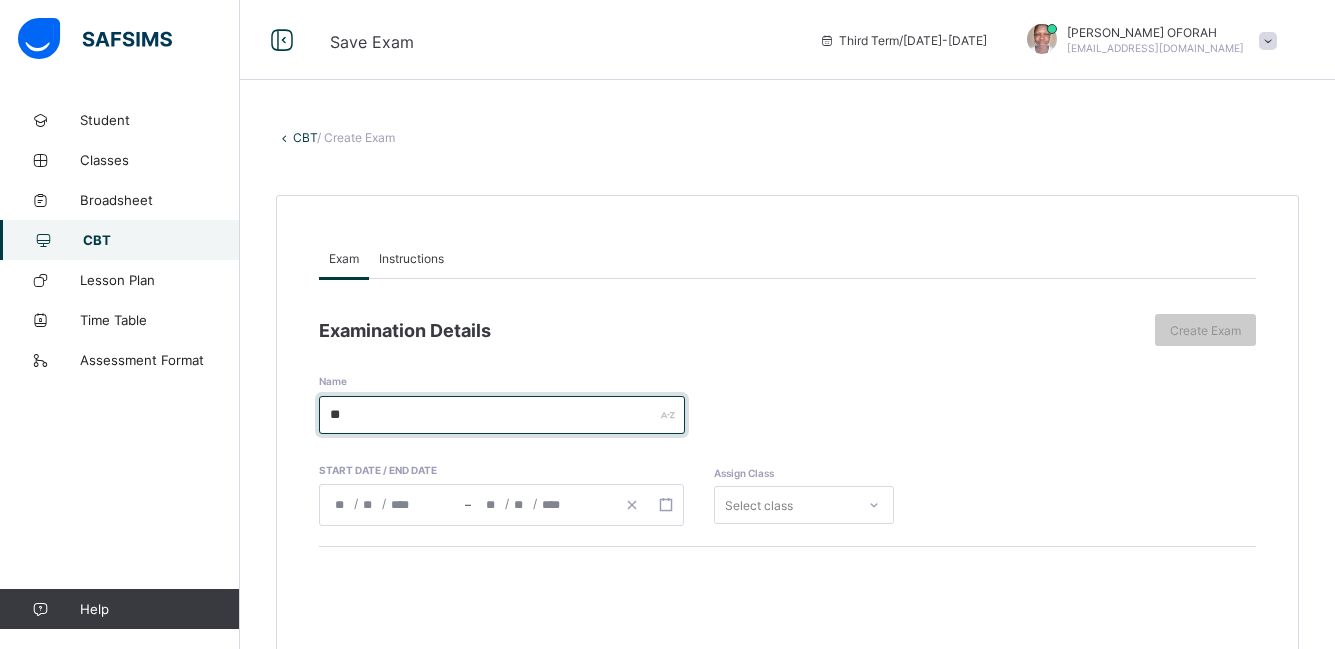 type on "*" 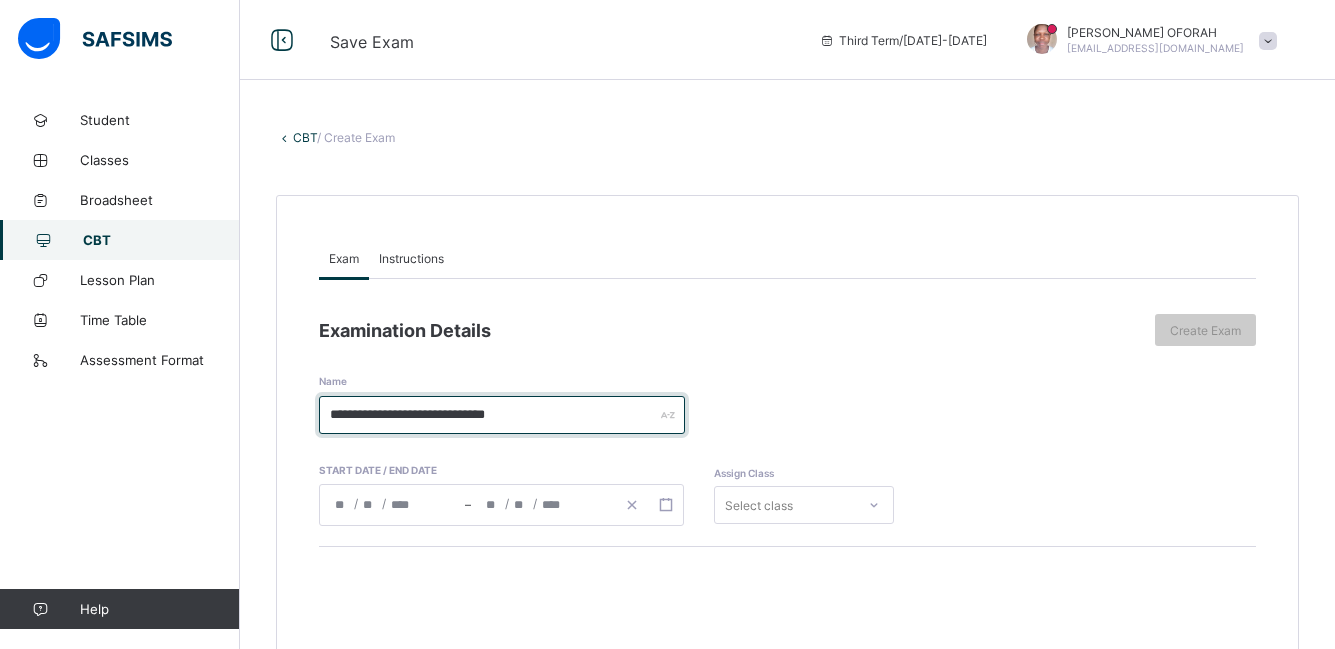 type on "**********" 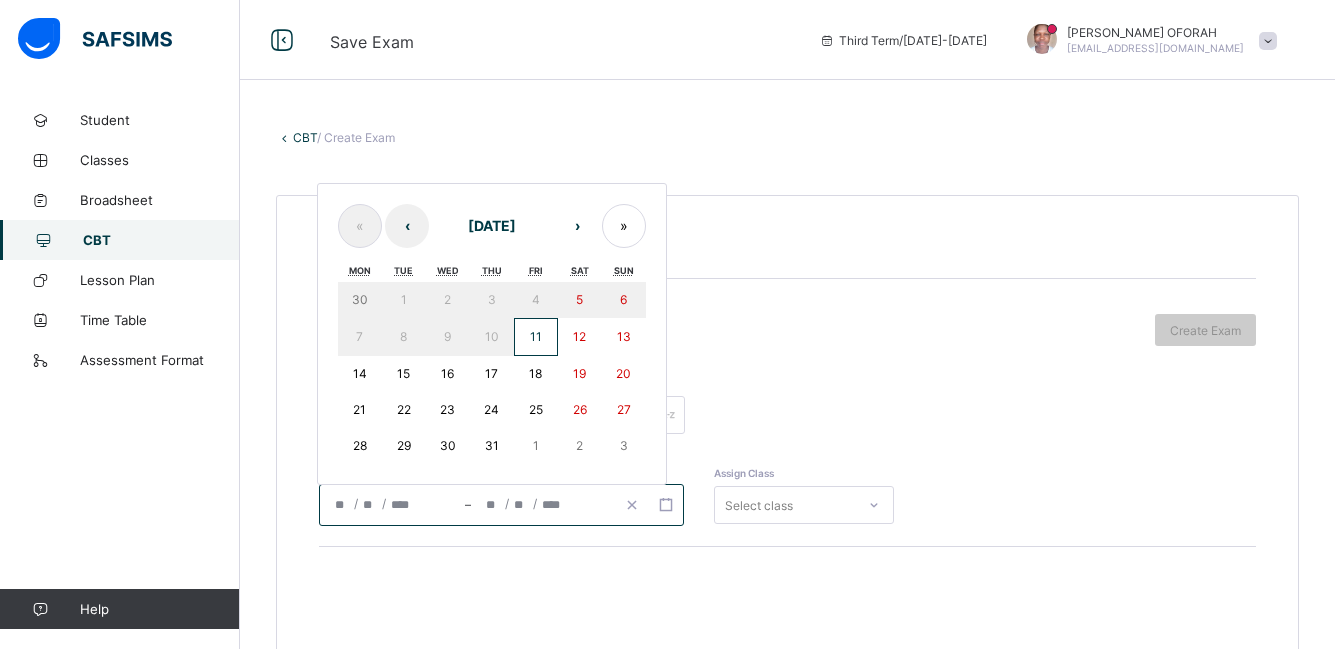 click 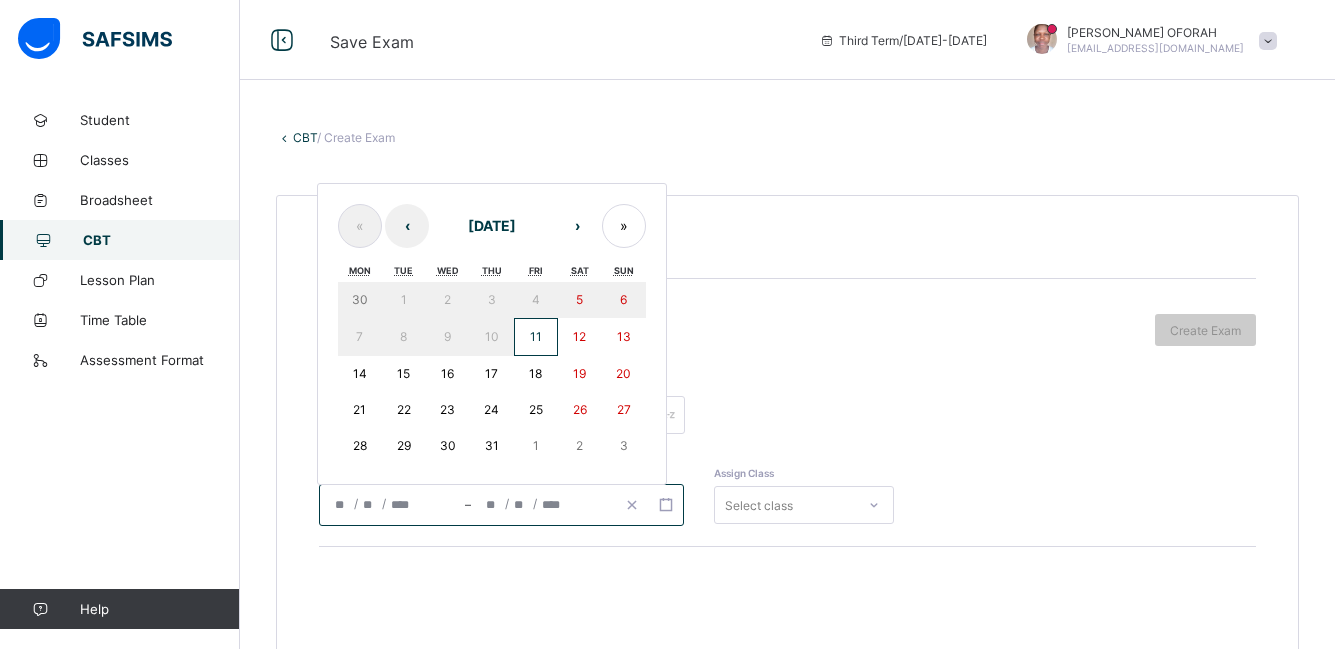click on "11" at bounding box center (536, 337) 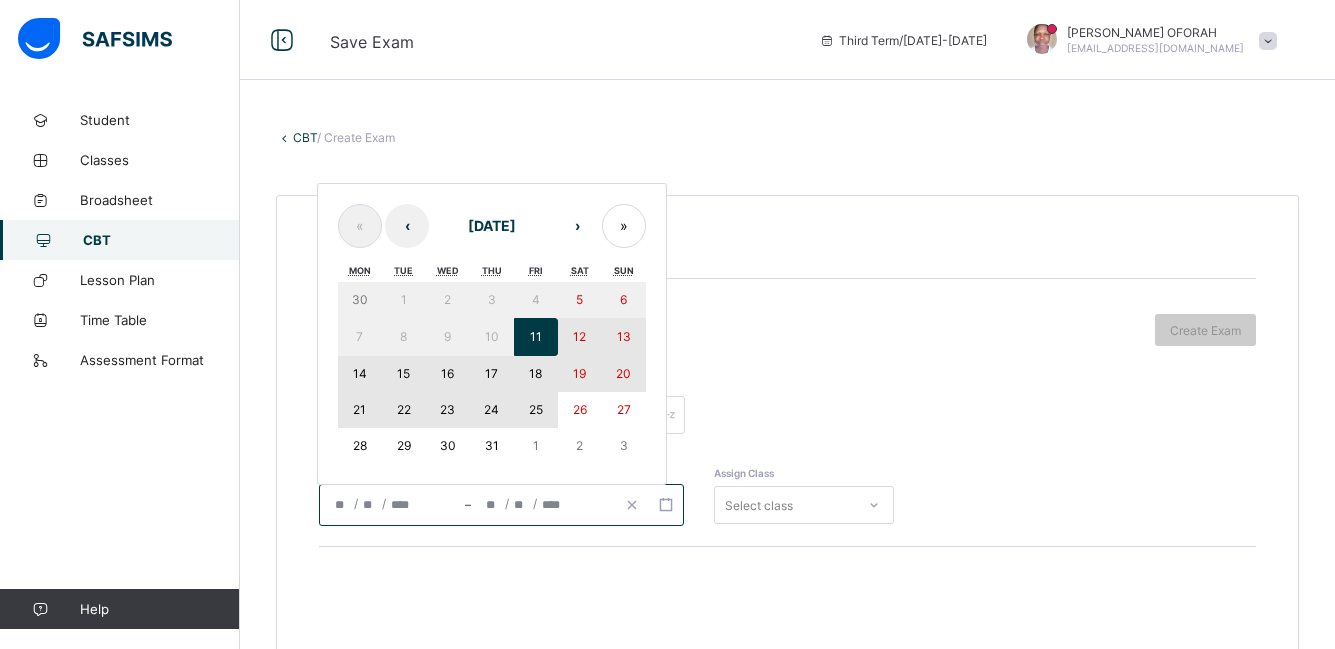 click on "25" at bounding box center (536, 409) 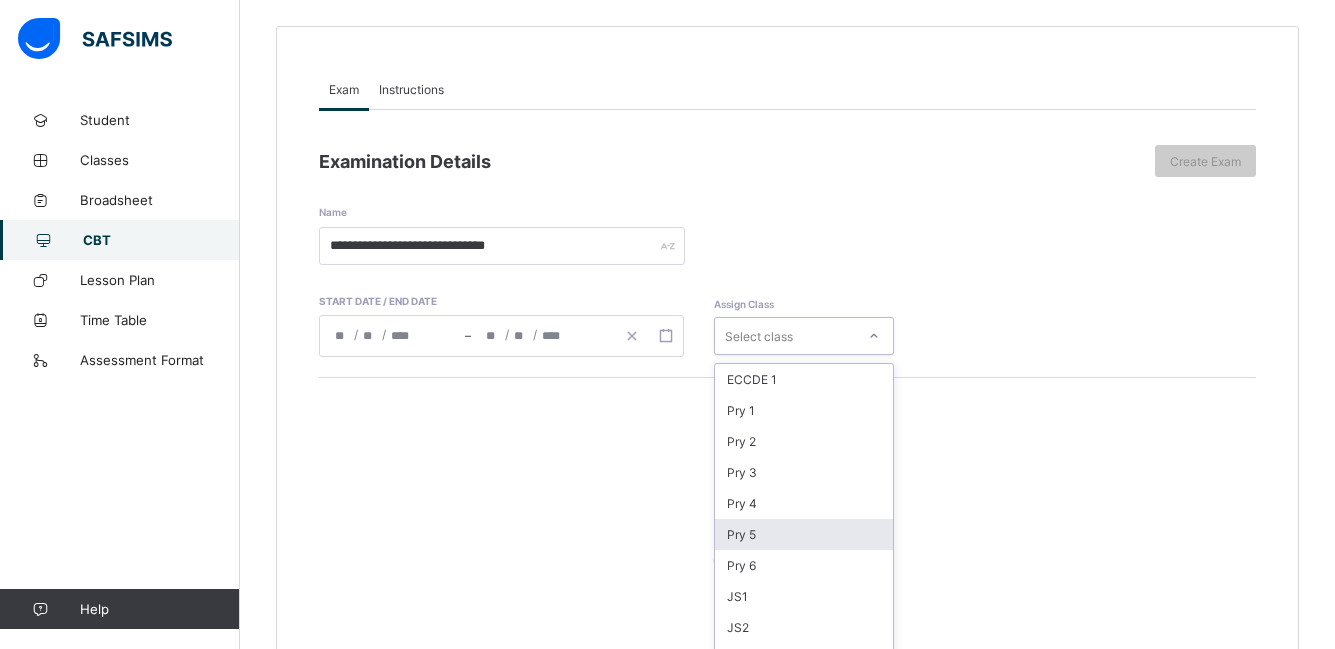 click on "option Pry 5 focused, 6 of 16. 16 results available. Use Up and Down to choose options, press Enter to select the currently focused option, press Escape to exit the menu, press Tab to select the option and exit the menu. Select class ECCDE 1 Pry 1 Pry 2 Pry 3 Pry 4 Pry 5 Pry 6 JS1 JS2 JS3 ECCDE 2 ECCDE II Pre ECC Nur 1 Nur 2 Pre ECC" at bounding box center [804, 336] 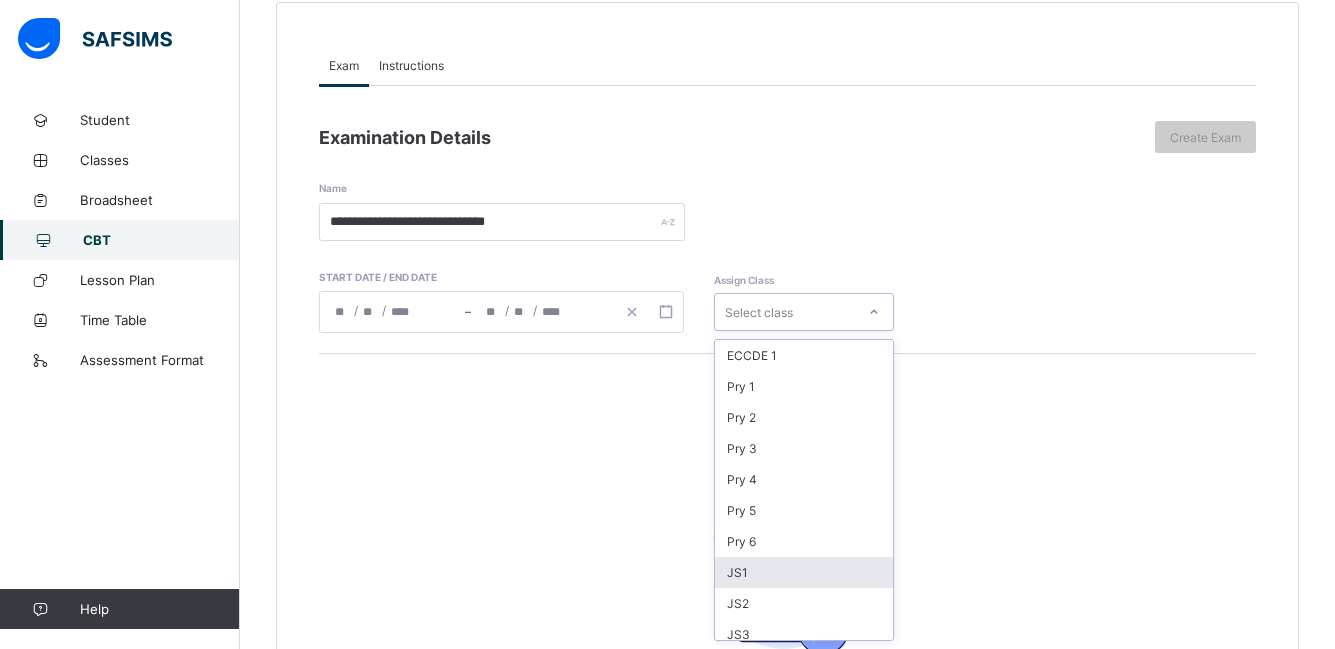 click on "JS1" at bounding box center (804, 572) 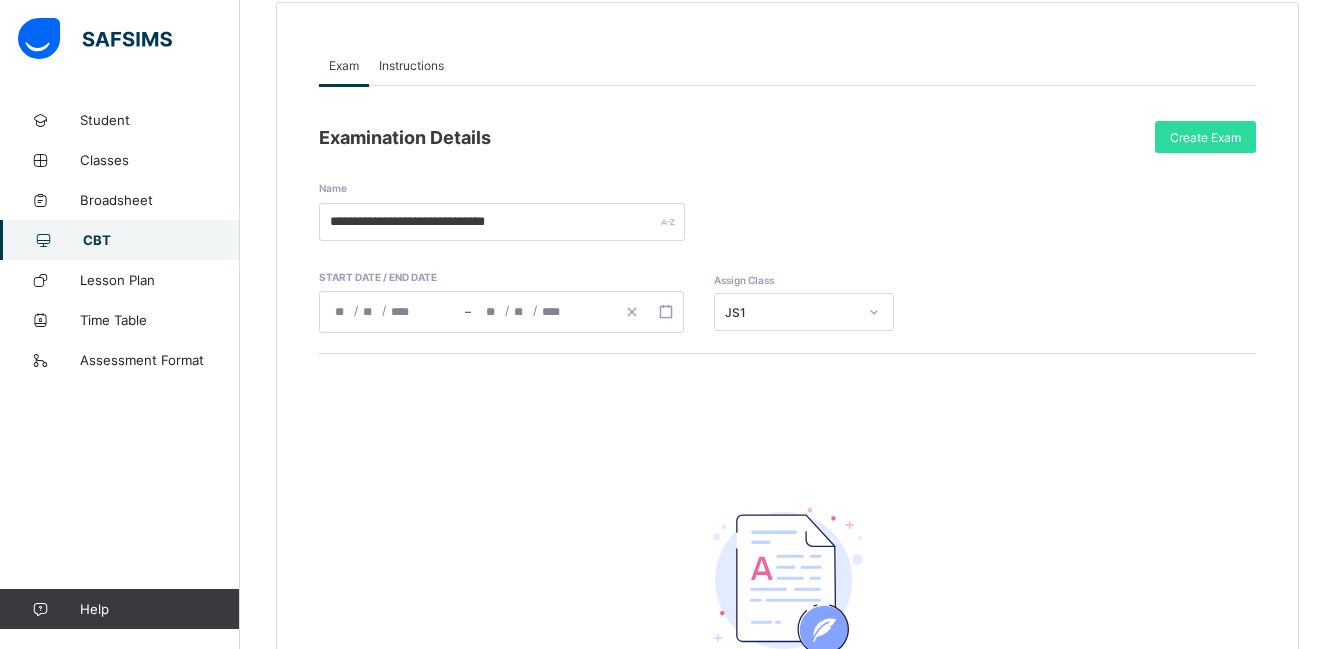 click on "Instructions" at bounding box center [411, 65] 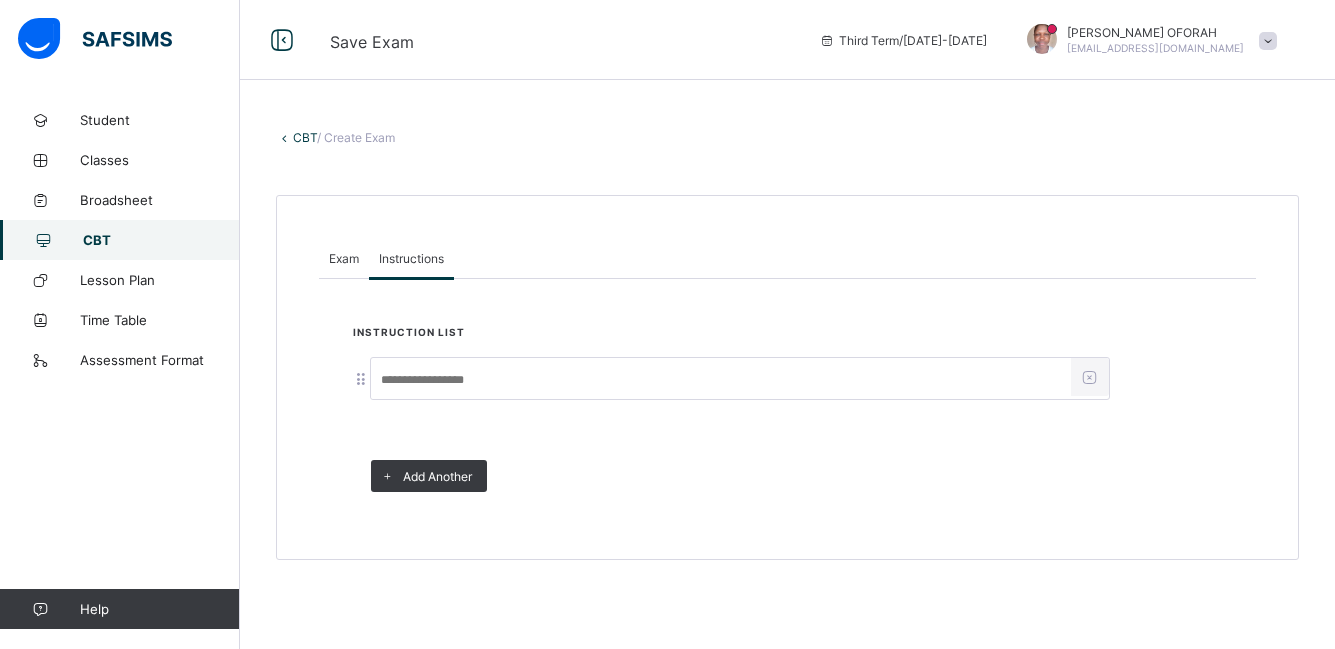 scroll, scrollTop: 0, scrollLeft: 0, axis: both 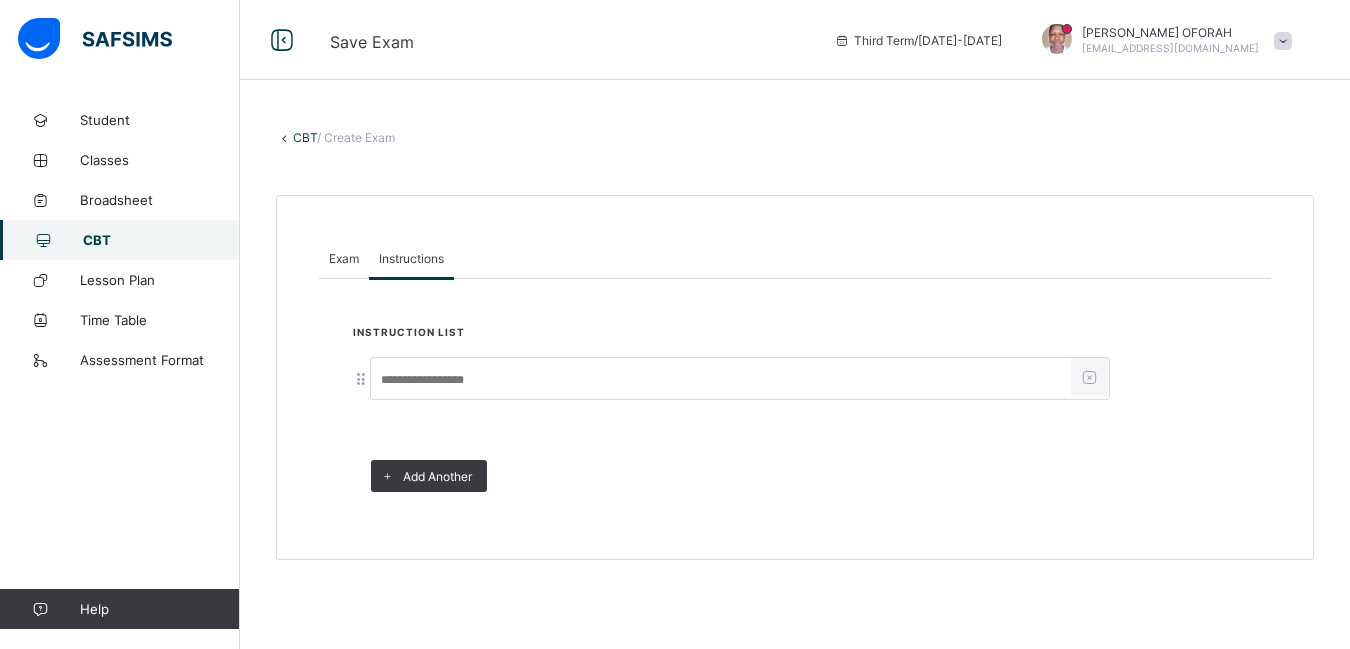 click at bounding box center [721, 380] 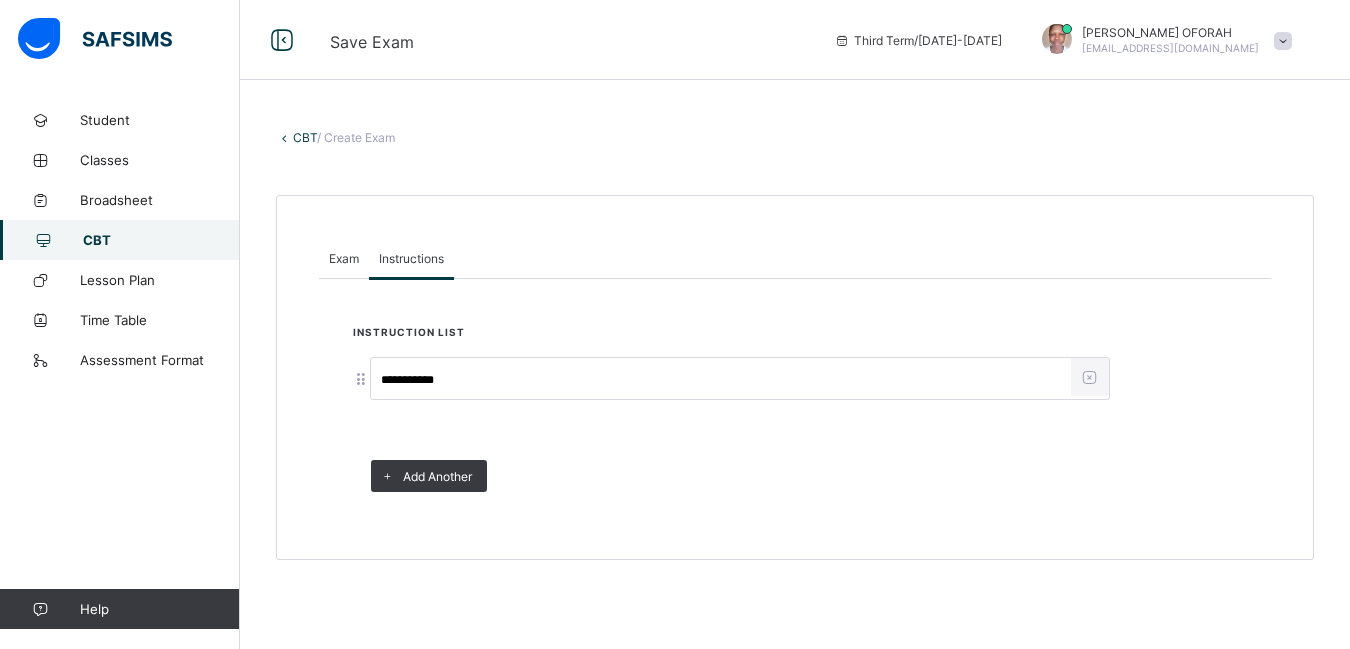 type on "**********" 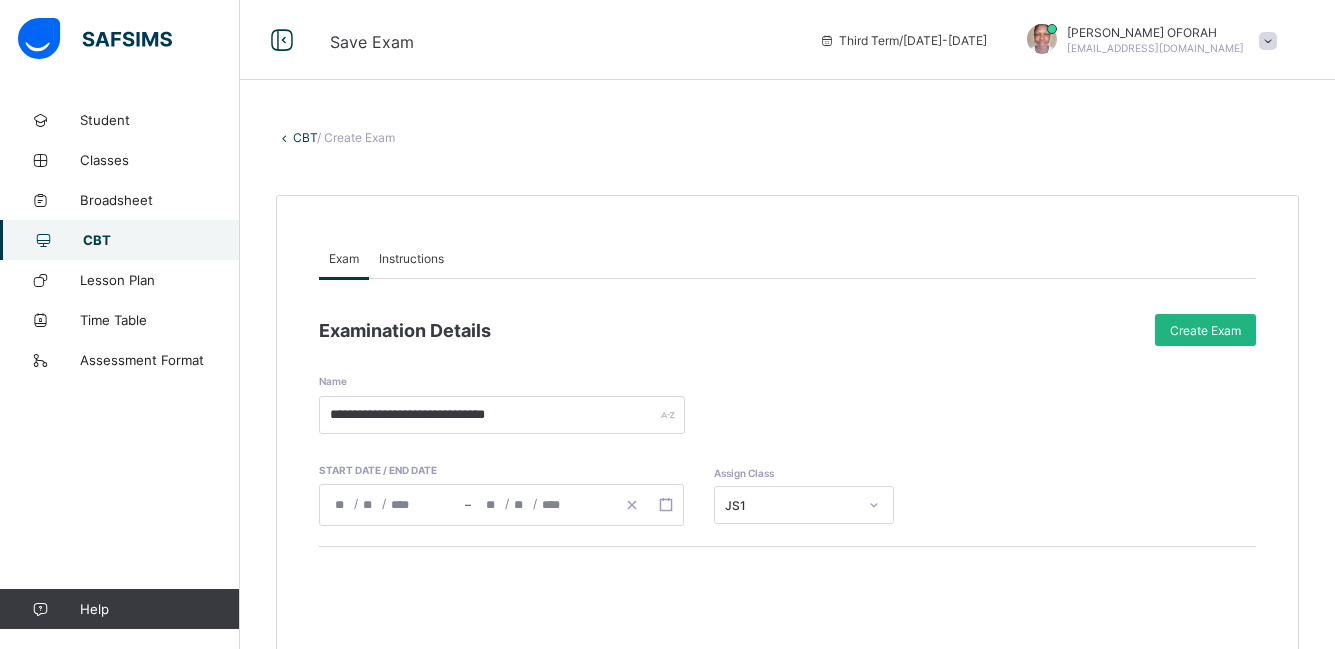 click on "Create Exam" at bounding box center [1205, 330] 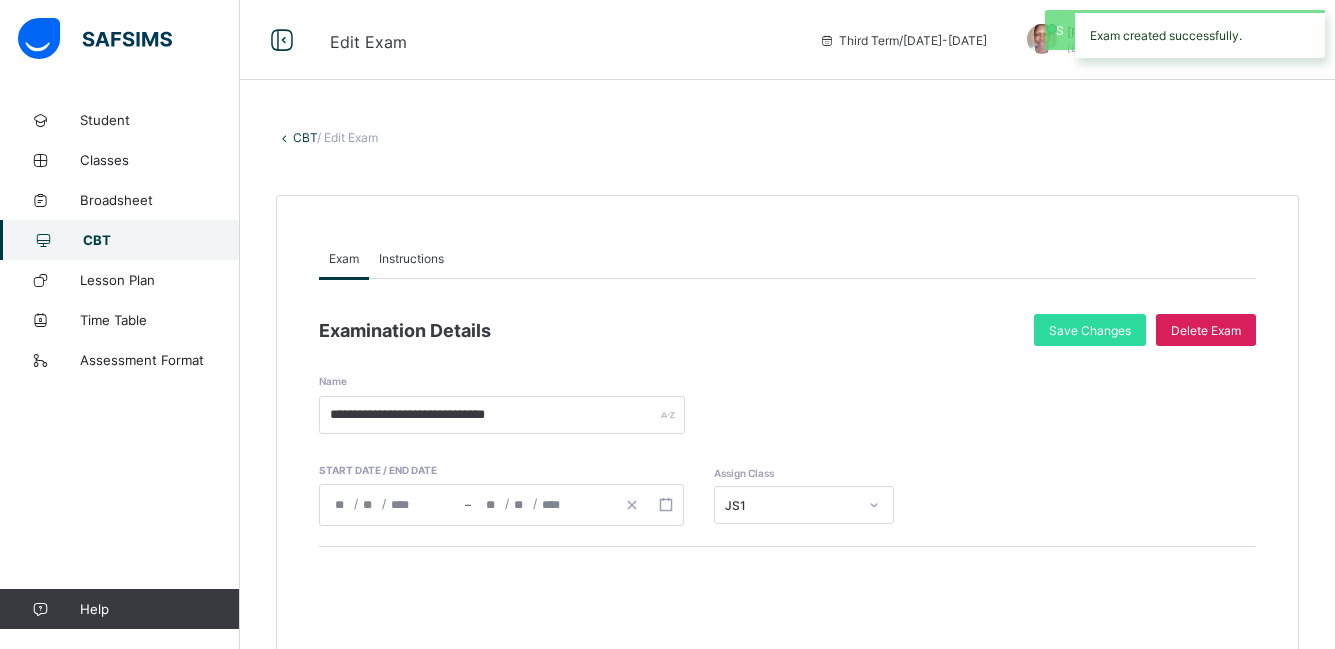 scroll, scrollTop: 479, scrollLeft: 0, axis: vertical 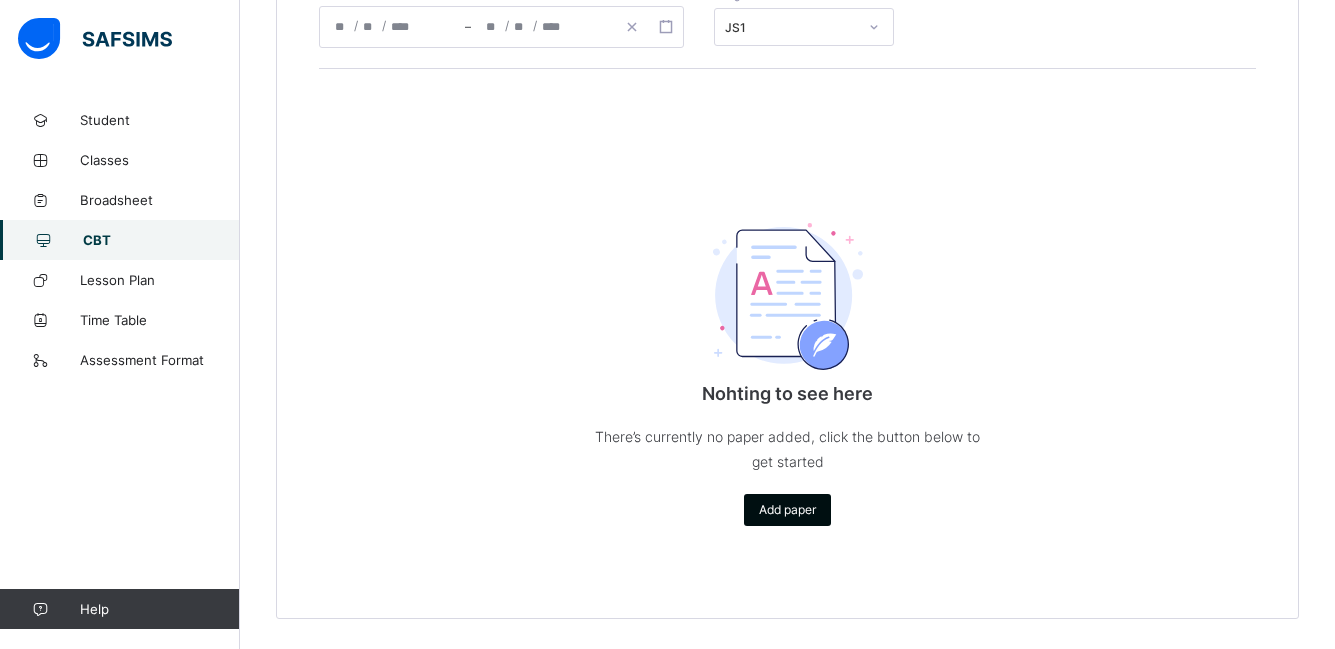 click on "Add paper" at bounding box center [787, 509] 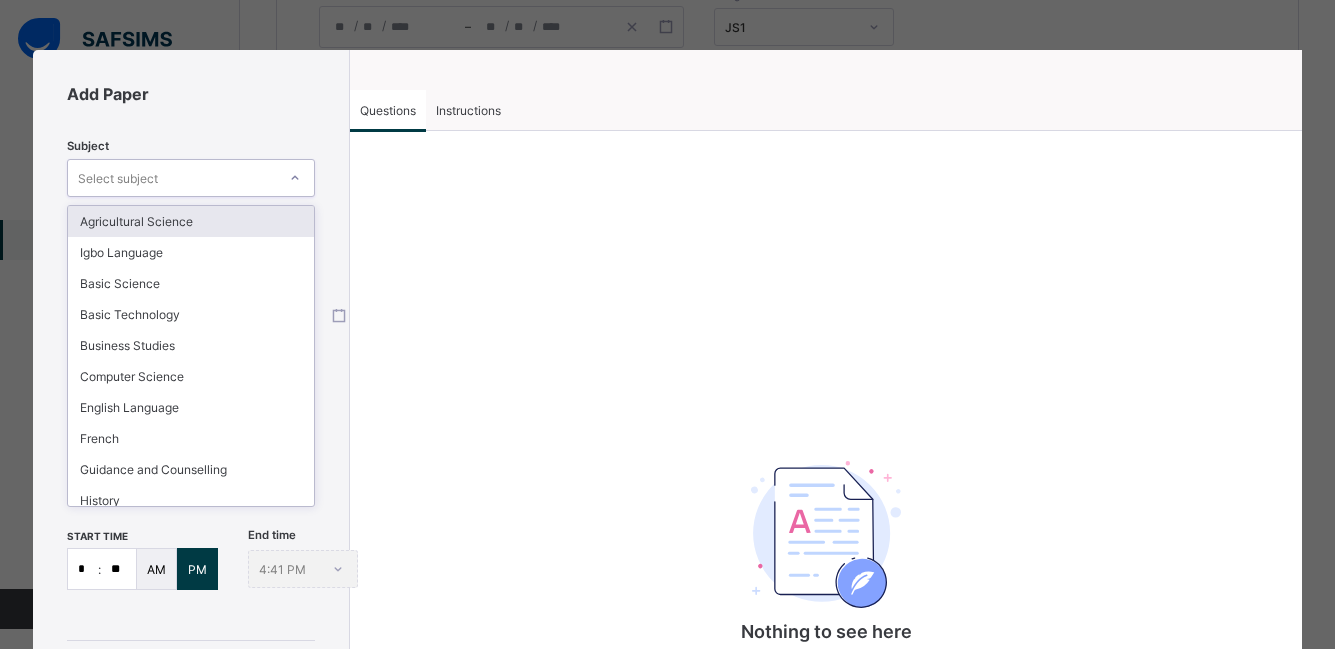 click 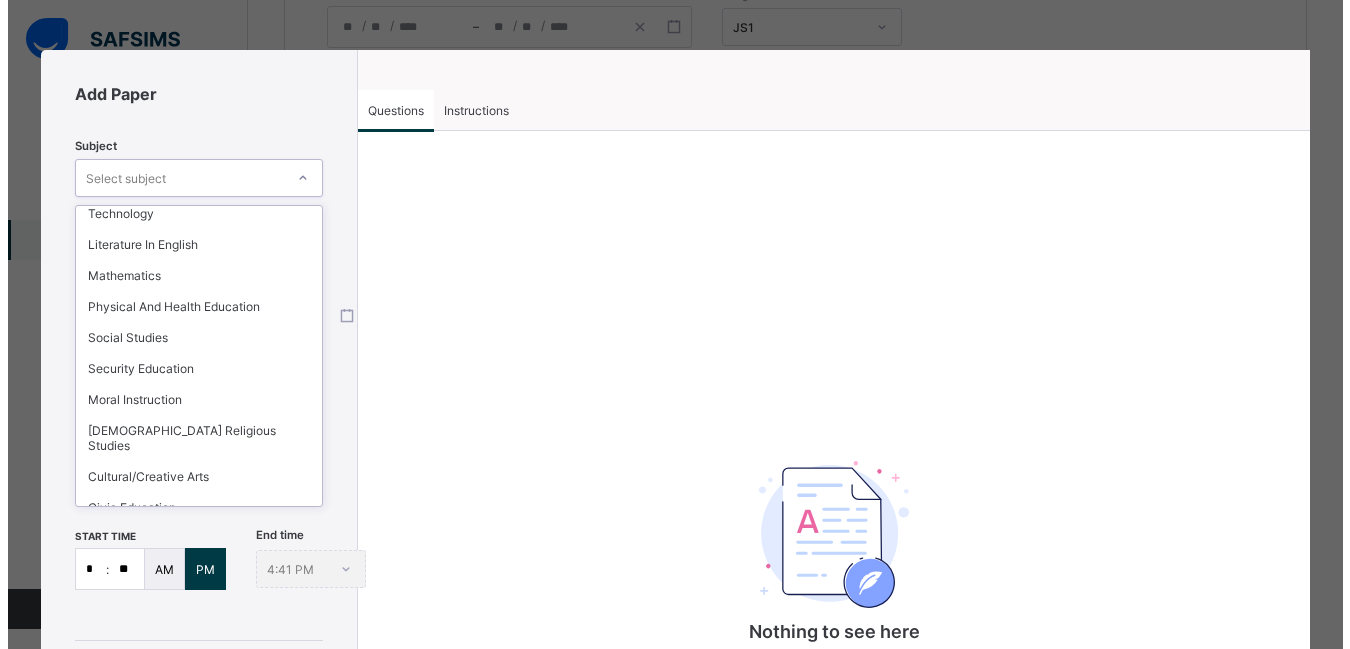 scroll, scrollTop: 366, scrollLeft: 0, axis: vertical 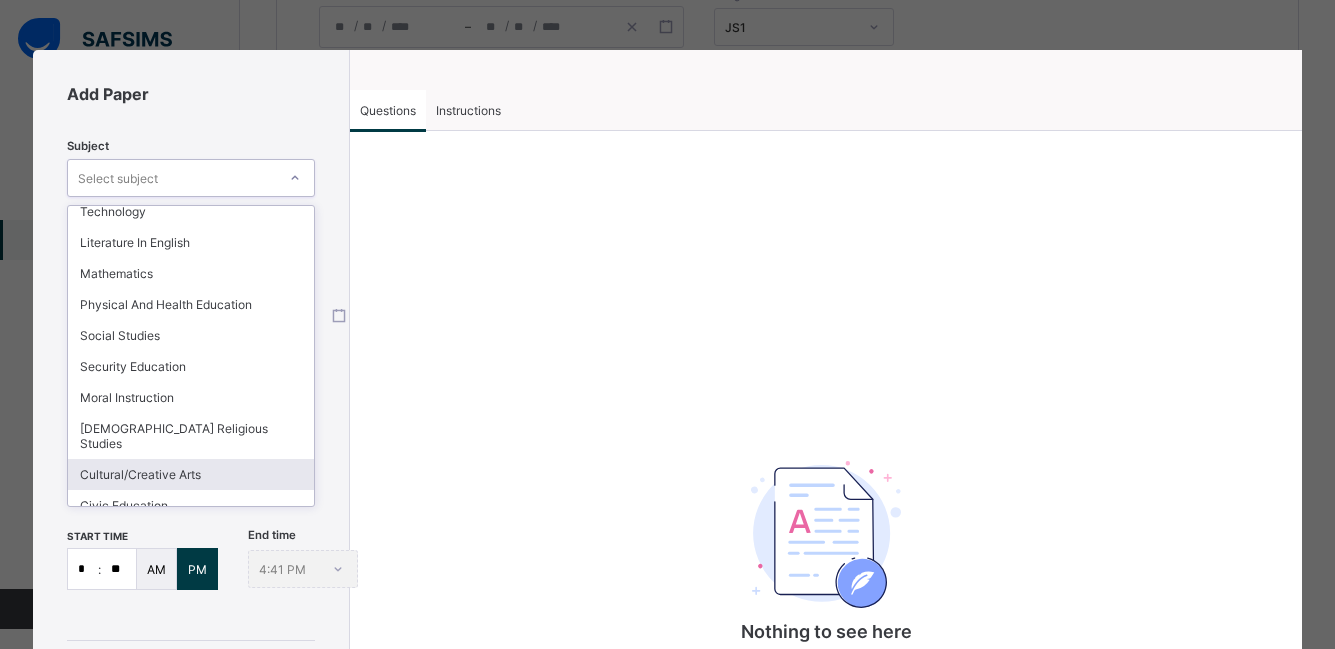 click on "Cultural/Creative Arts" at bounding box center (191, 474) 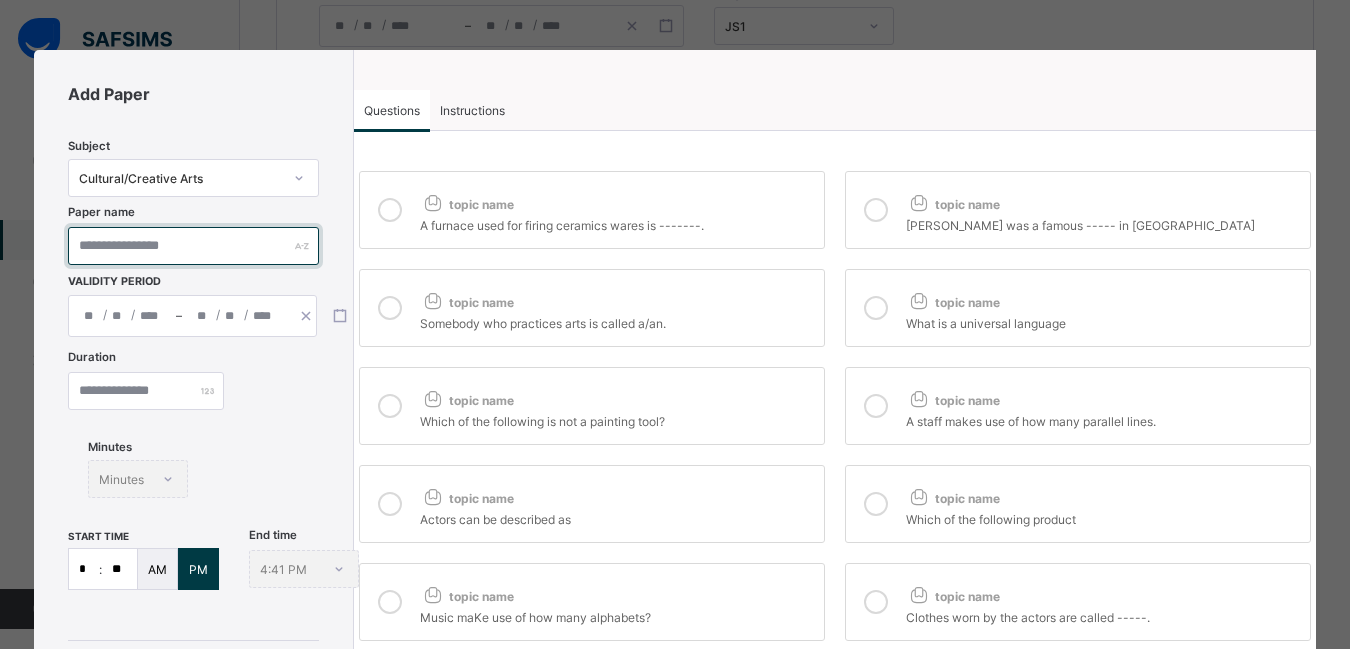 click at bounding box center (194, 246) 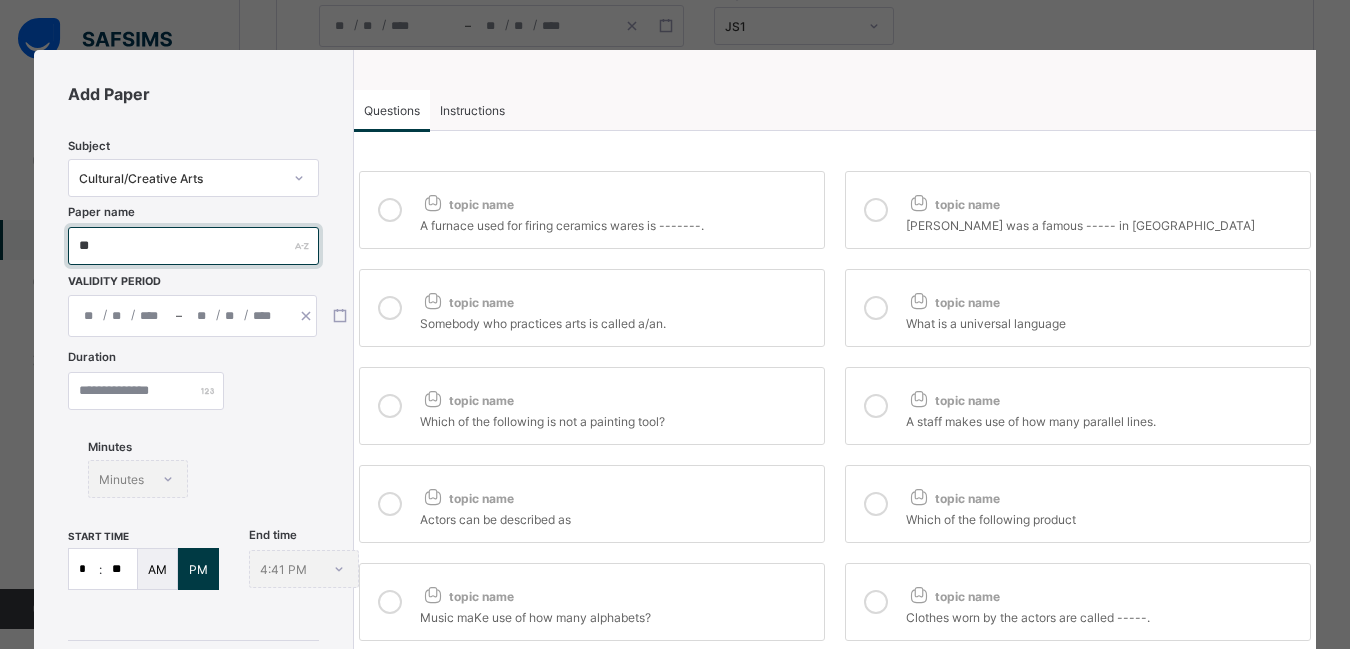 type on "*" 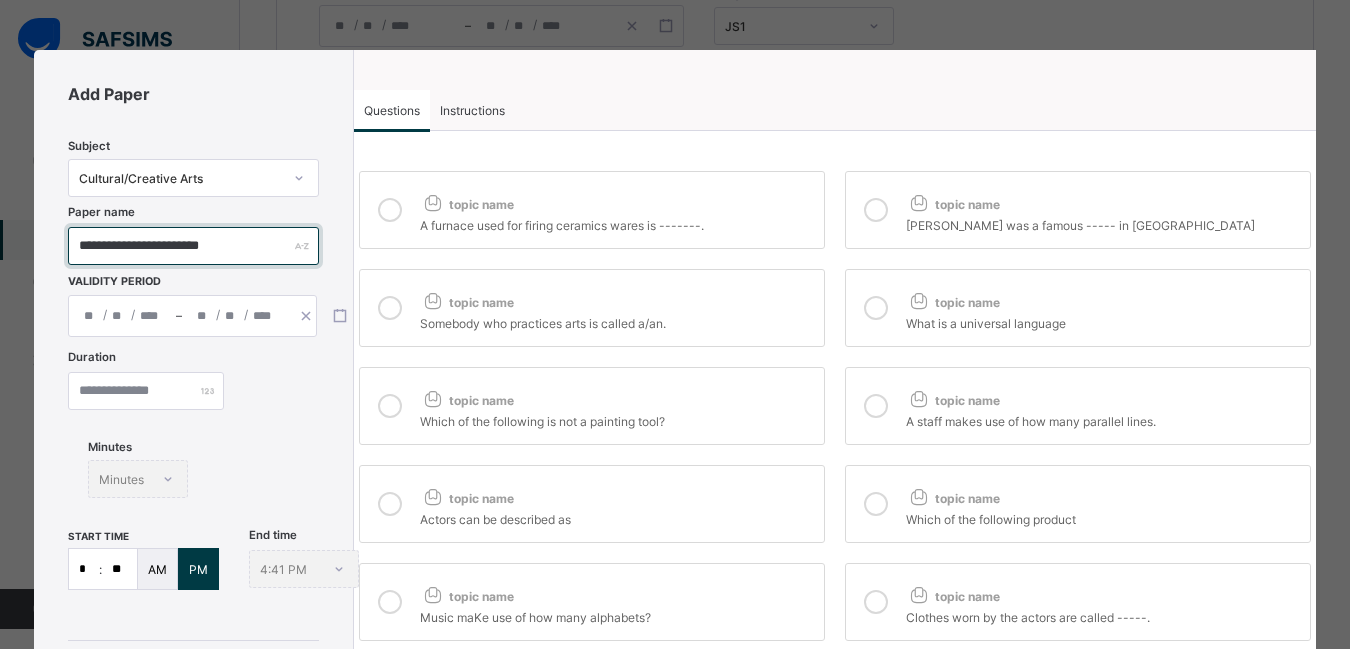 type on "**********" 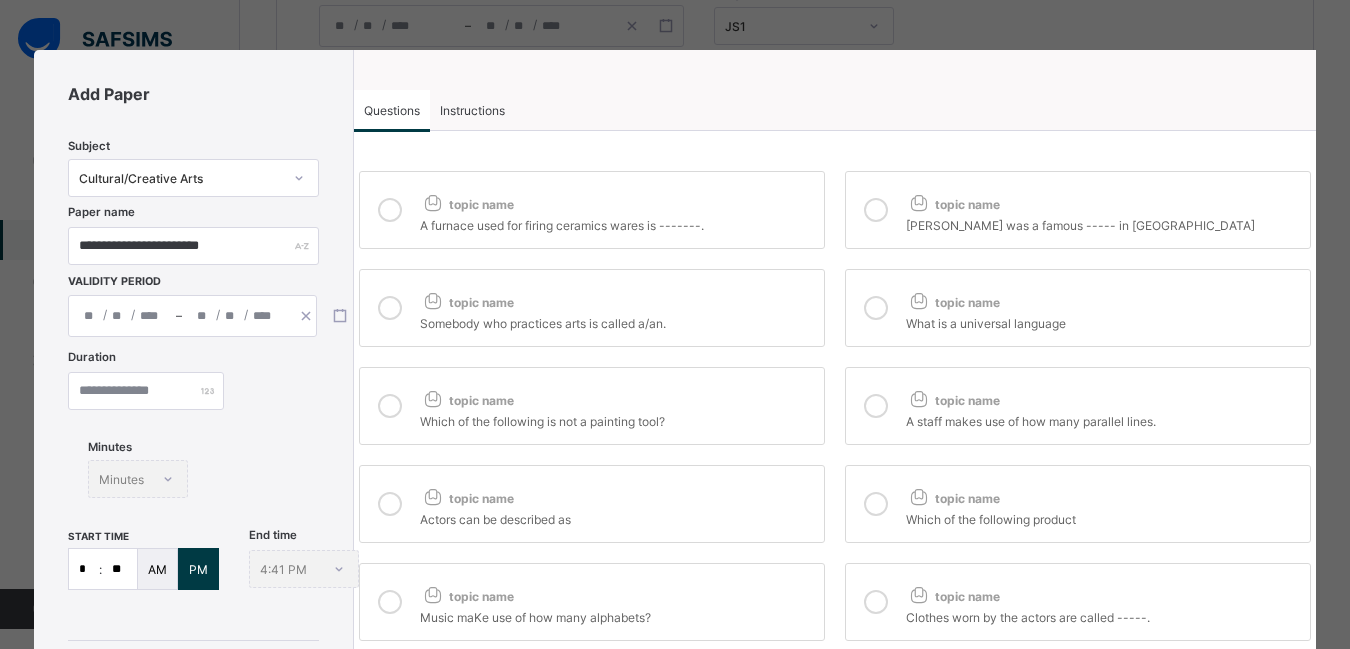 click on "/ /" at bounding box center [122, 316] 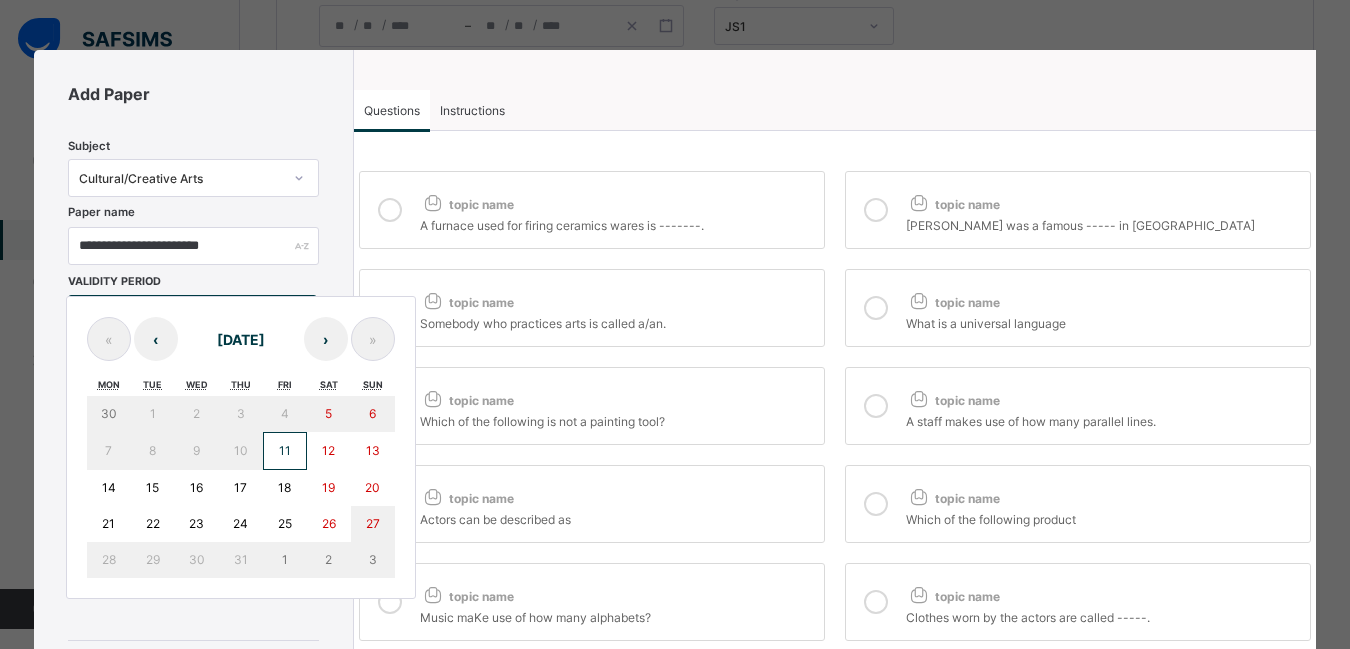click on "11" at bounding box center [285, 451] 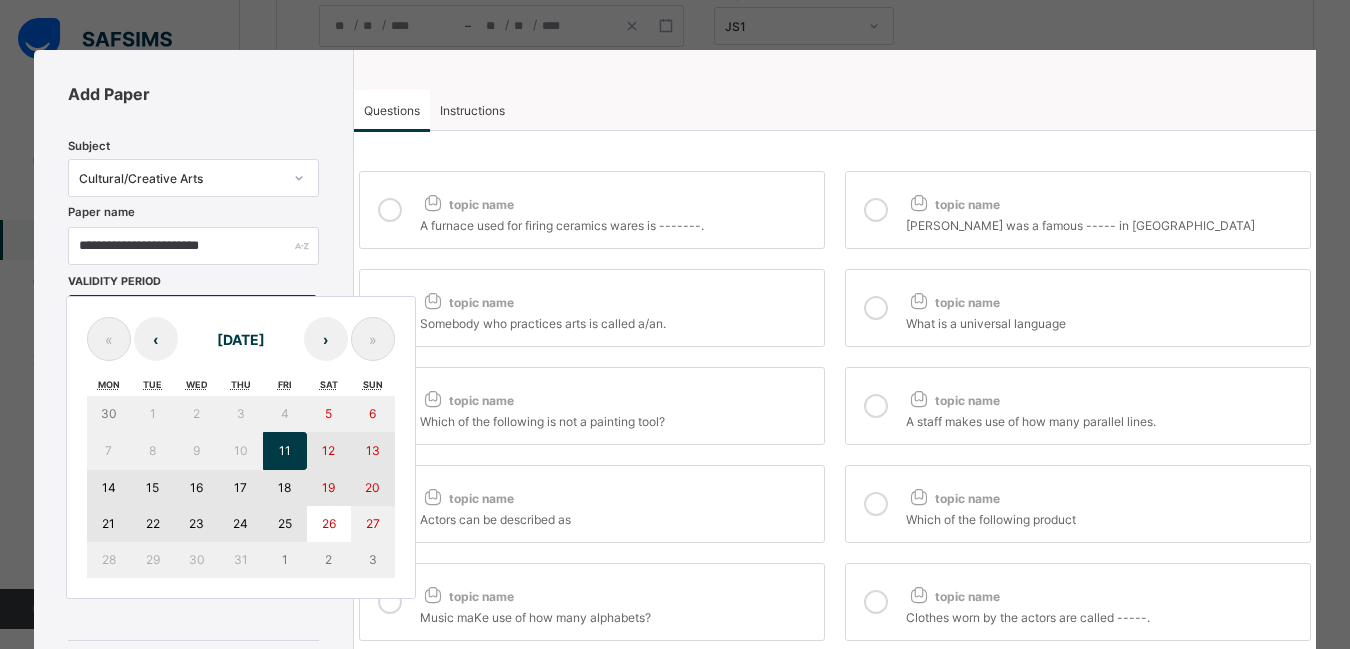 click on "25" at bounding box center [285, 524] 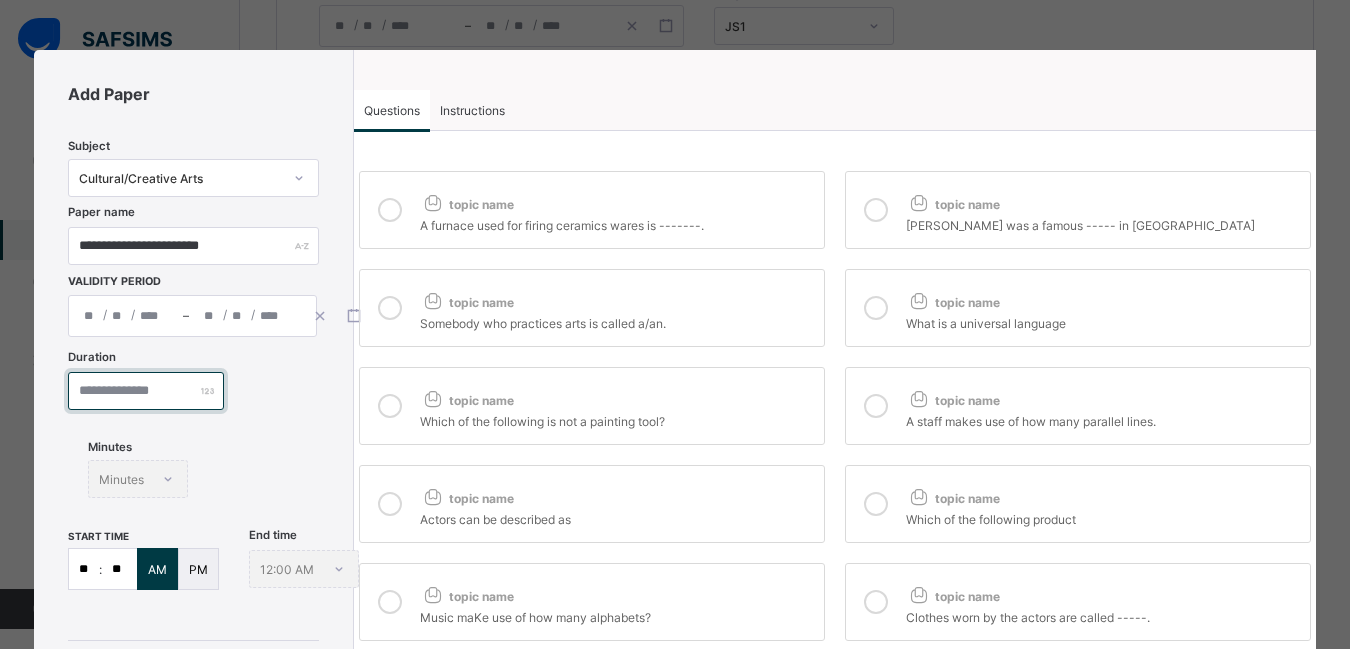 click at bounding box center [146, 391] 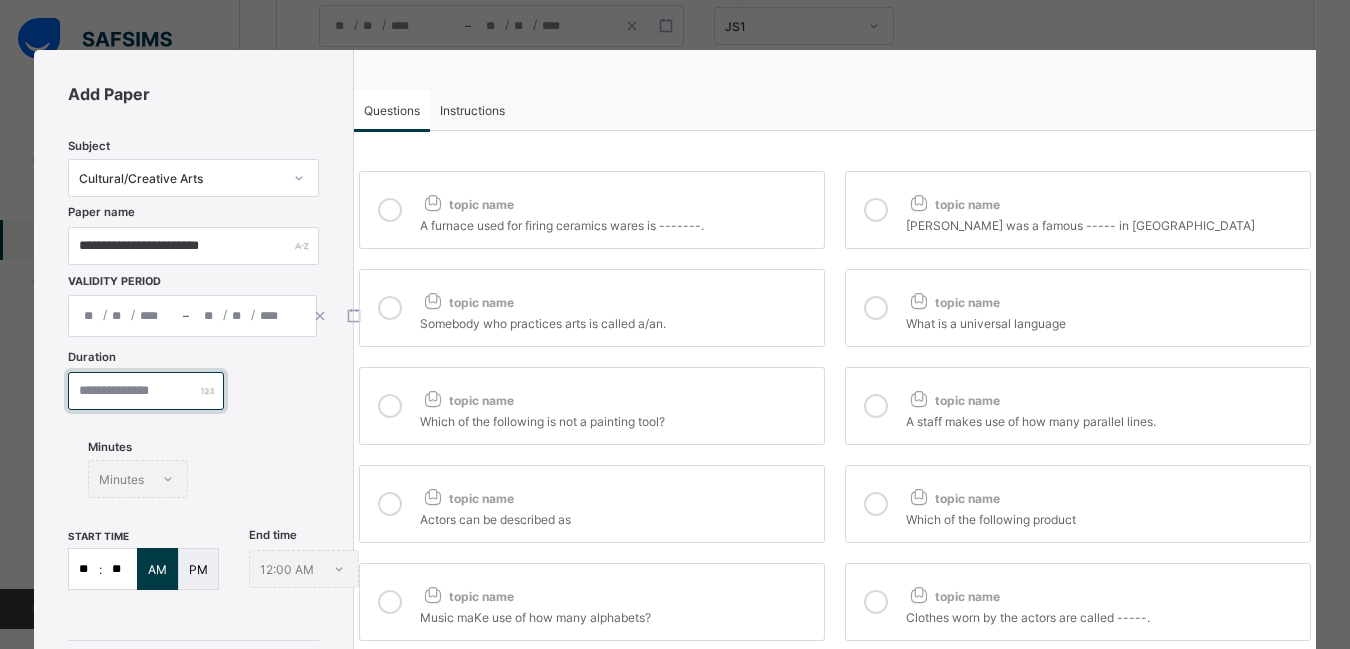 type on "**" 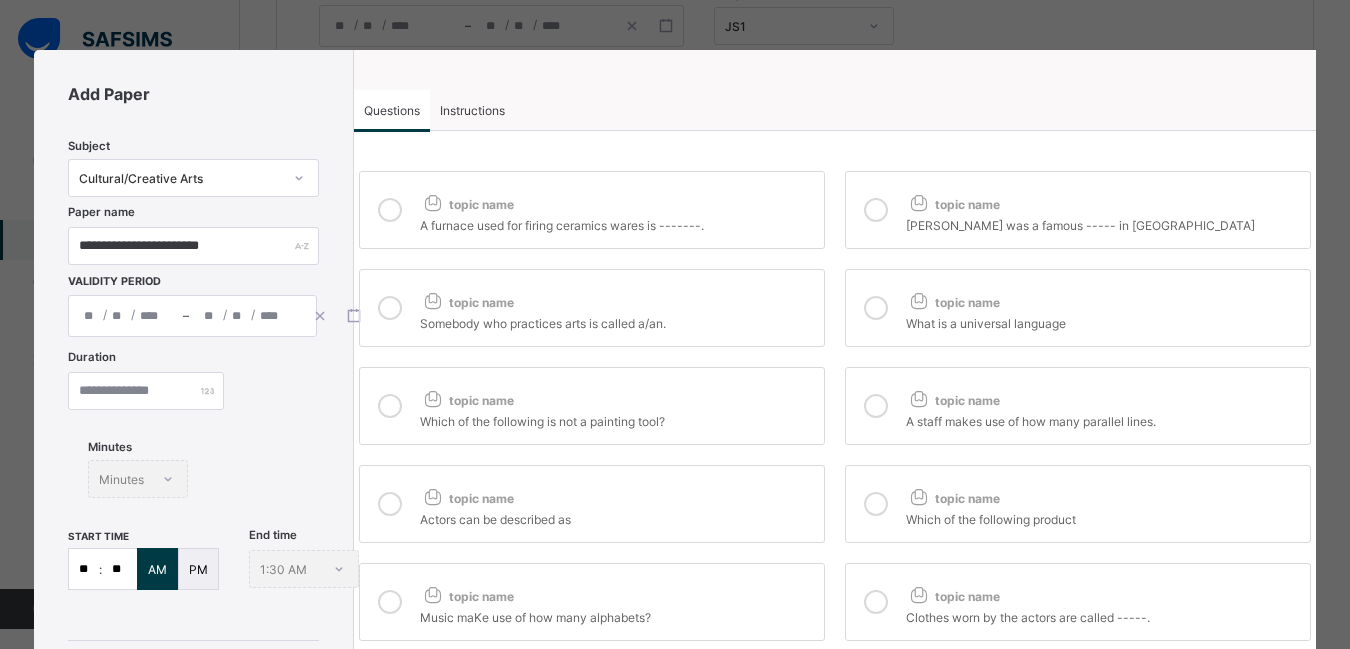 click on "**" at bounding box center (119, 569) 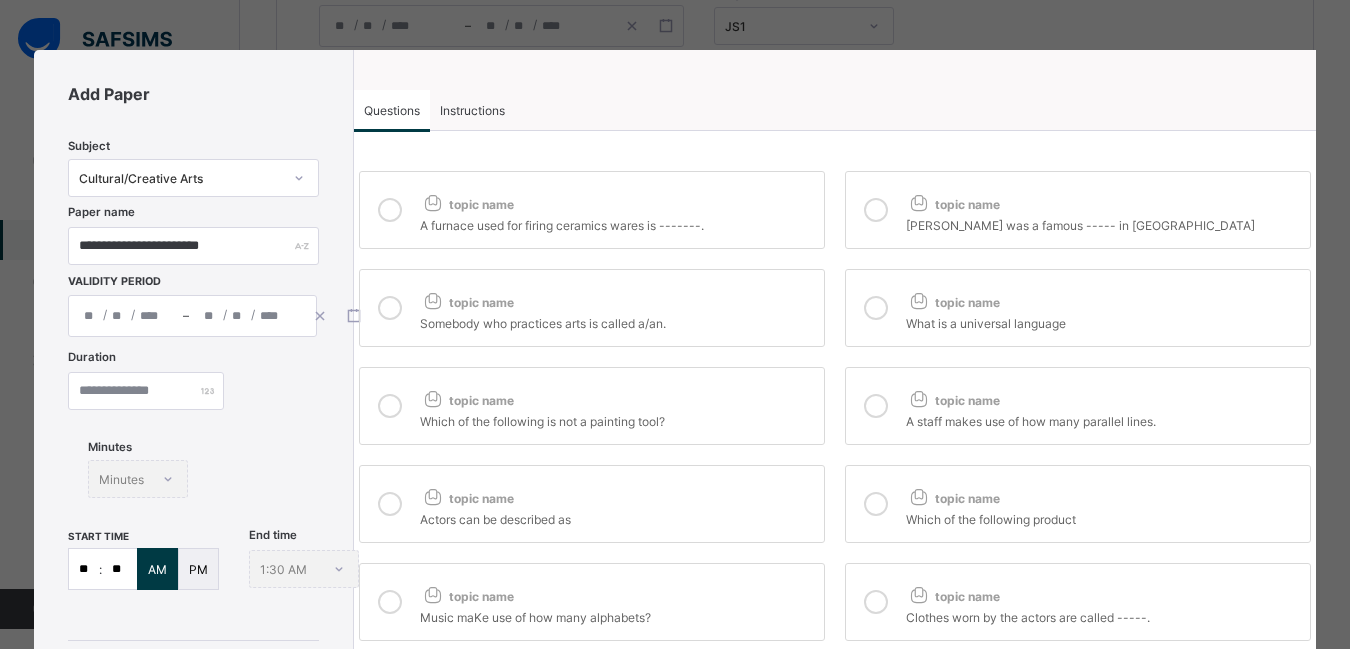 click on ":" at bounding box center (100, 569) 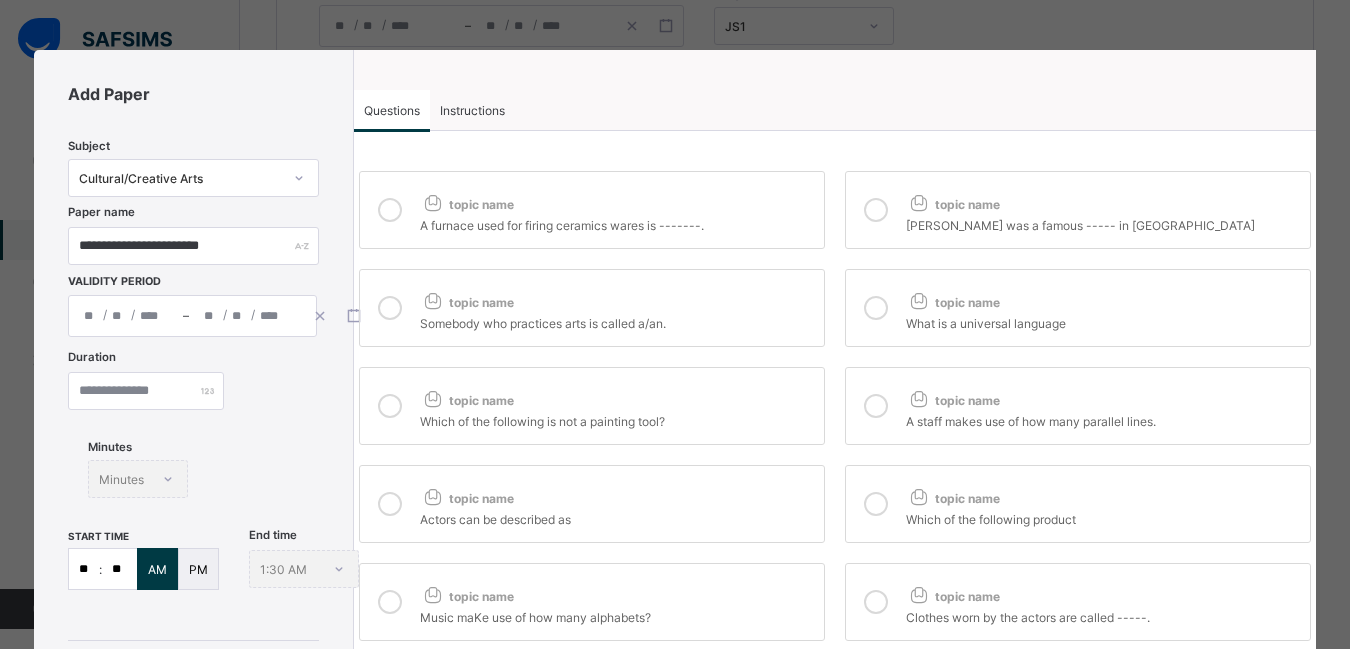 click on "**" at bounding box center (84, 569) 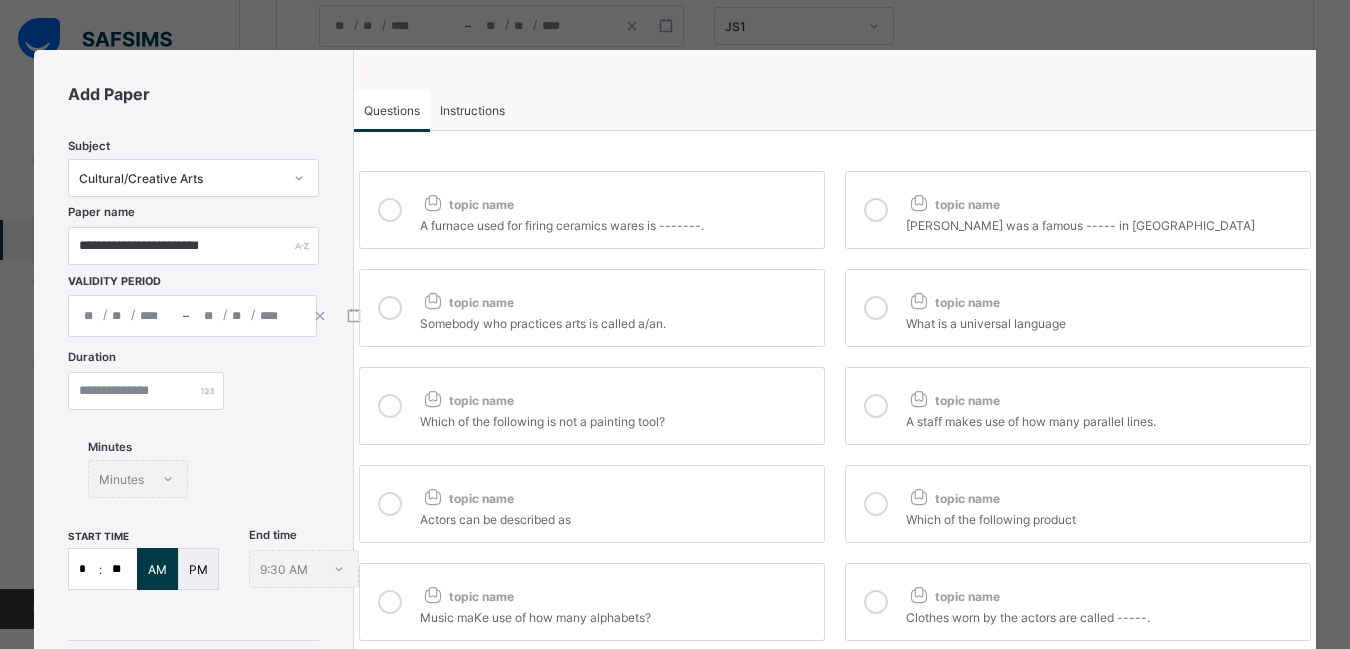 type on "*" 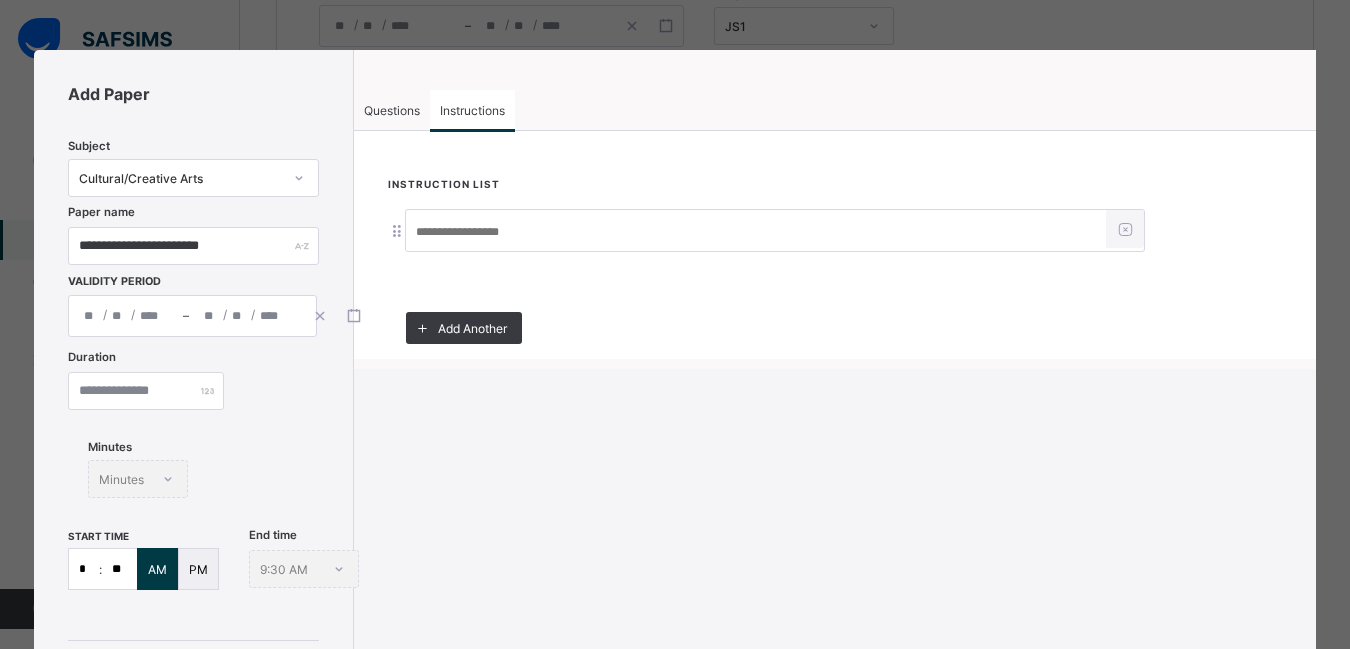 click at bounding box center (756, 232) 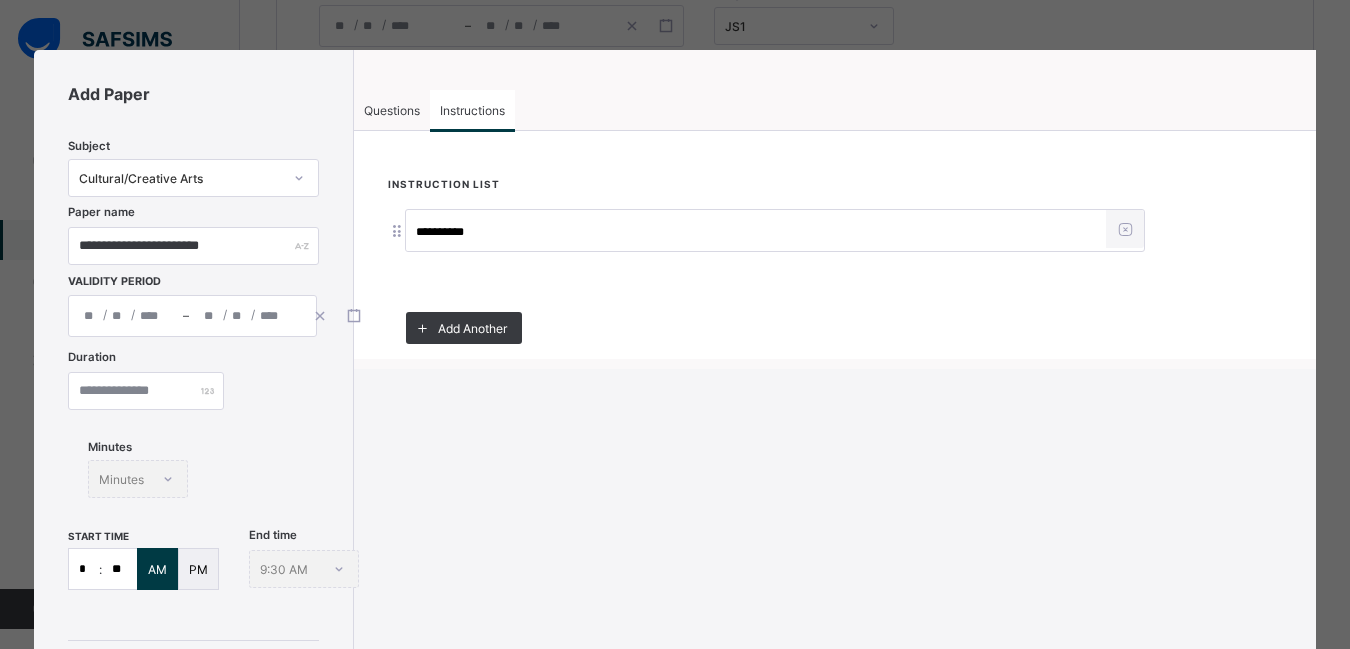 type on "**********" 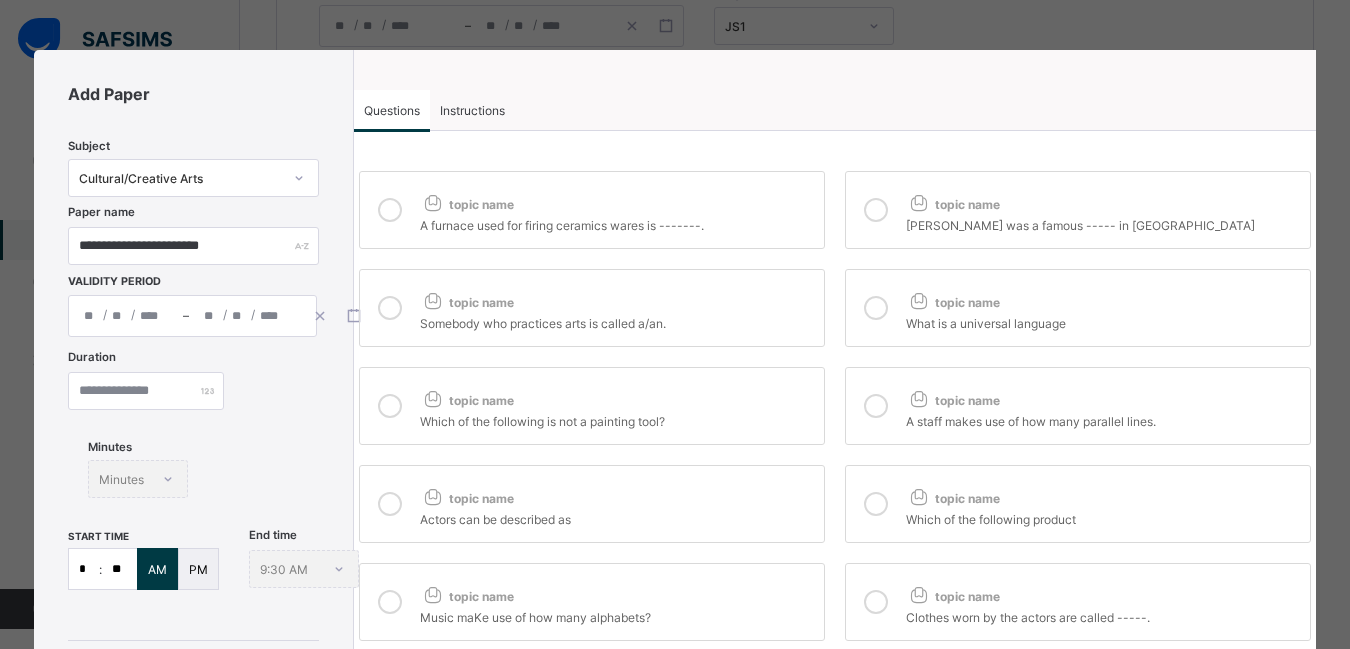 click at bounding box center [390, 210] 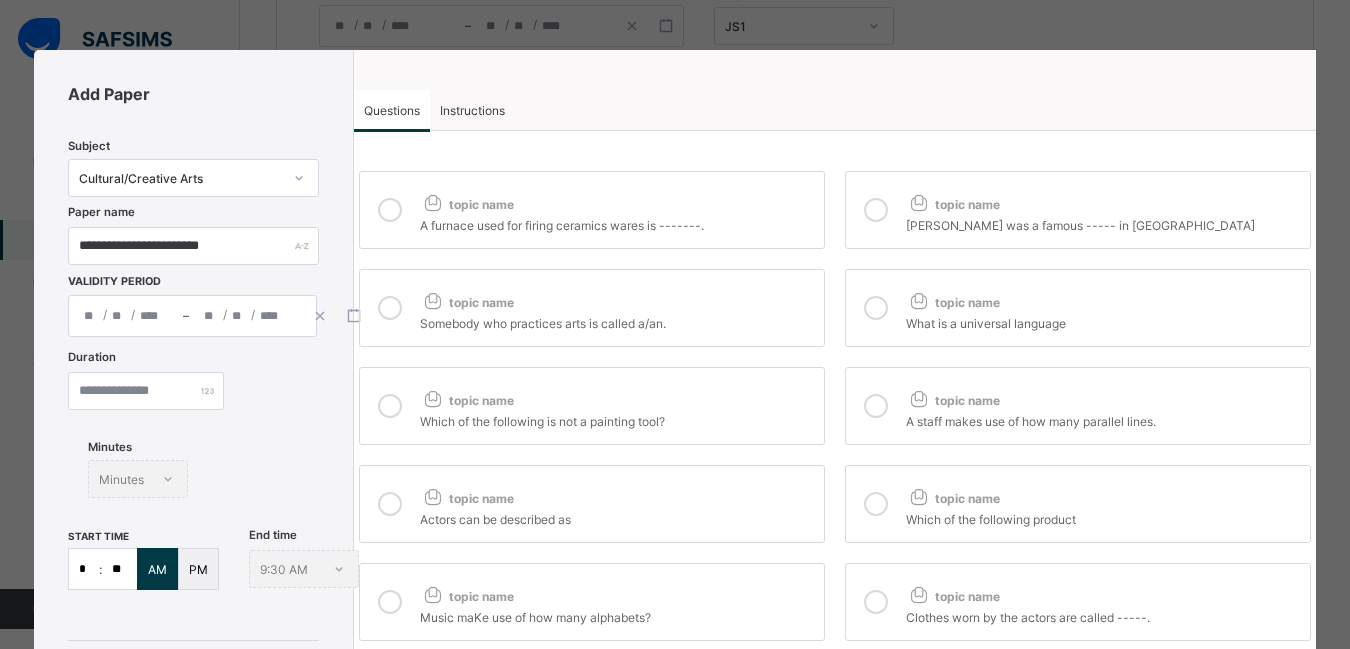click at bounding box center [390, 308] 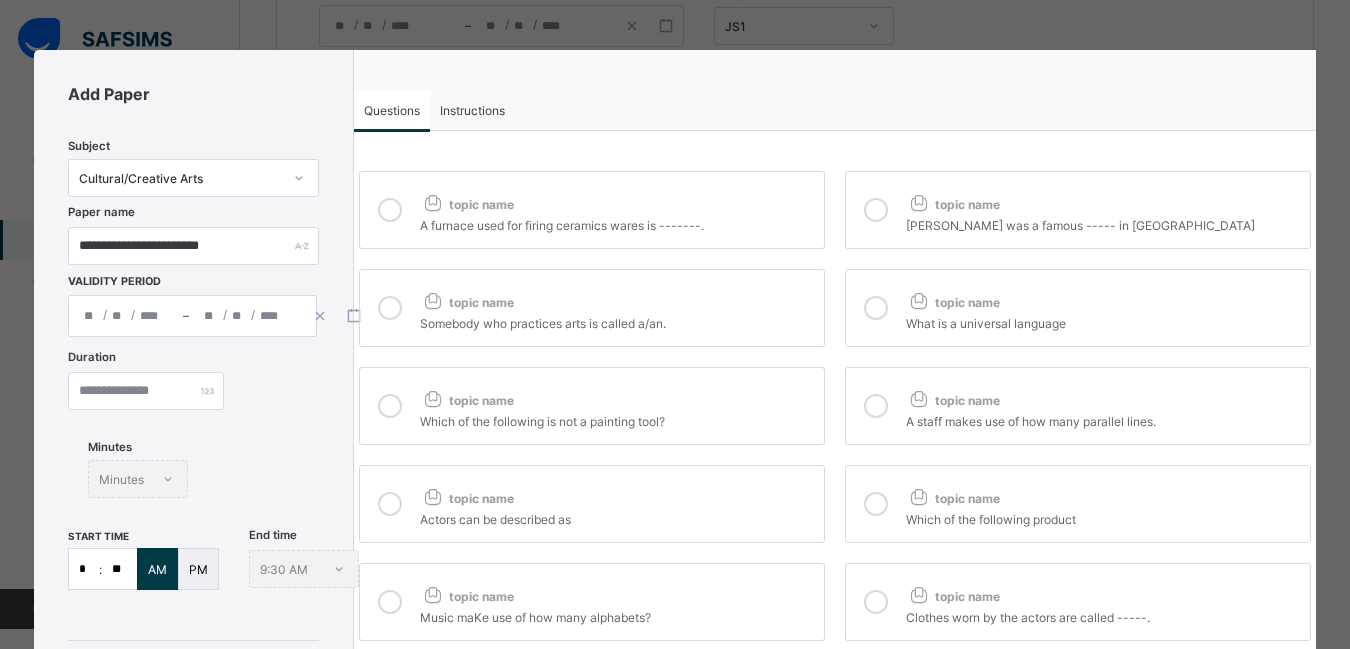 click at bounding box center (390, 406) 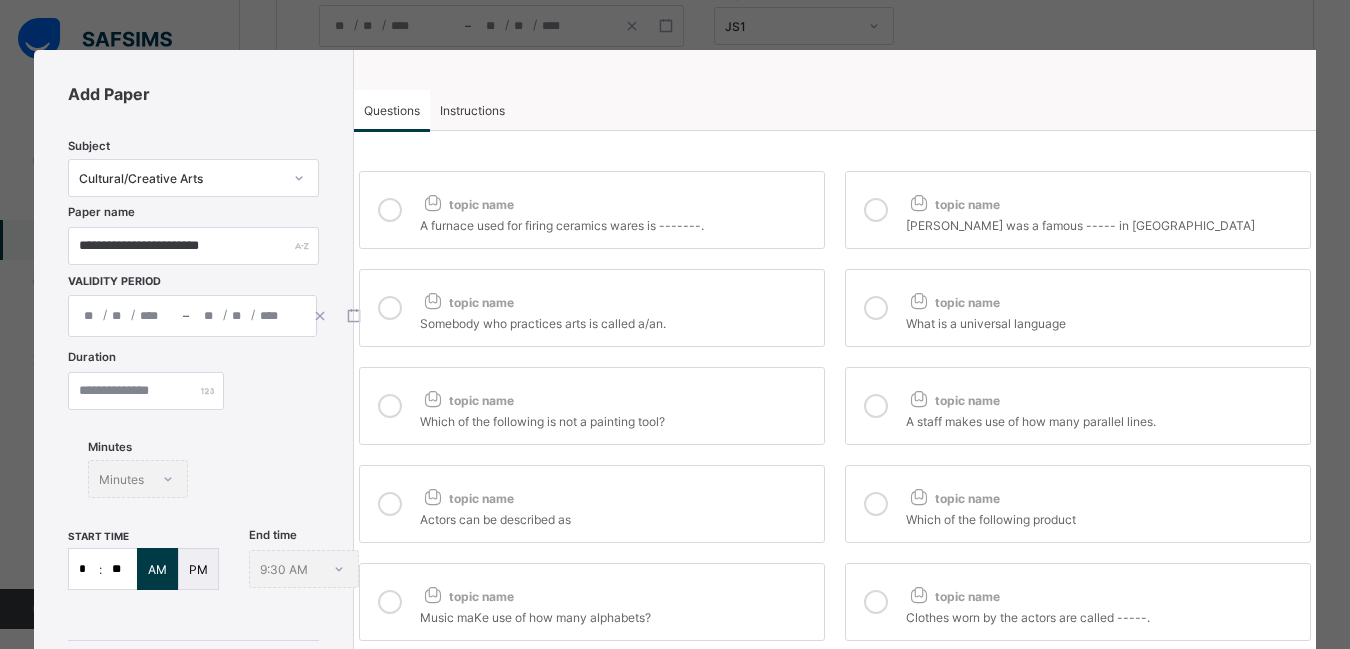 click at bounding box center (390, 504) 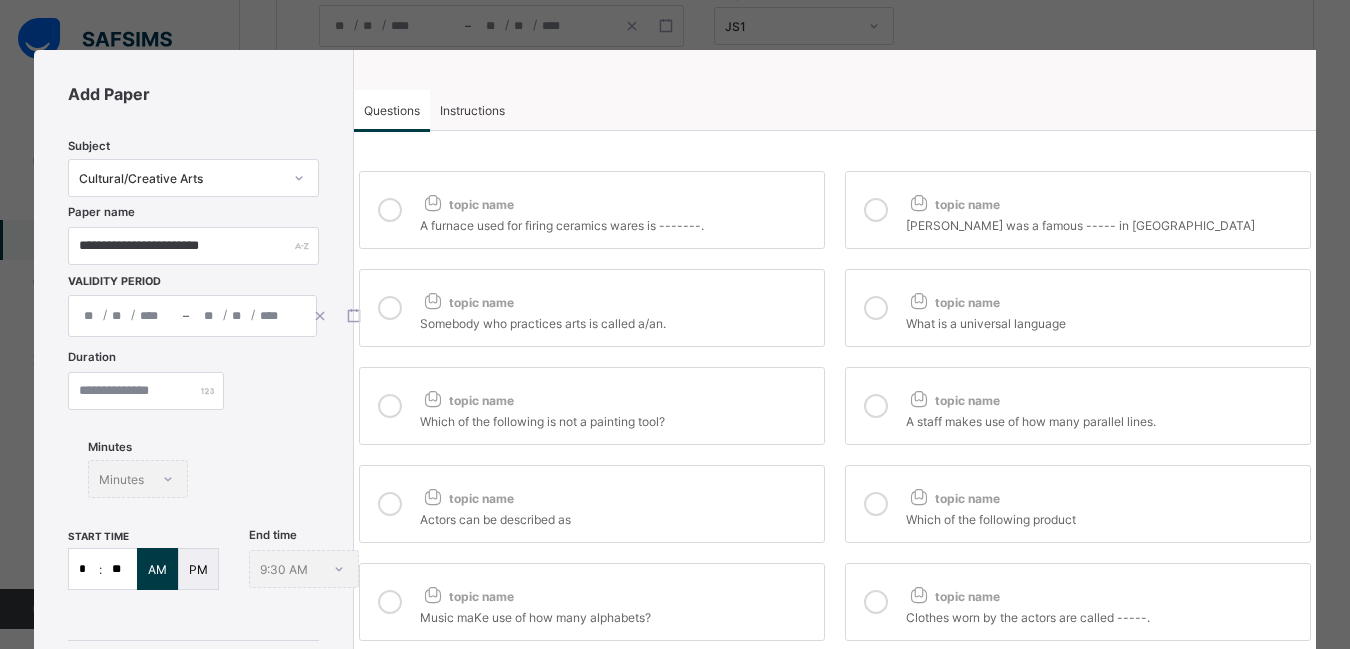 click at bounding box center [390, 602] 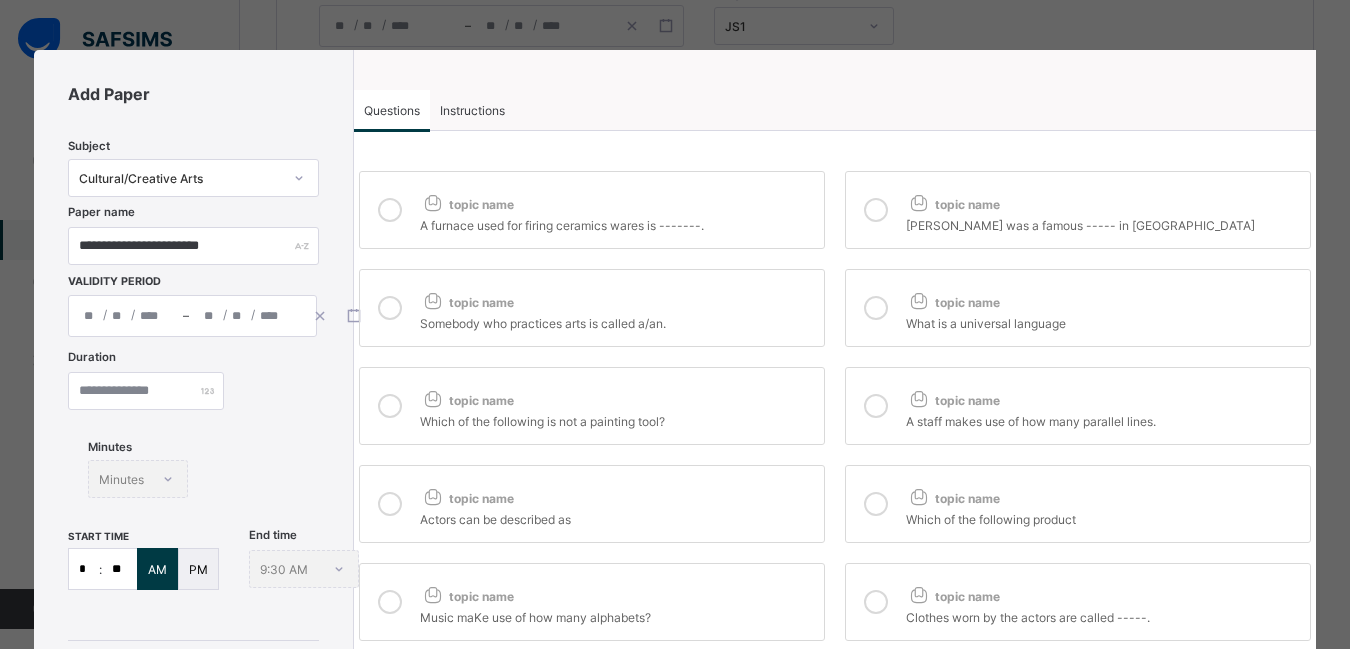 click at bounding box center (876, 210) 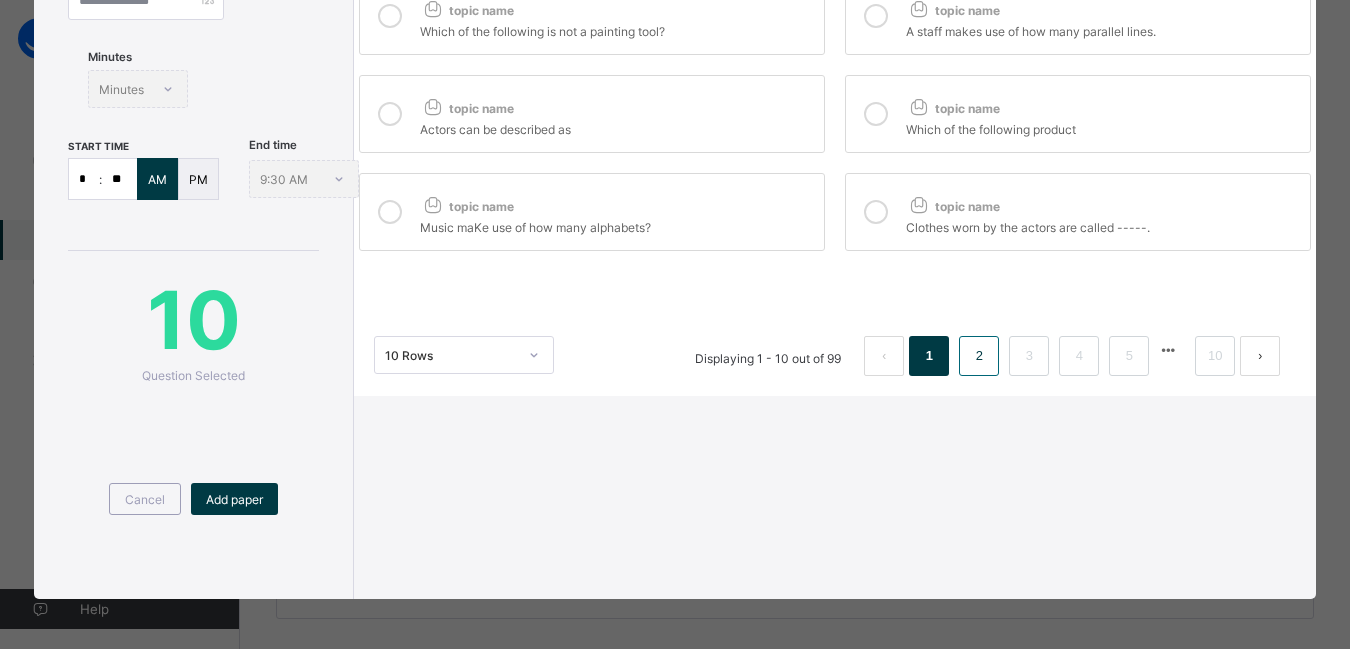 click on "2" at bounding box center (979, 356) 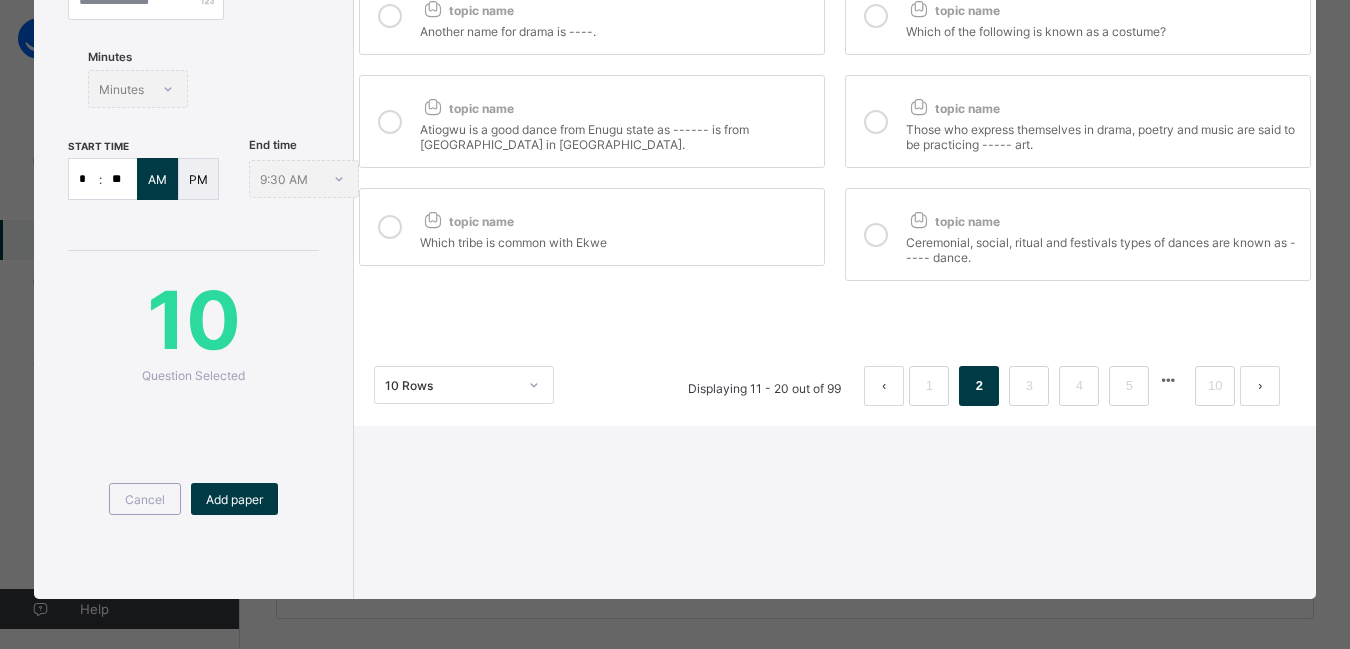 click at bounding box center (390, 227) 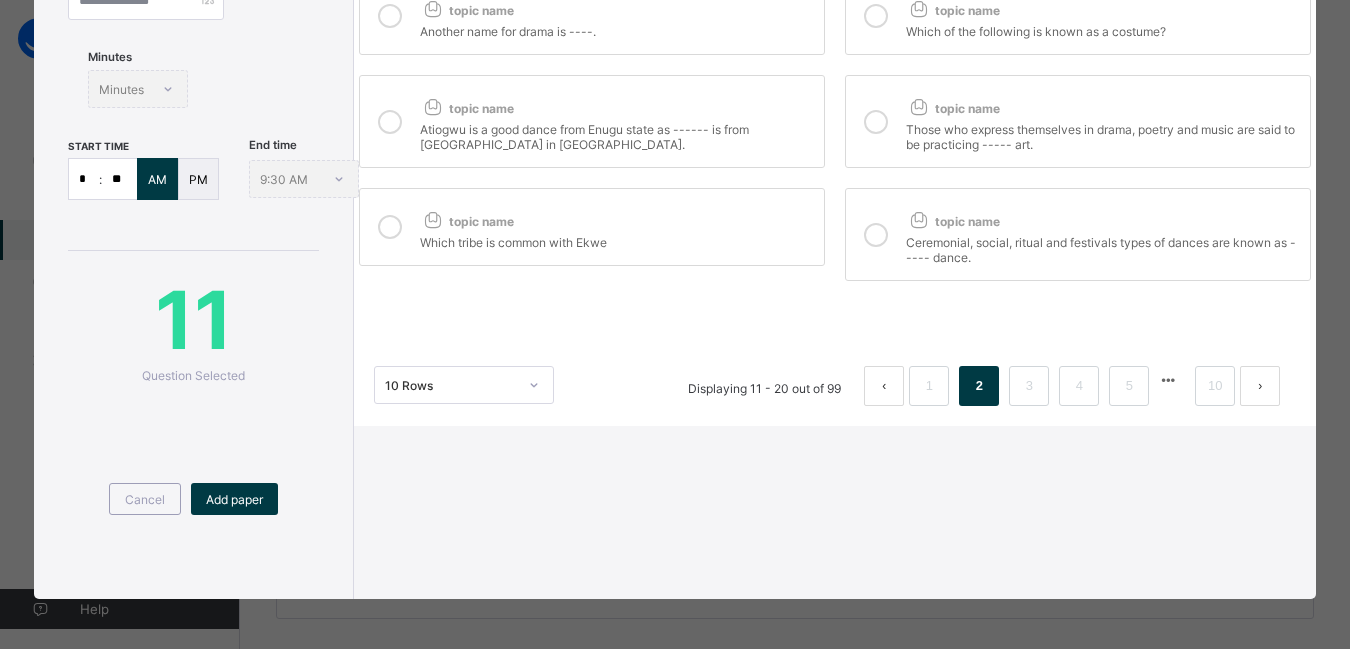 click at bounding box center [876, 235] 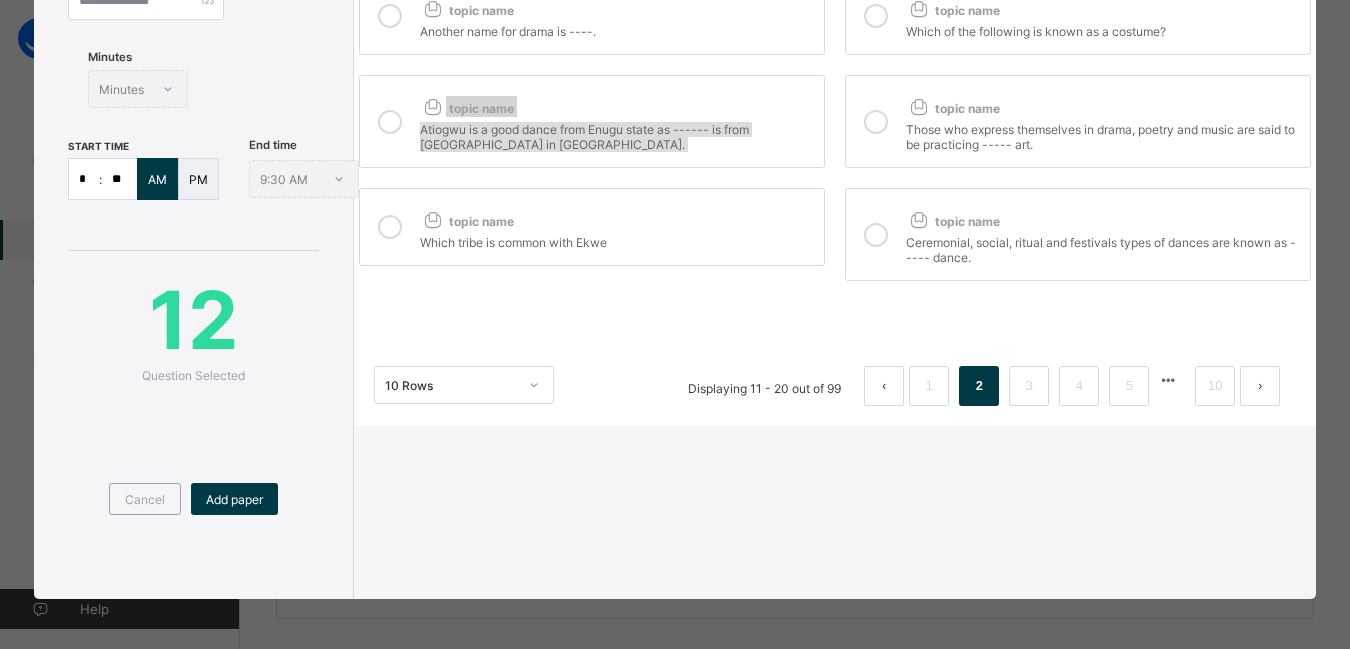 drag, startPoint x: 875, startPoint y: 127, endPoint x: 386, endPoint y: 119, distance: 489.06543 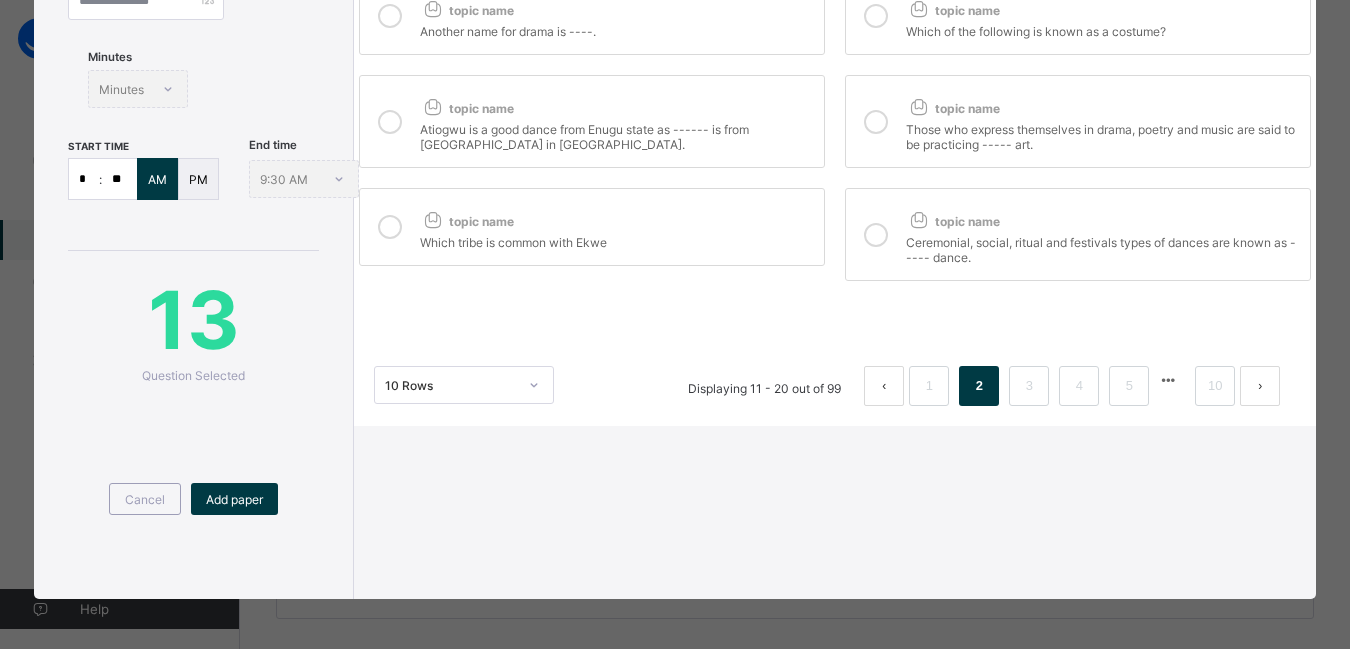 click at bounding box center (876, 122) 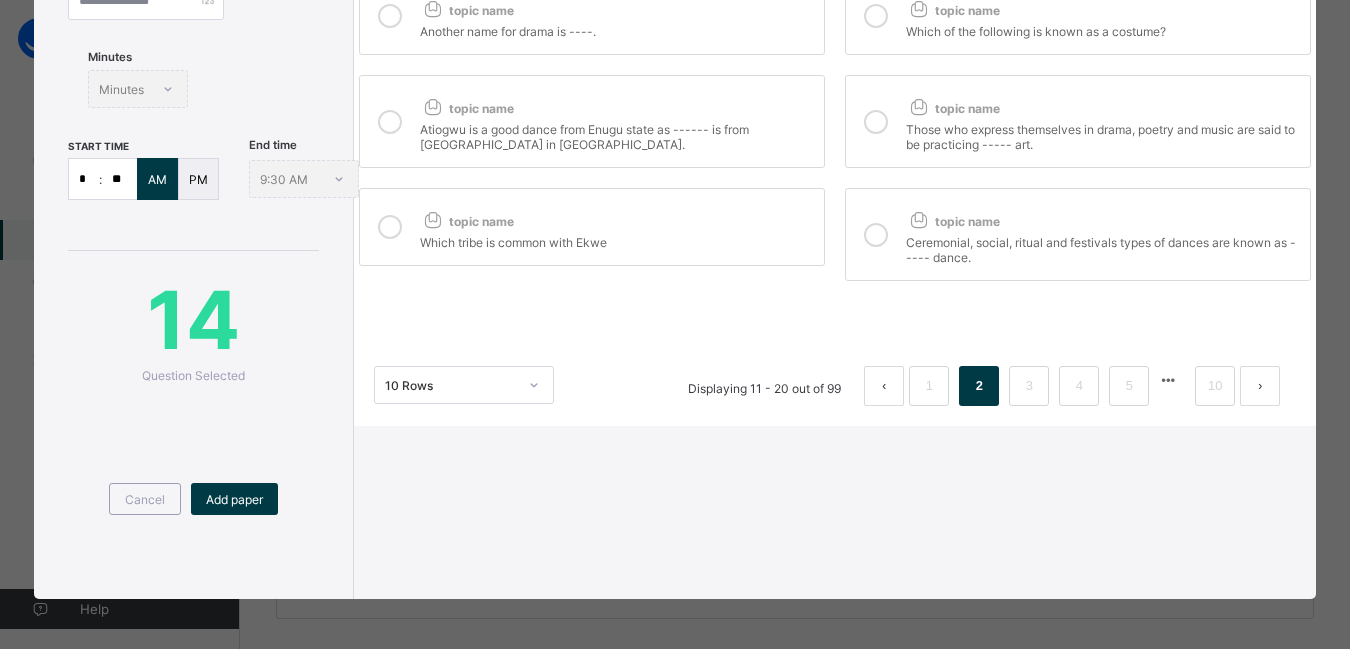 scroll, scrollTop: 0, scrollLeft: 0, axis: both 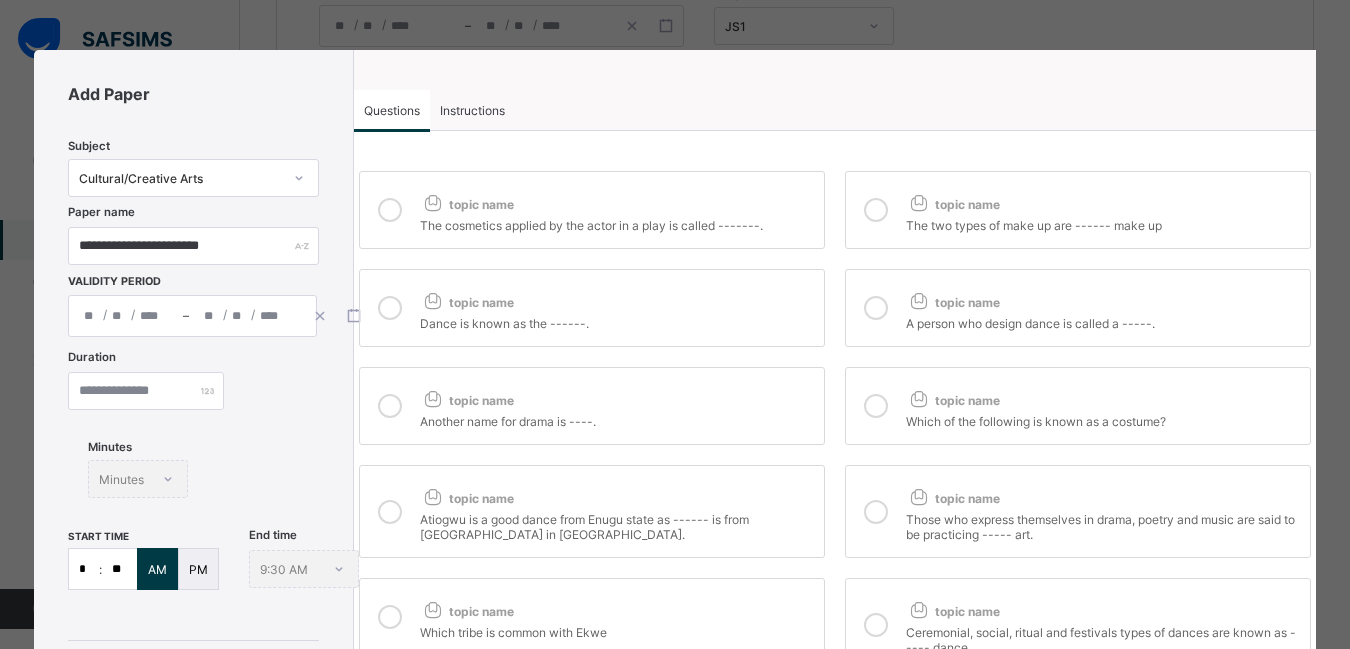 click at bounding box center (390, 210) 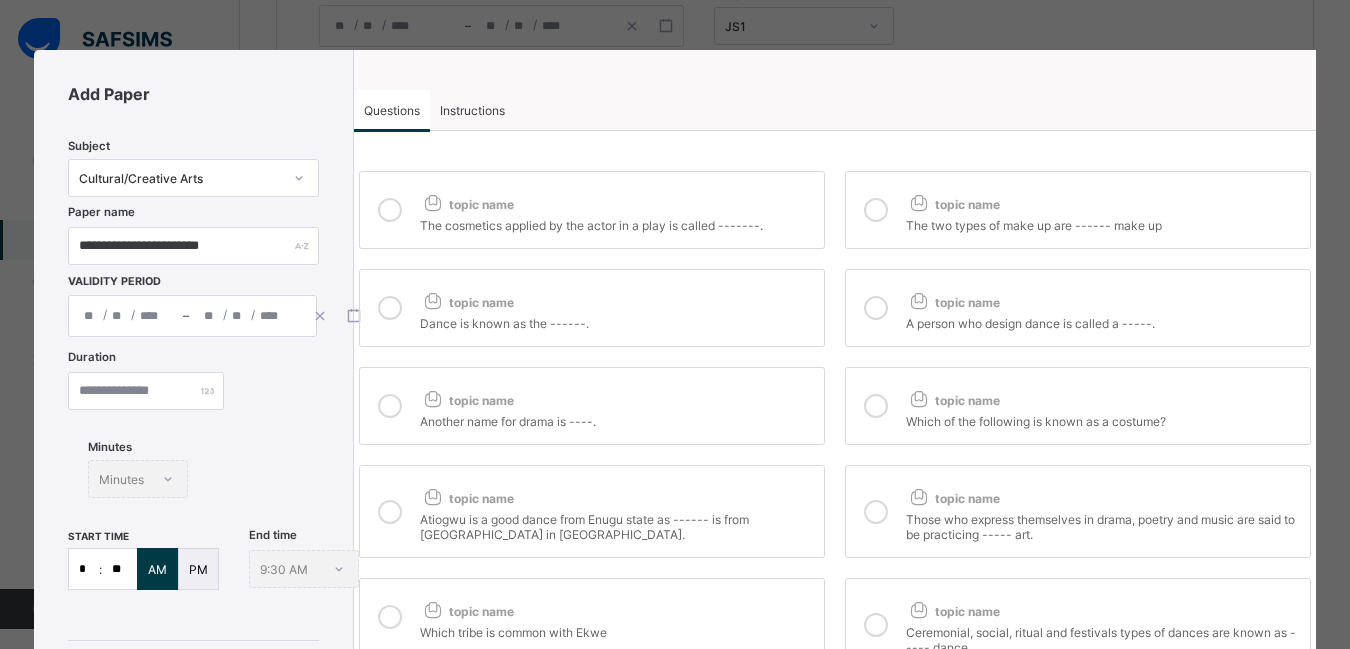 click at bounding box center [390, 406] 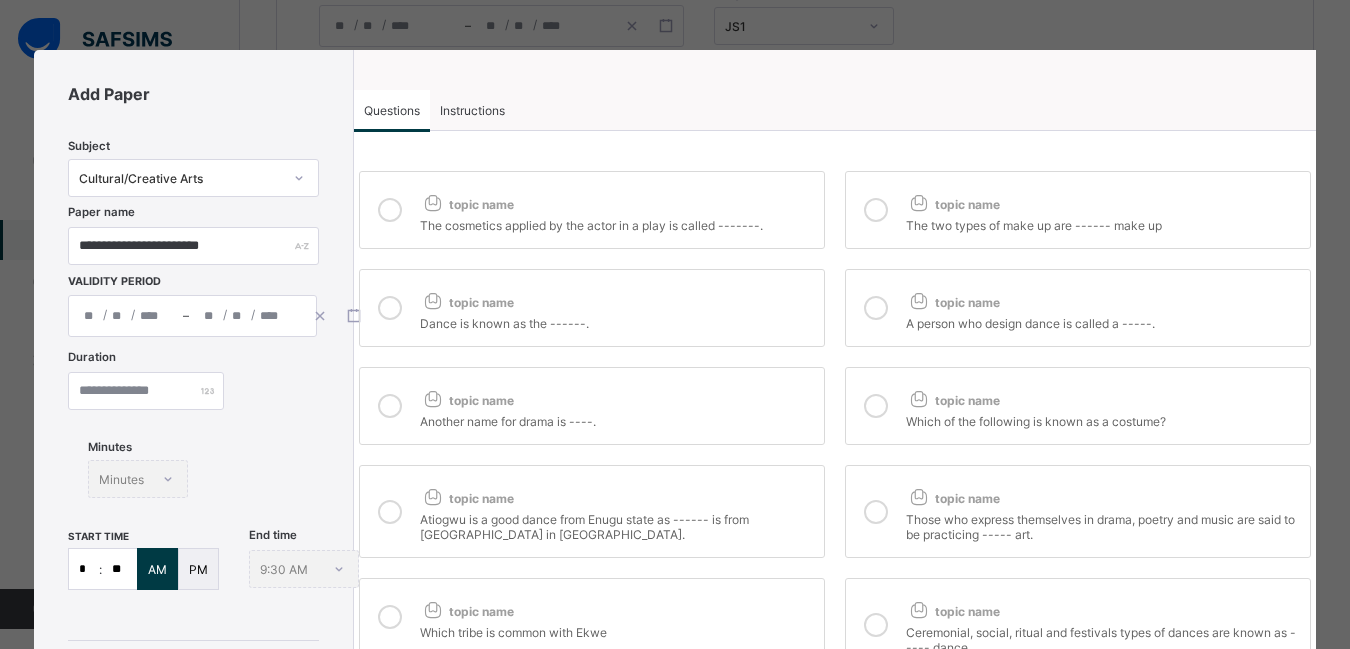 click at bounding box center (876, 406) 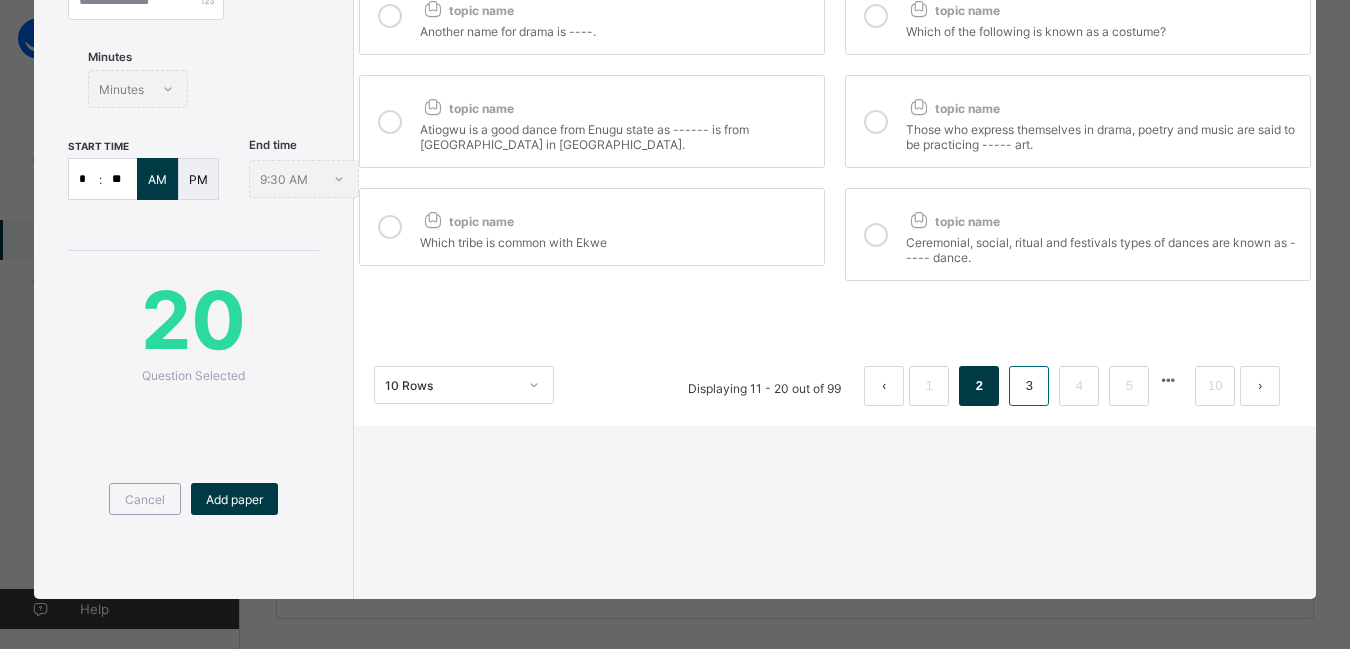 click on "3" at bounding box center (1029, 386) 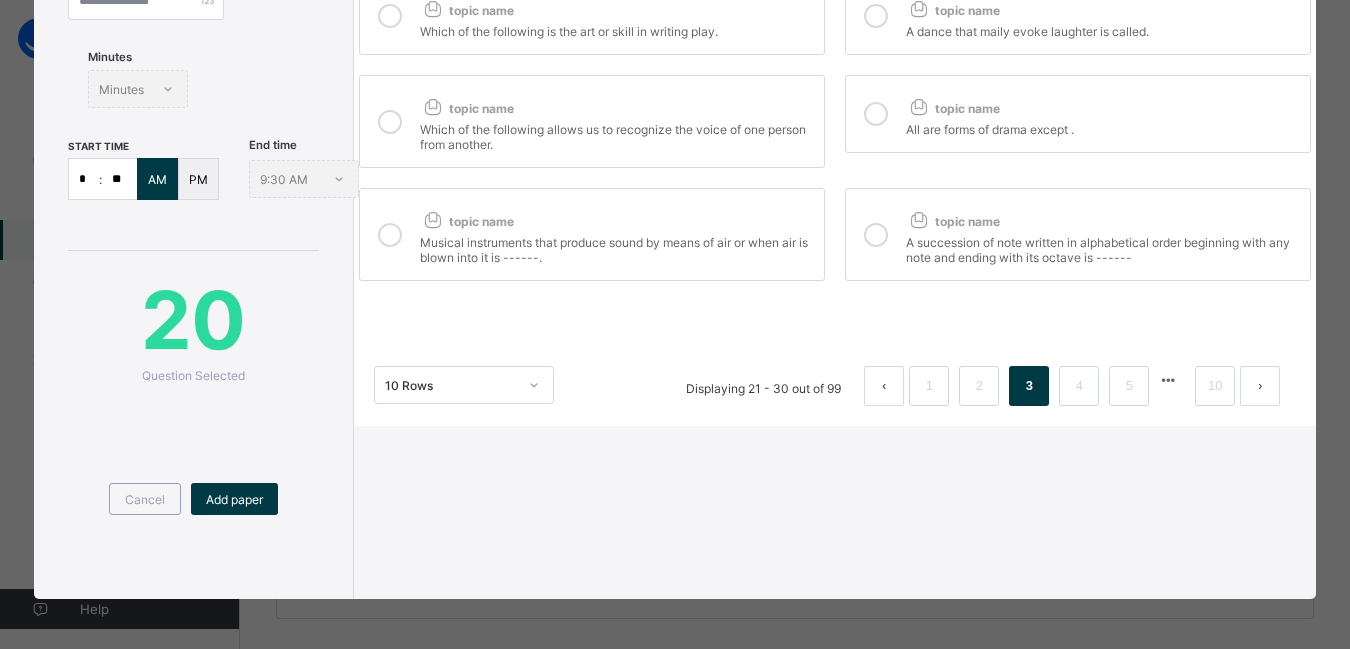 click at bounding box center (390, 235) 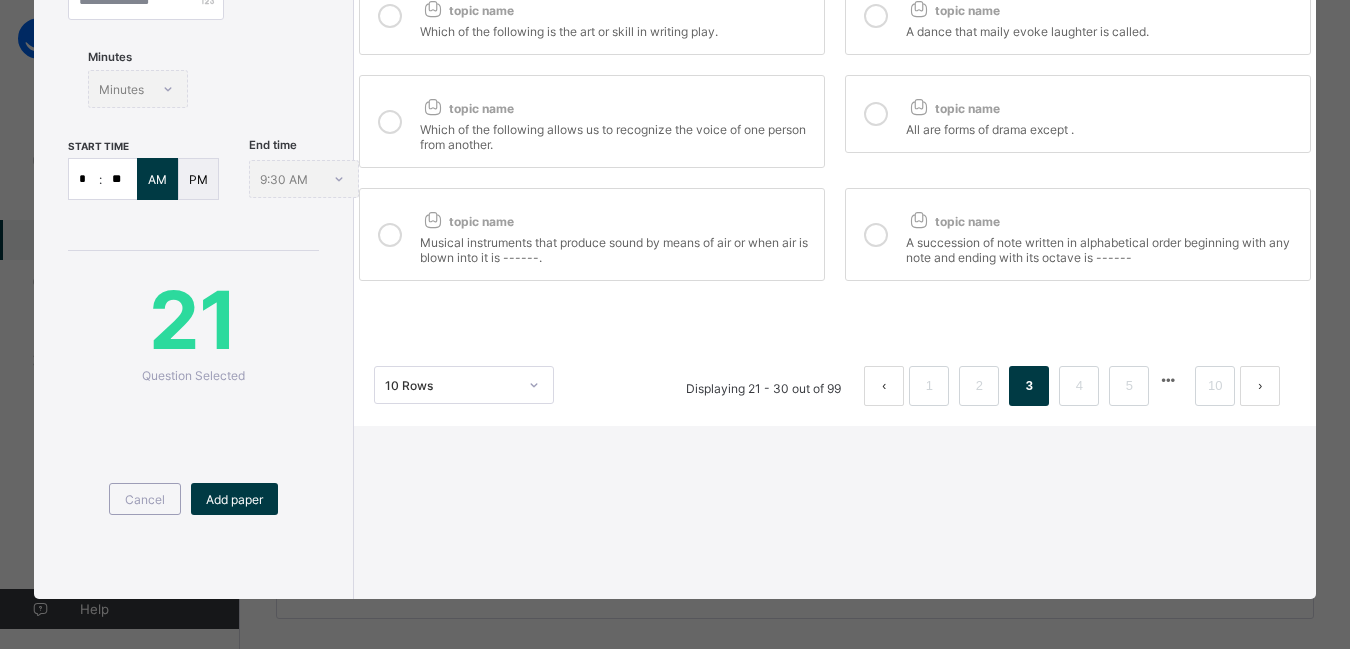 click at bounding box center [876, 235] 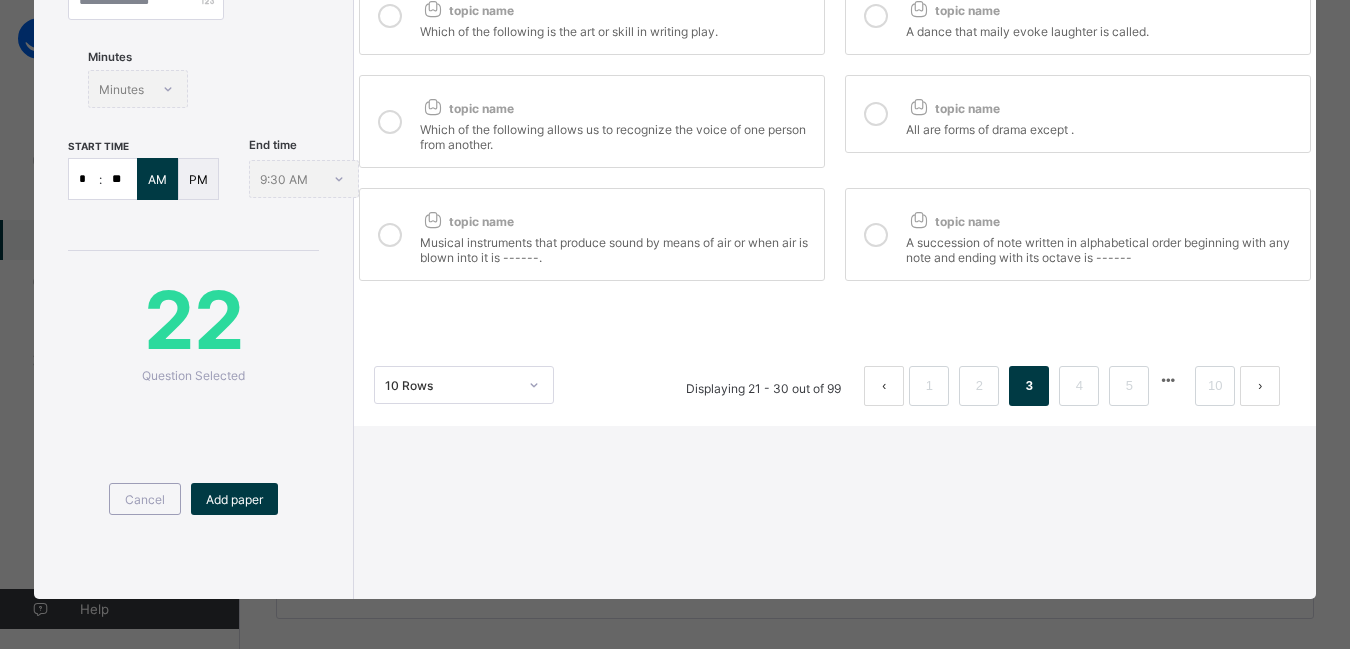 click at bounding box center (876, 114) 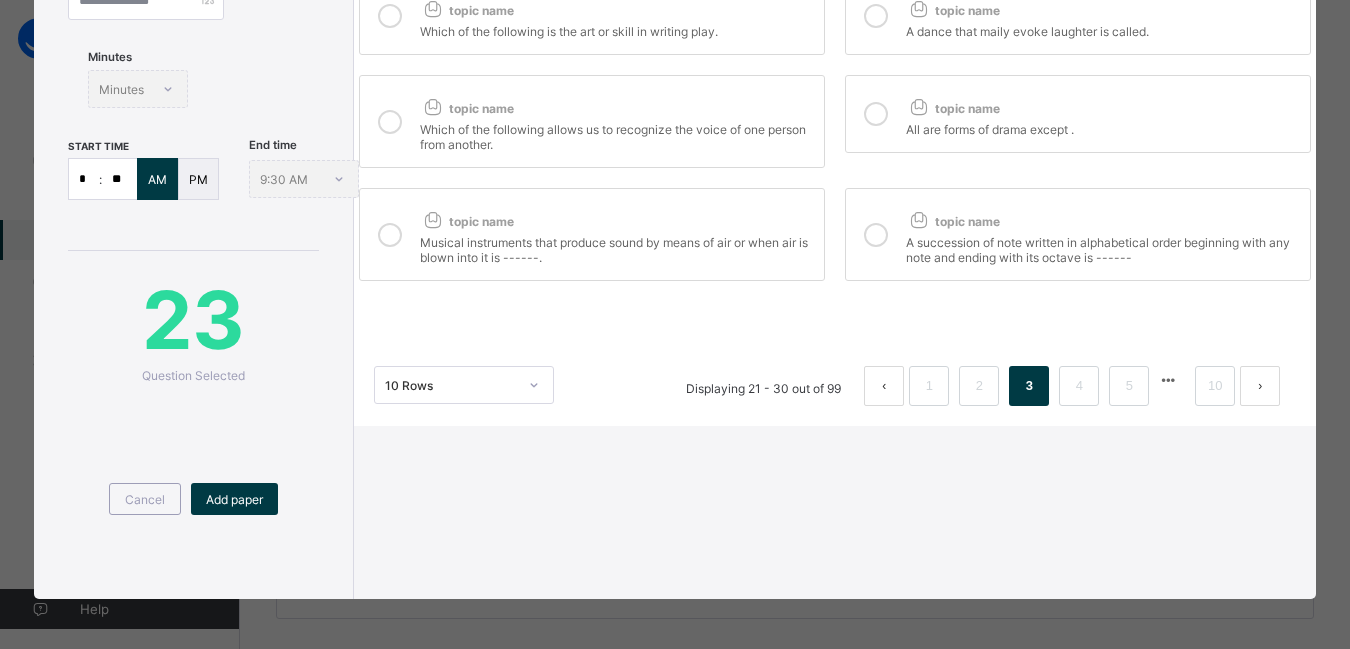 click at bounding box center (390, 122) 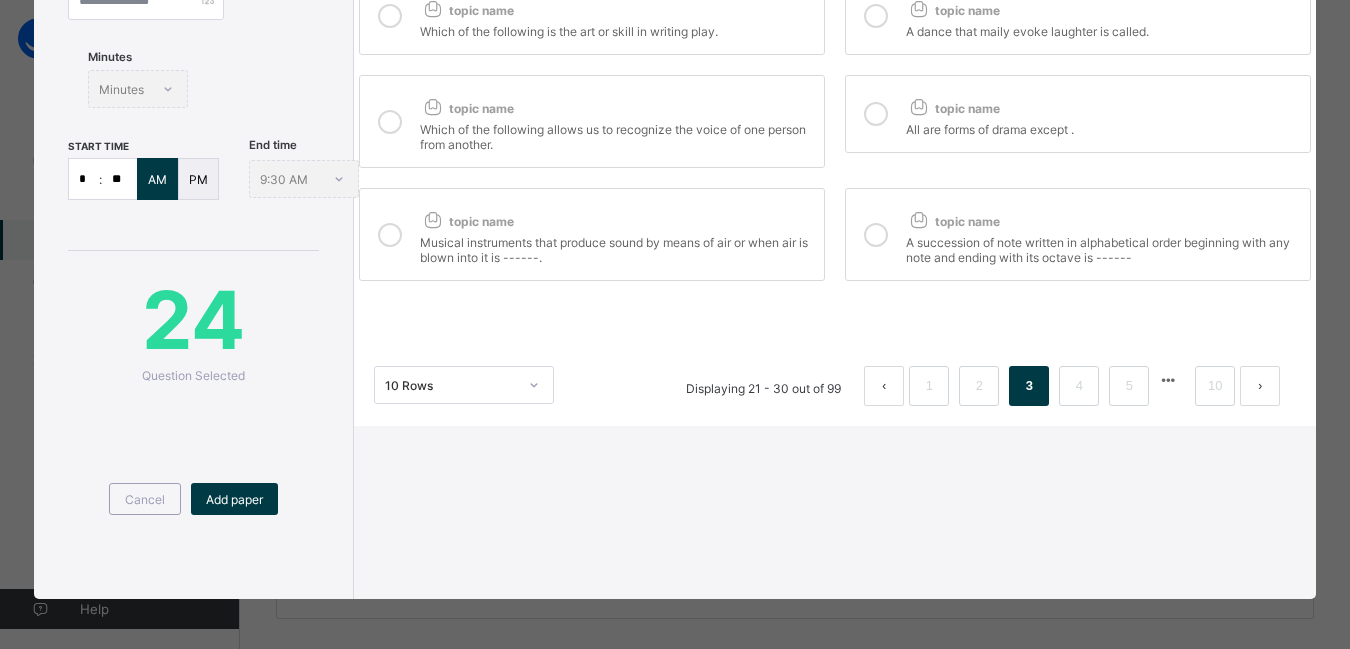 click at bounding box center [390, 16] 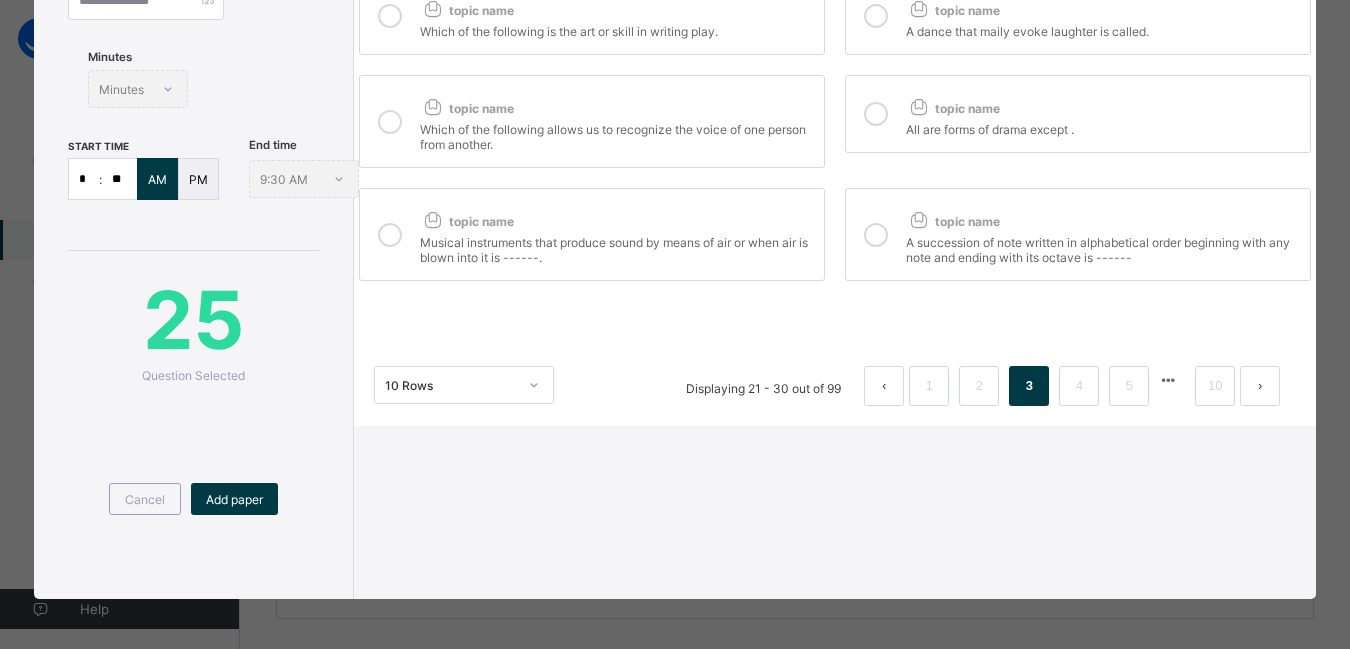 click at bounding box center (876, 16) 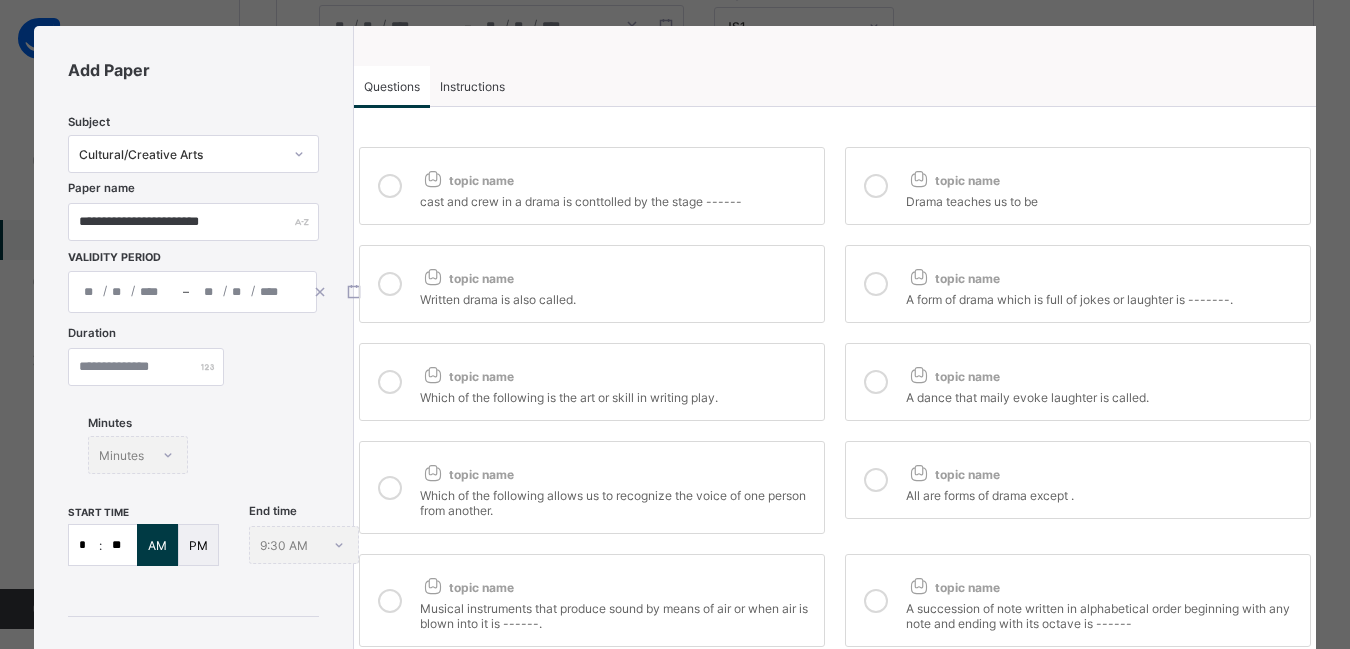 scroll, scrollTop: 0, scrollLeft: 0, axis: both 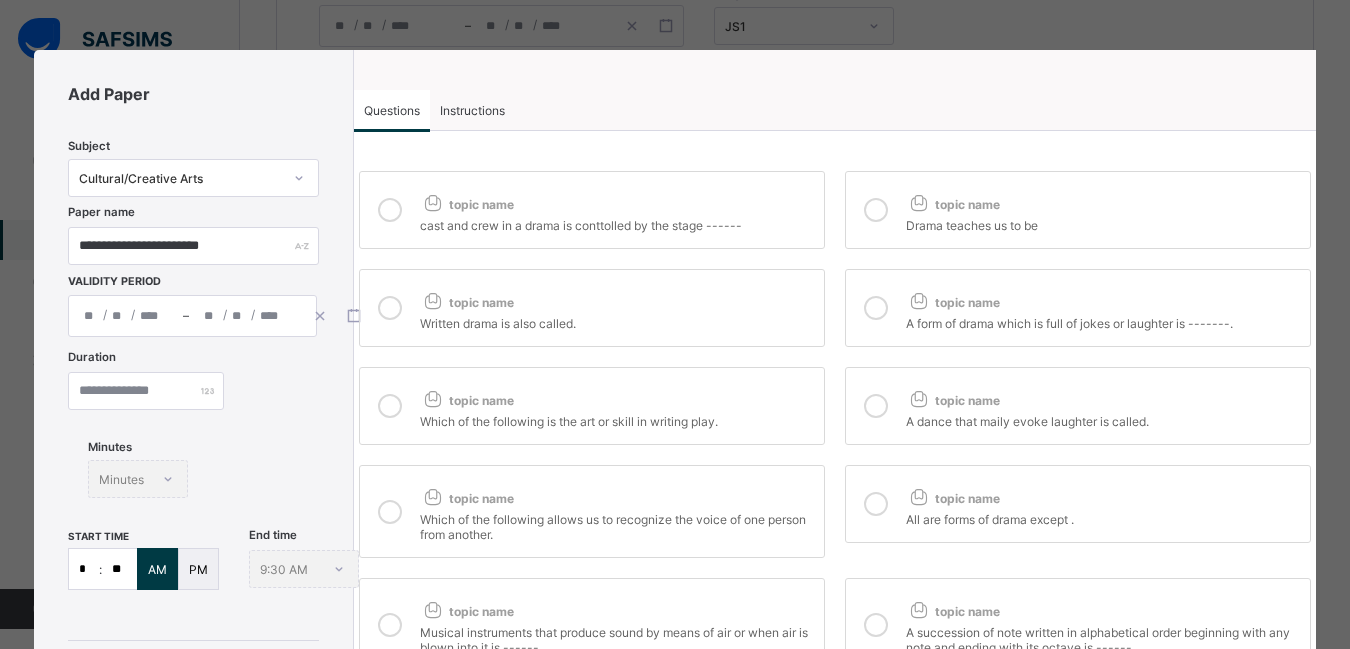 click at bounding box center (876, 308) 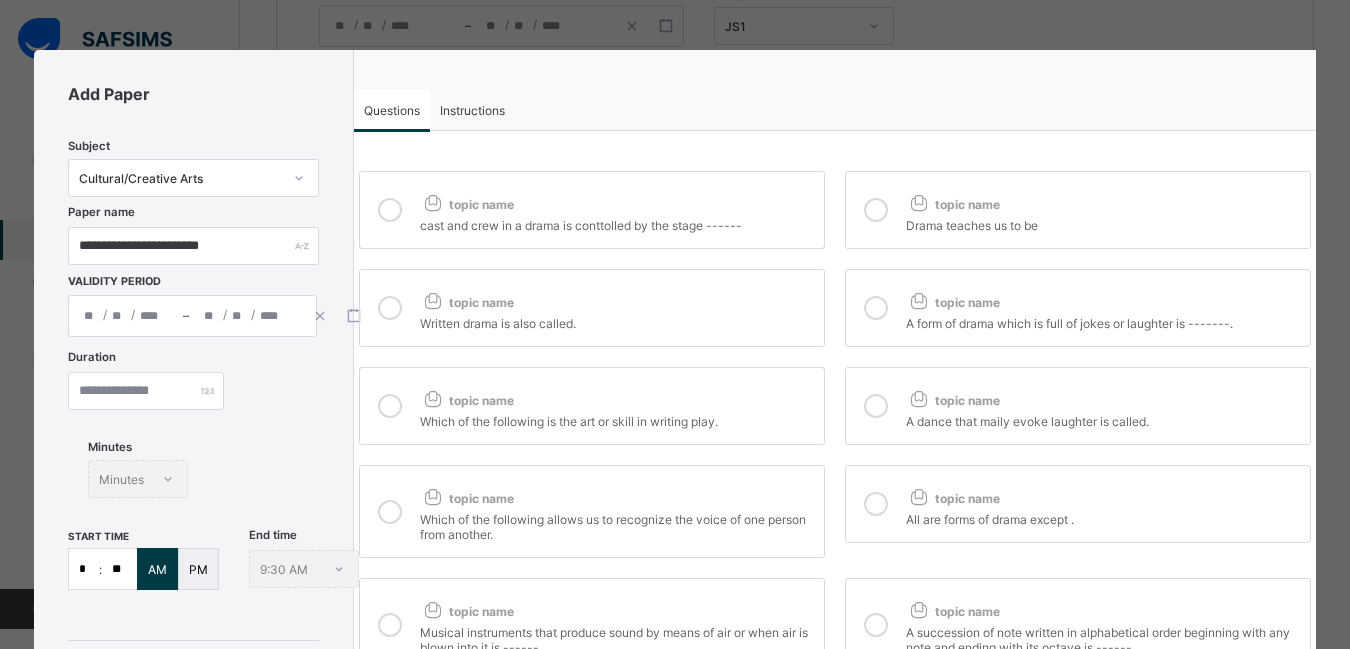click at bounding box center (390, 308) 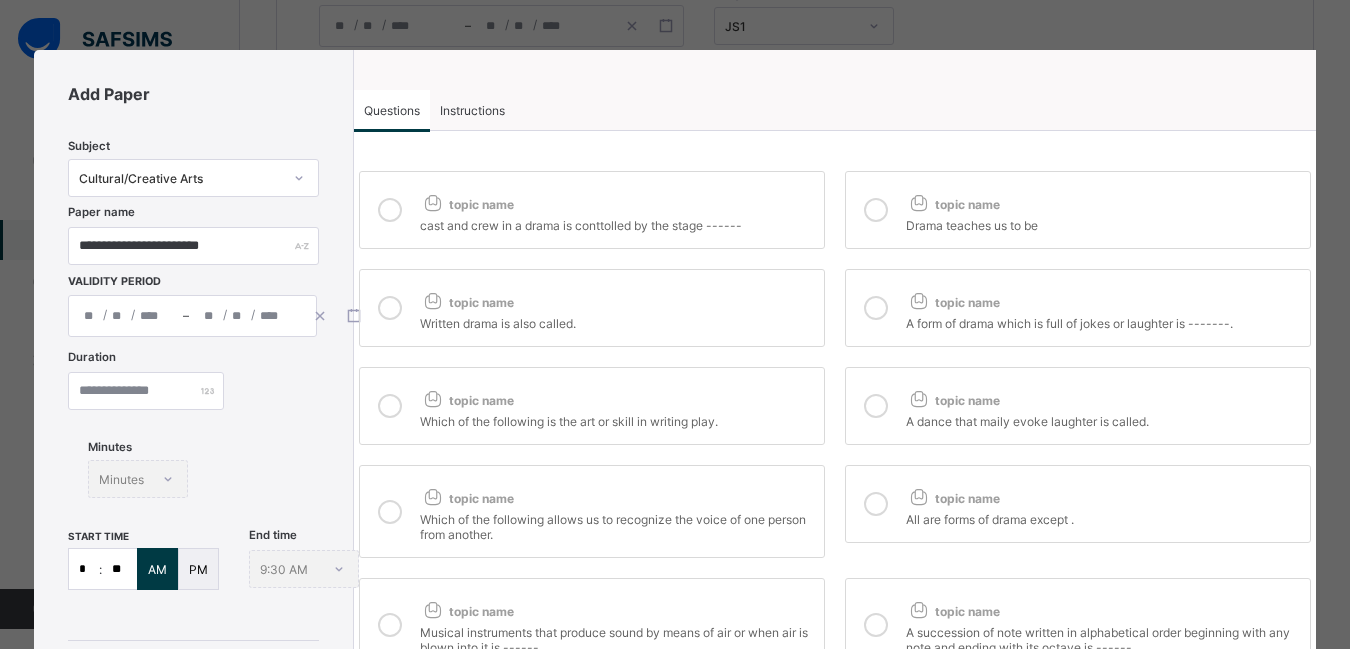 click at bounding box center [390, 210] 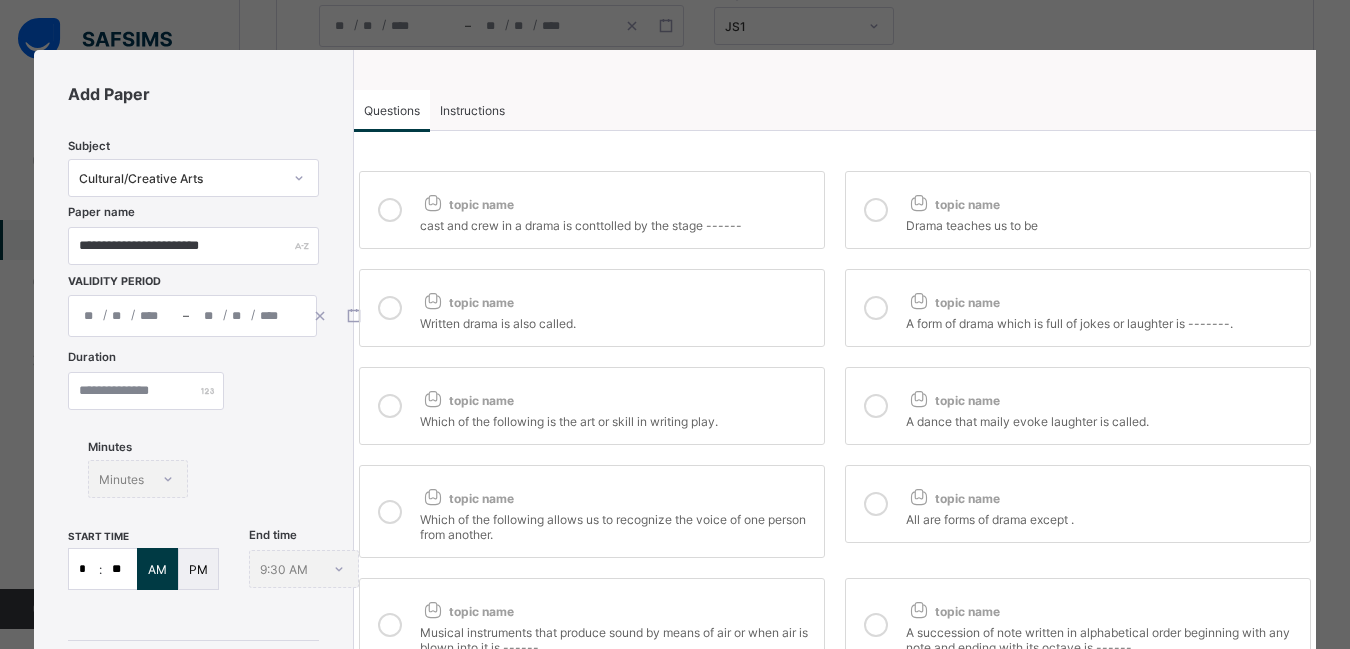 click at bounding box center [876, 210] 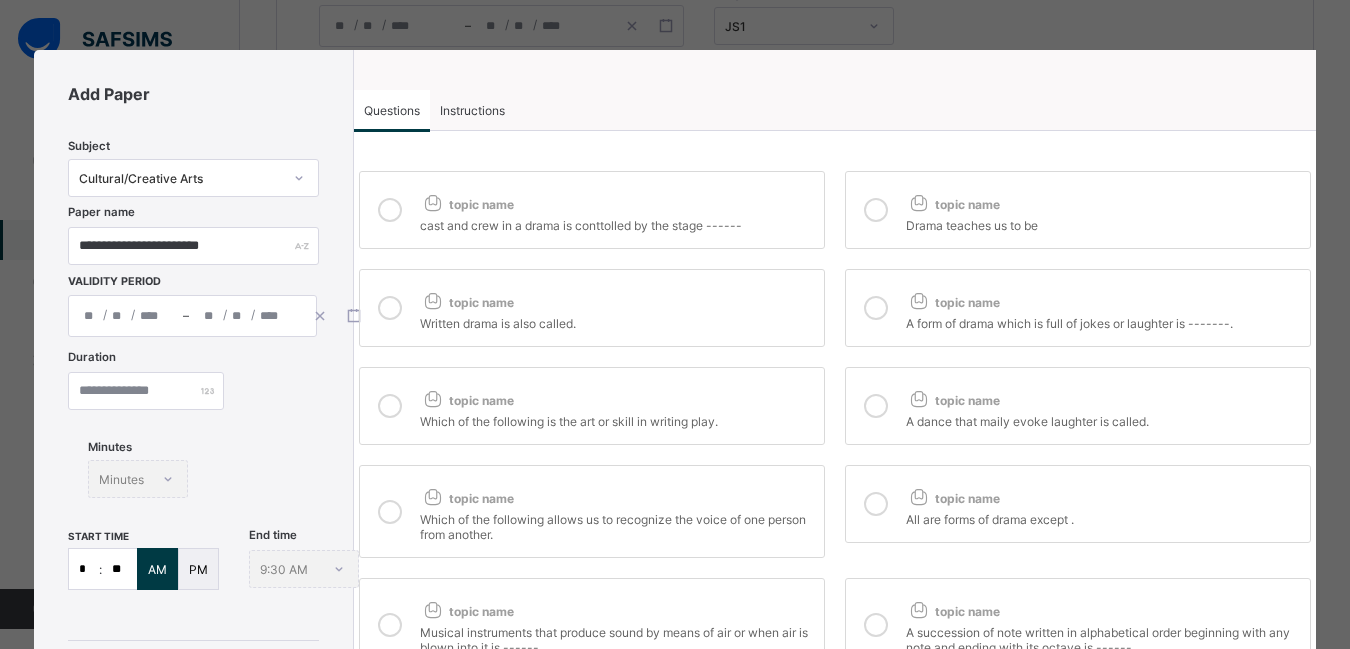 scroll, scrollTop: 390, scrollLeft: 0, axis: vertical 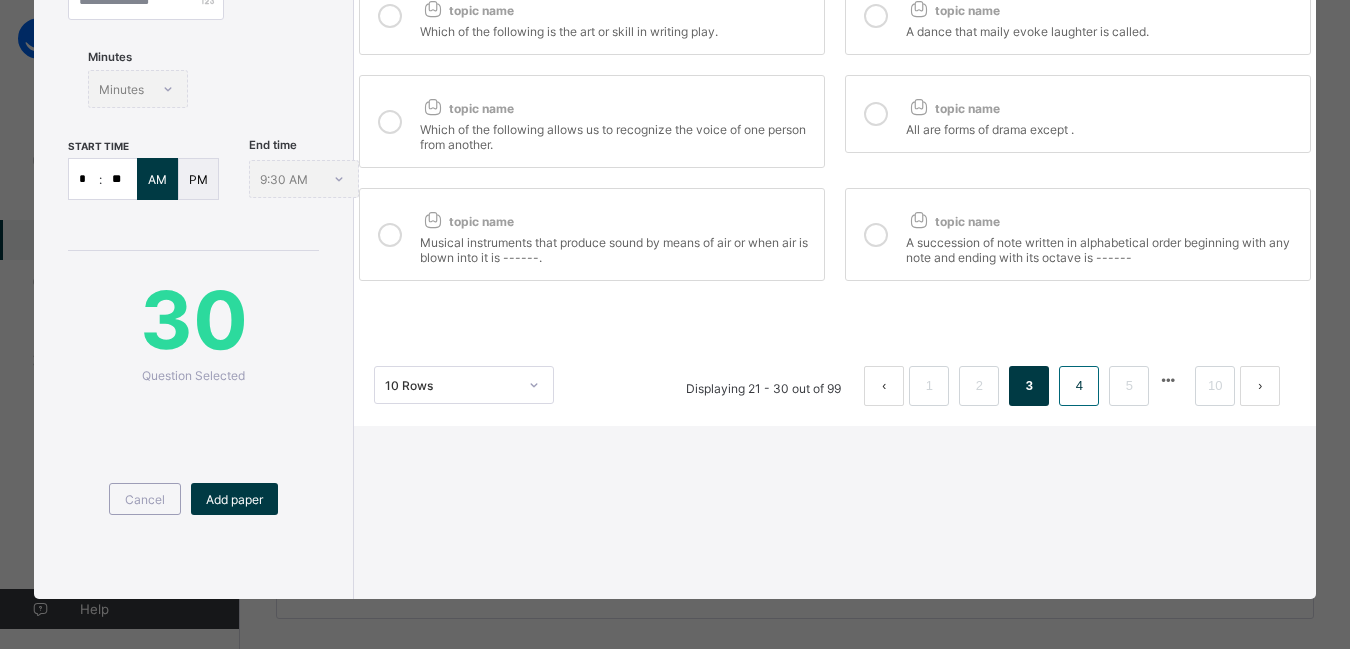 click on "4" at bounding box center (1079, 386) 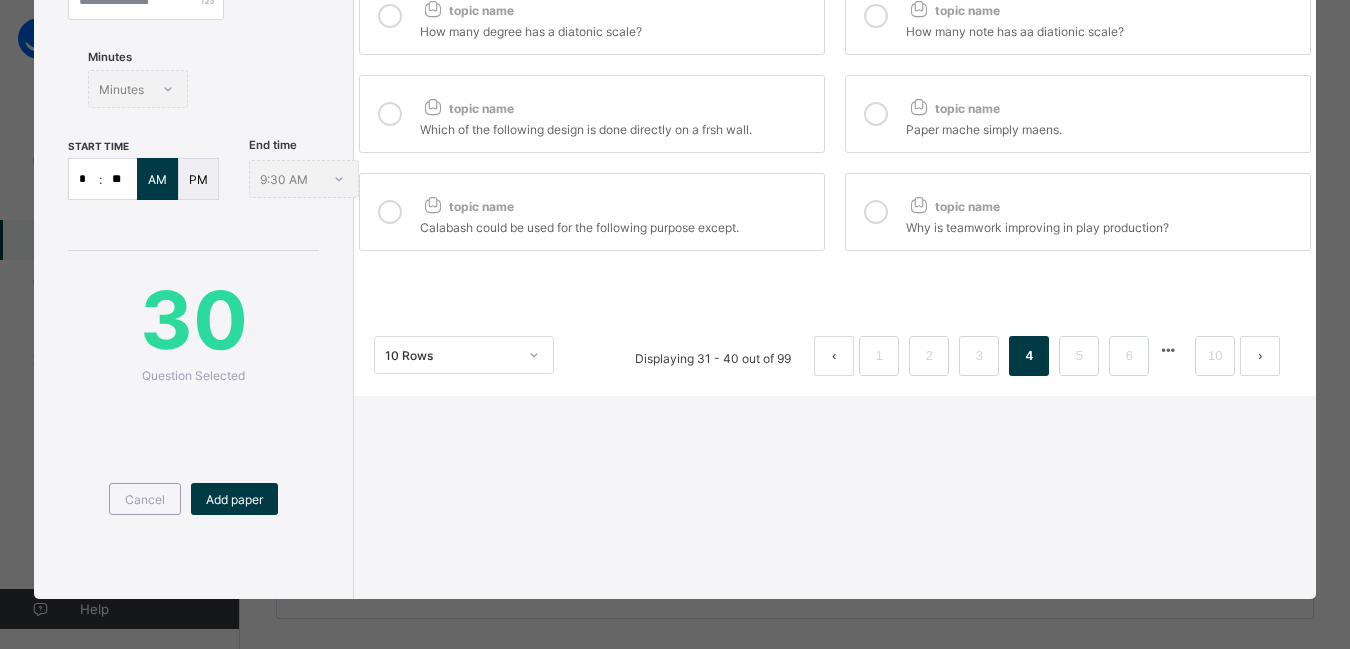 click at bounding box center [876, 212] 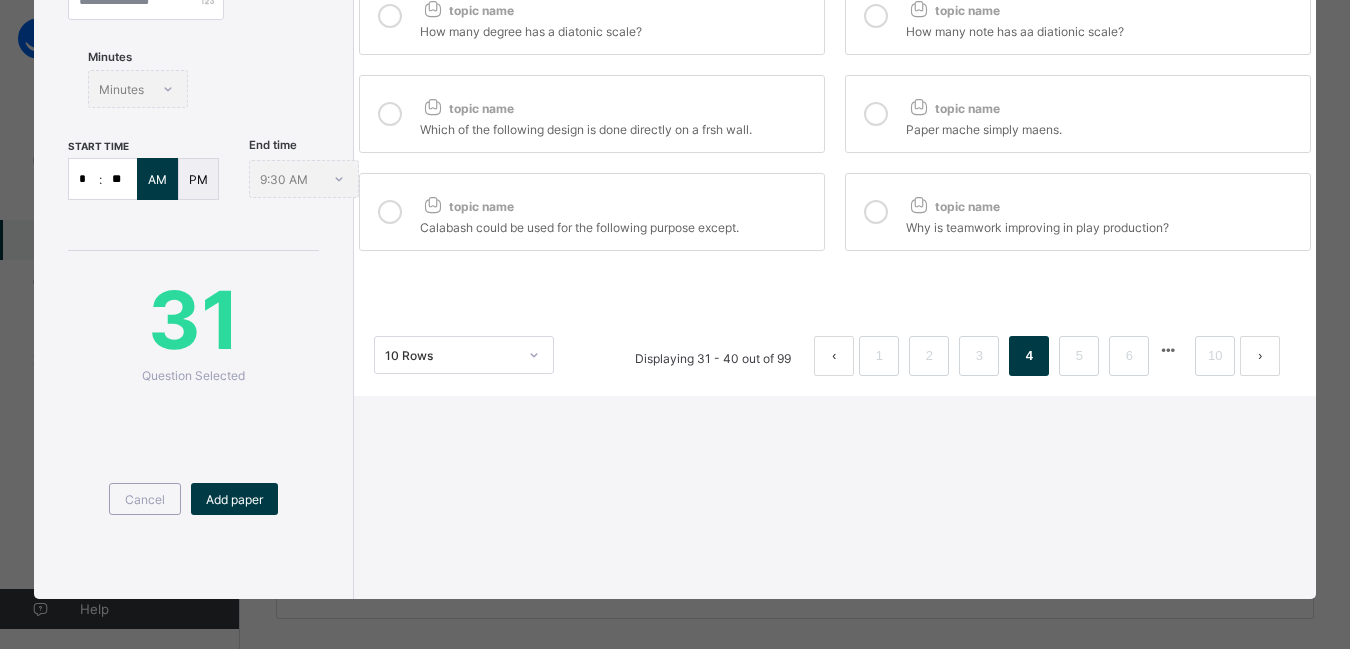 click at bounding box center (390, 212) 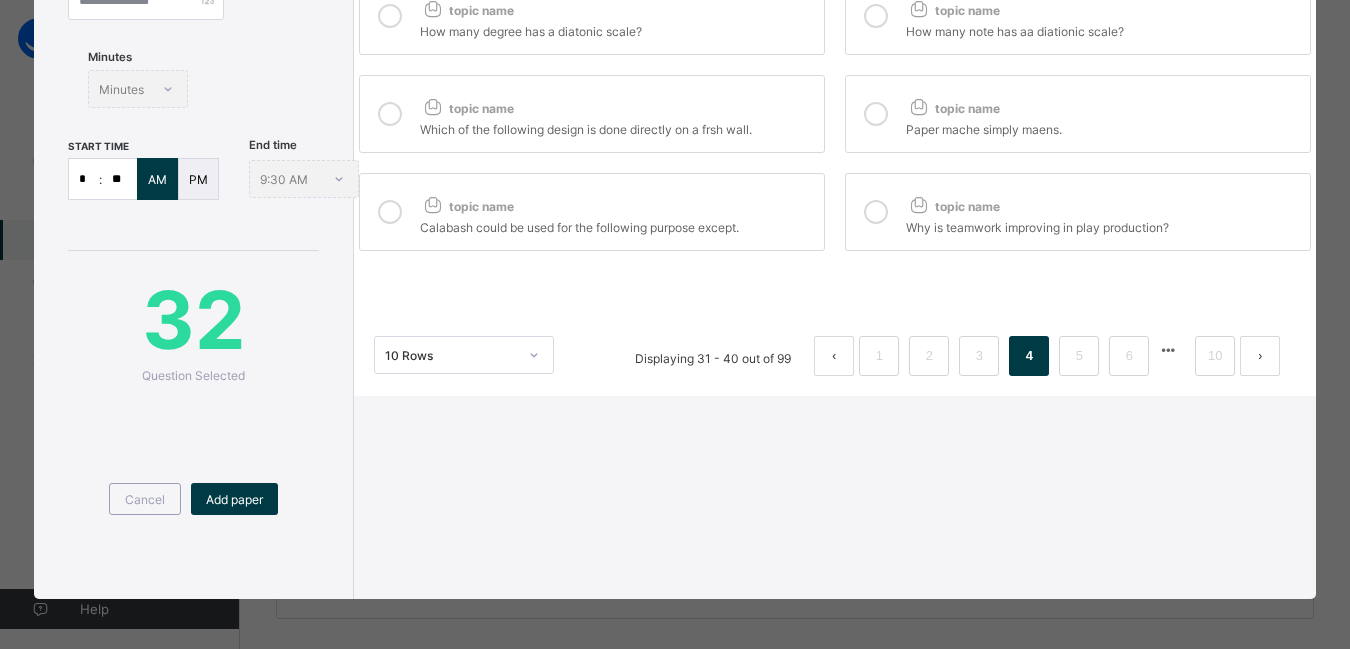 click at bounding box center [390, 114] 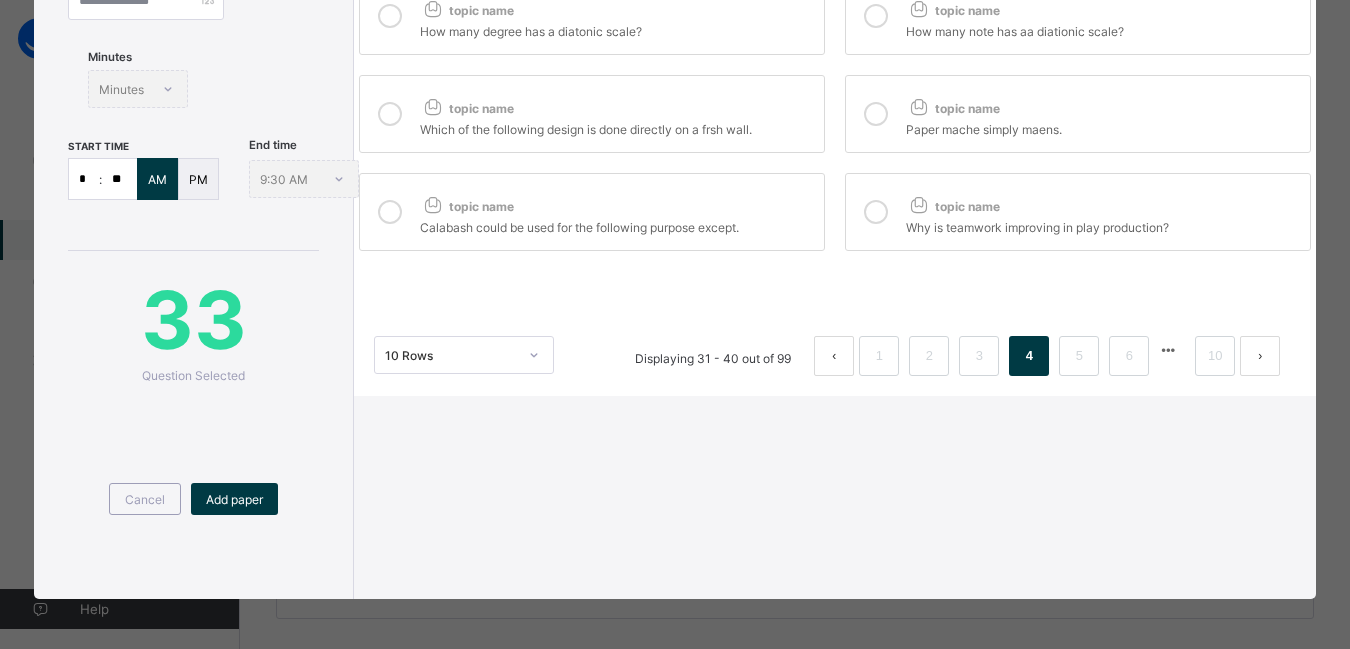 click at bounding box center (876, 114) 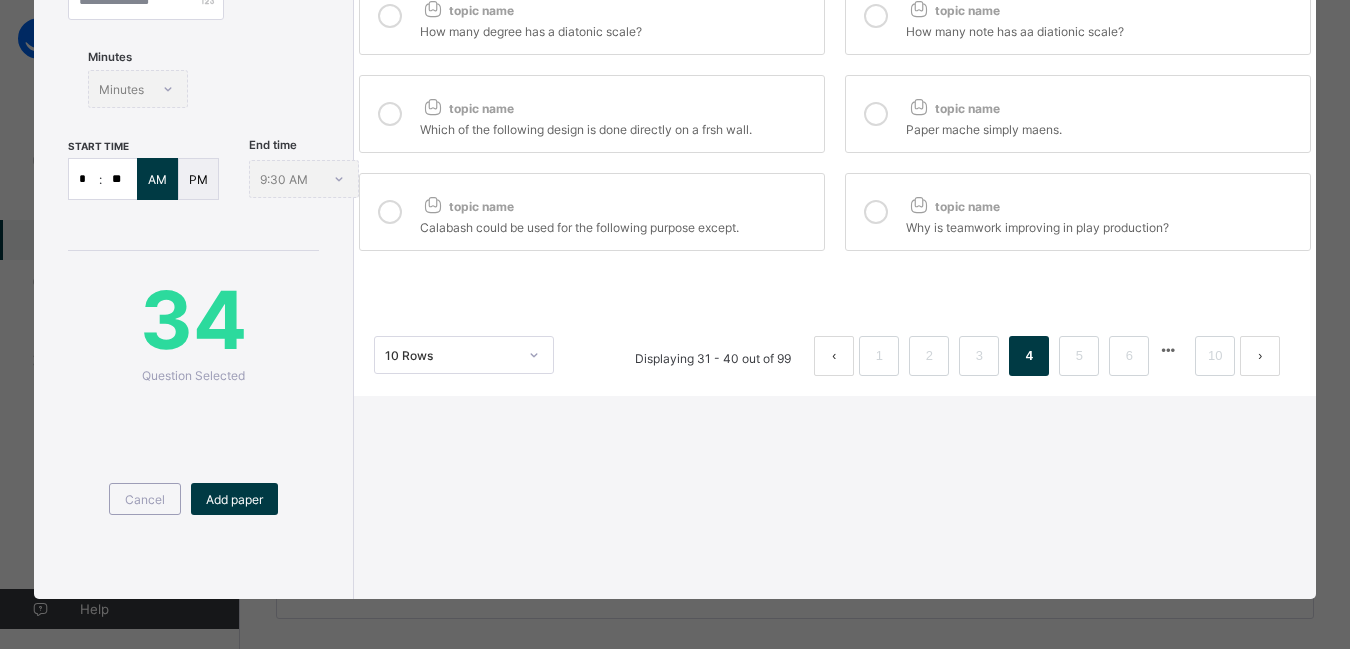 click at bounding box center [876, 16] 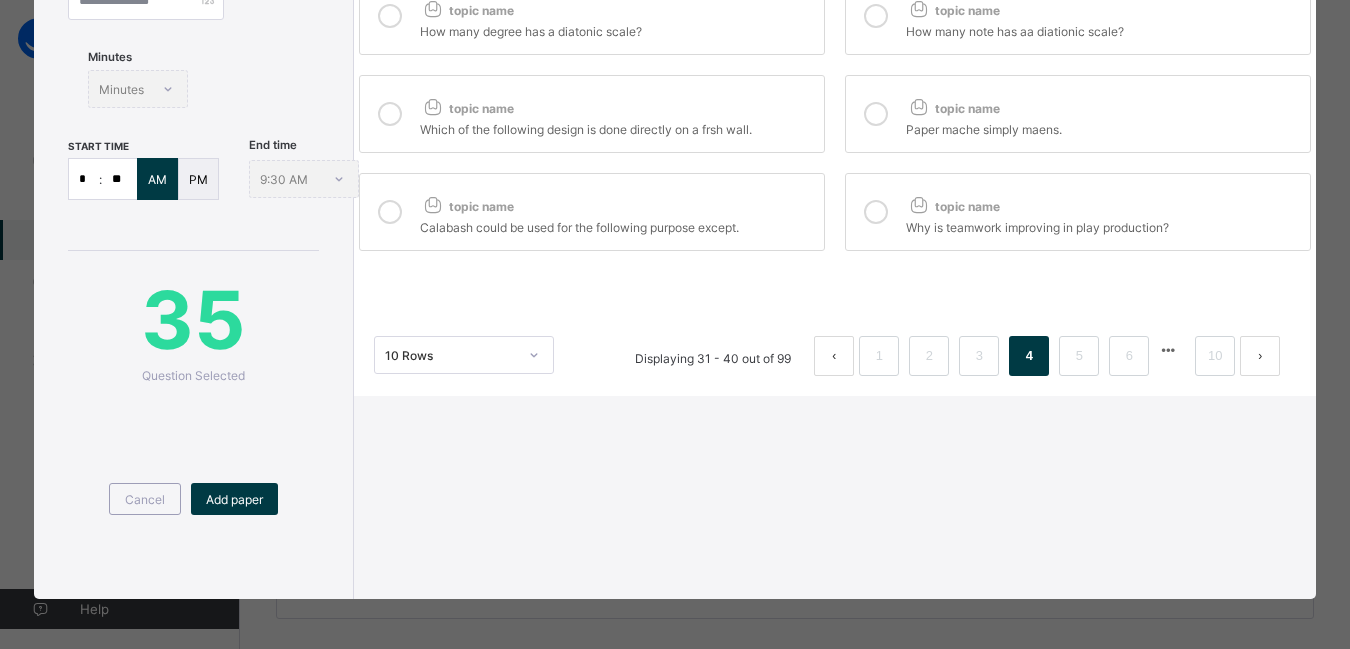 click at bounding box center (390, 16) 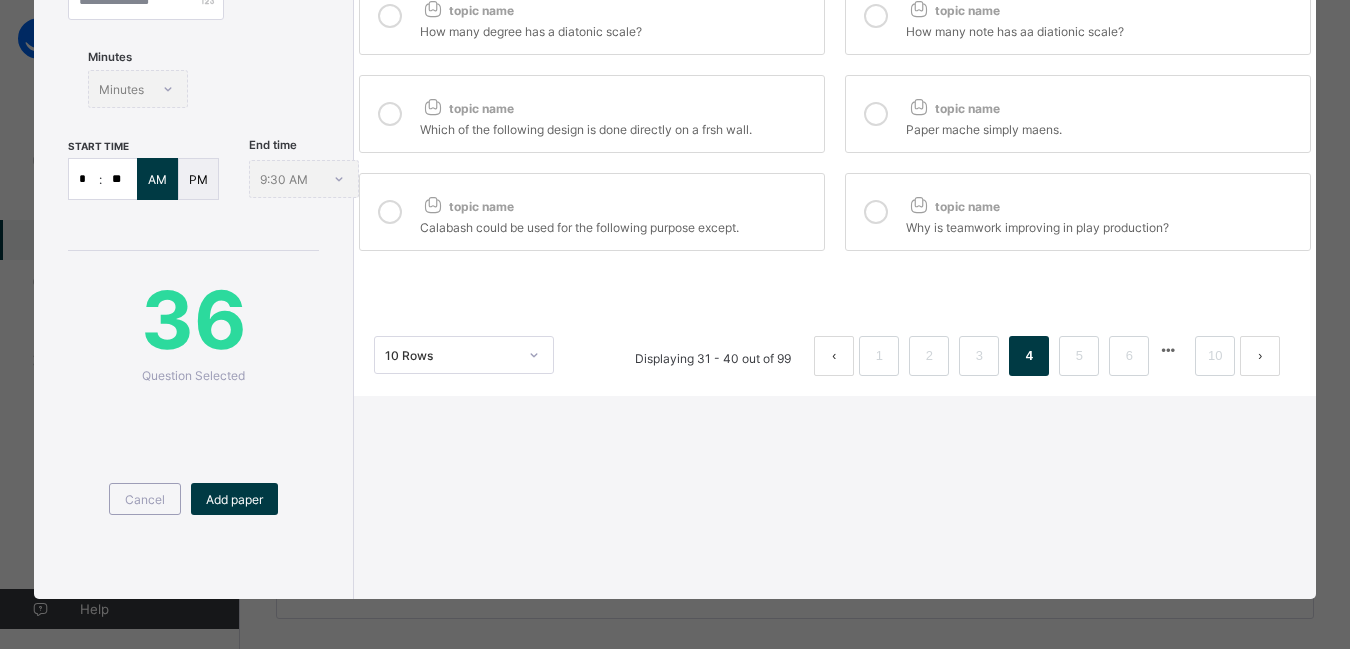 scroll, scrollTop: 0, scrollLeft: 0, axis: both 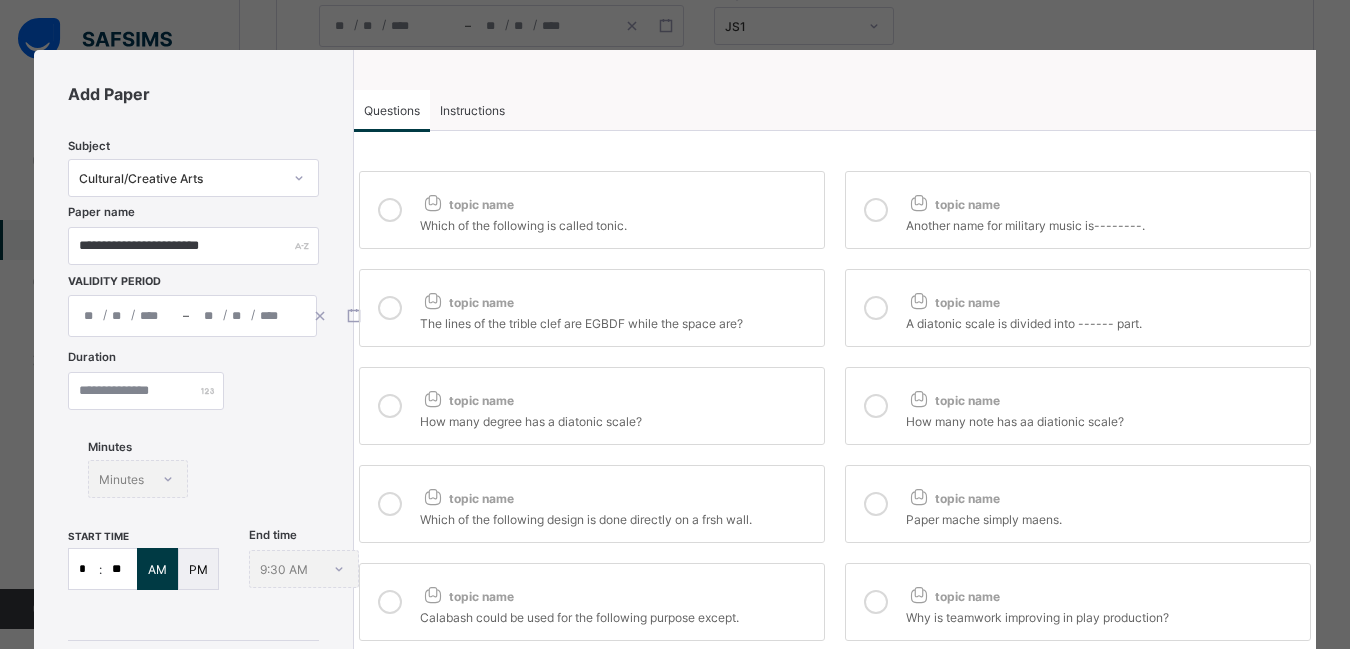 click at bounding box center [876, 210] 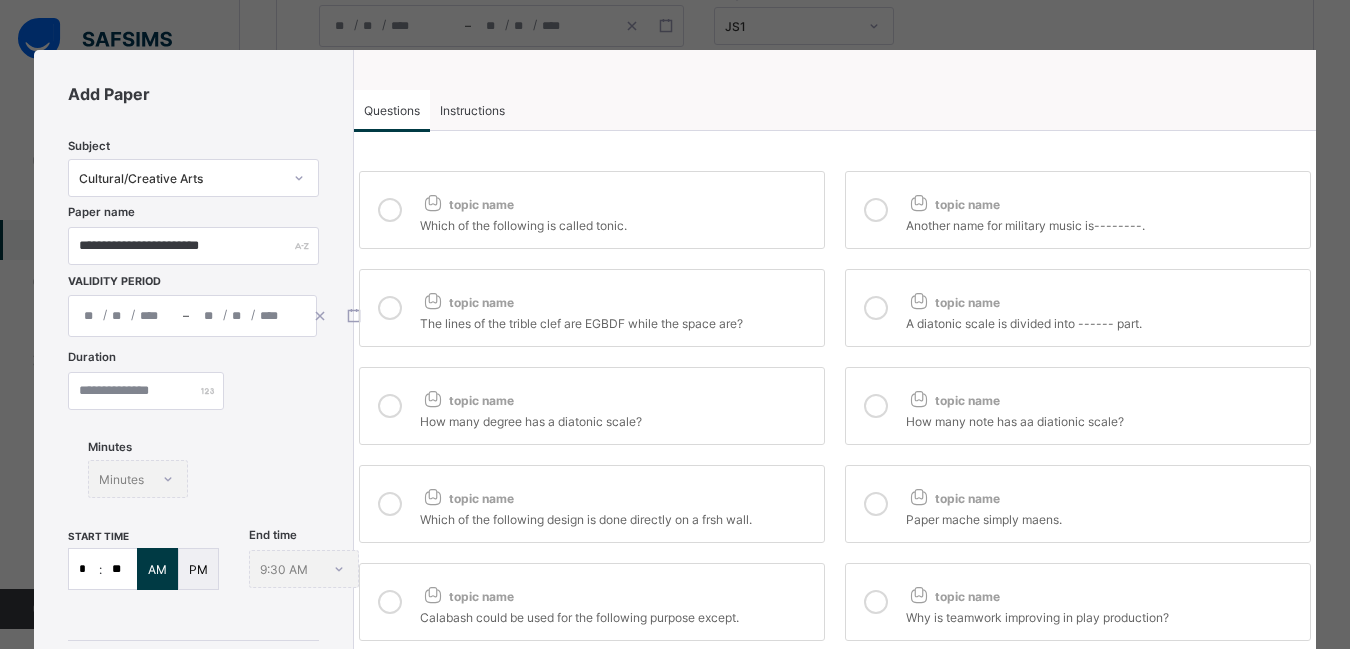click at bounding box center [876, 308] 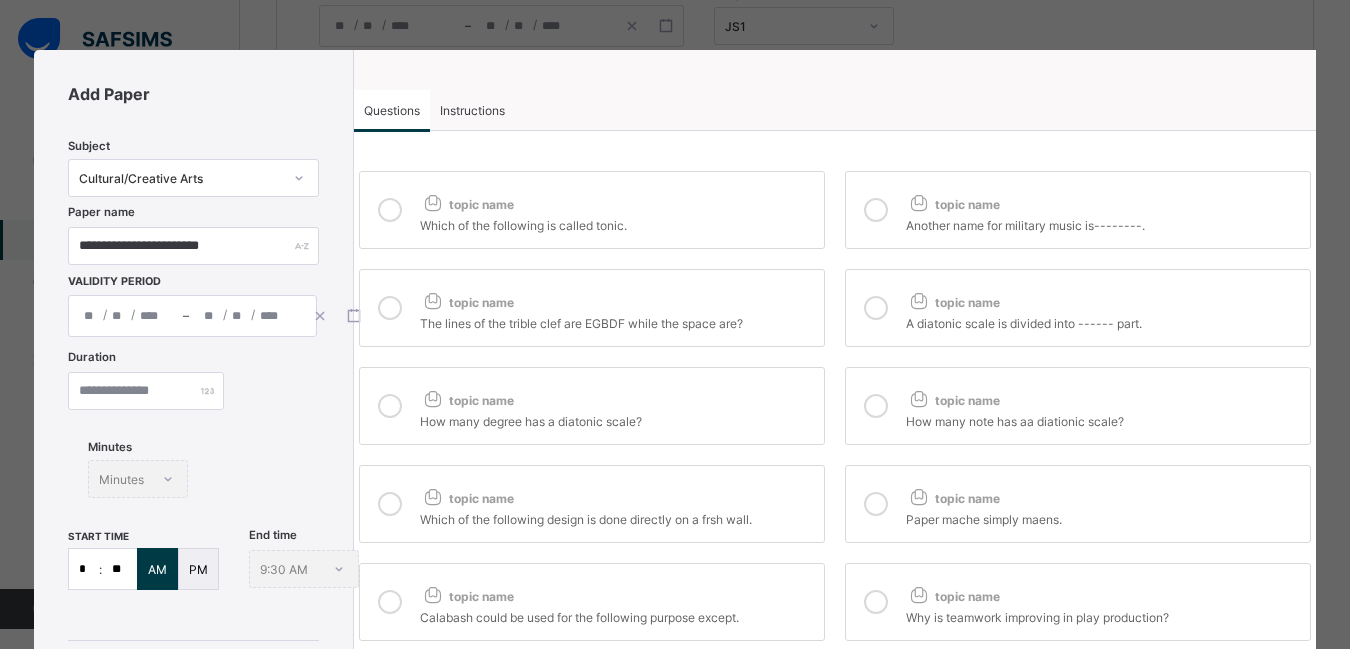 click at bounding box center (390, 210) 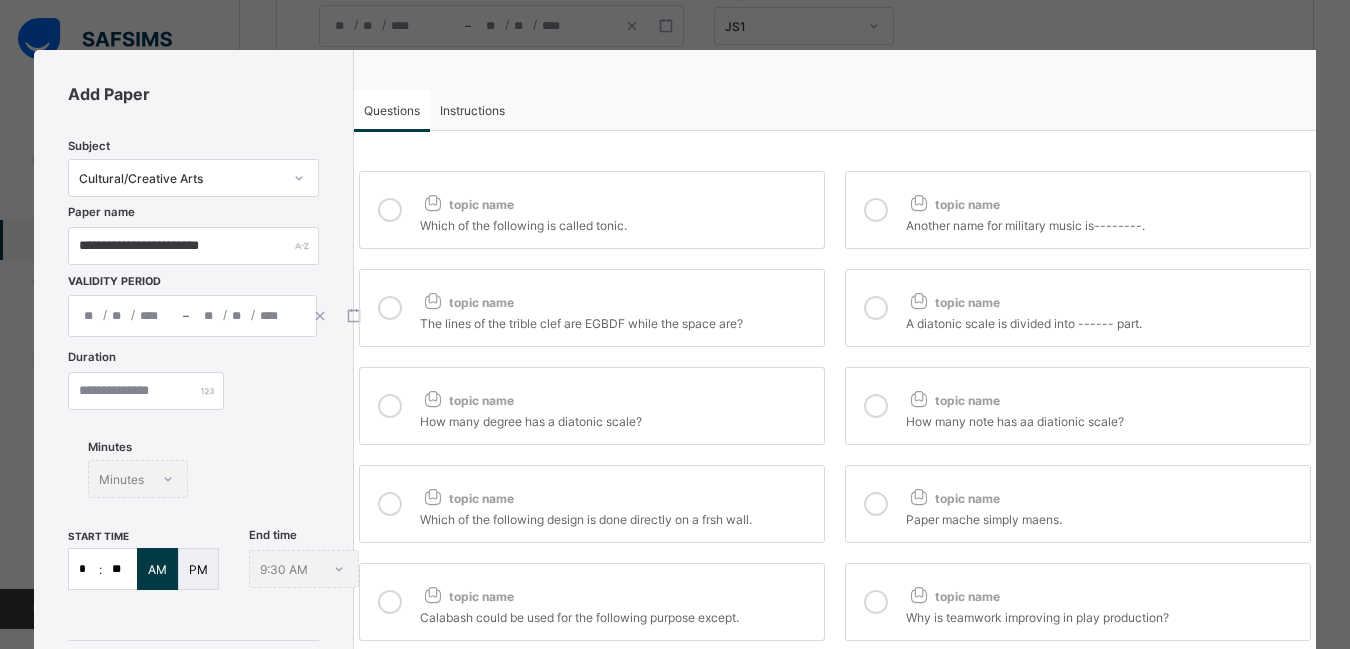 scroll, scrollTop: 390, scrollLeft: 0, axis: vertical 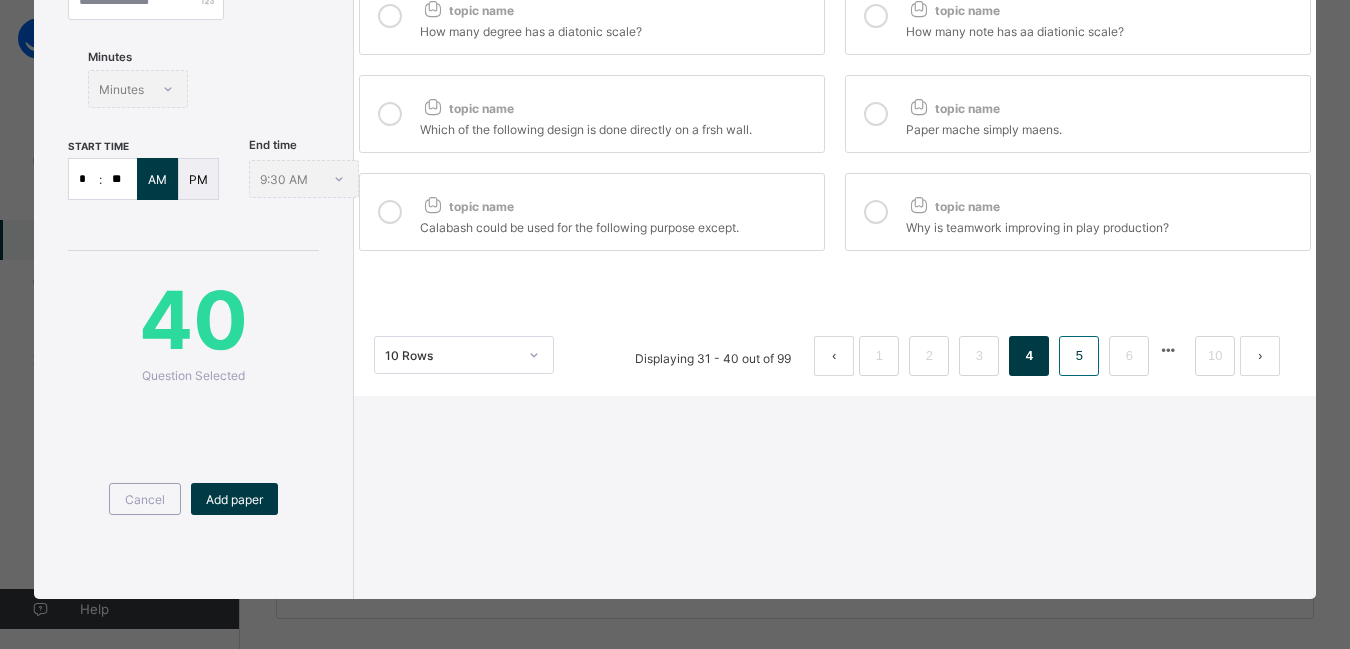 click on "5" at bounding box center [1079, 356] 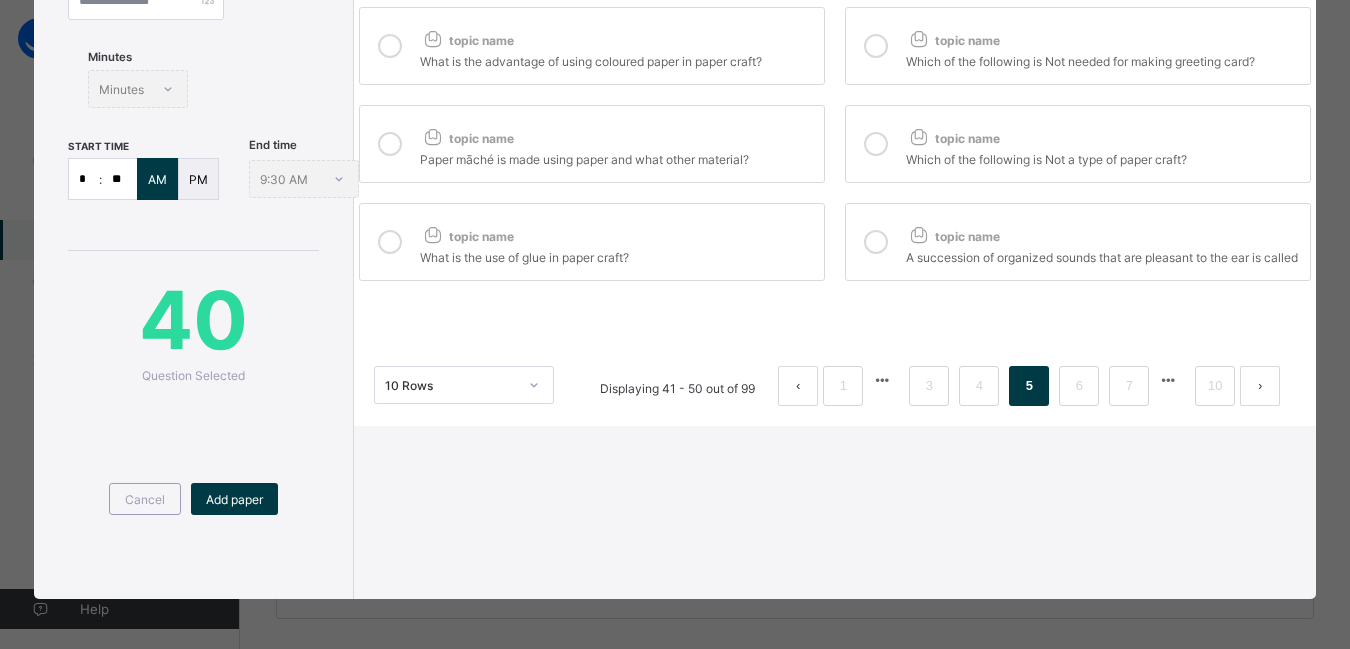 click on "**********" at bounding box center (675, 324) 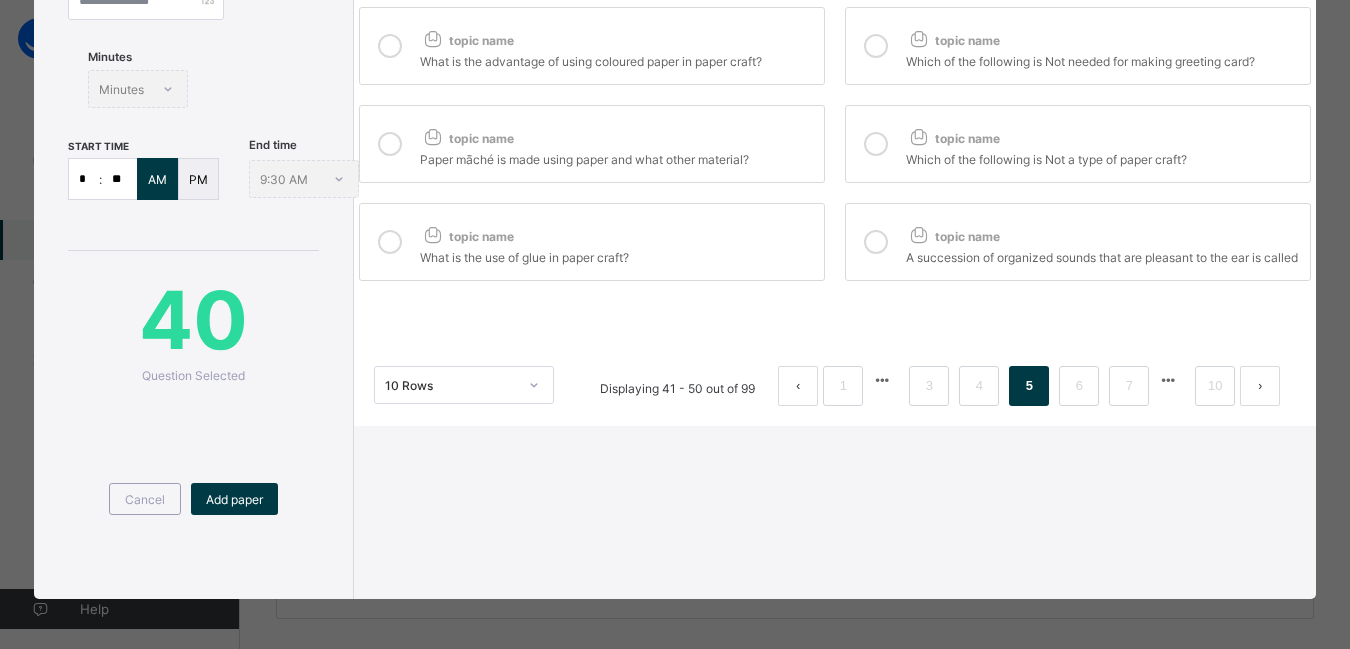 scroll, scrollTop: 0, scrollLeft: 0, axis: both 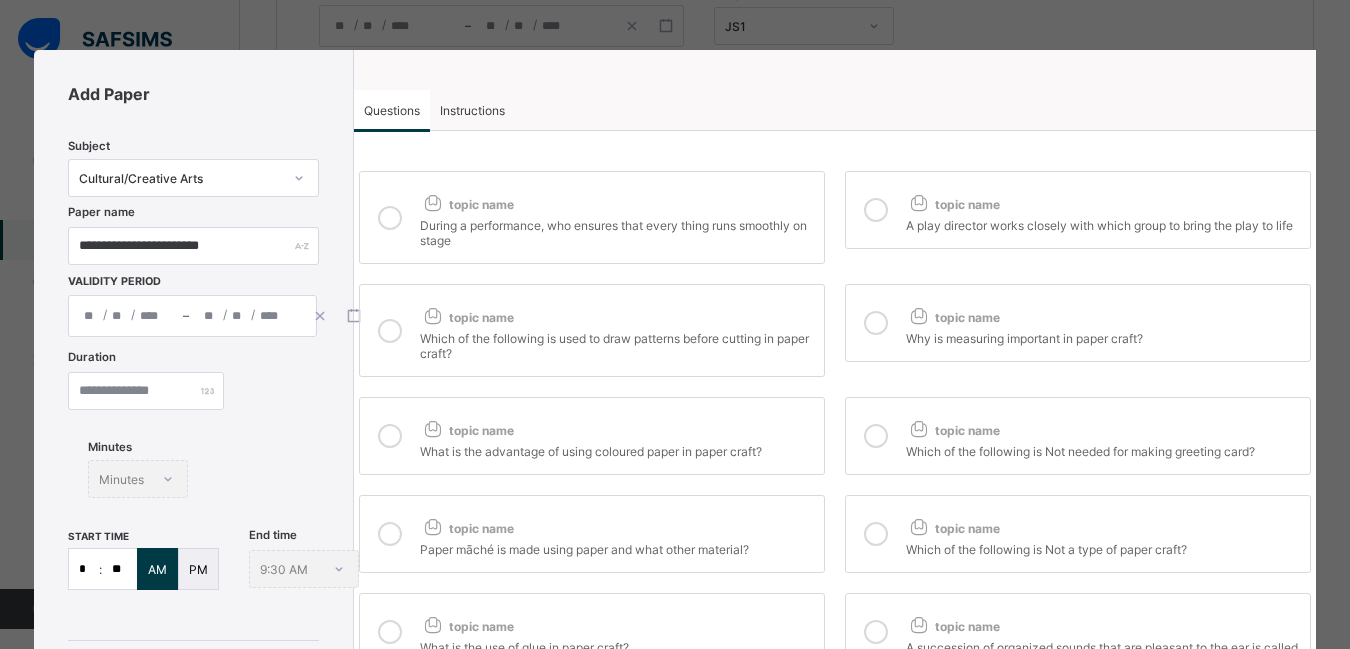 click at bounding box center (390, 218) 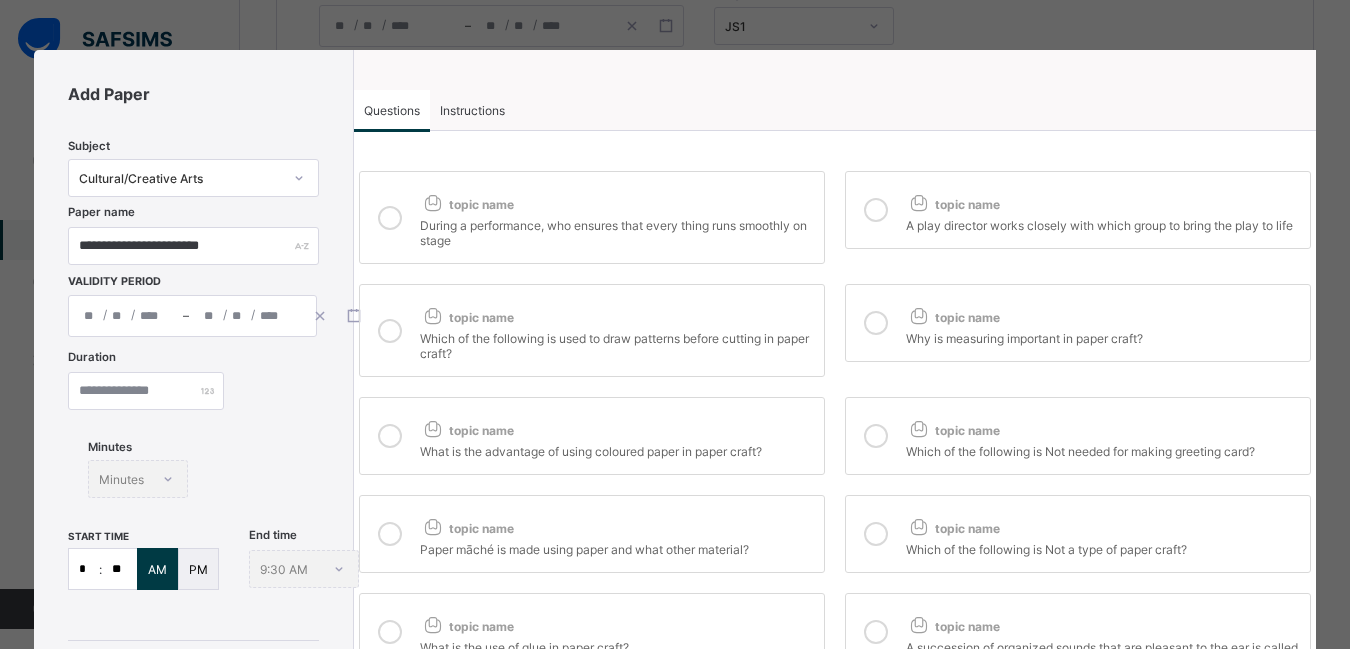 click at bounding box center (390, 436) 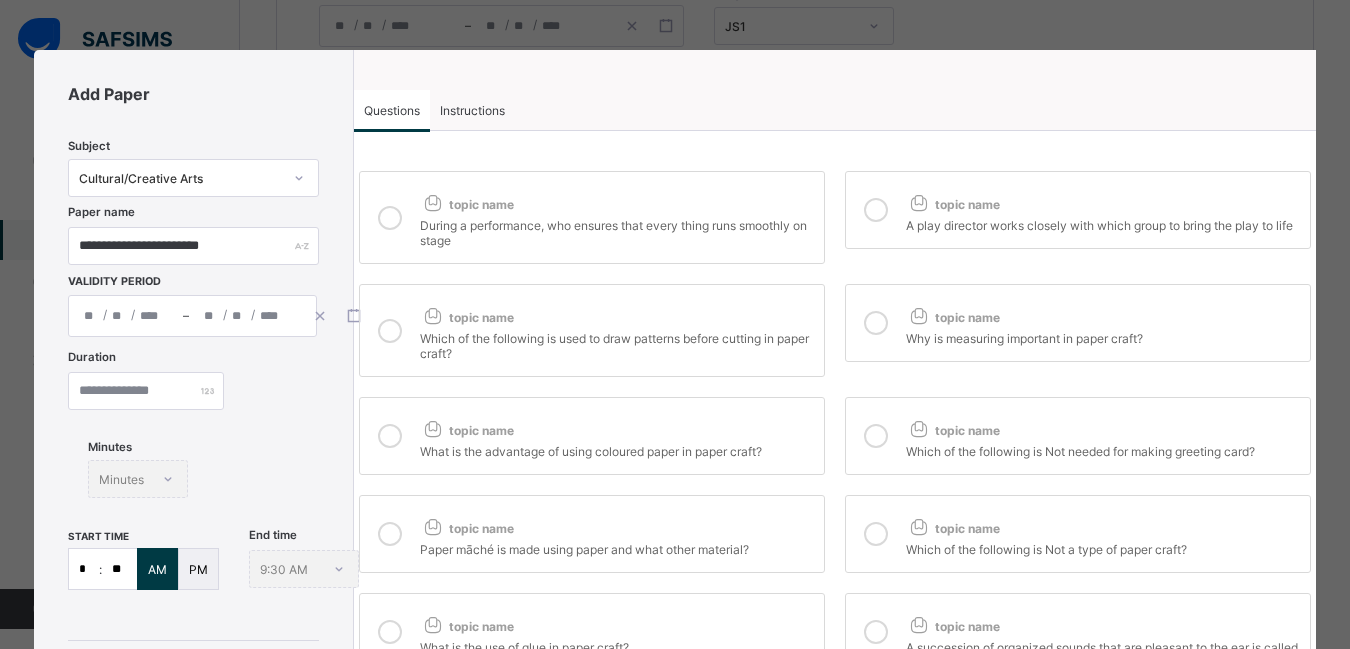 click at bounding box center (390, 534) 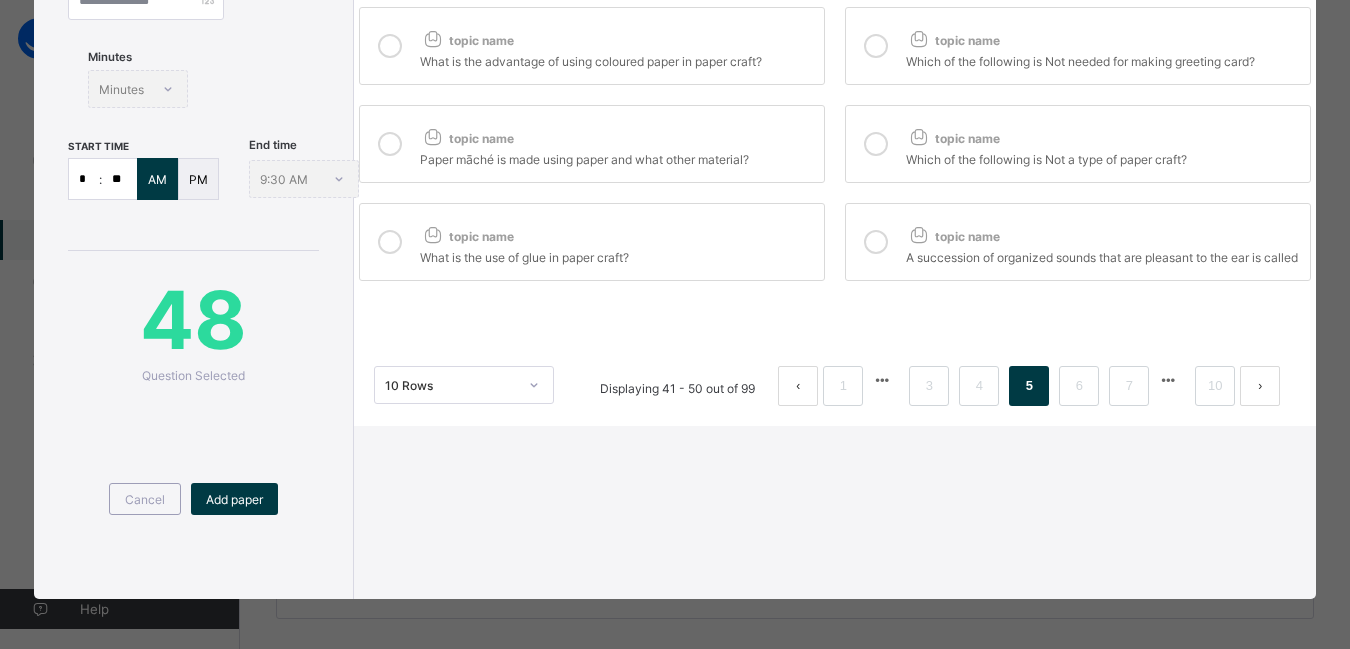 click at bounding box center (876, 242) 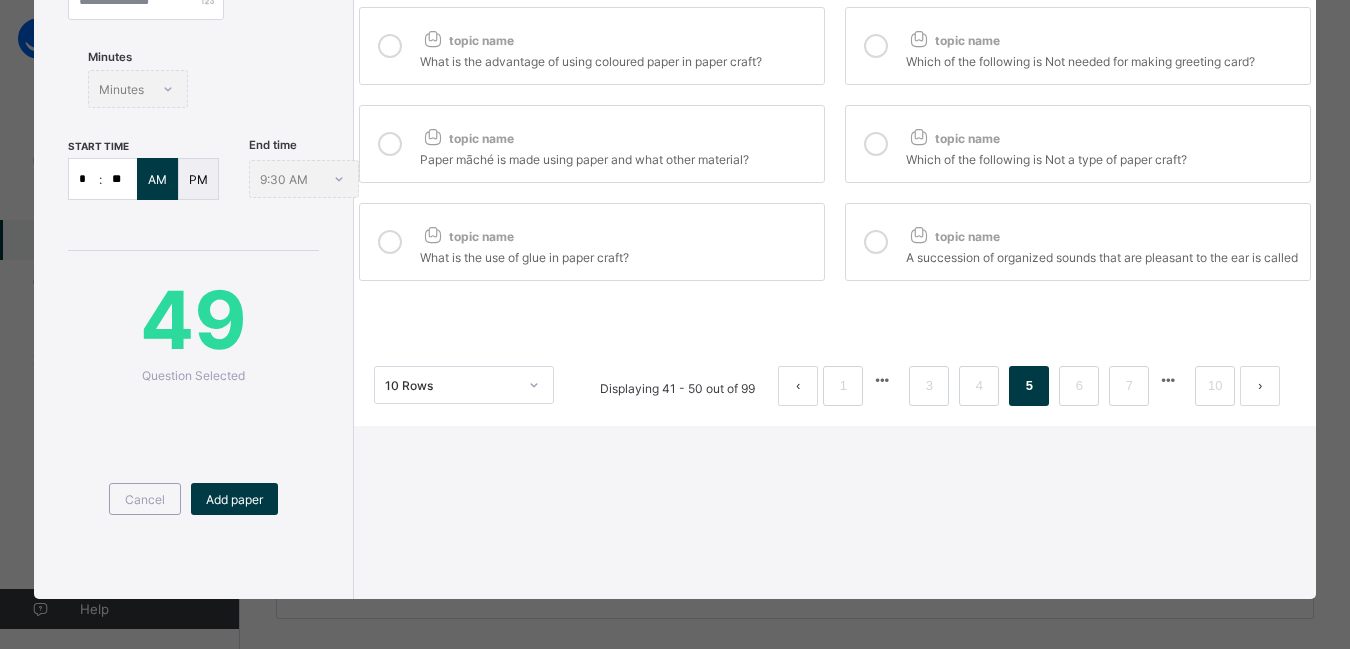 click at bounding box center (390, 242) 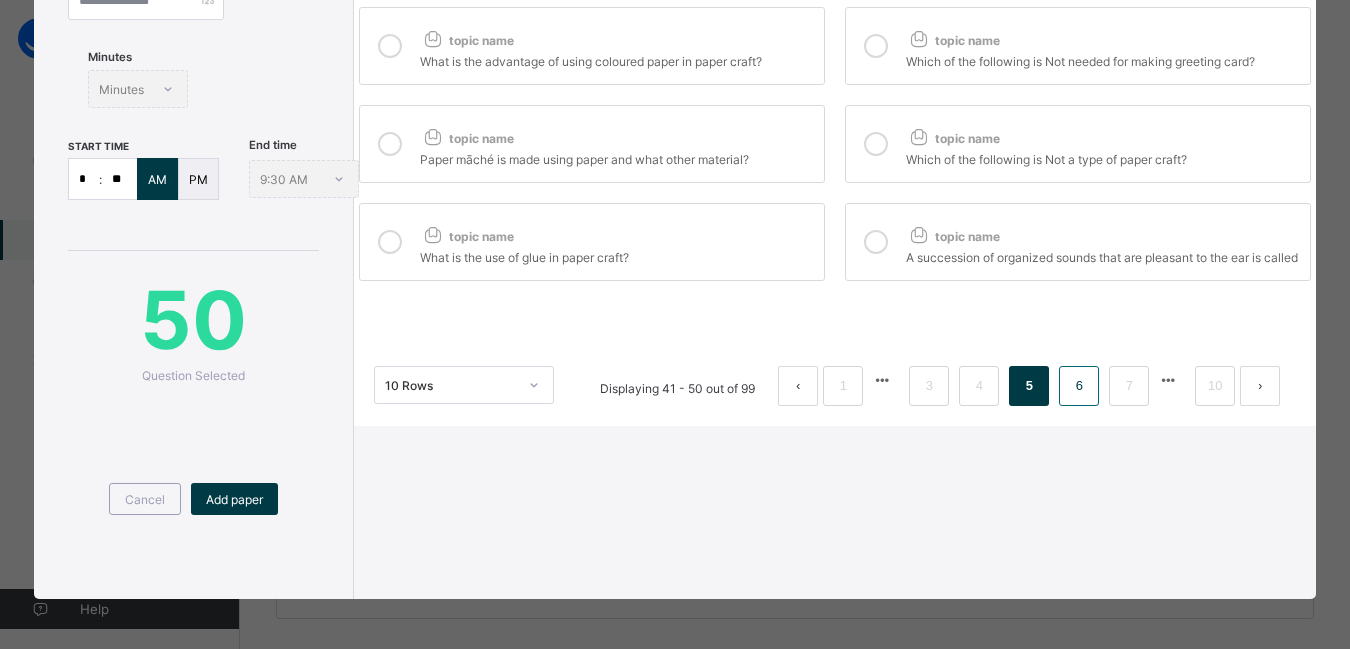 click on "6" at bounding box center (1079, 386) 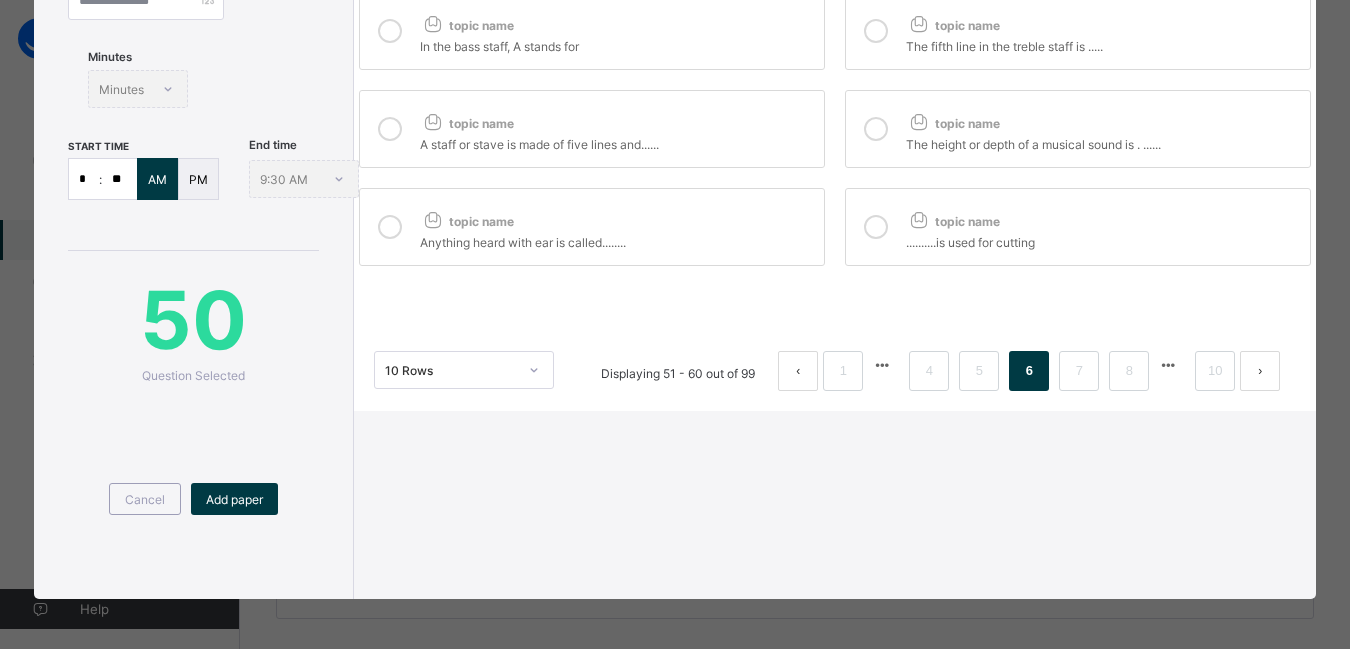 click at bounding box center [876, 227] 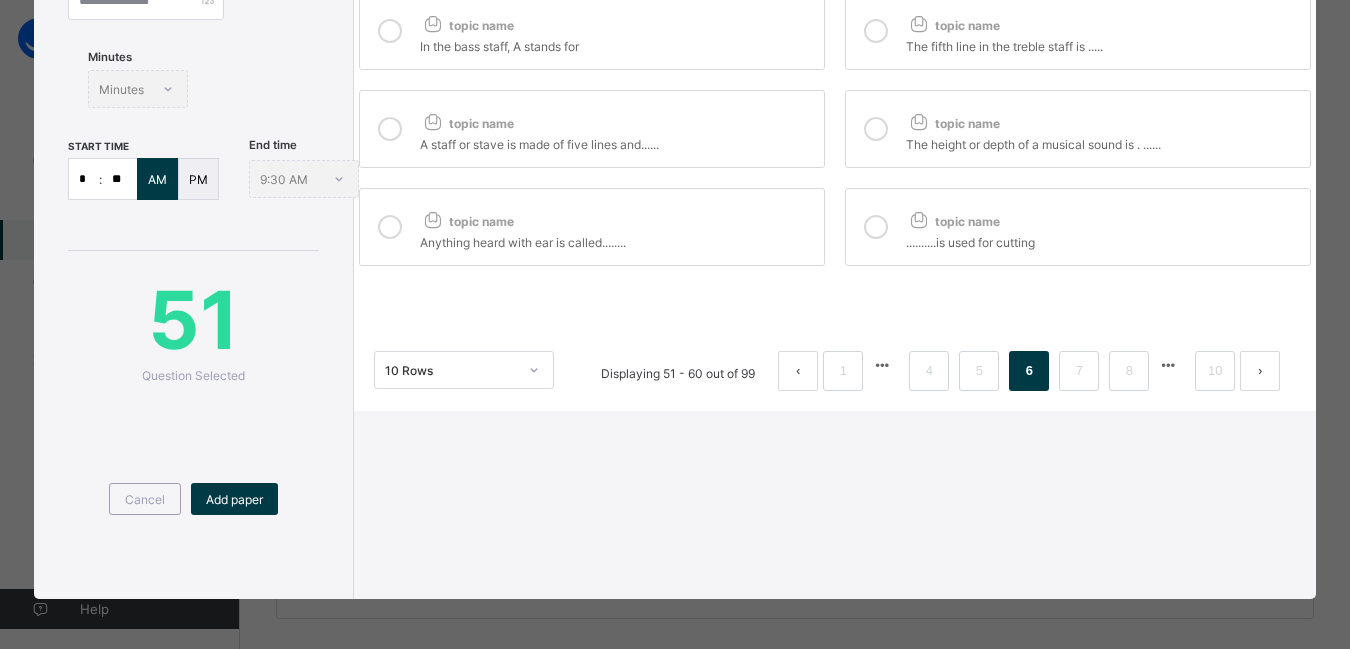 click at bounding box center (390, 227) 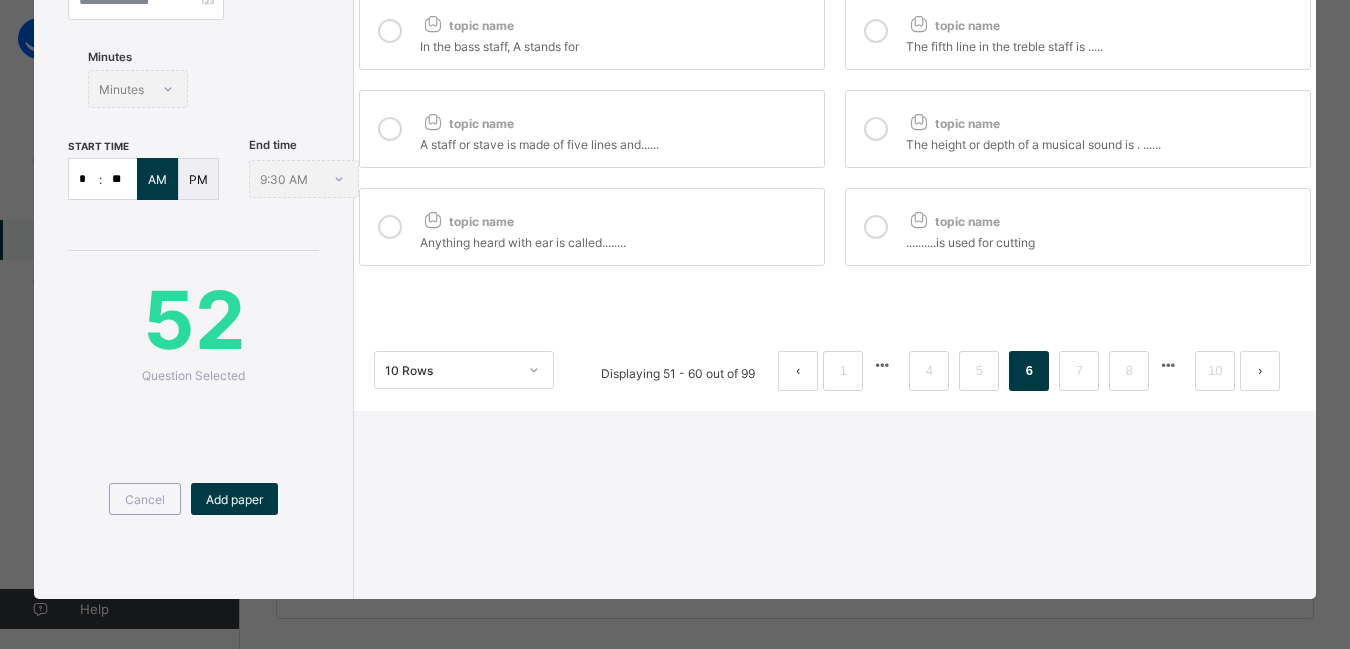 click at bounding box center [390, 129] 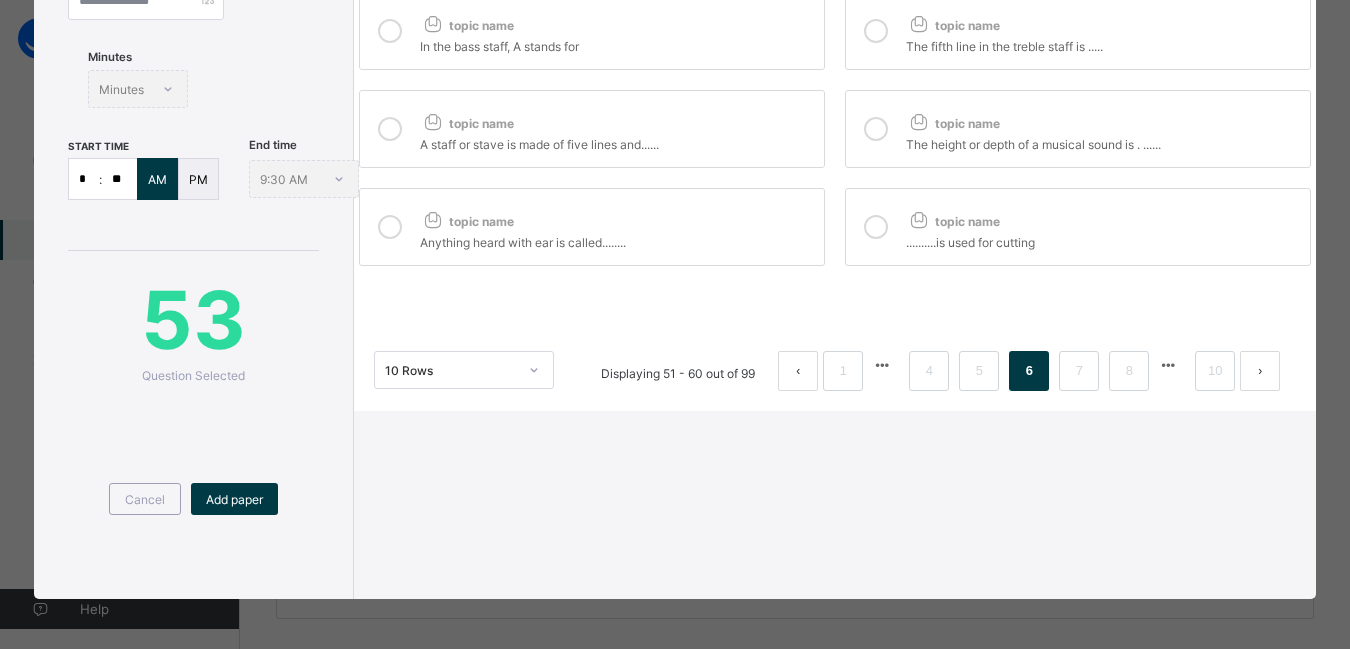 click at bounding box center [876, 129] 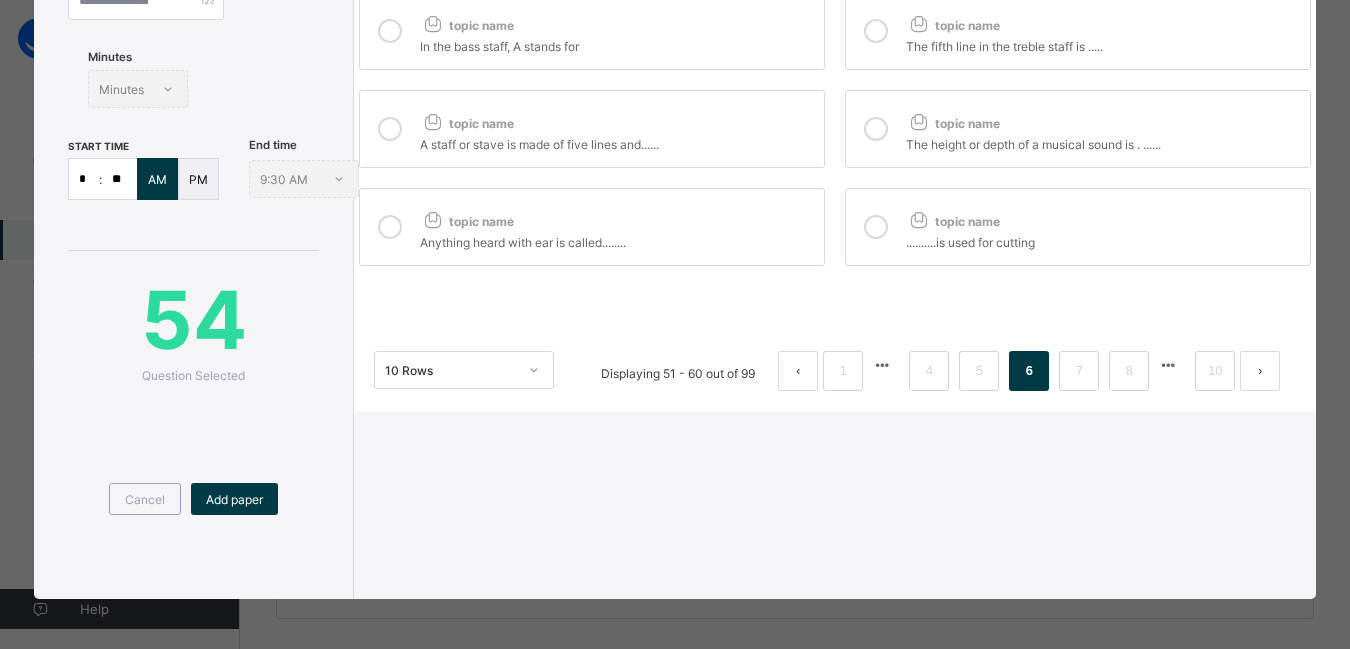 click at bounding box center [876, 31] 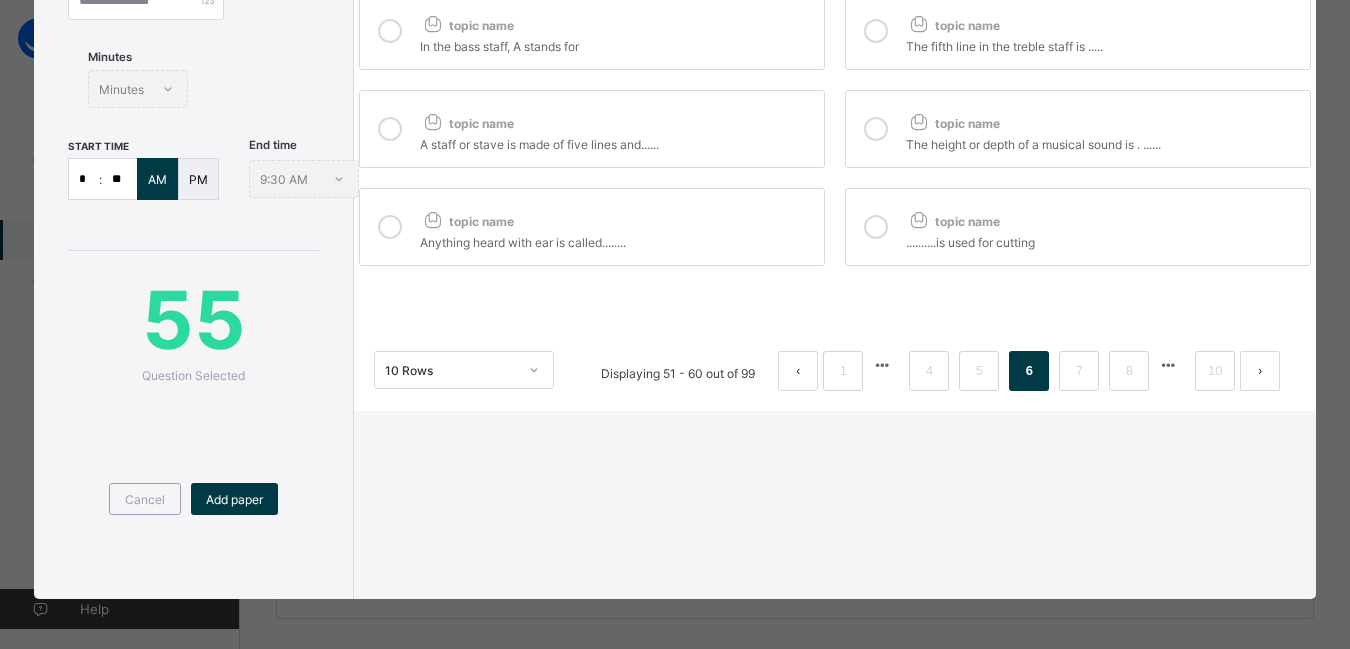click at bounding box center [390, 31] 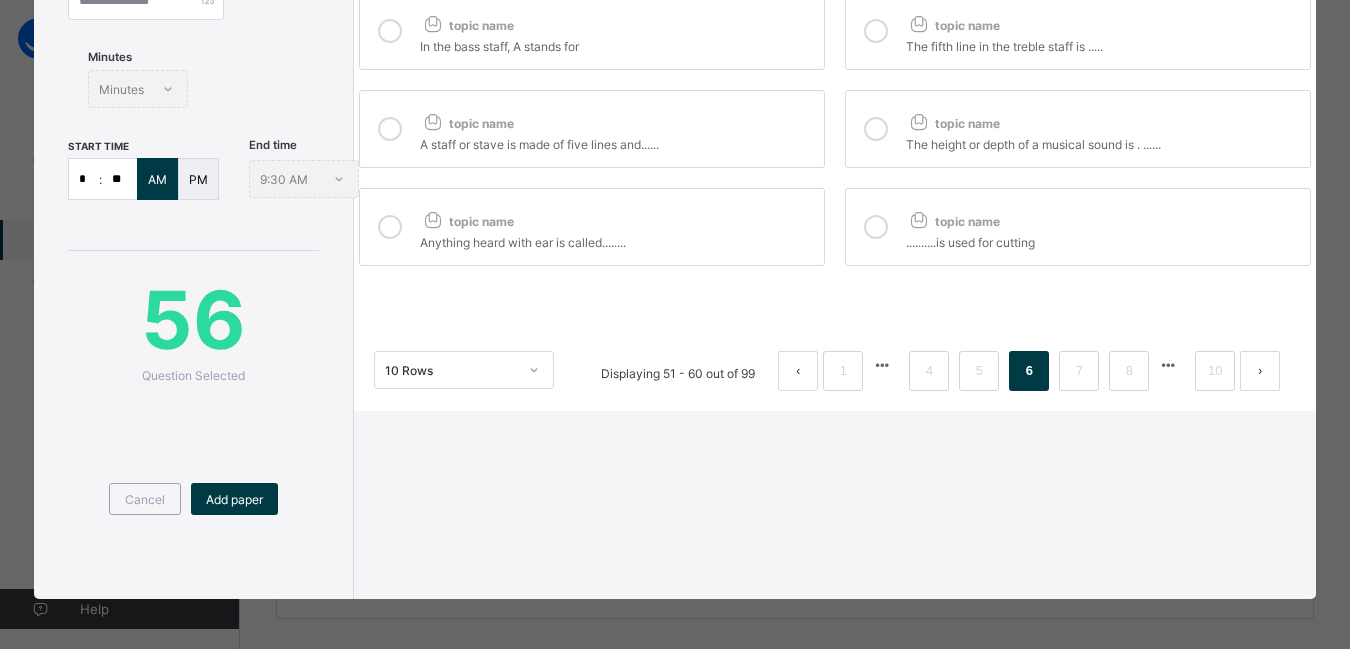 scroll, scrollTop: 0, scrollLeft: 0, axis: both 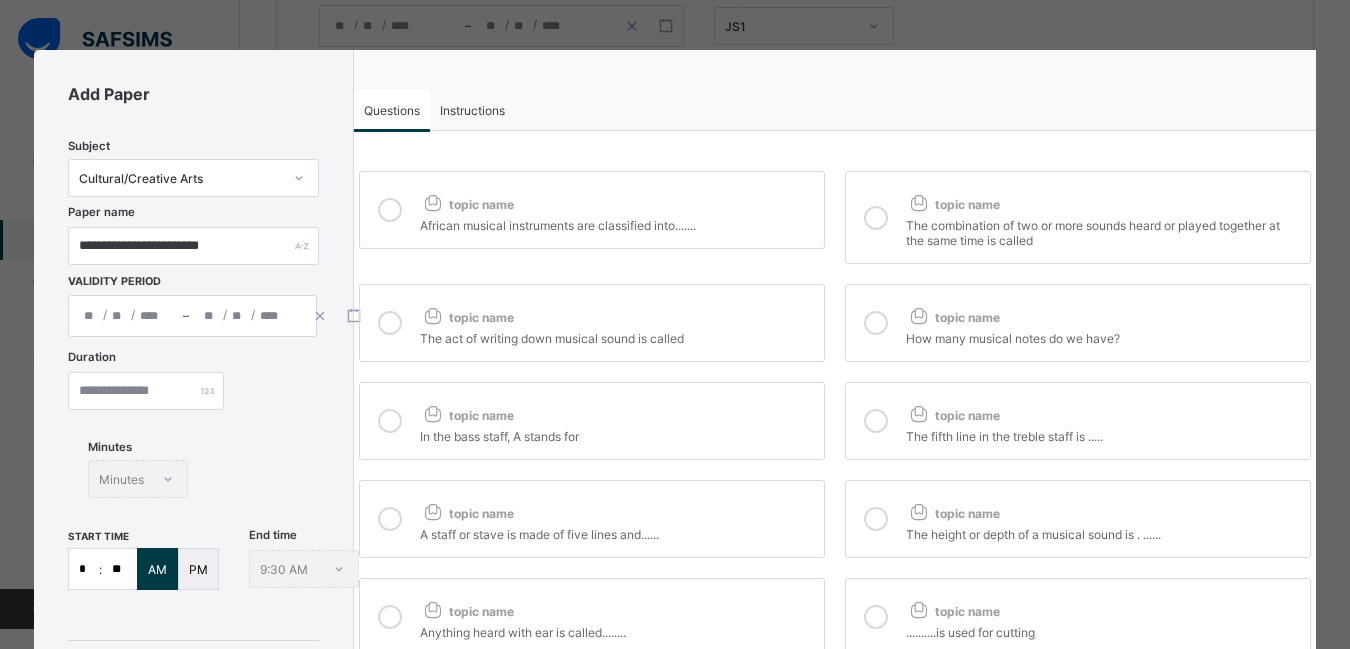 click at bounding box center (876, 218) 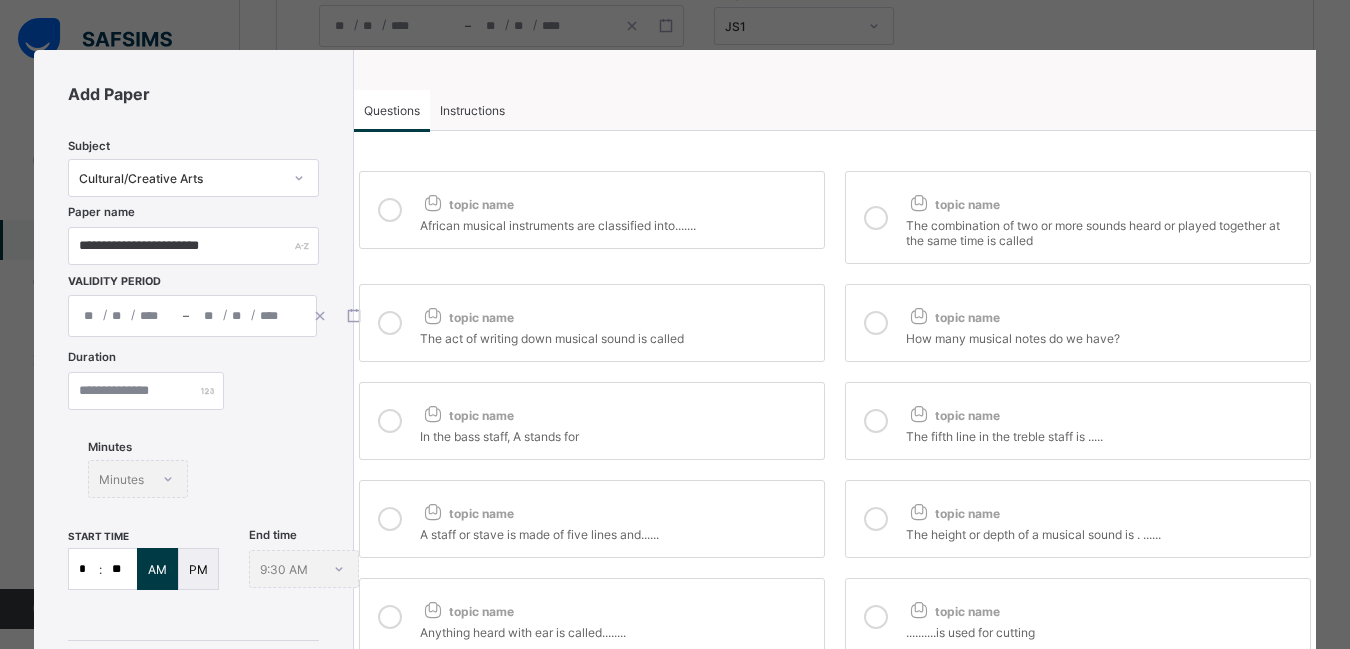 click at bounding box center (876, 323) 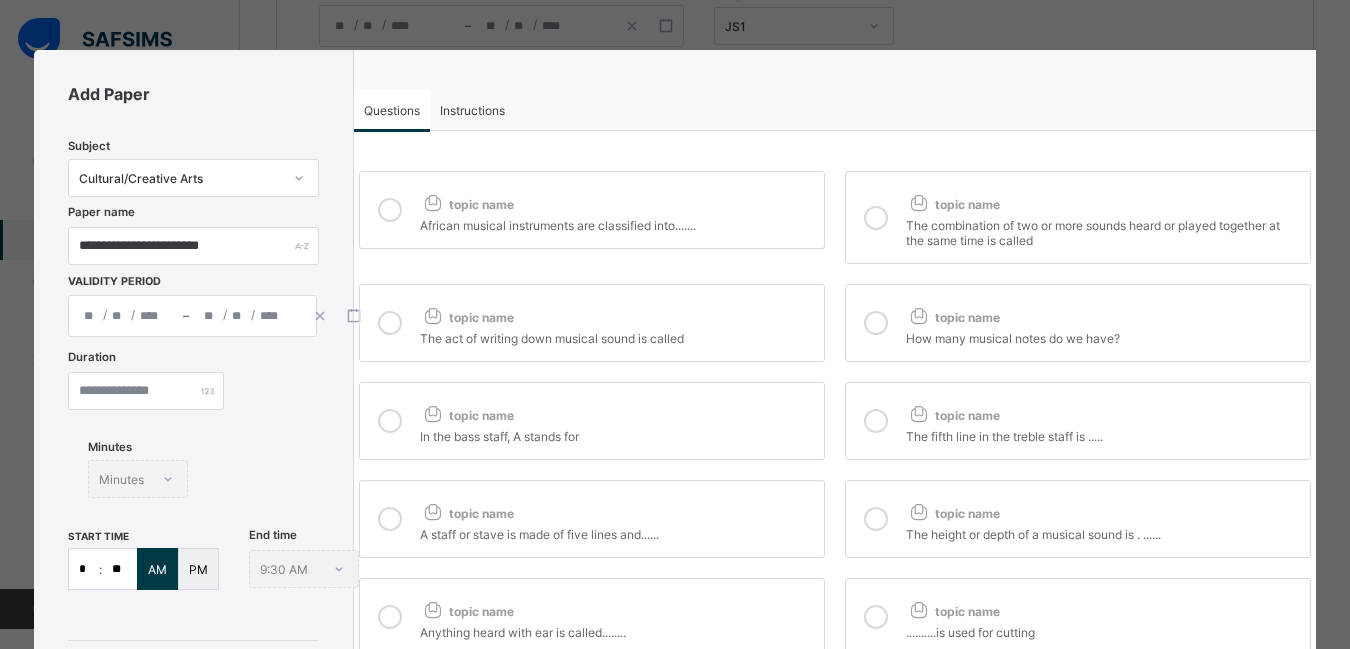 click at bounding box center (390, 323) 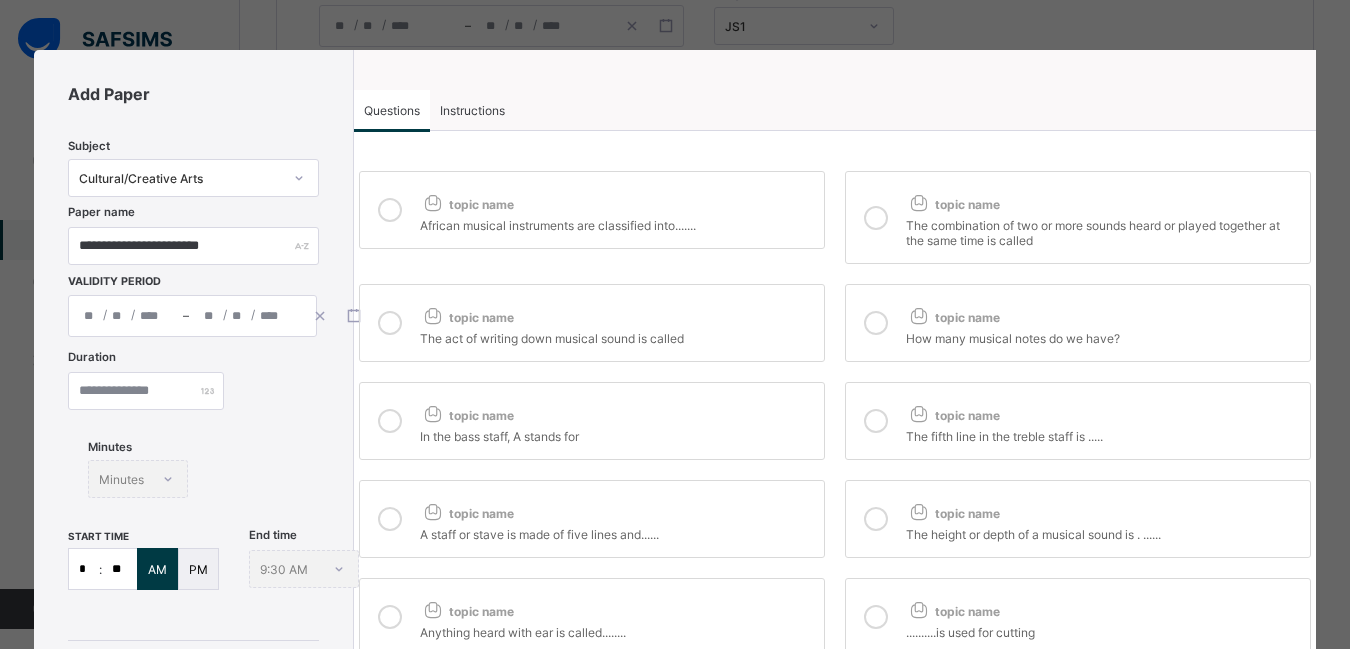 scroll, scrollTop: 390, scrollLeft: 0, axis: vertical 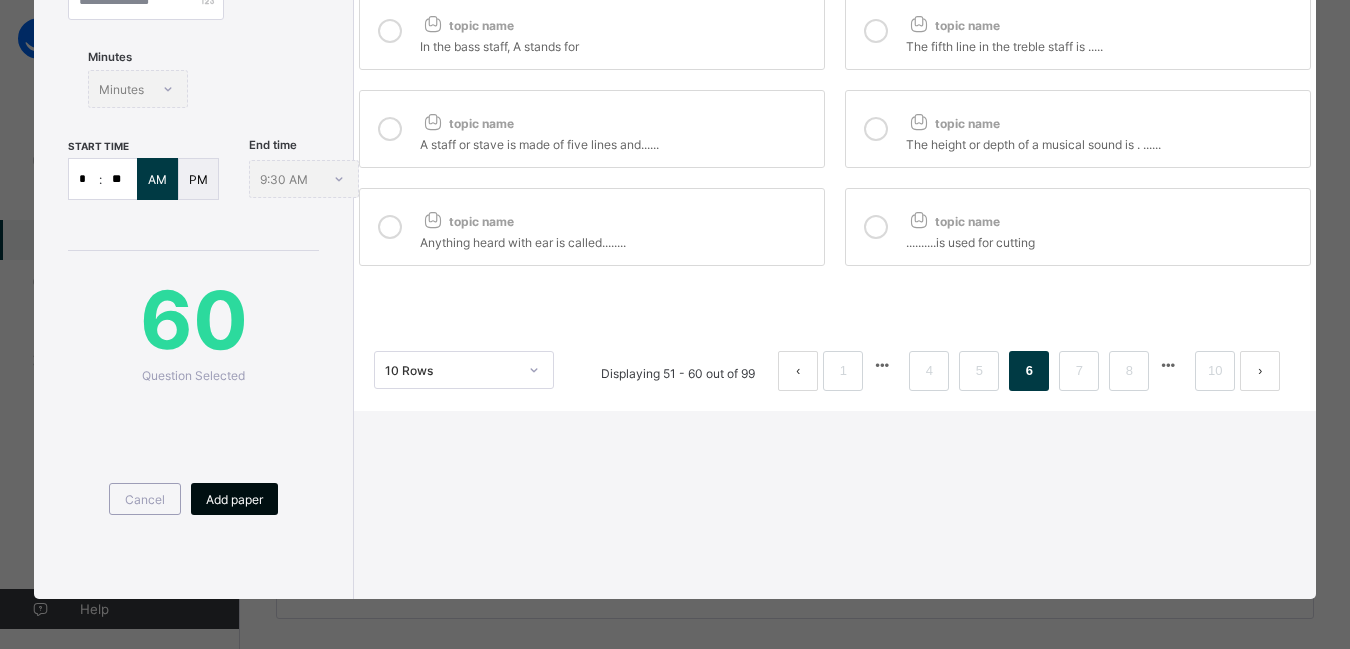 click on "Add paper" at bounding box center [234, 499] 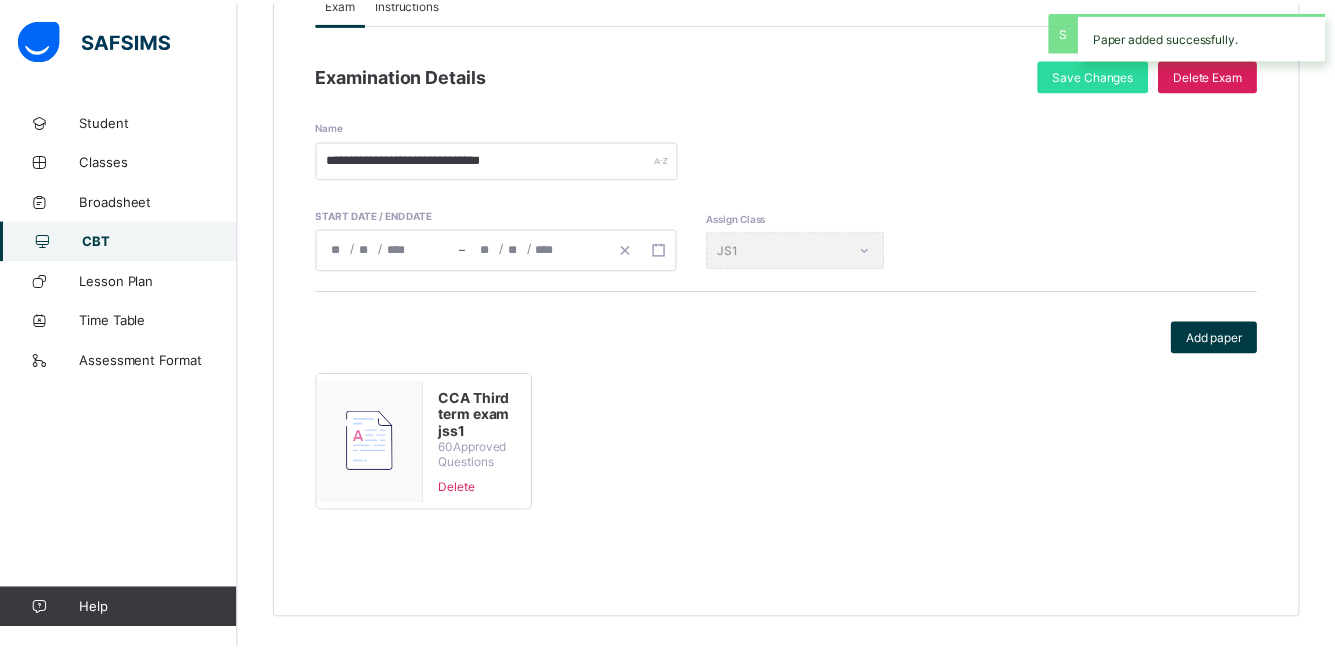 scroll, scrollTop: 256, scrollLeft: 0, axis: vertical 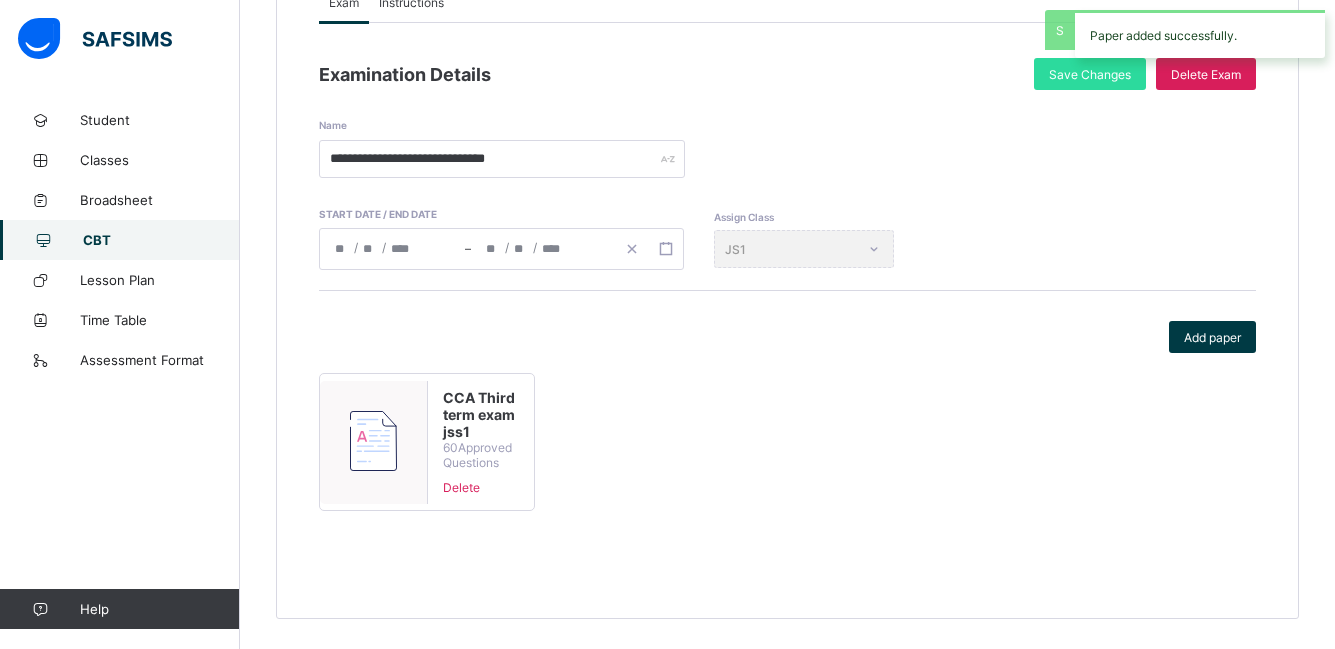 click on "Student Classes Broadsheet CBT Lesson Plan Time Table Assessment Format   Help" at bounding box center [120, 364] 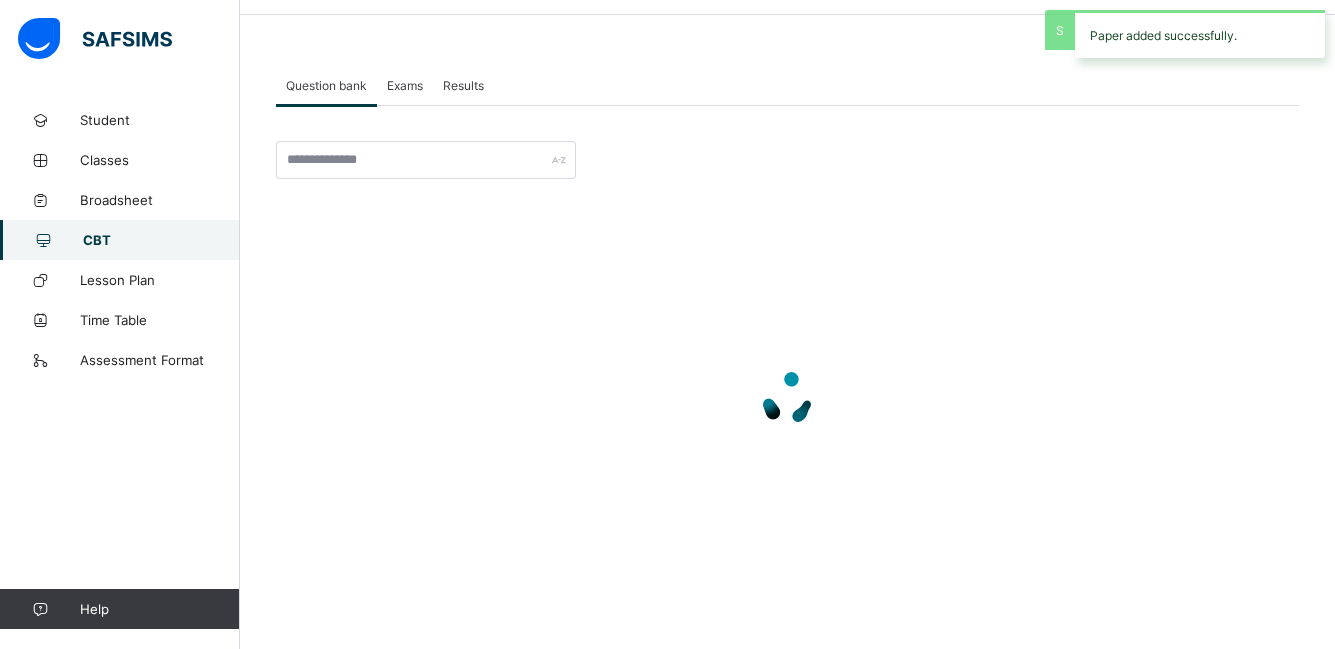 scroll, scrollTop: 65, scrollLeft: 0, axis: vertical 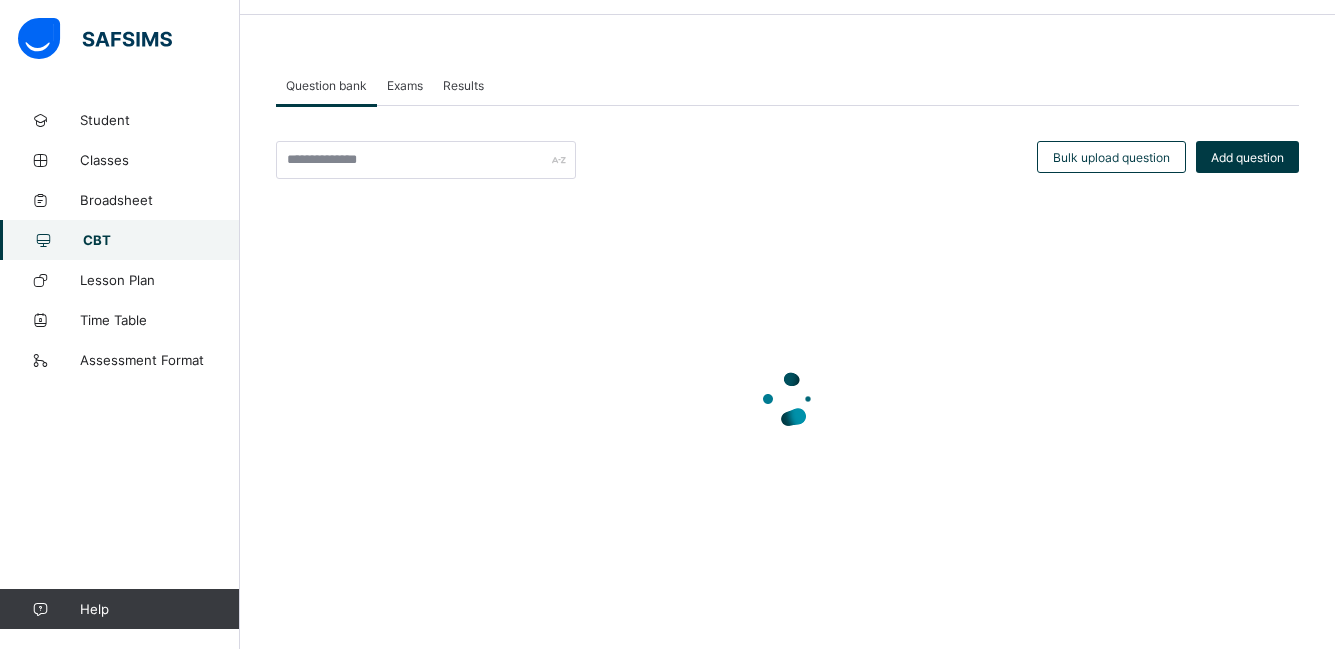 click on "Exams" at bounding box center (405, 85) 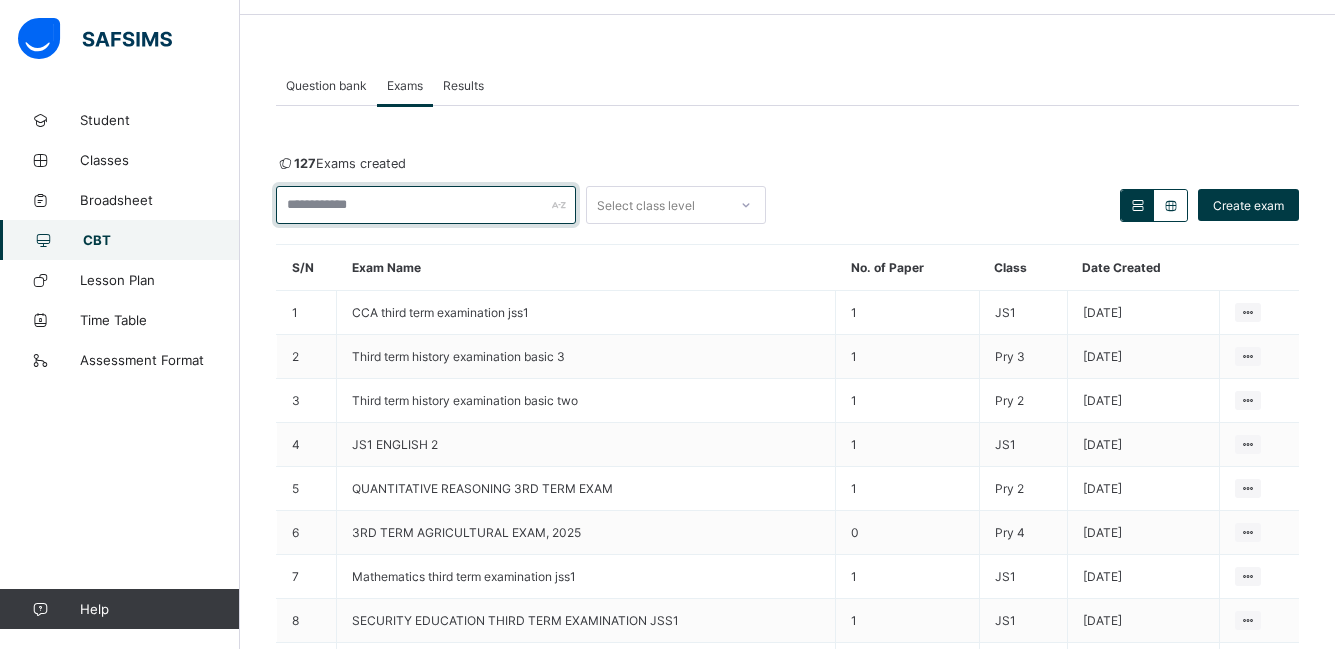 click at bounding box center (426, 205) 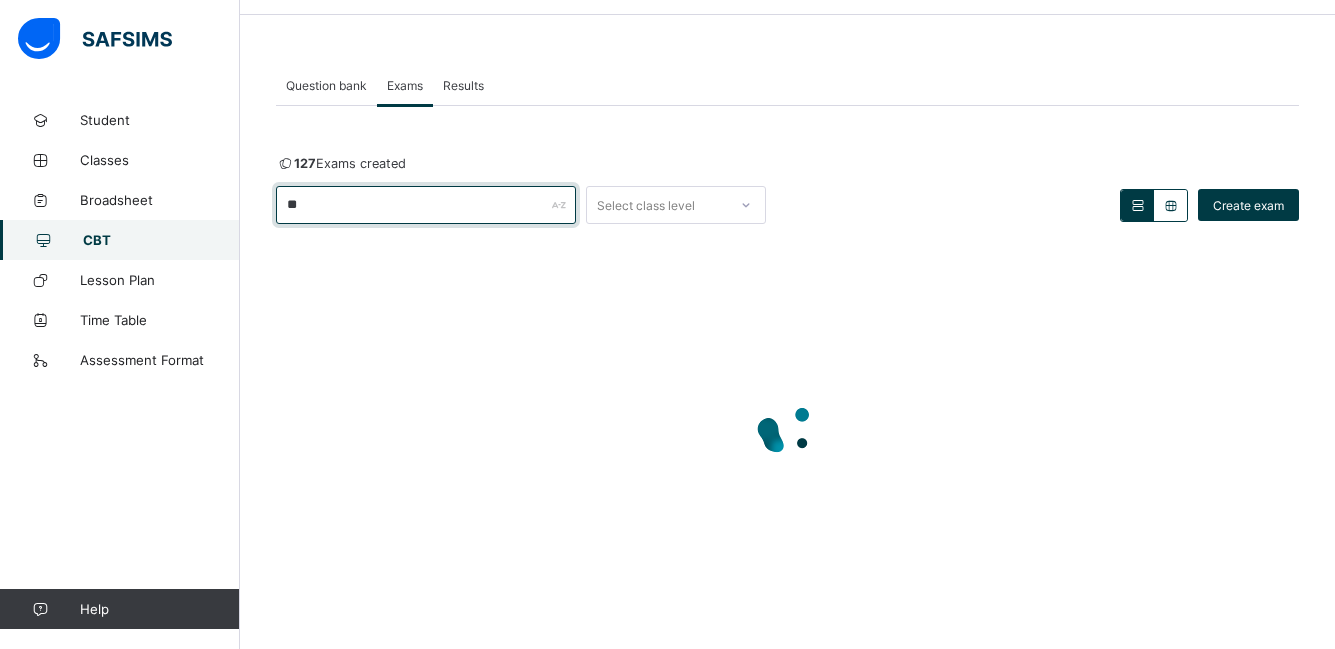 type on "*" 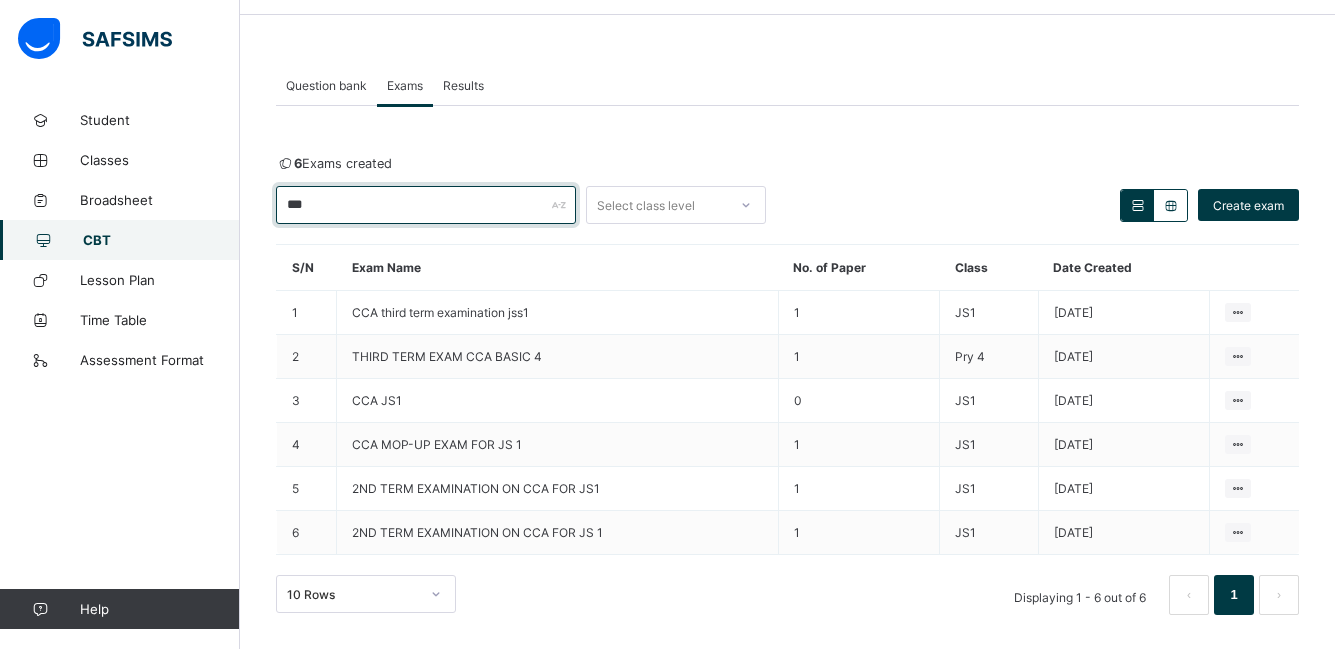 type on "***" 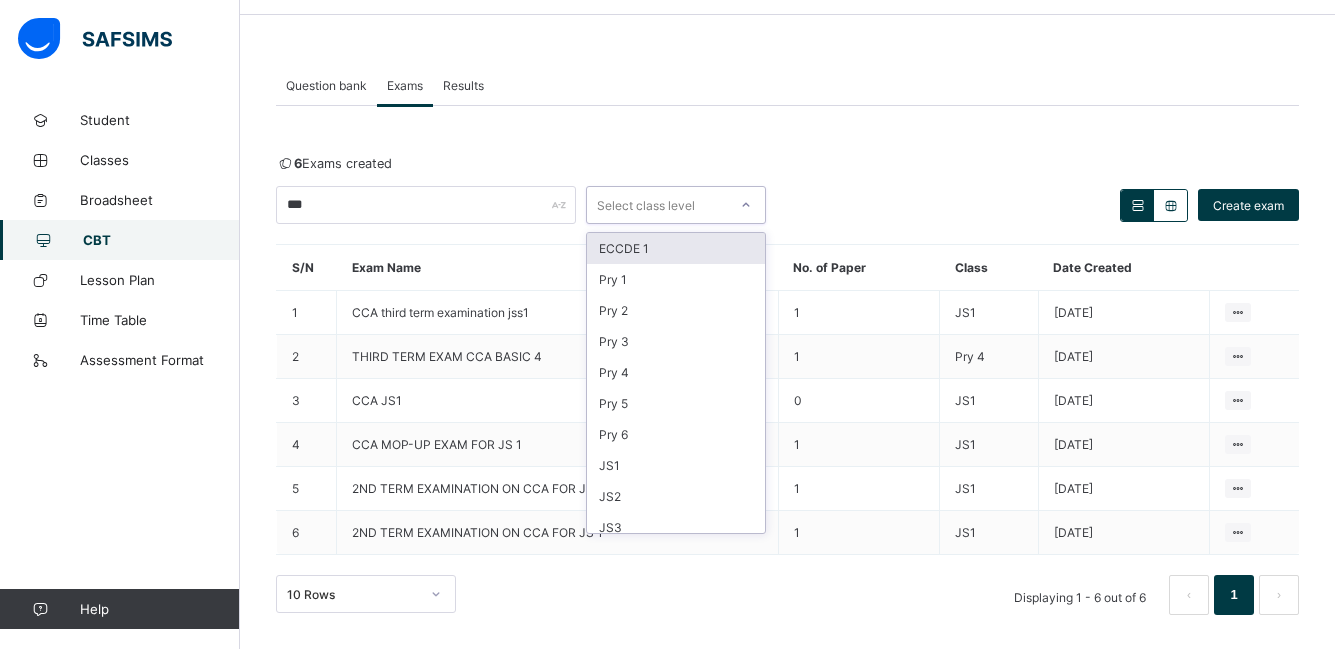 click 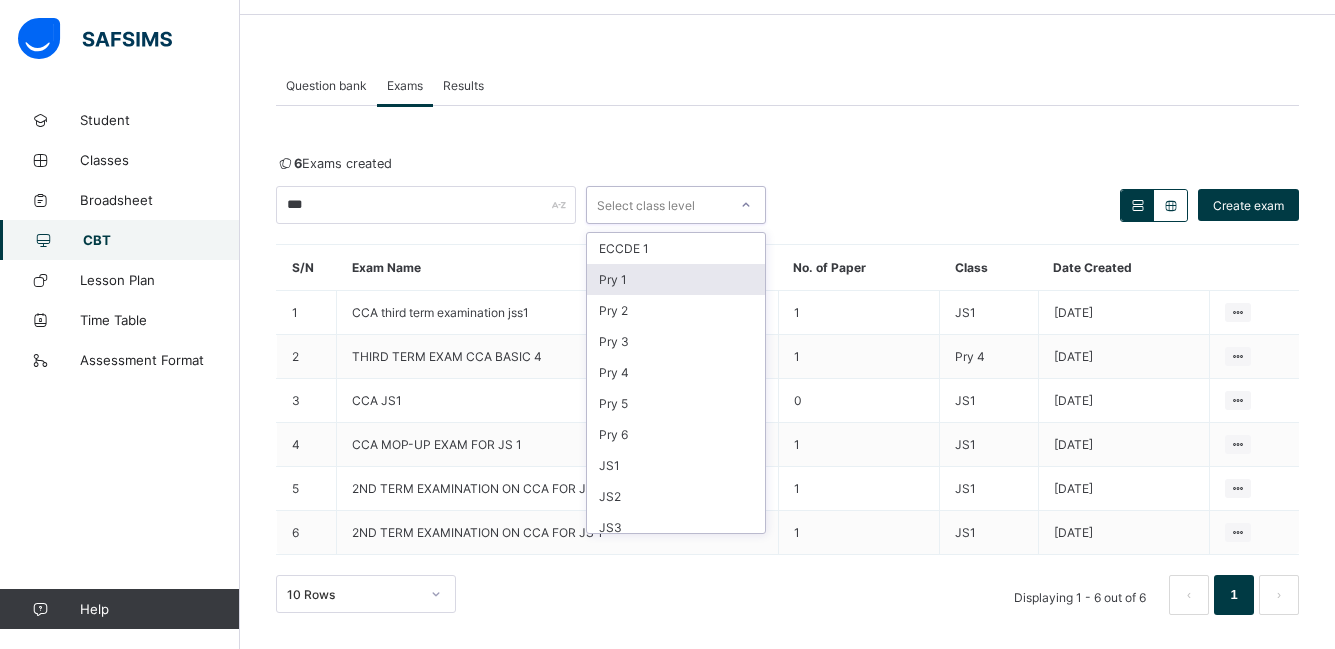 click on "Pry 1" at bounding box center [676, 279] 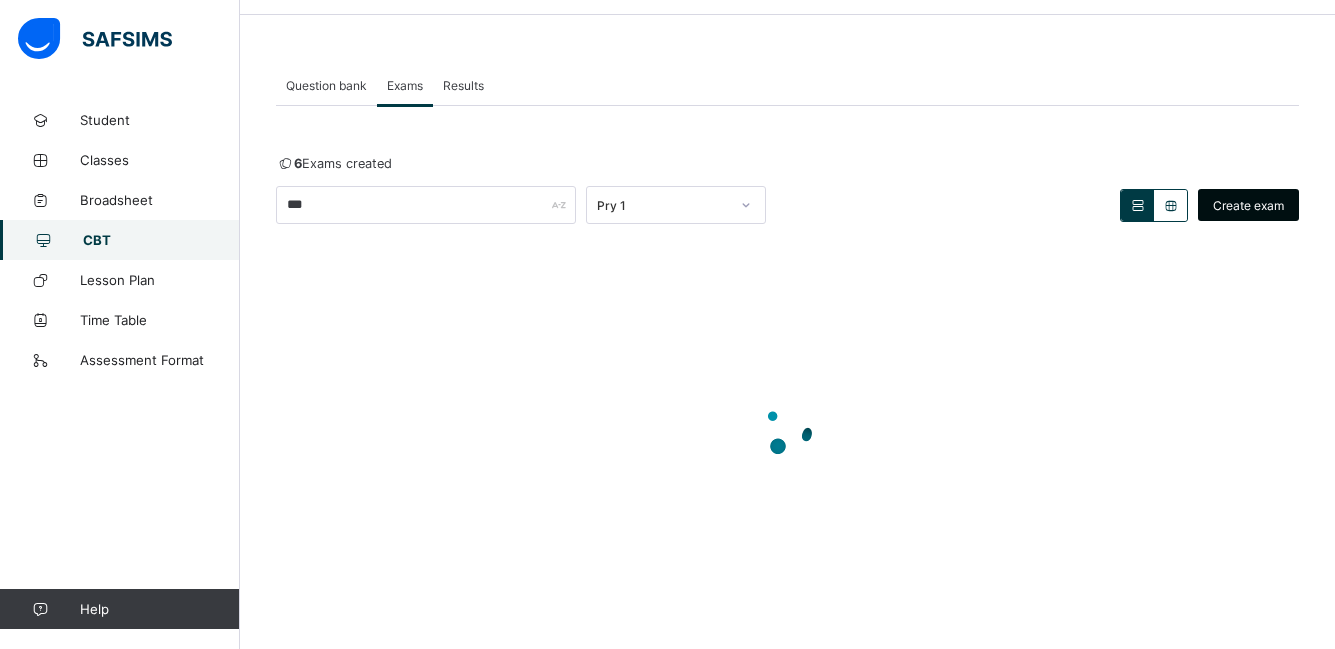 click on "Create exam" at bounding box center (1248, 205) 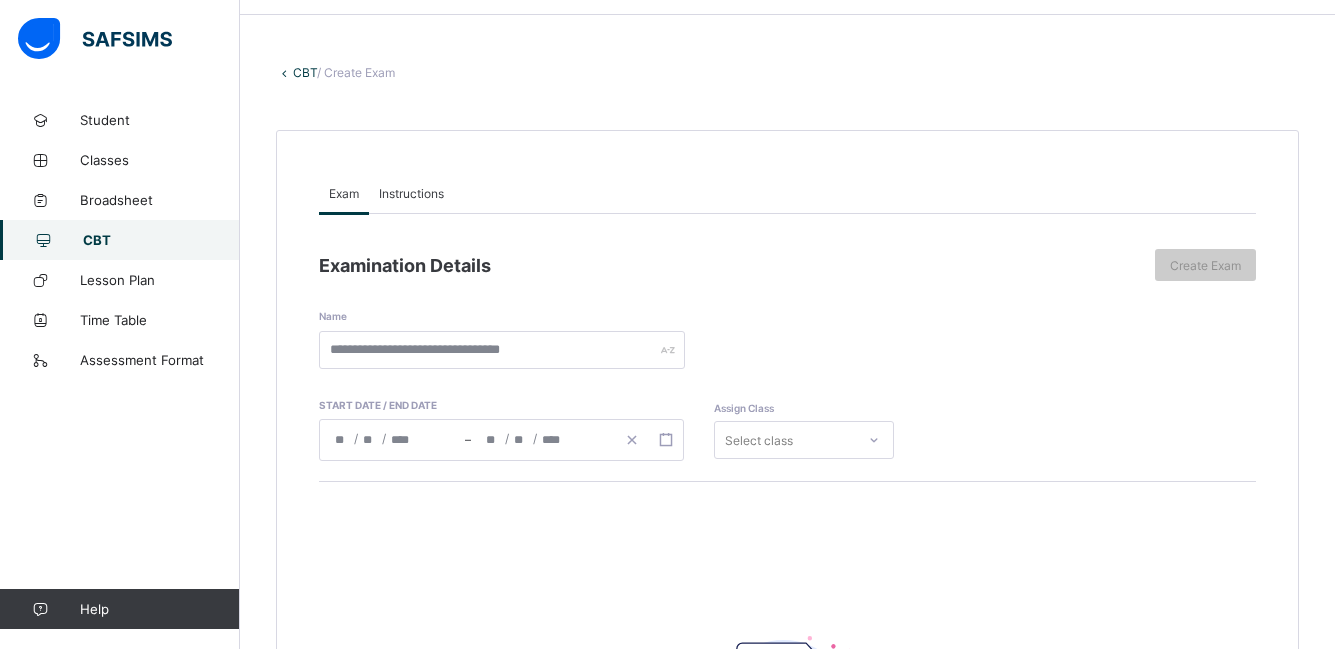 click on "Instructions" at bounding box center (411, 193) 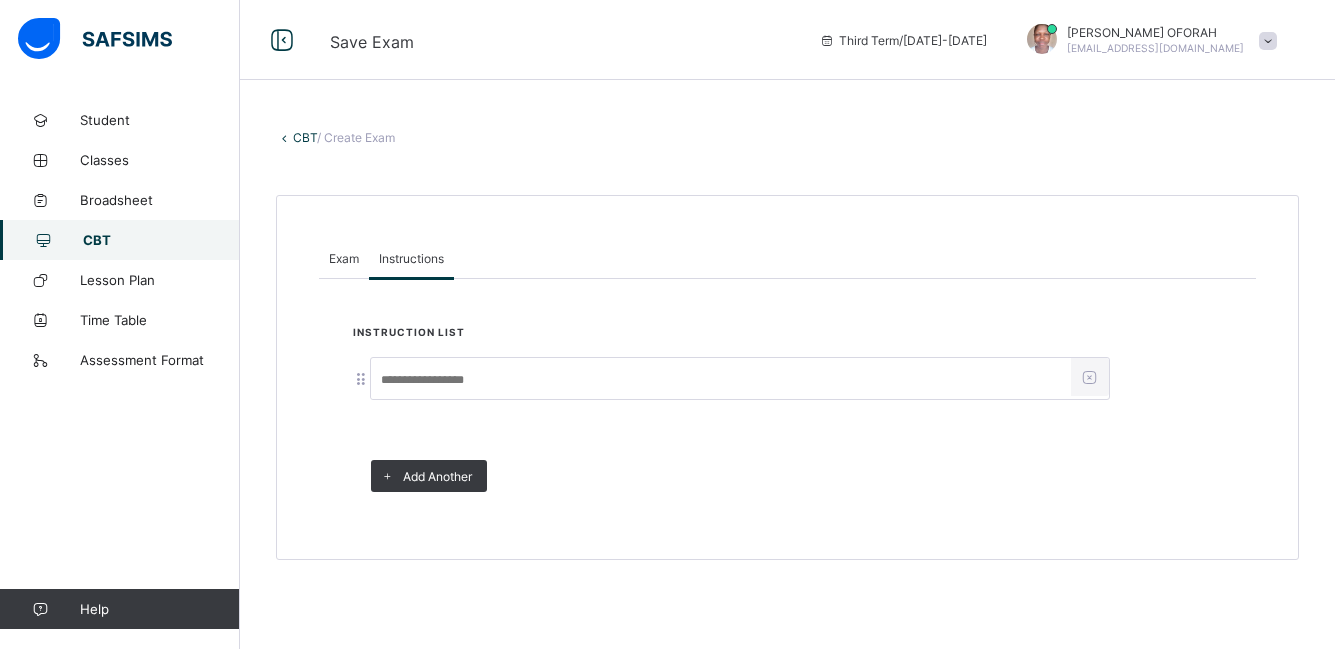 scroll, scrollTop: 0, scrollLeft: 0, axis: both 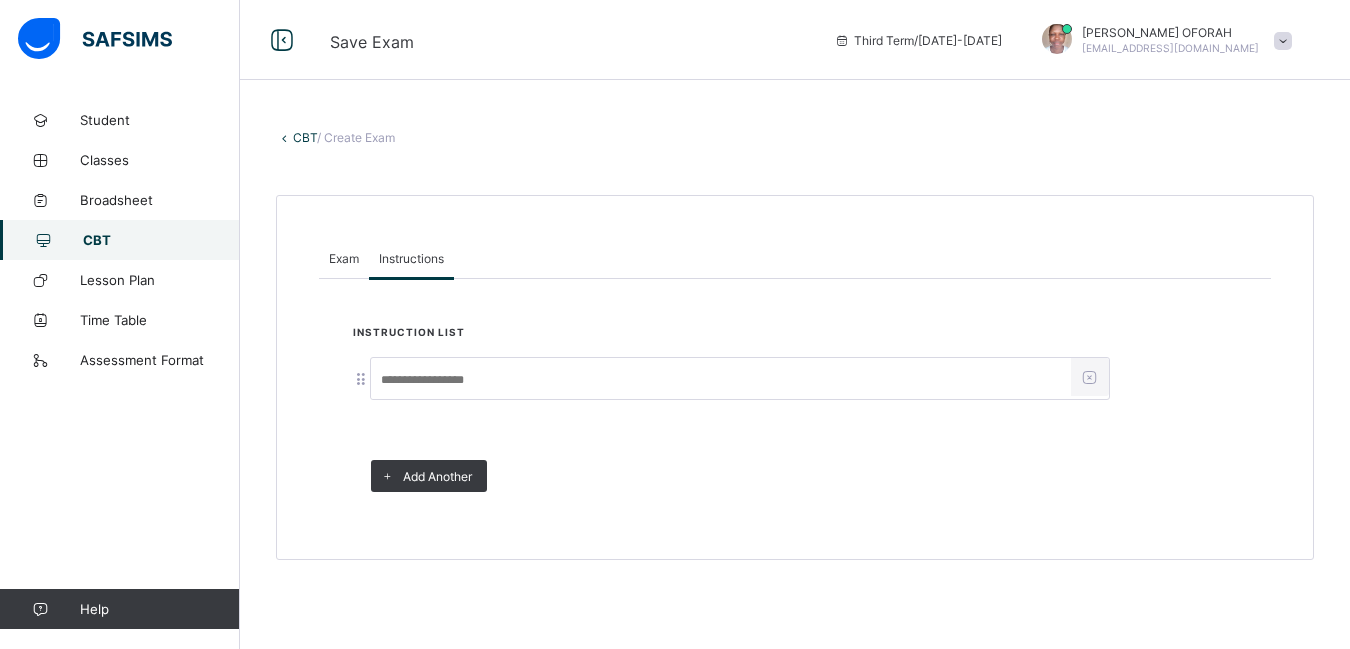 click at bounding box center [721, 380] 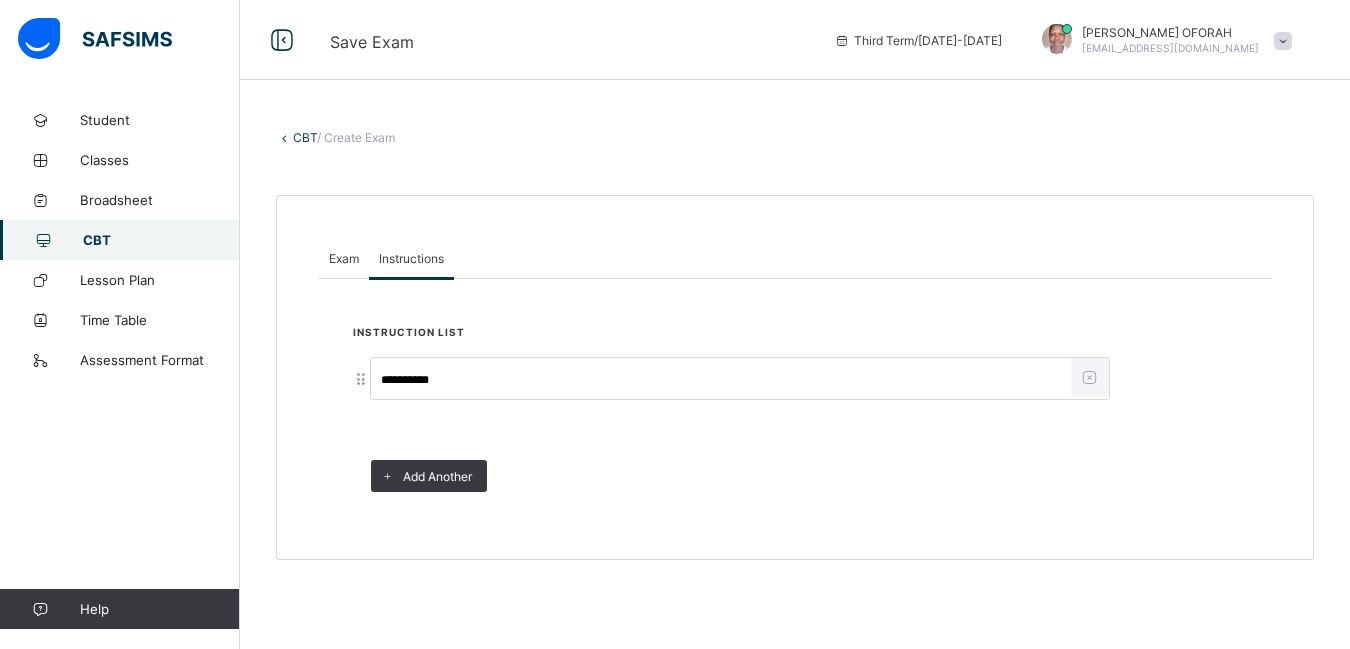 type on "**********" 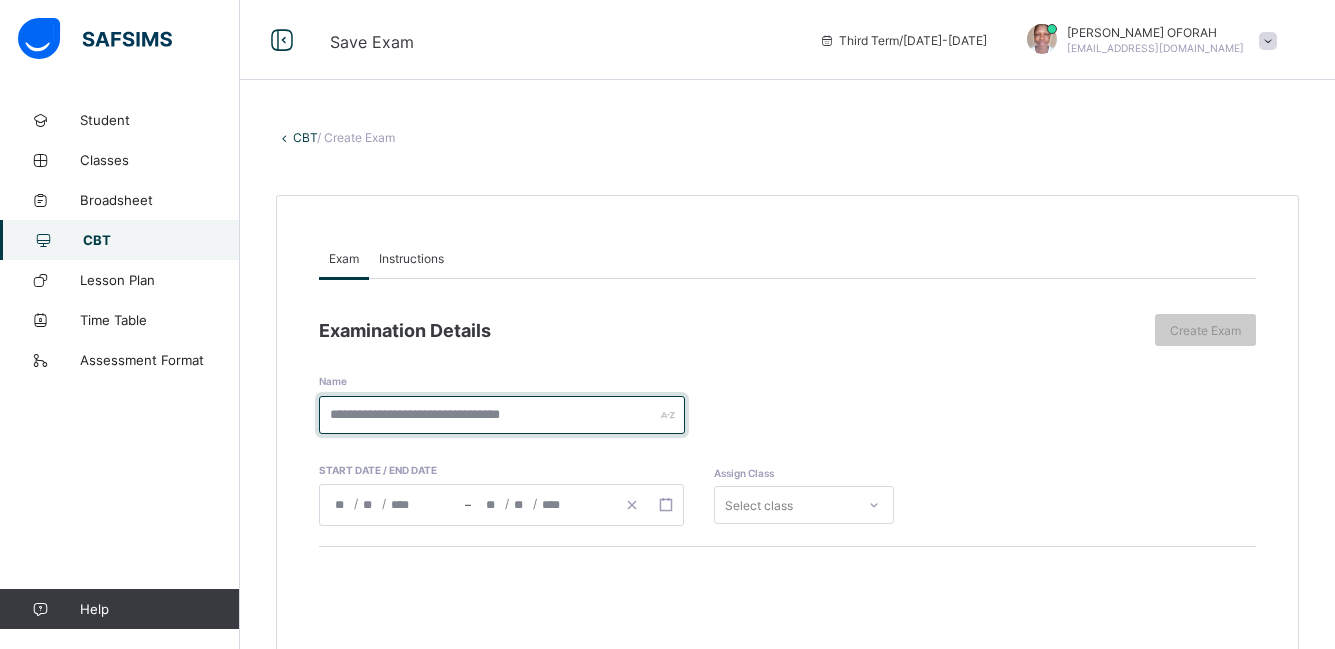 click at bounding box center [502, 415] 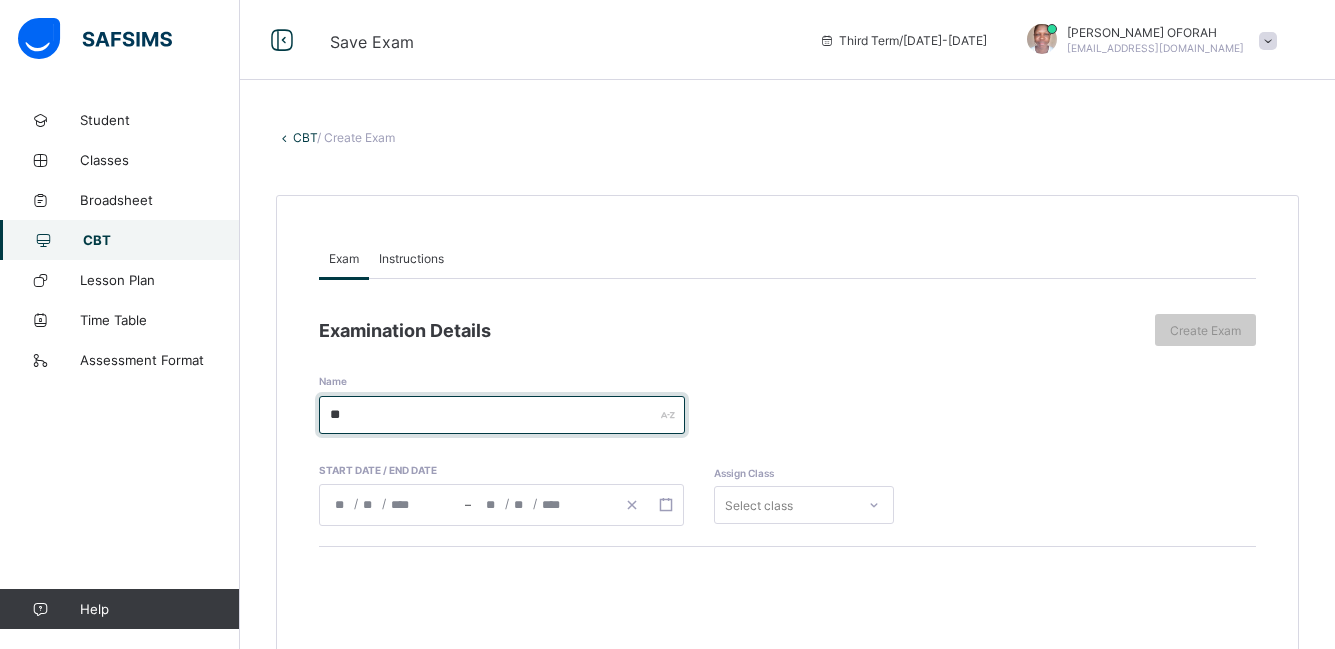 type on "*" 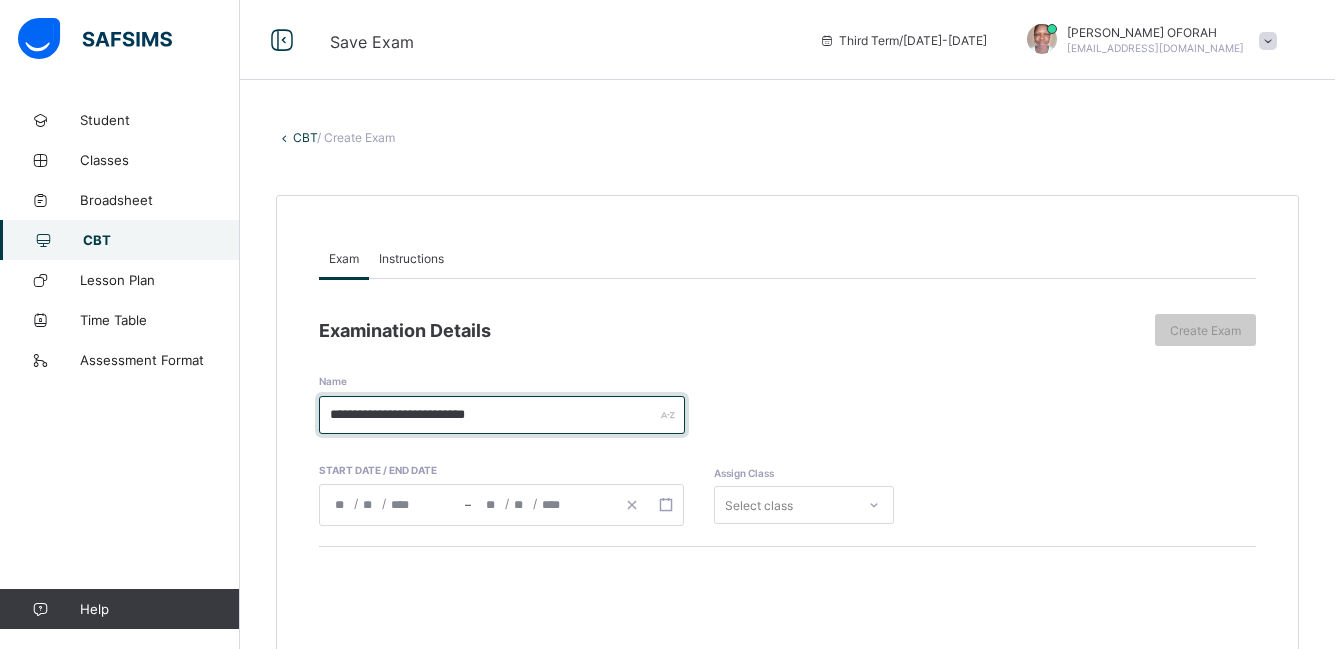 type on "**********" 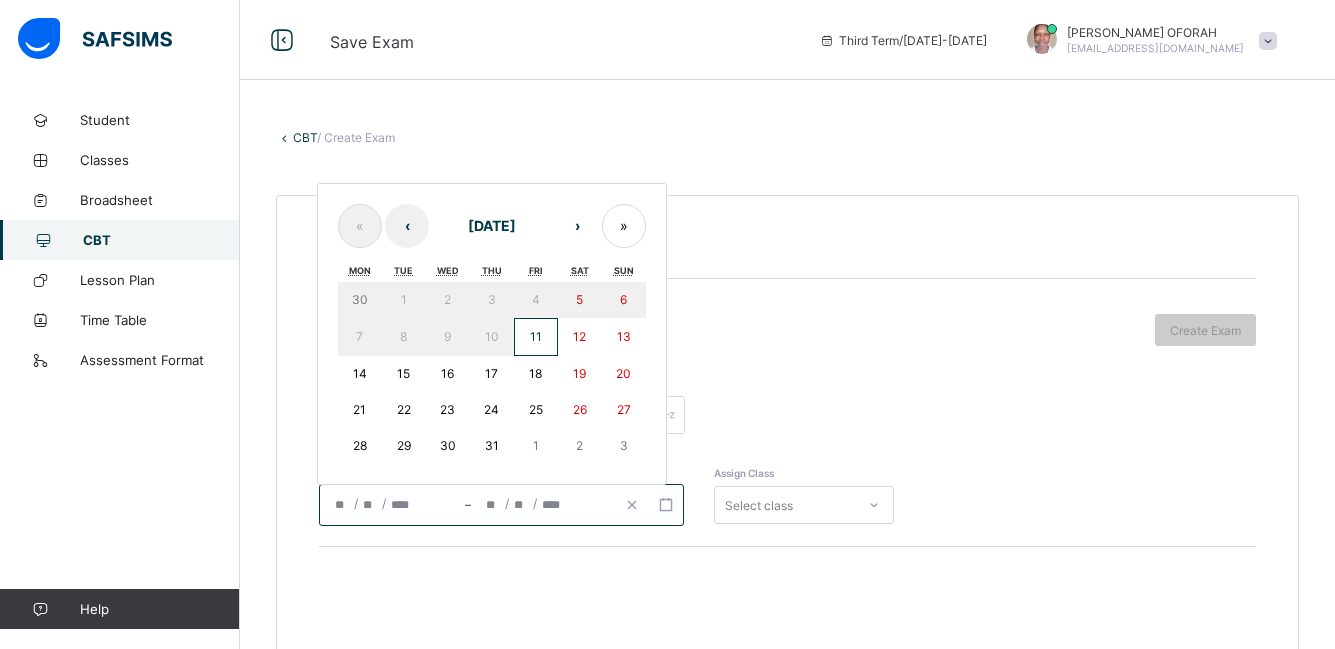 click 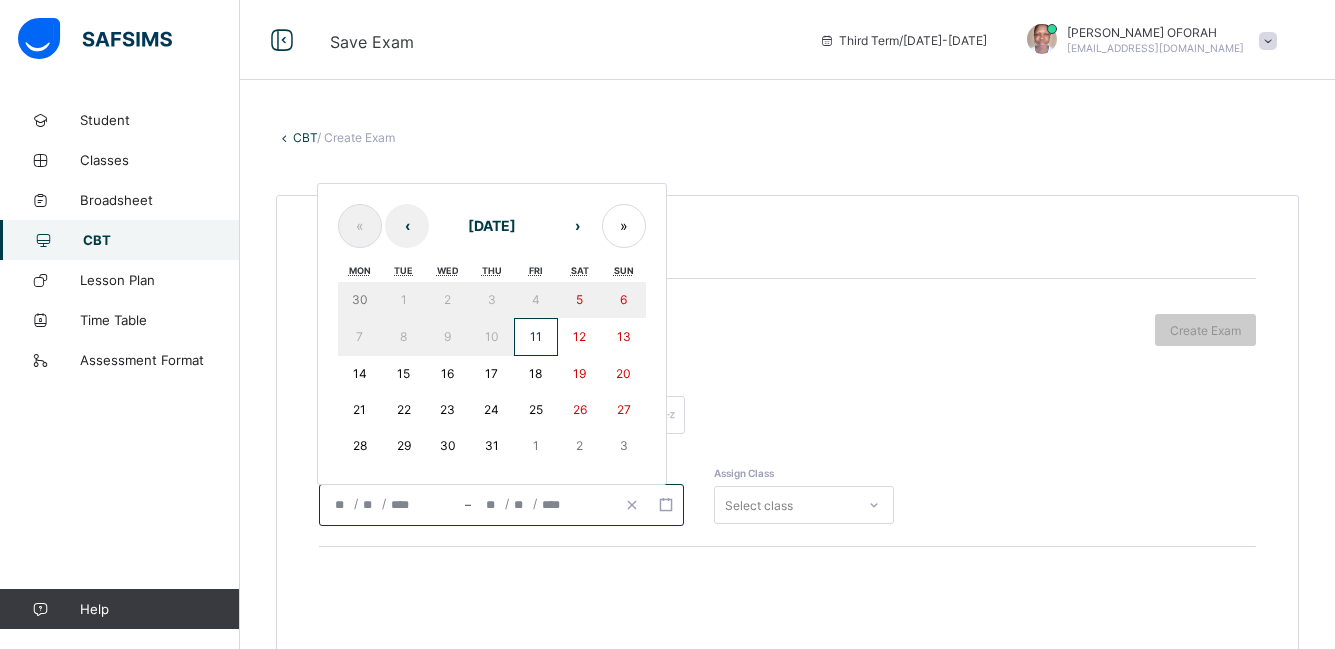 click on "11" at bounding box center (536, 336) 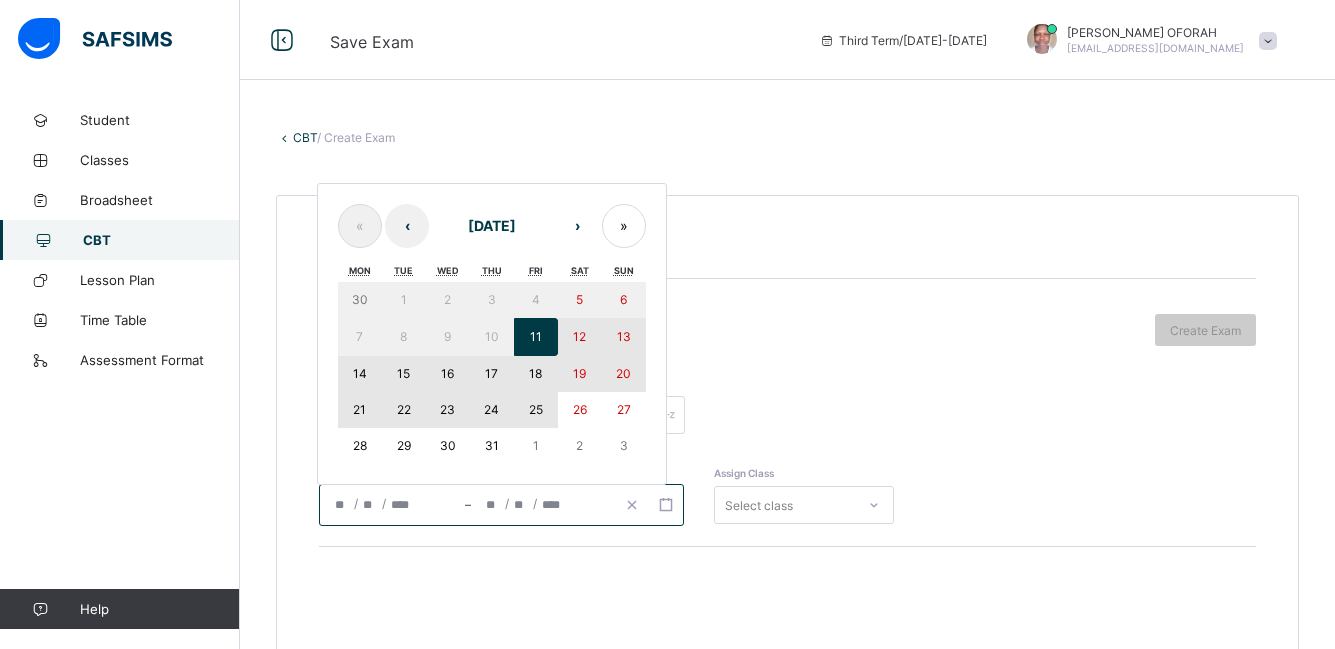 click on "25" at bounding box center [536, 409] 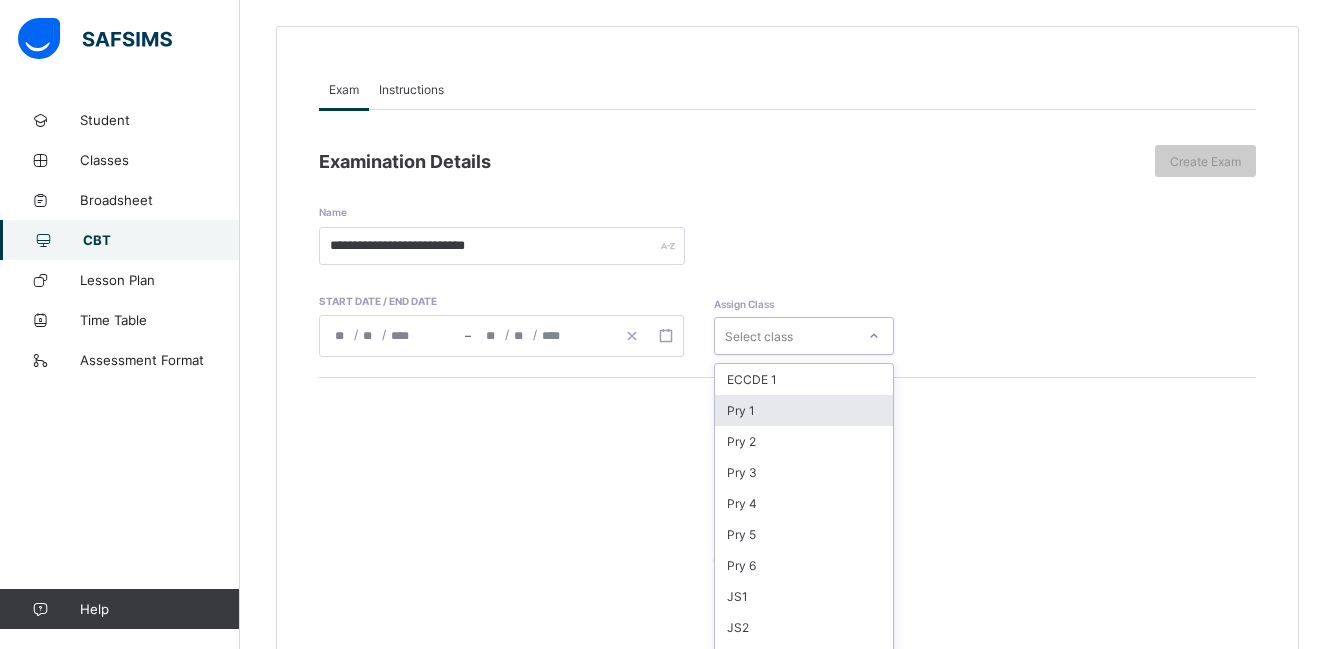 click on "option Pry 1 focused, 2 of 16. 16 results available. Use Up and Down to choose options, press Enter to select the currently focused option, press Escape to exit the menu, press Tab to select the option and exit the menu. Select class ECCDE 1 Pry 1 Pry 2 Pry 3 Pry 4 Pry 5 Pry 6 JS1 JS2 JS3 ECCDE 2 ECCDE II Pre ECC Nur 1 Nur 2 Pre ECC" at bounding box center (804, 336) 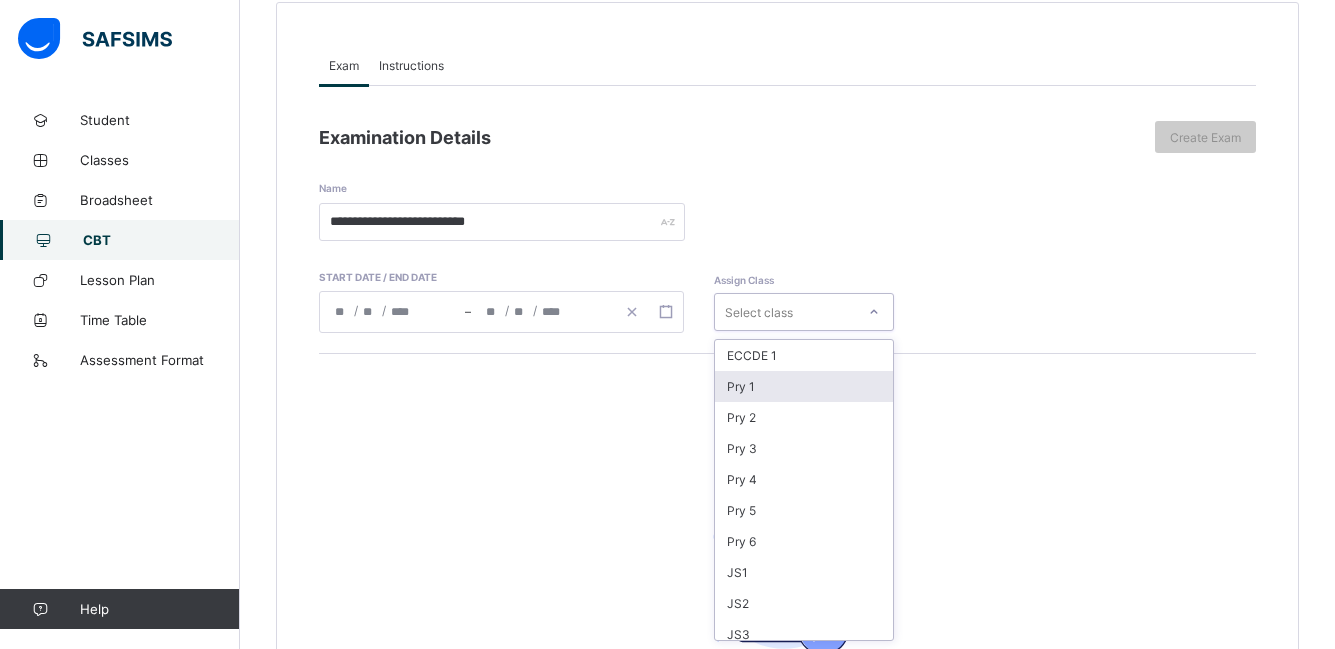 click on "Pry 1" at bounding box center [804, 386] 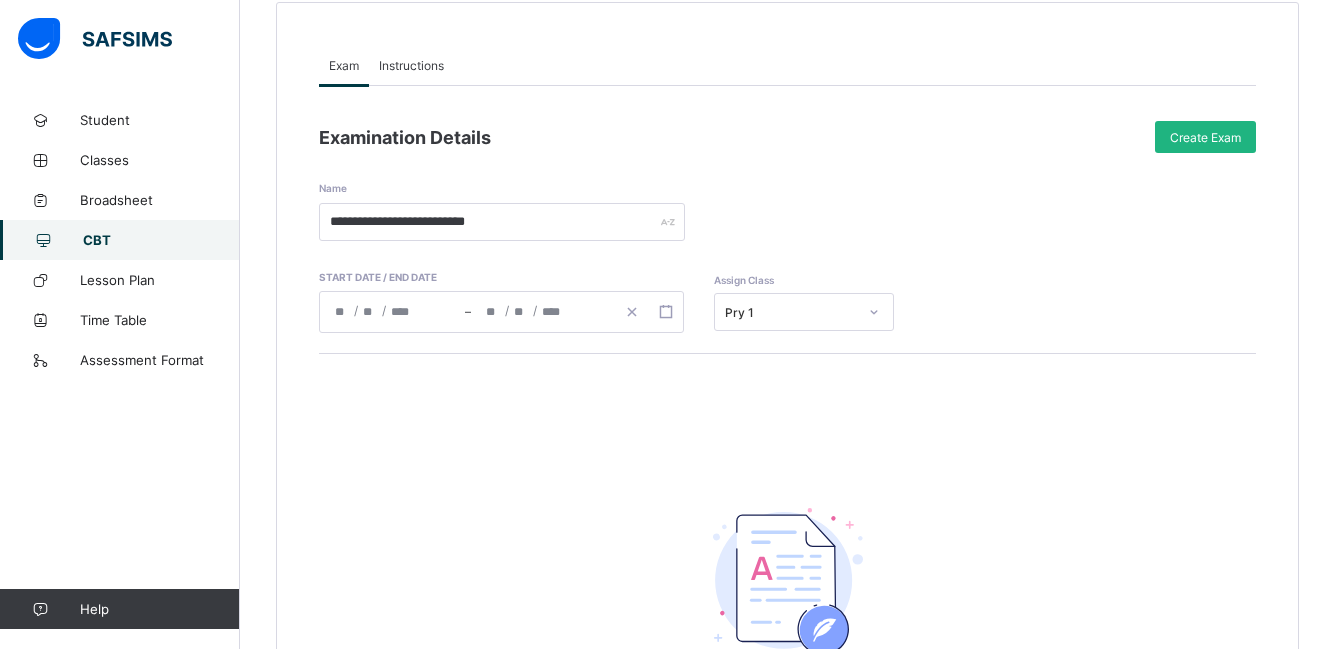 click on "Create Exam" at bounding box center (1205, 137) 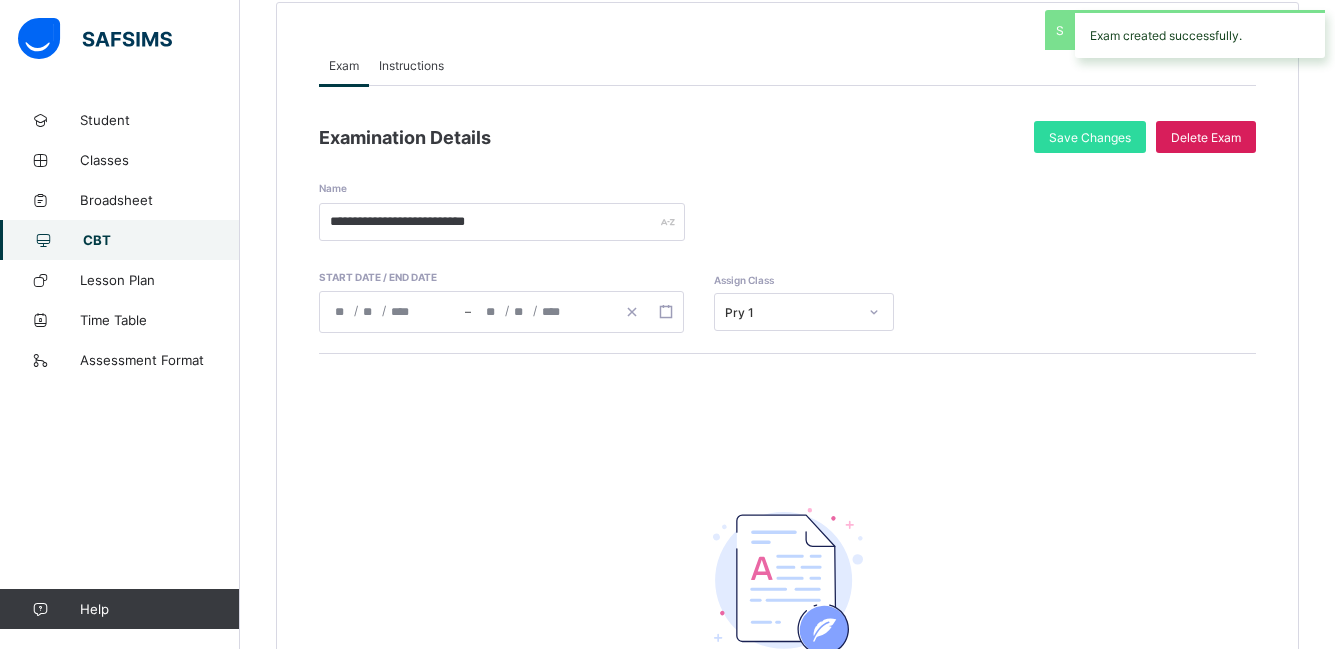 scroll, scrollTop: 479, scrollLeft: 0, axis: vertical 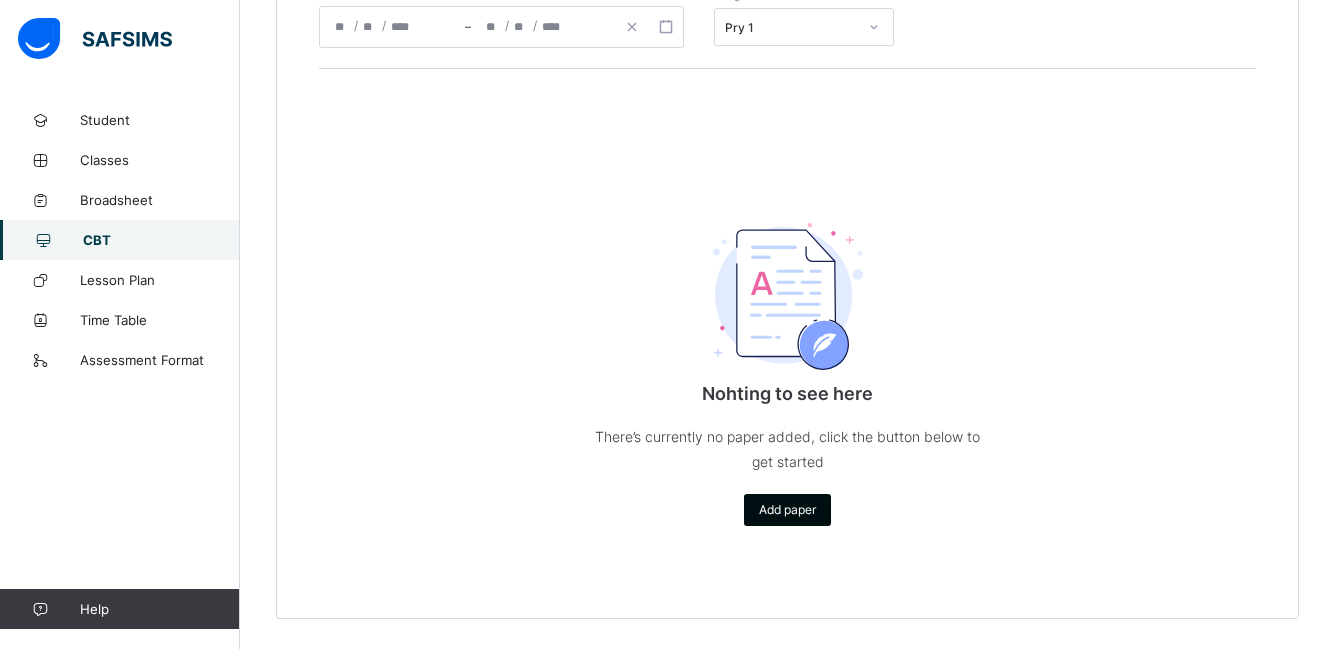 click on "Add paper" at bounding box center [787, 509] 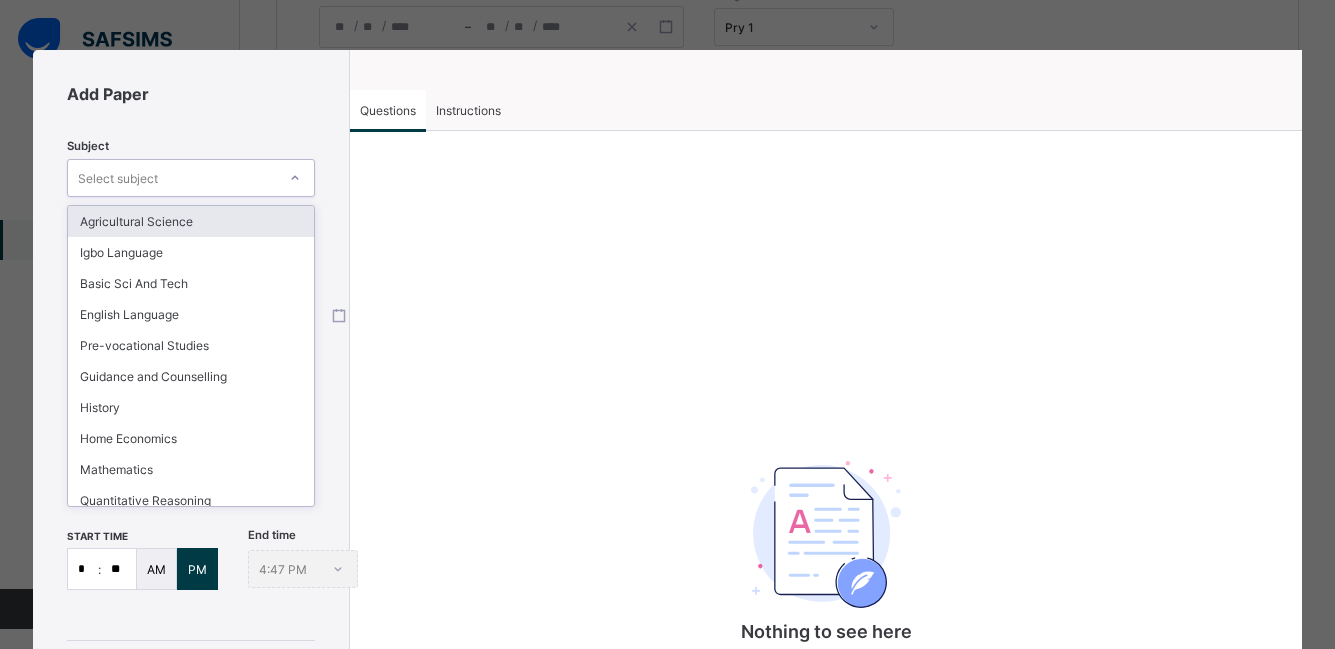 click 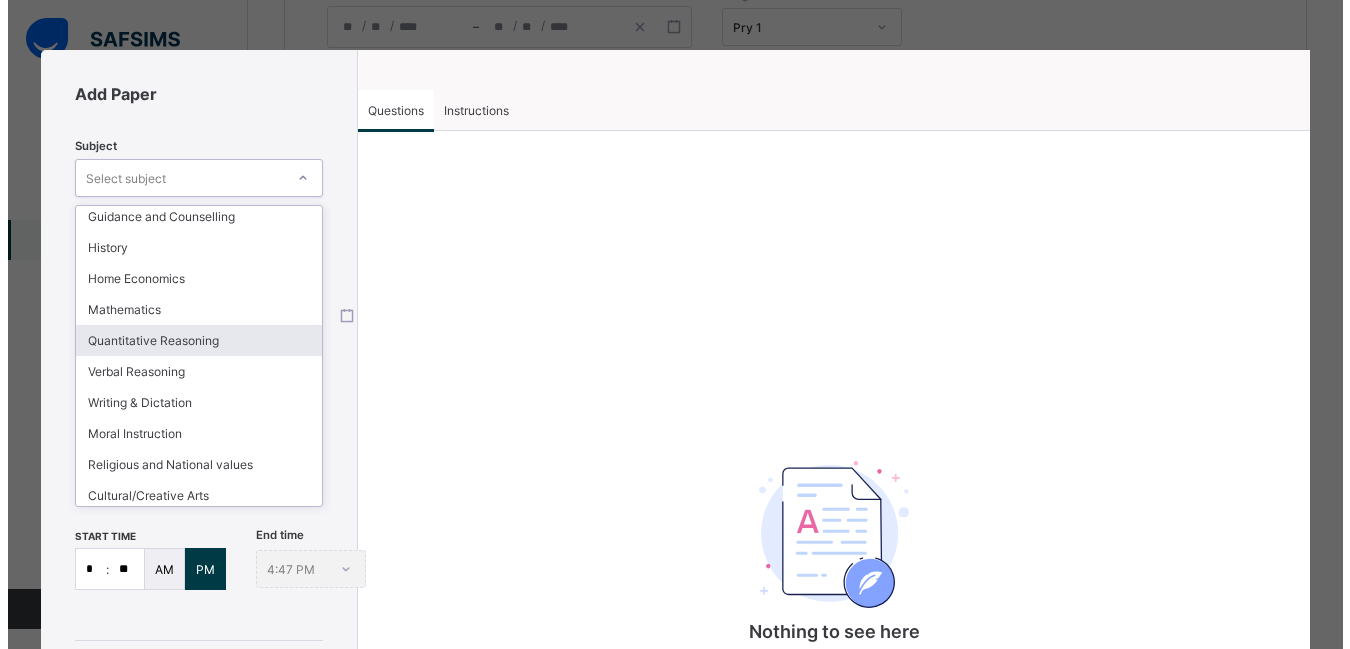 scroll, scrollTop: 165, scrollLeft: 0, axis: vertical 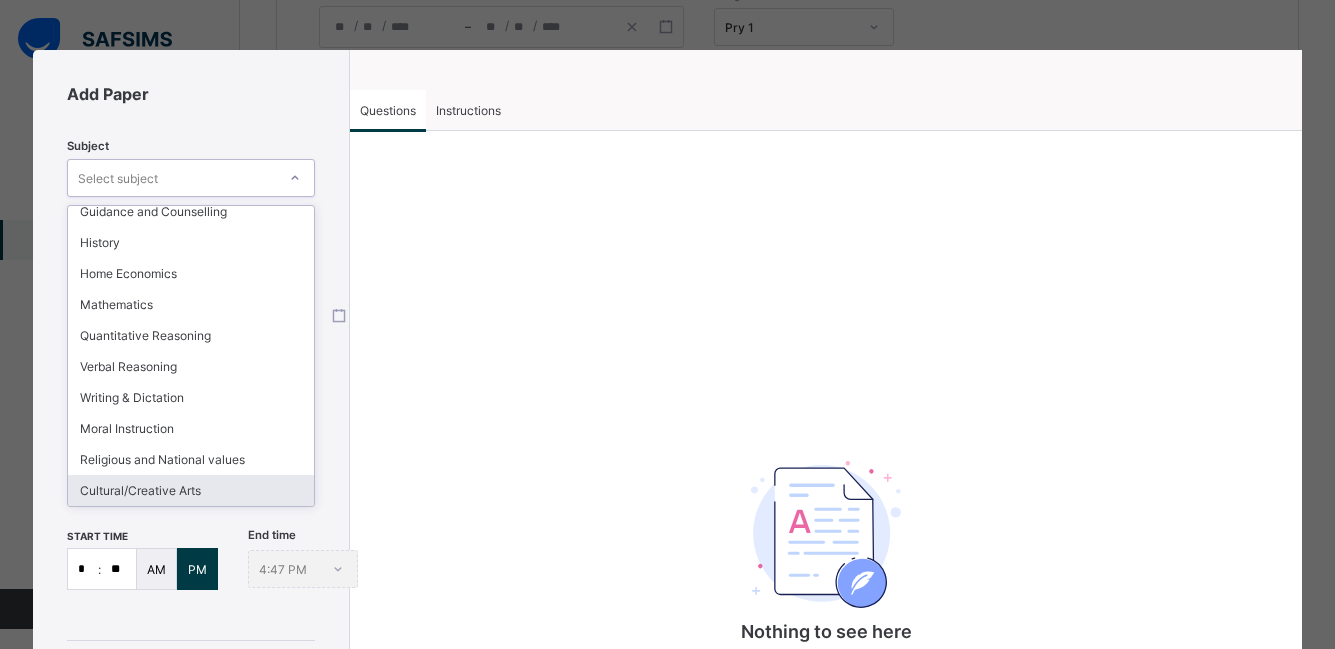 click on "Cultural/Creative Arts" at bounding box center [191, 490] 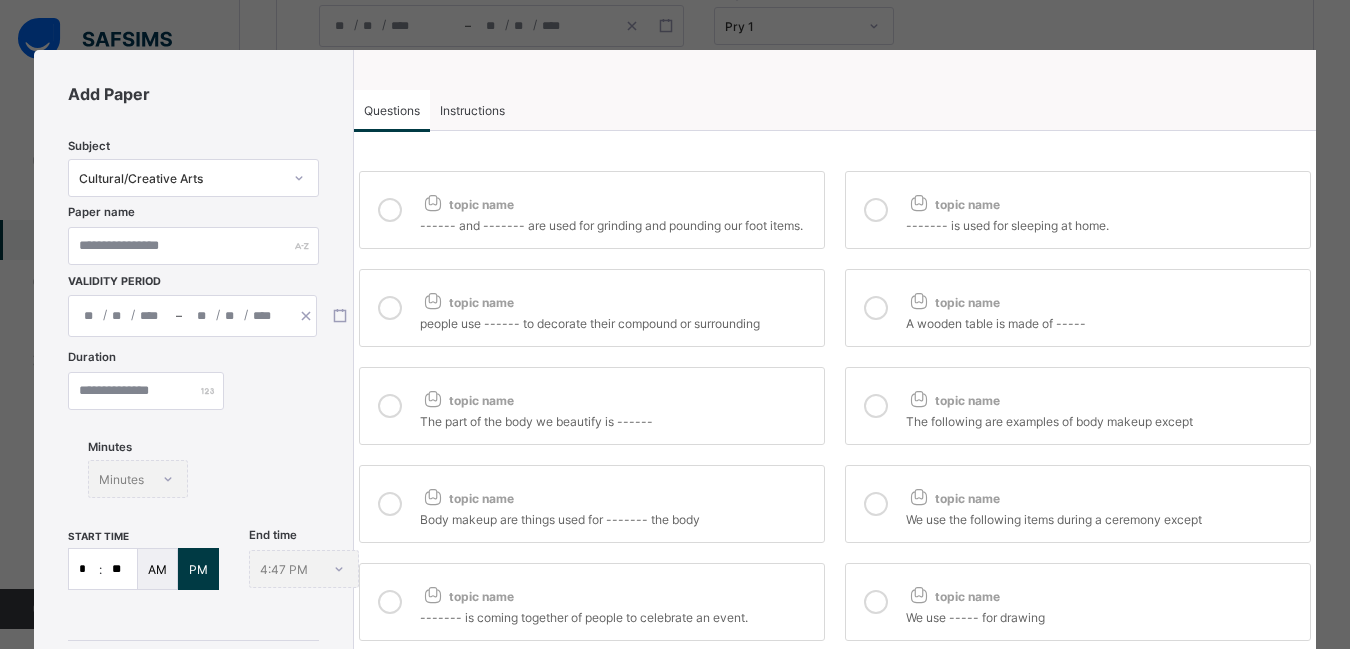 click at bounding box center (390, 210) 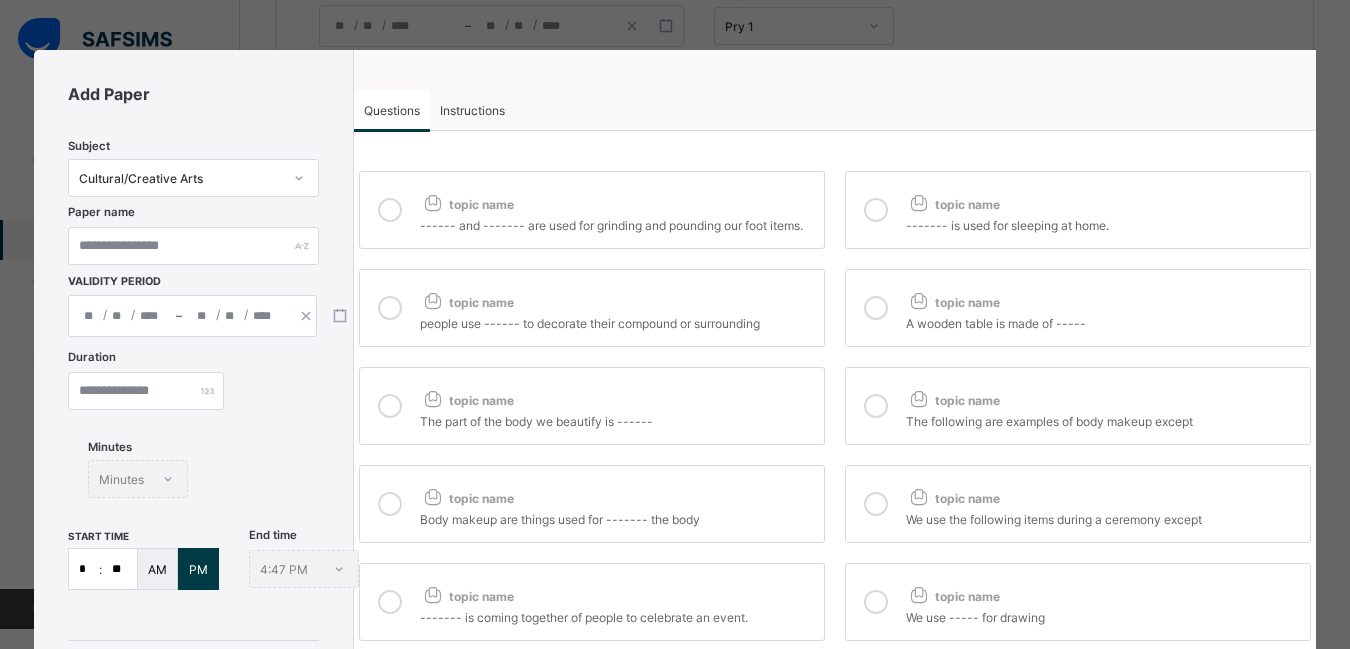 click at bounding box center (876, 210) 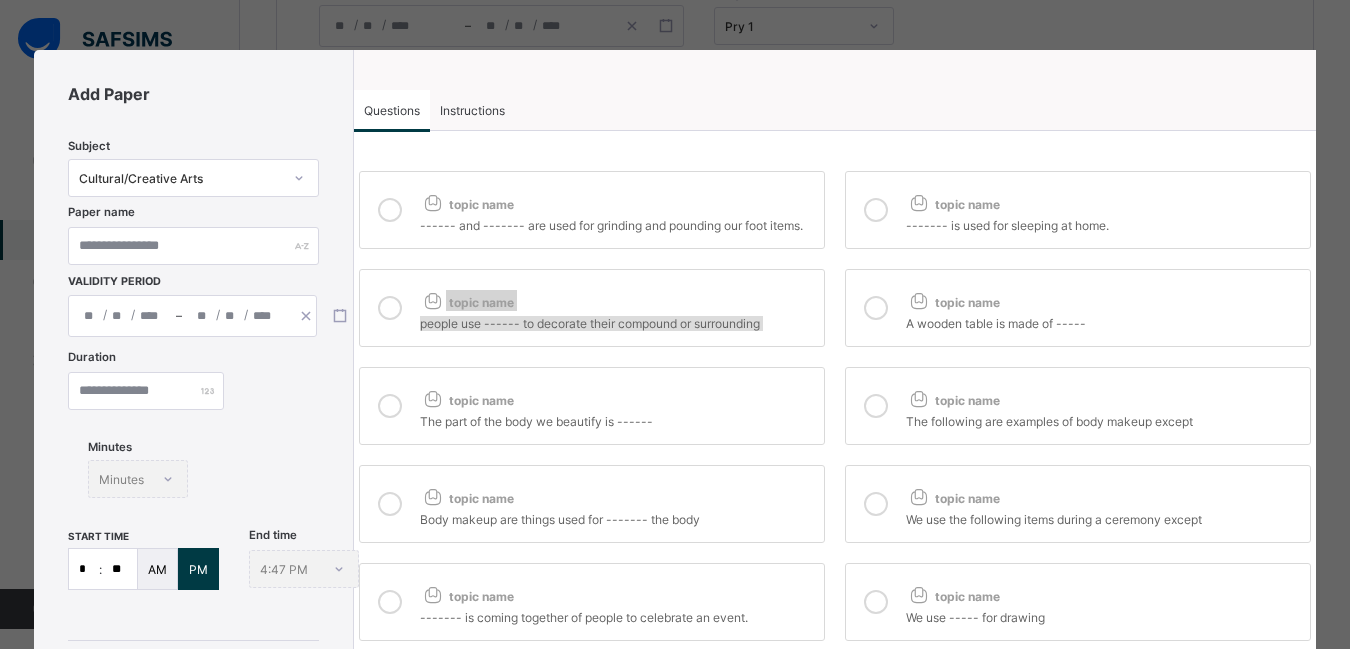 drag, startPoint x: 864, startPoint y: 306, endPoint x: 401, endPoint y: 305, distance: 463.00107 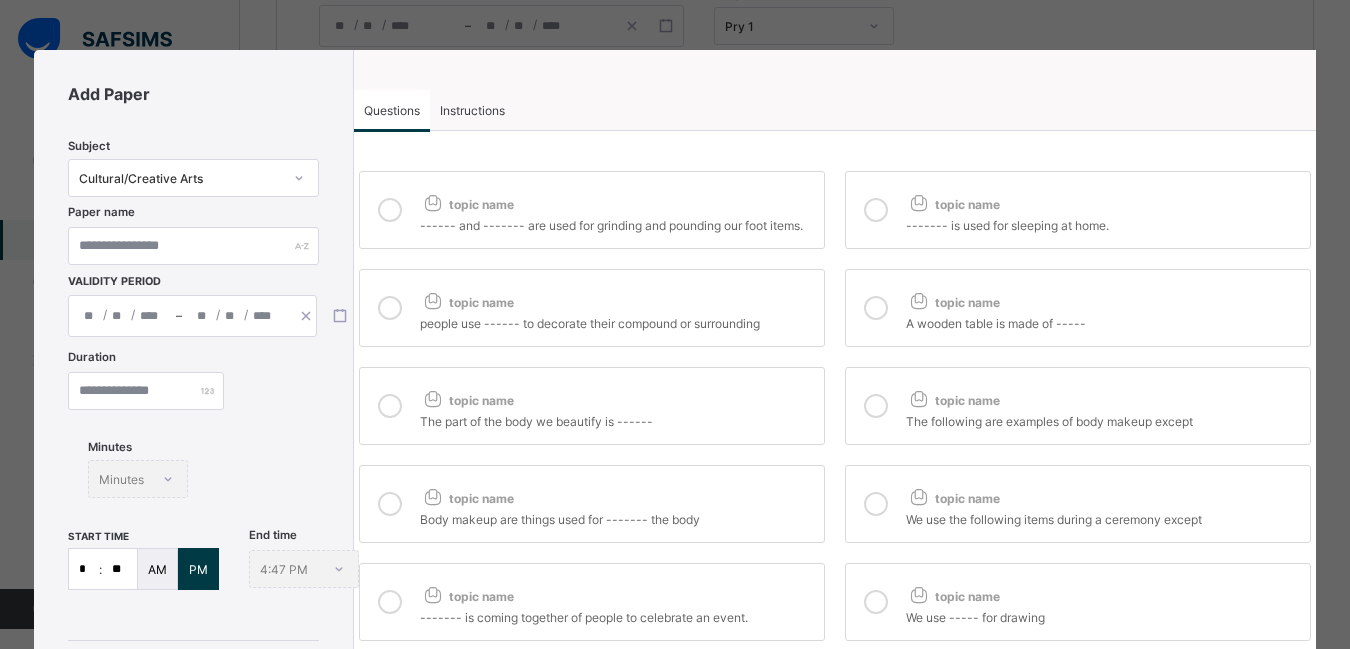 click at bounding box center (876, 308) 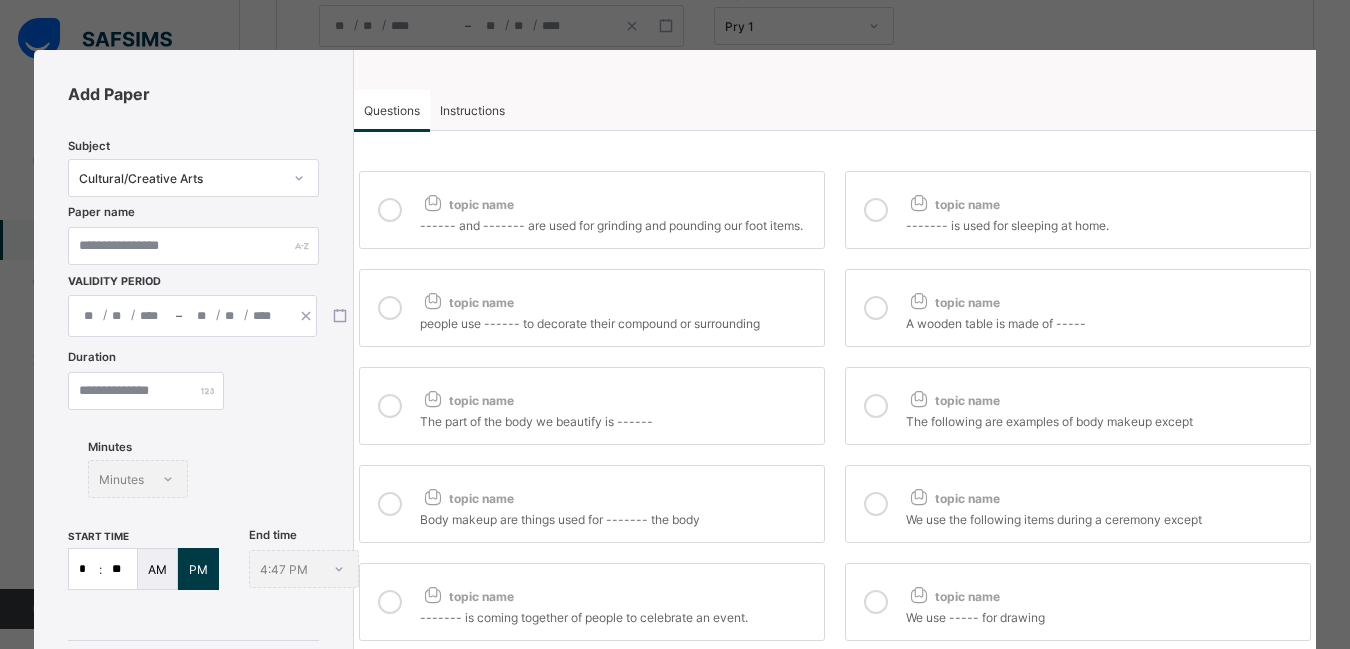click at bounding box center (876, 504) 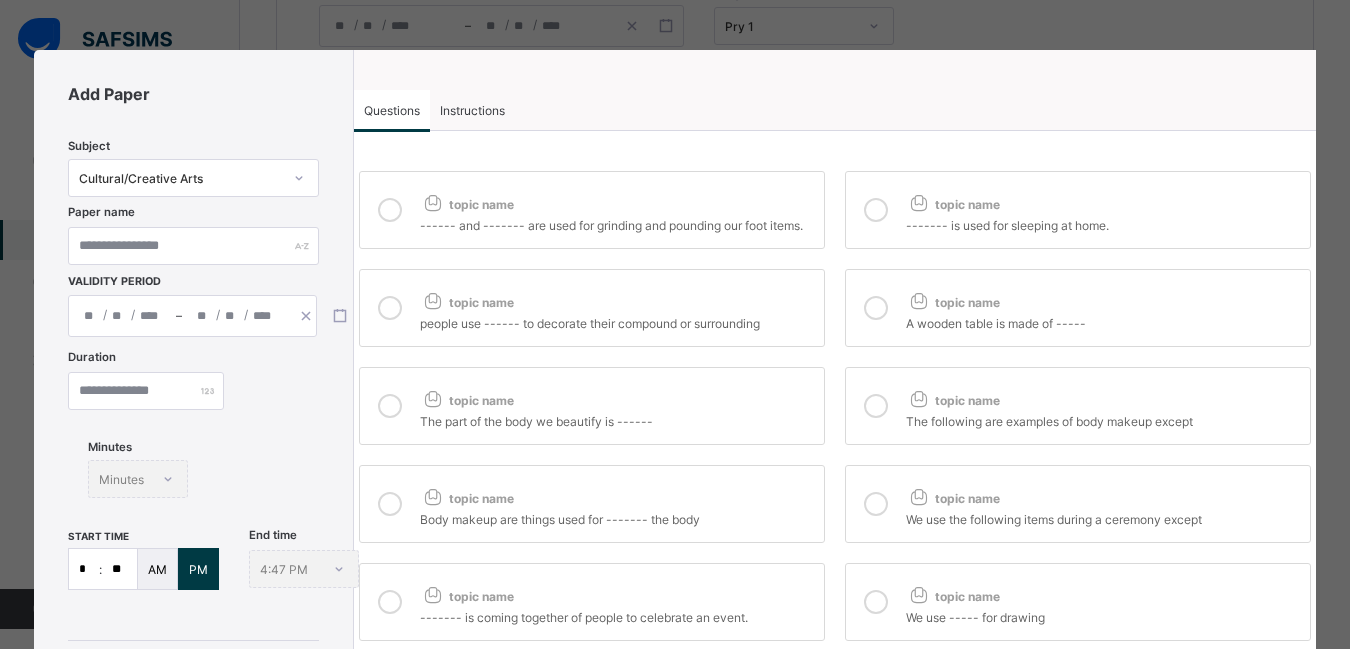 click at bounding box center (876, 602) 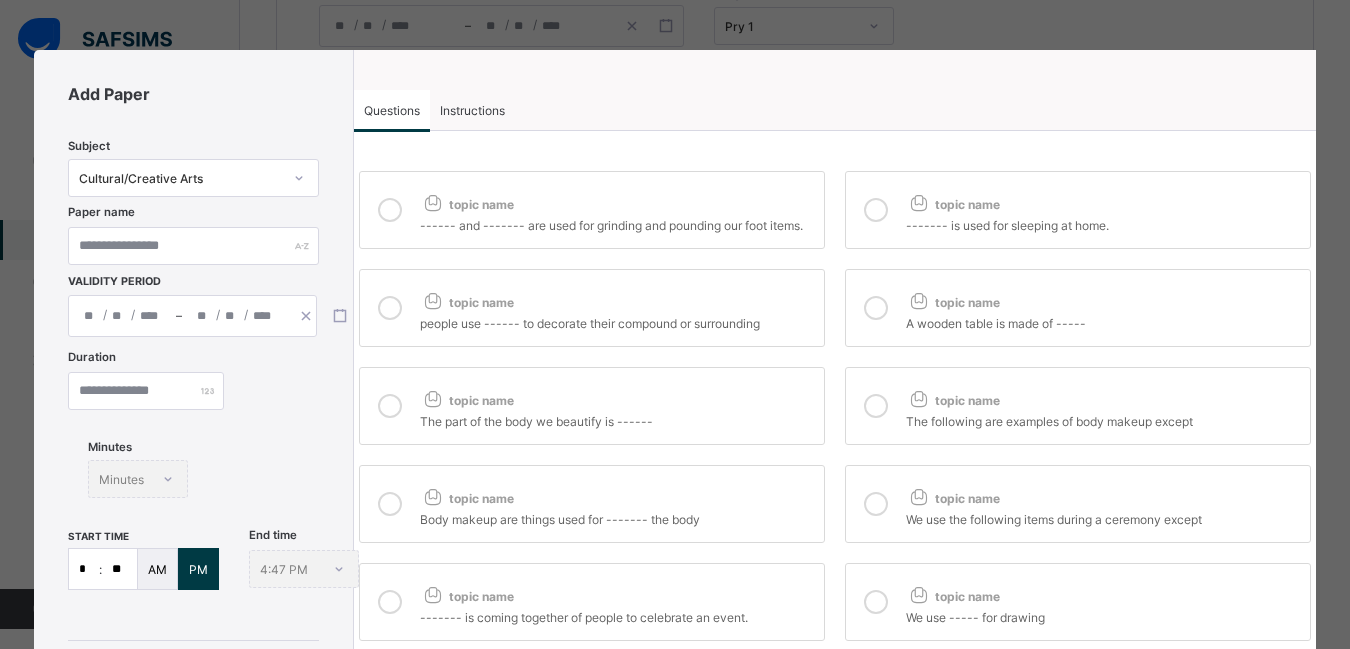 click at bounding box center (390, 602) 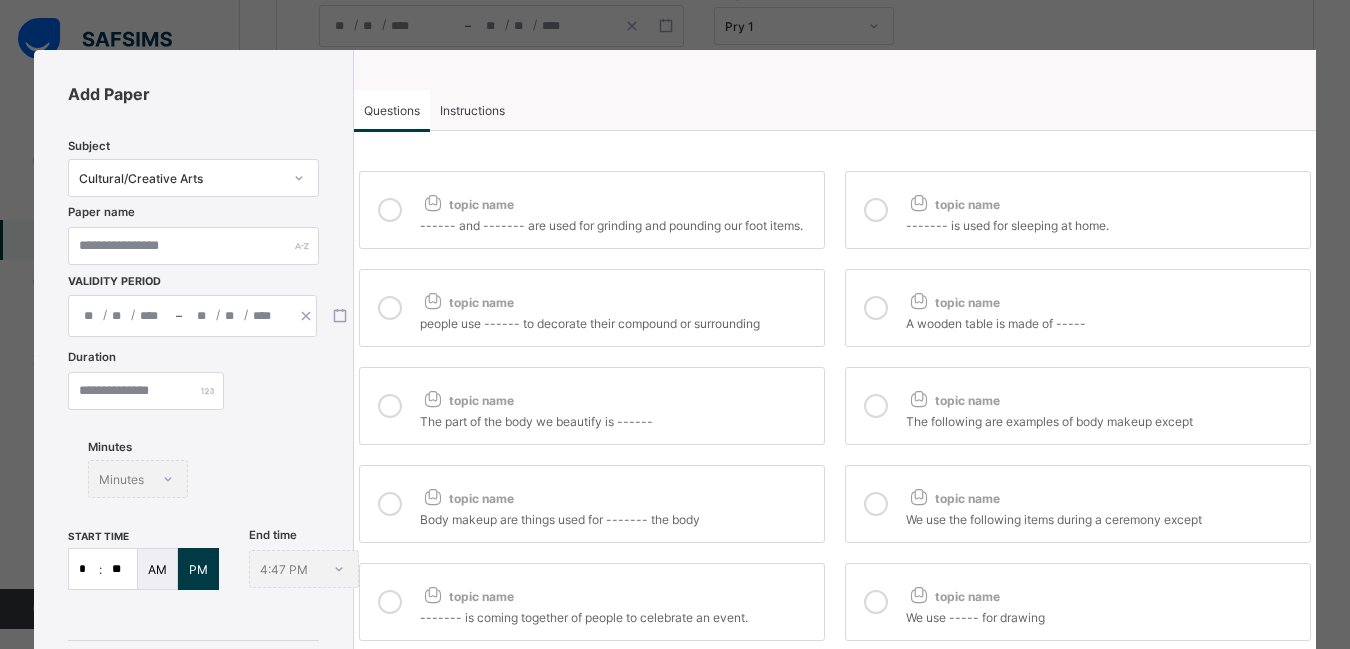 scroll, scrollTop: 390, scrollLeft: 0, axis: vertical 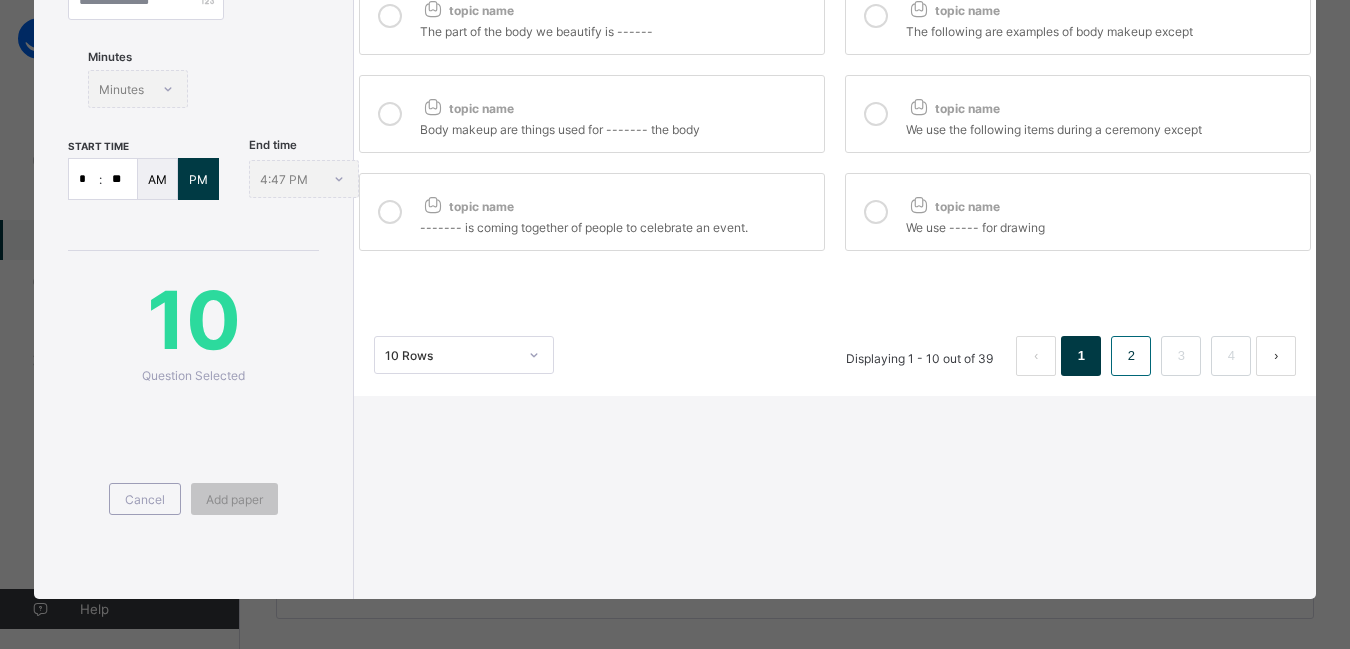click on "2" at bounding box center (1131, 356) 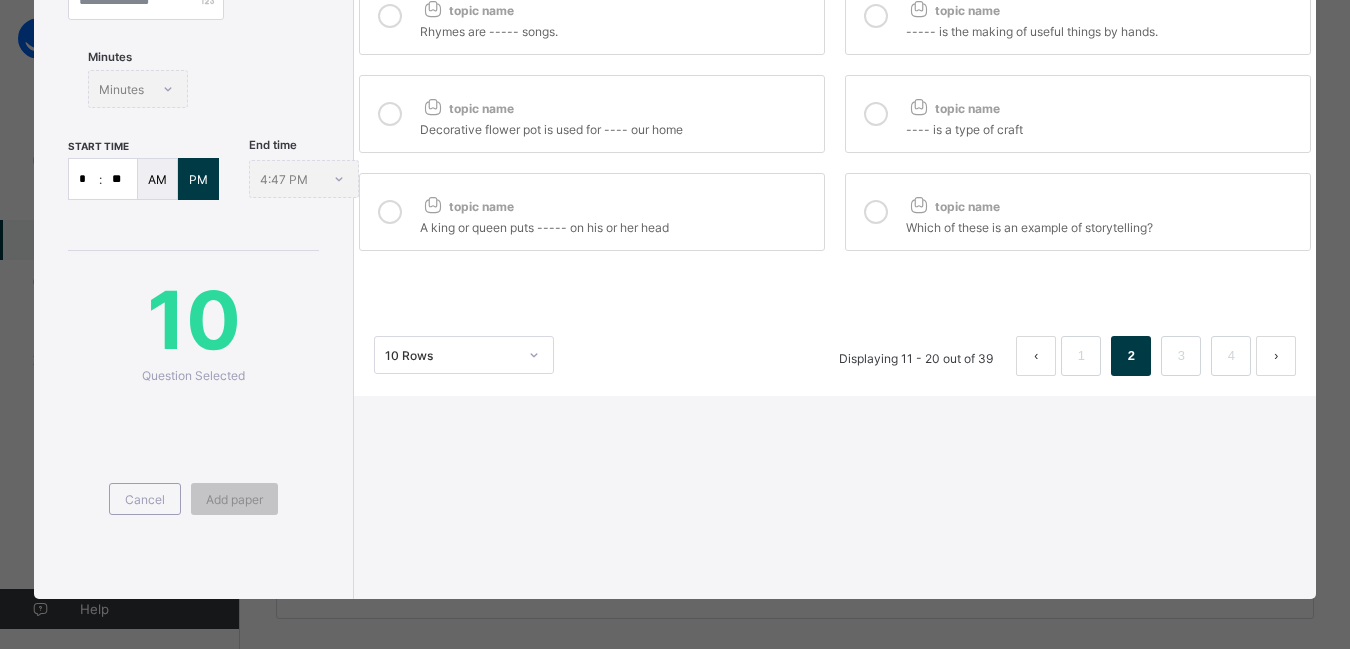 click at bounding box center (390, 114) 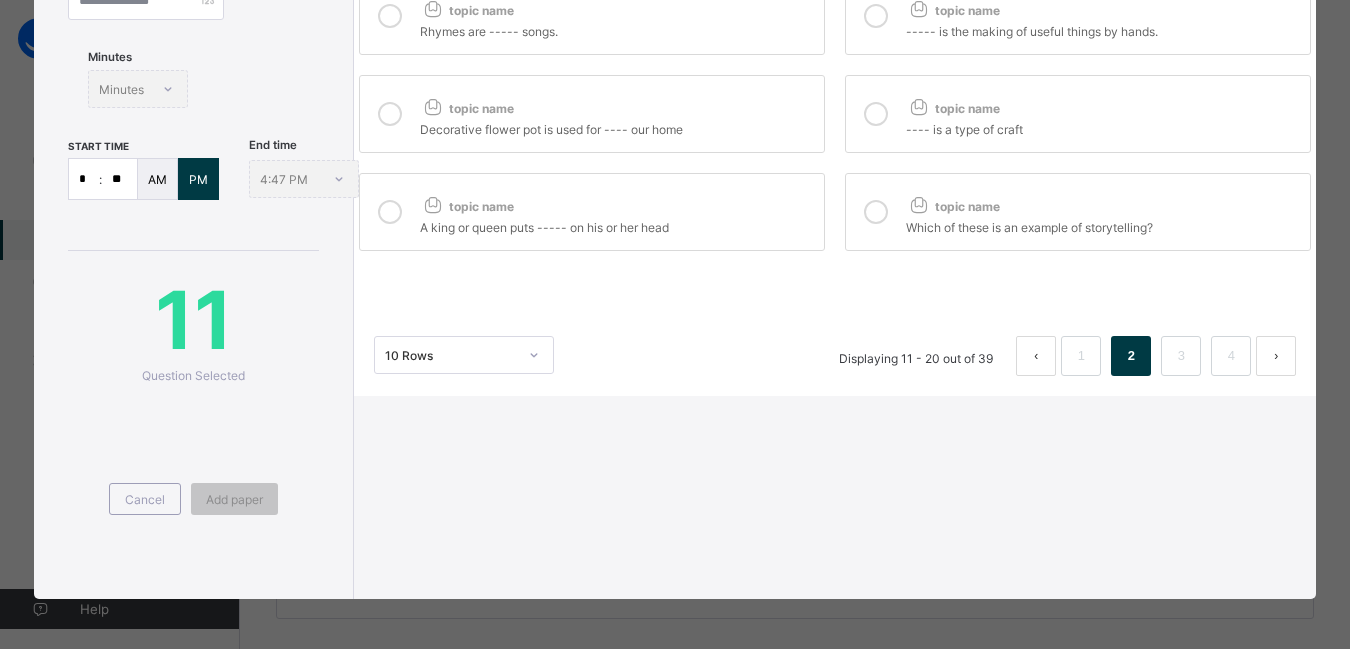 click at bounding box center (390, 212) 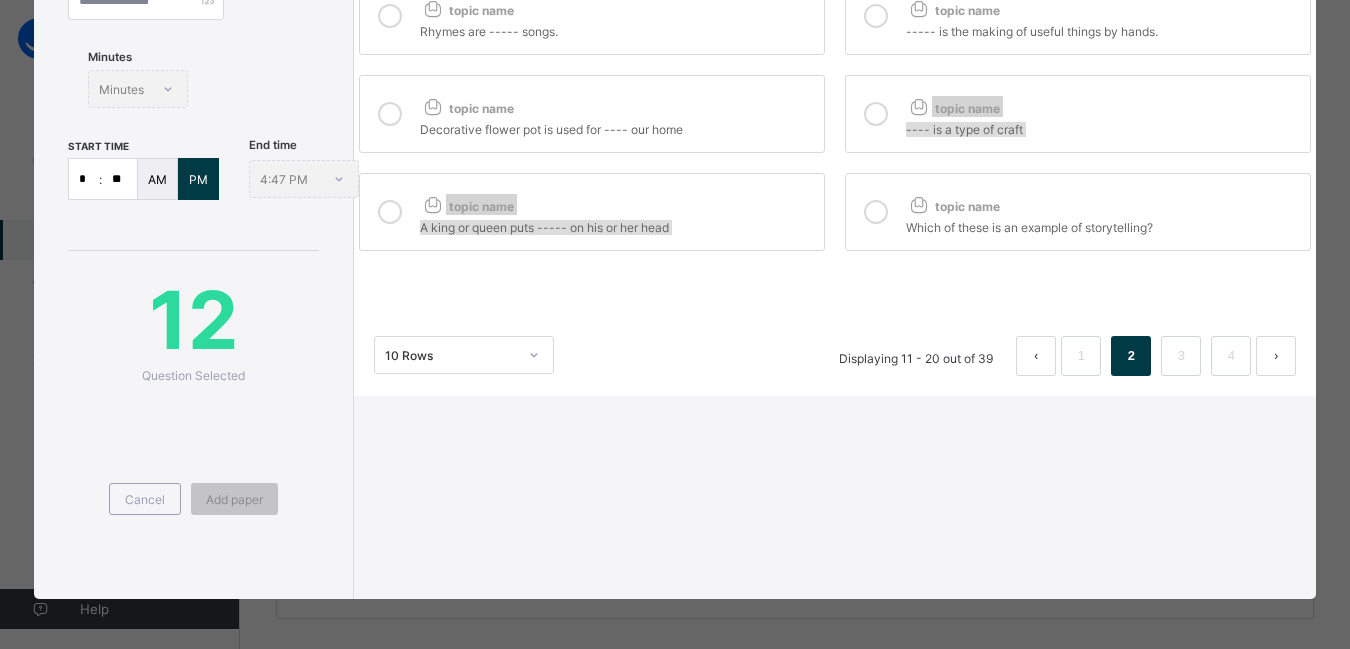 drag, startPoint x: 873, startPoint y: 219, endPoint x: 873, endPoint y: 114, distance: 105 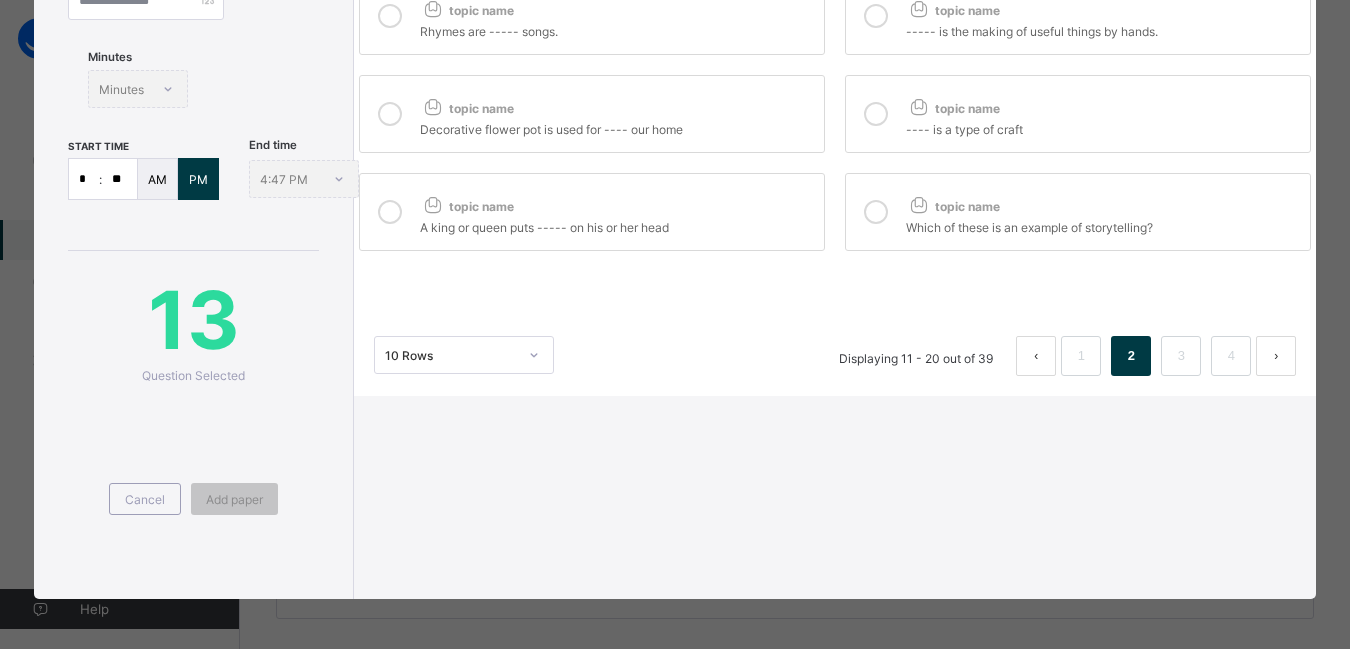 click at bounding box center [876, 212] 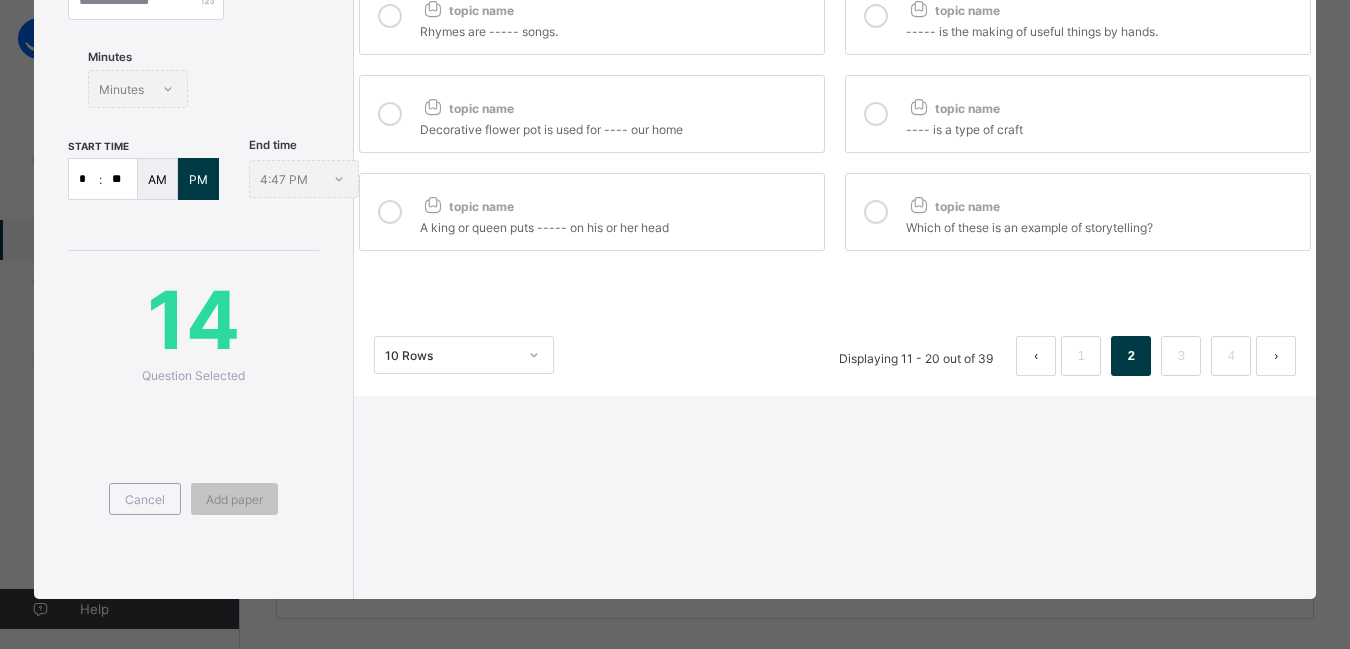 scroll, scrollTop: 0, scrollLeft: 0, axis: both 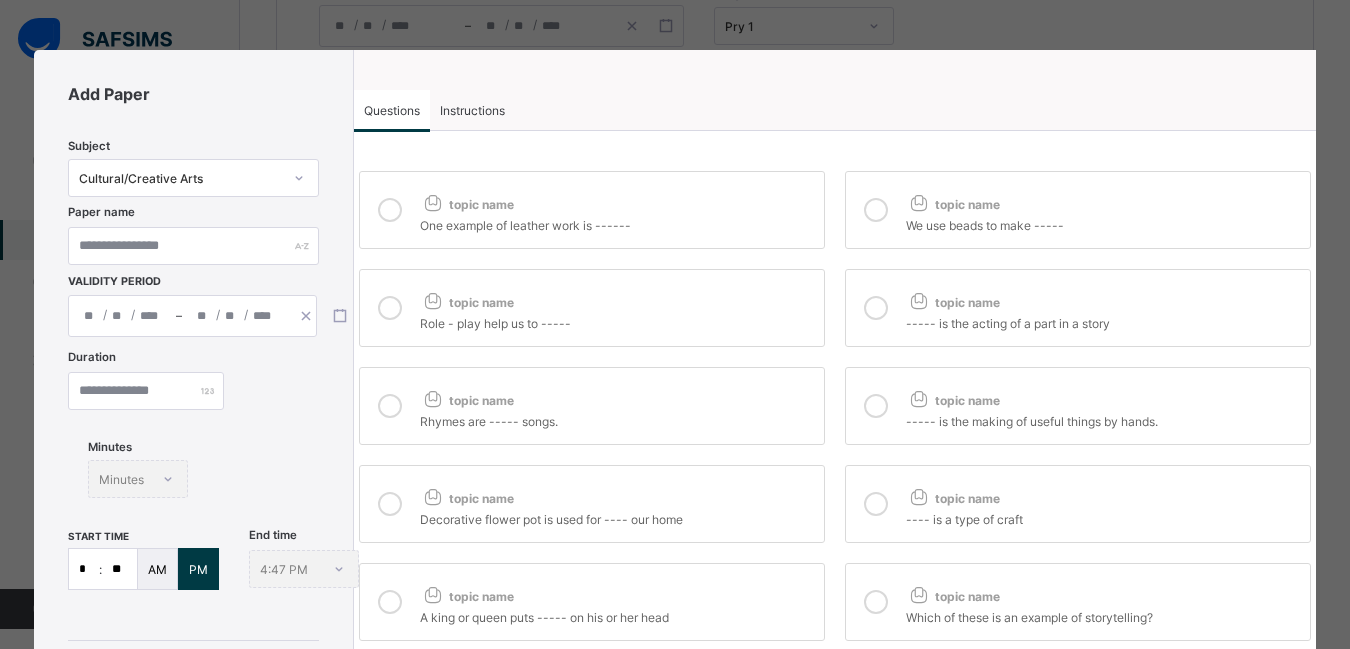 click at bounding box center (390, 210) 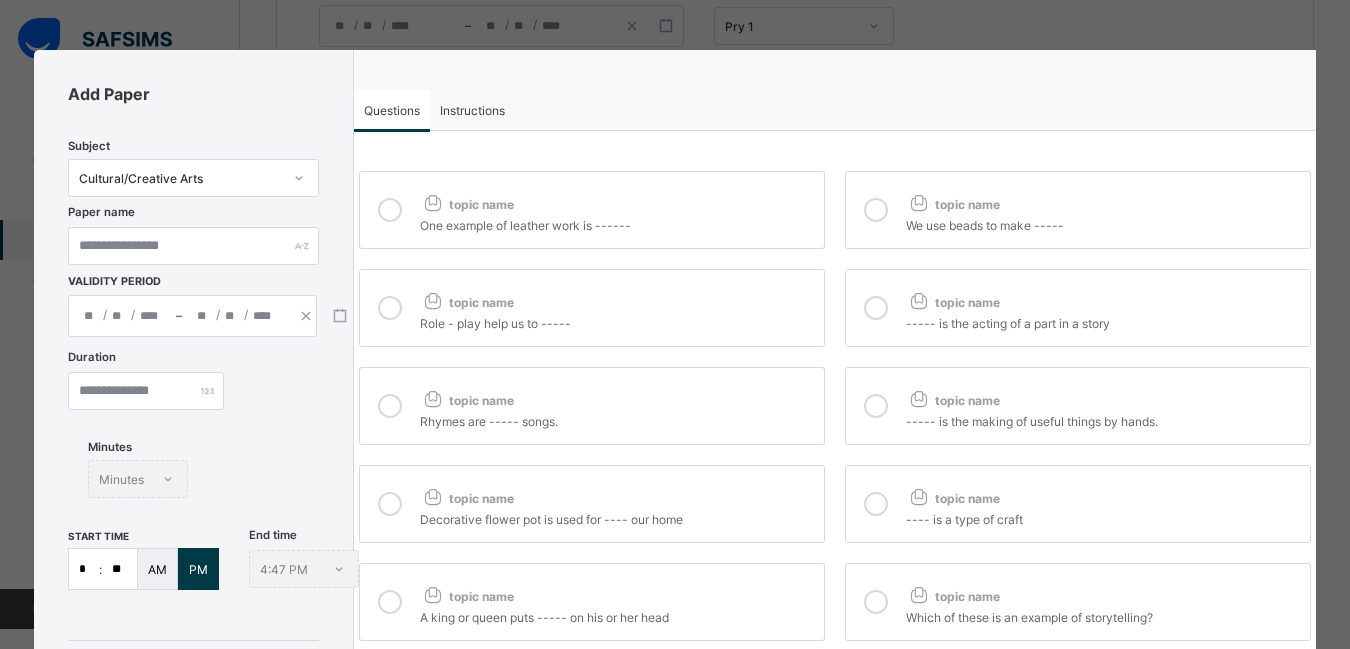 click at bounding box center [390, 308] 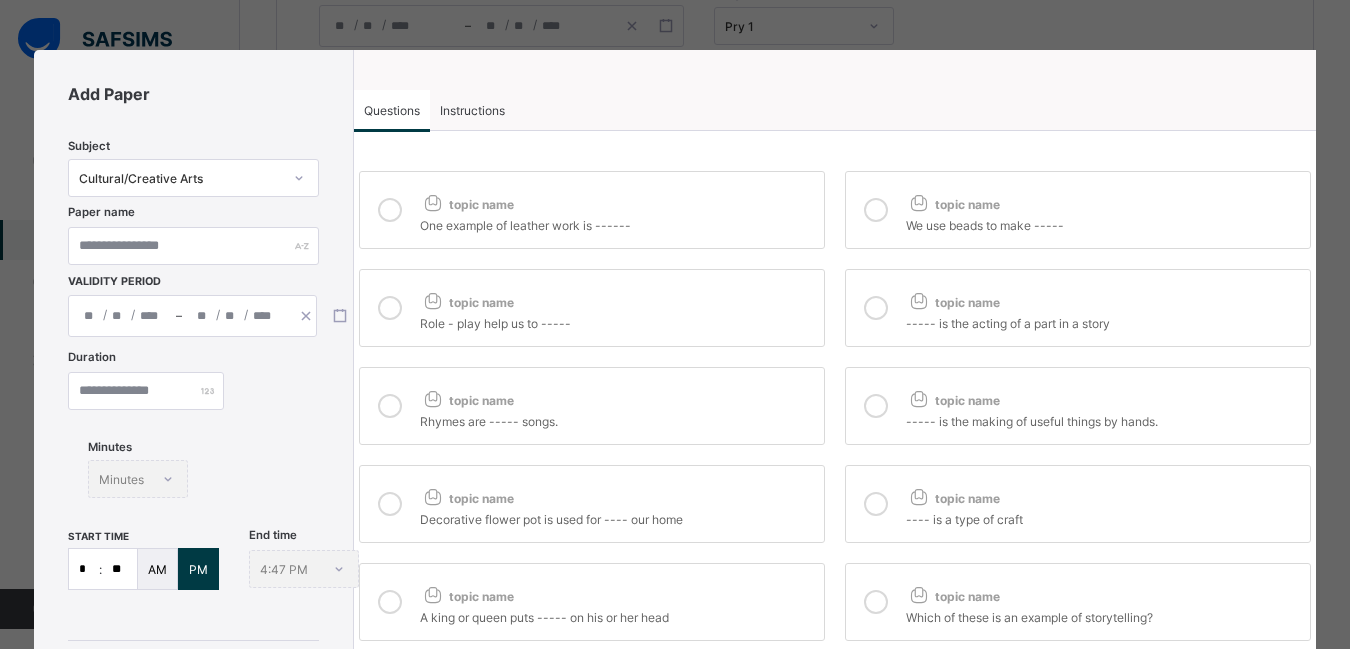click at bounding box center (390, 406) 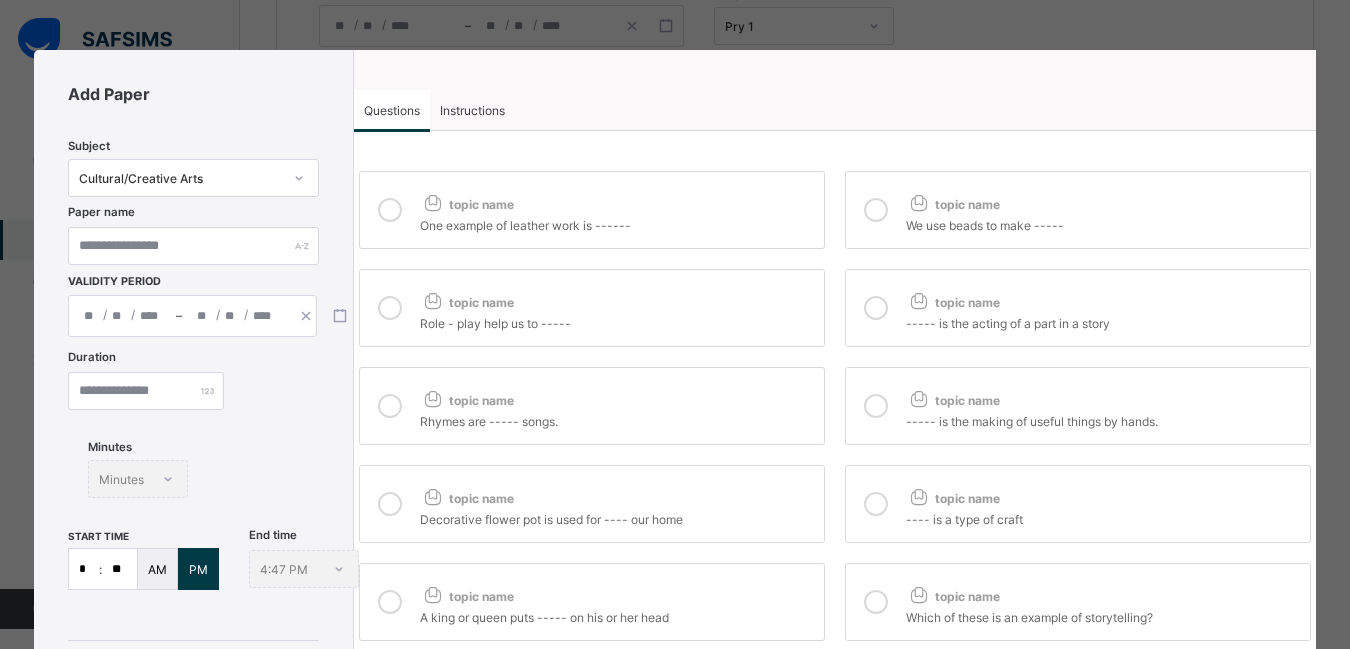 click at bounding box center [876, 406] 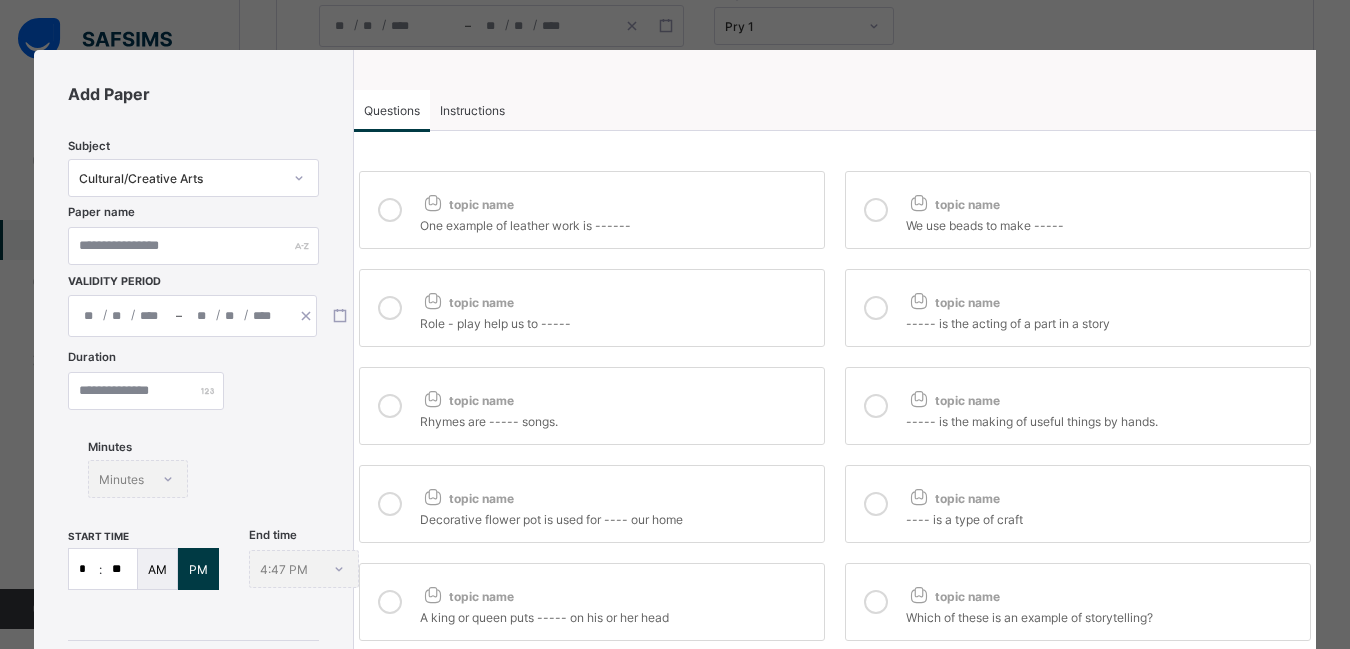 click on "Instructions" at bounding box center (472, 110) 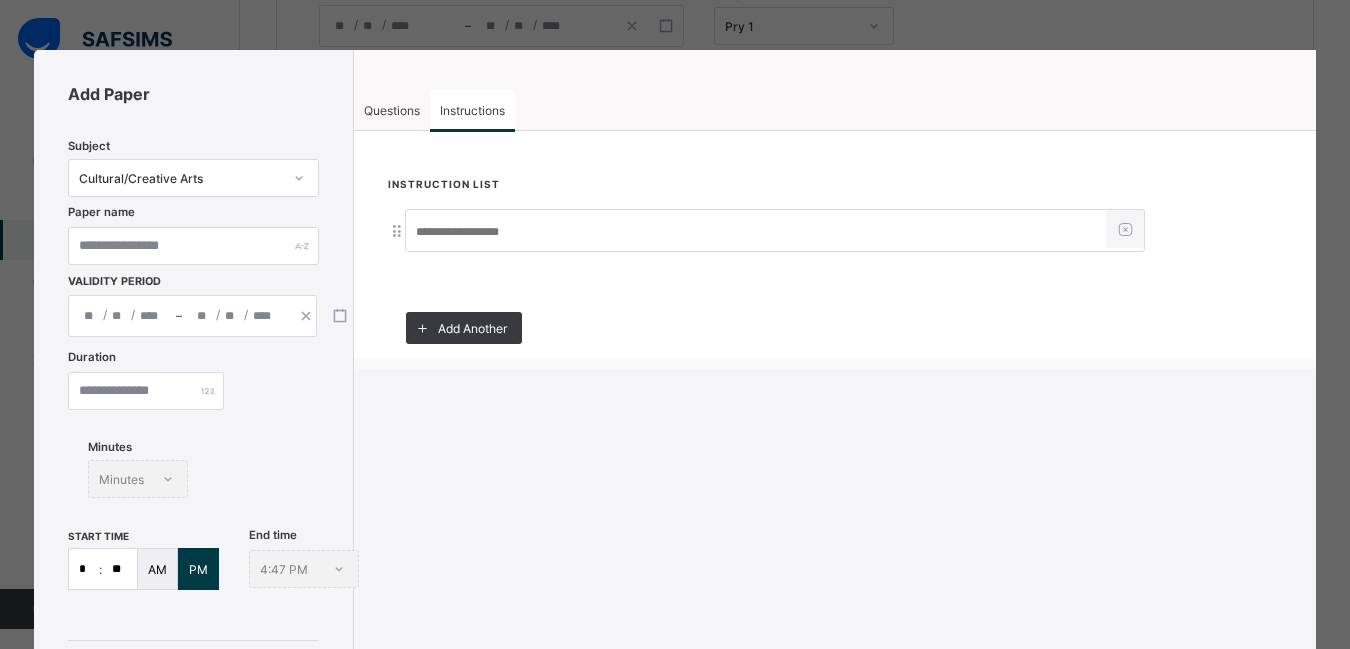 click at bounding box center [756, 232] 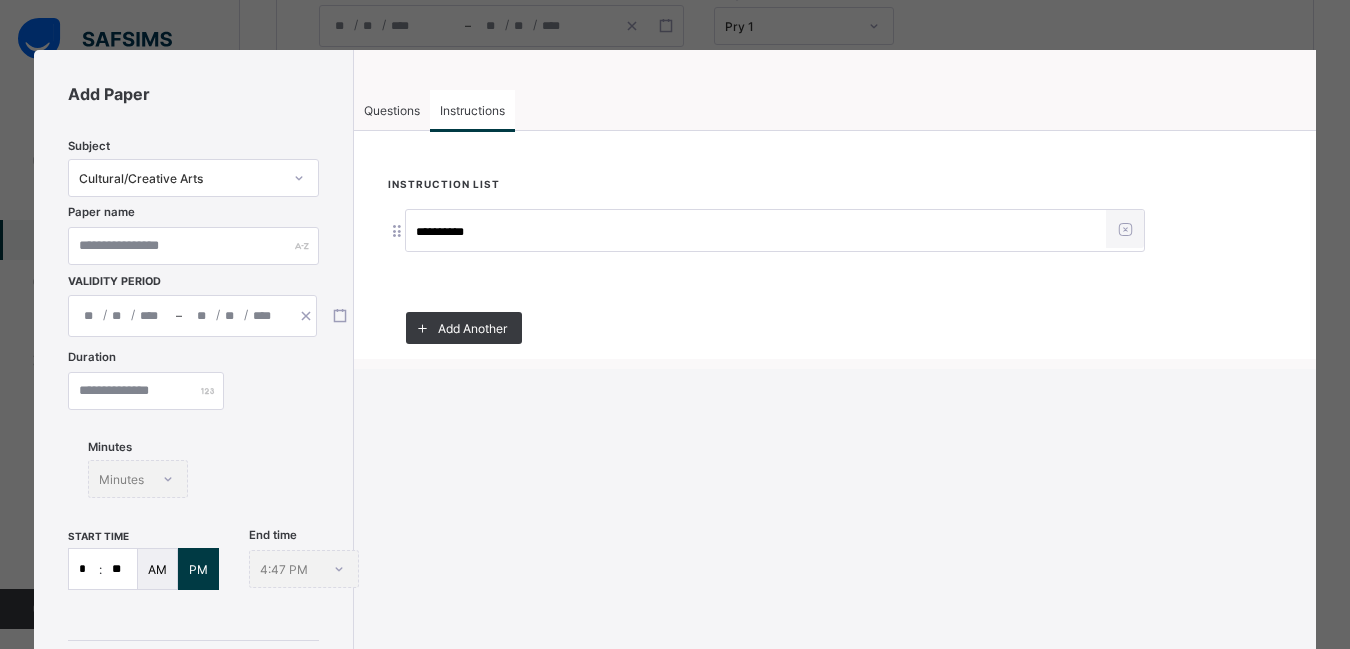 type on "**********" 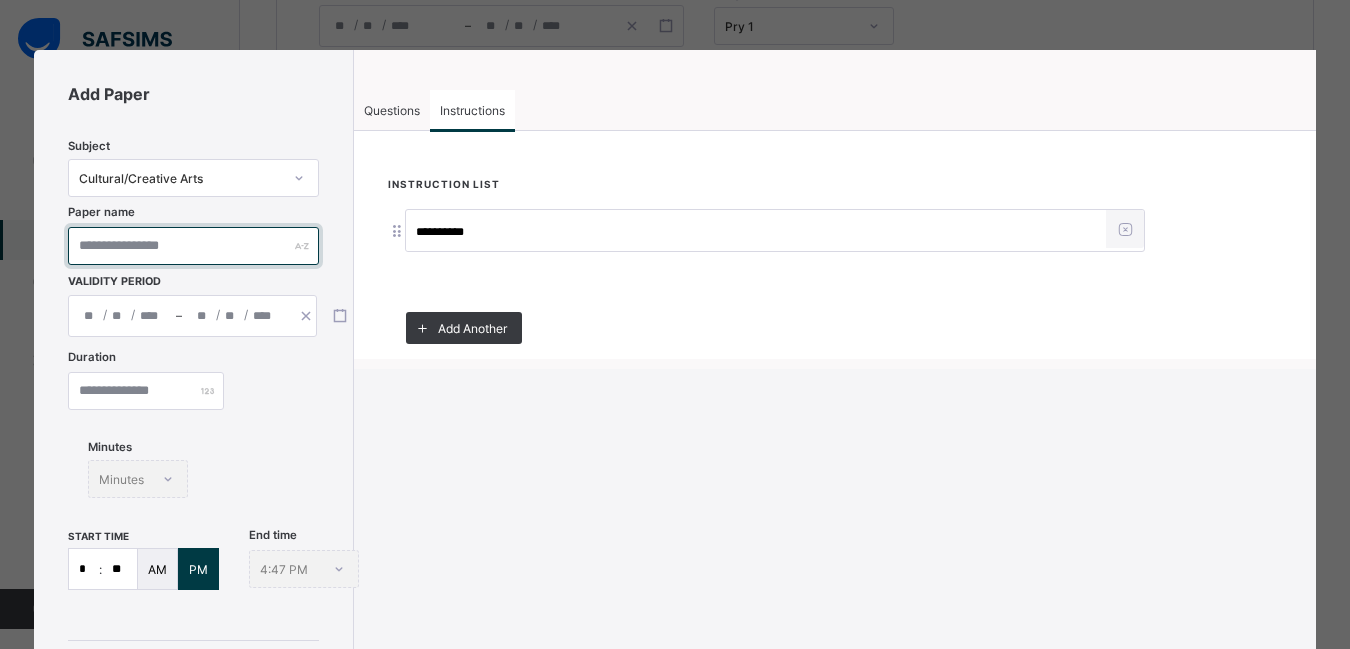 click at bounding box center (194, 246) 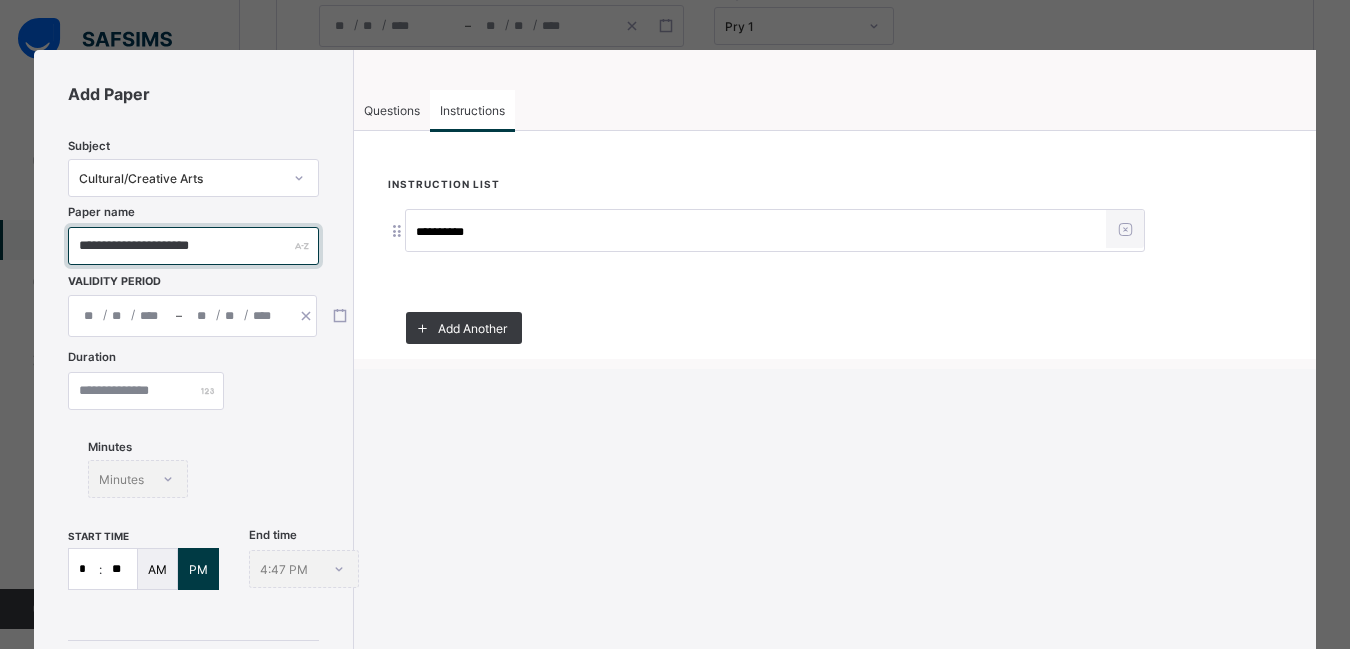 type on "**********" 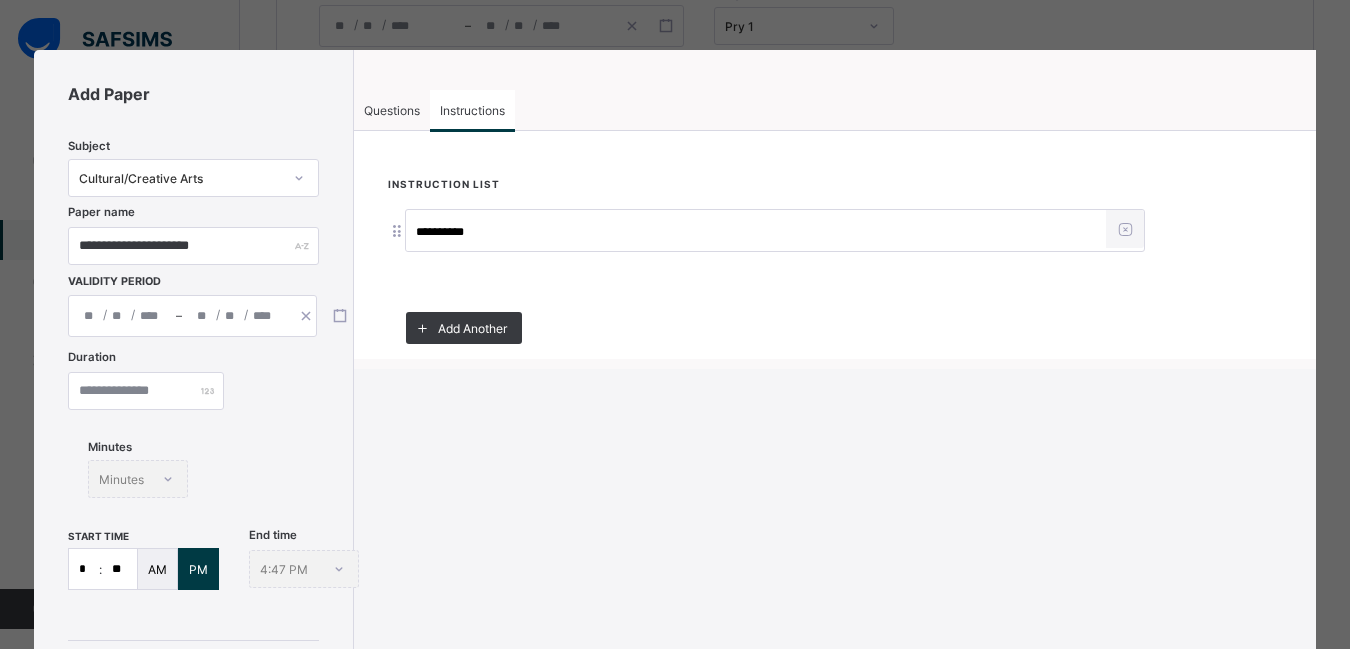 click on "/ /" at bounding box center [122, 316] 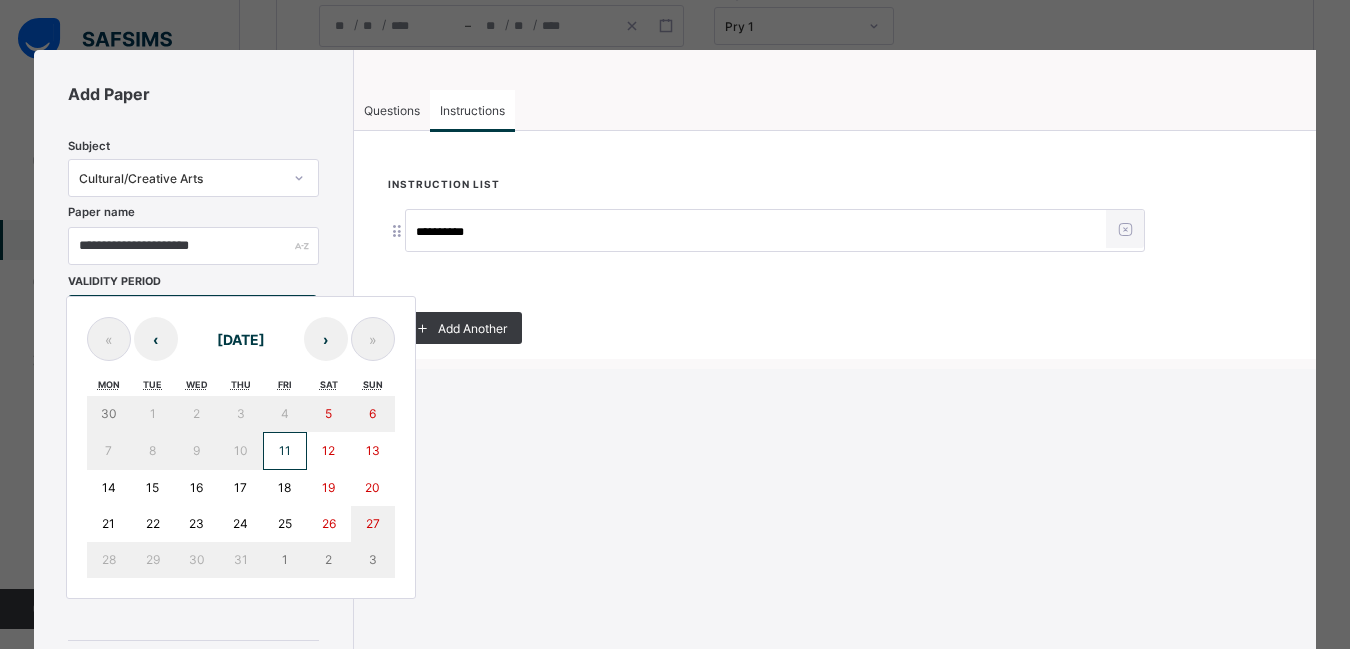 click on "11" at bounding box center [285, 450] 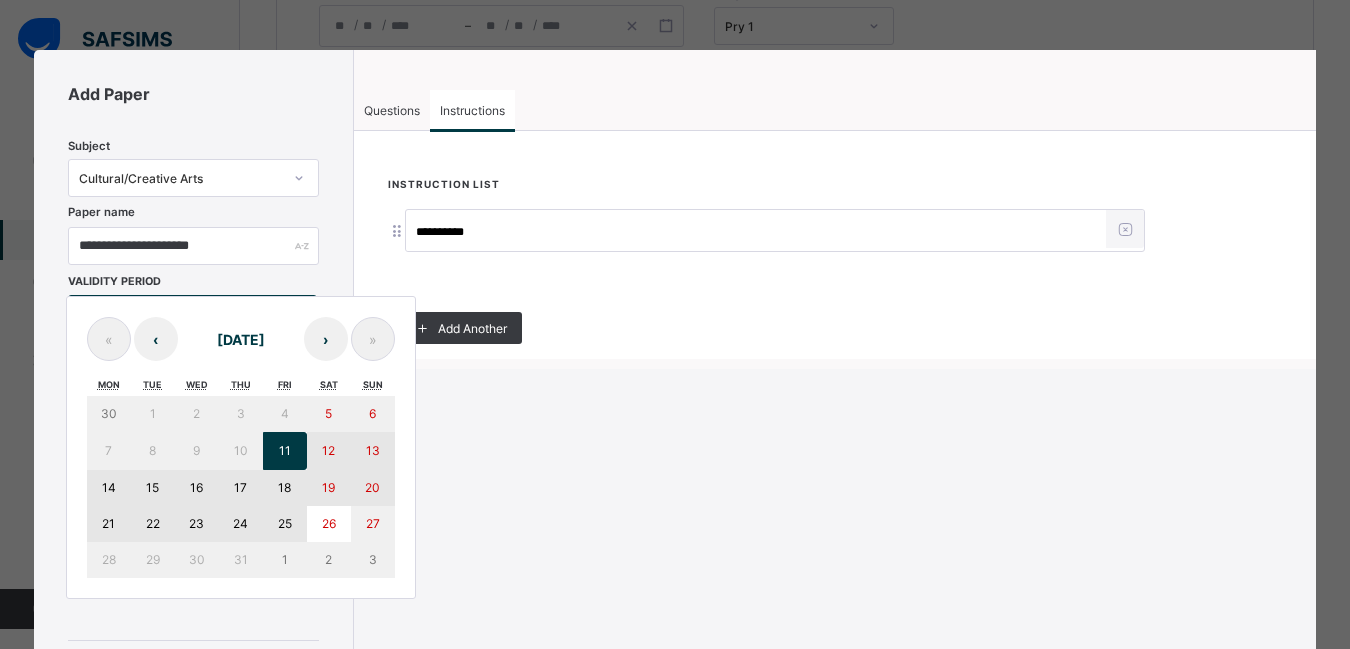 click on "25" at bounding box center (285, 523) 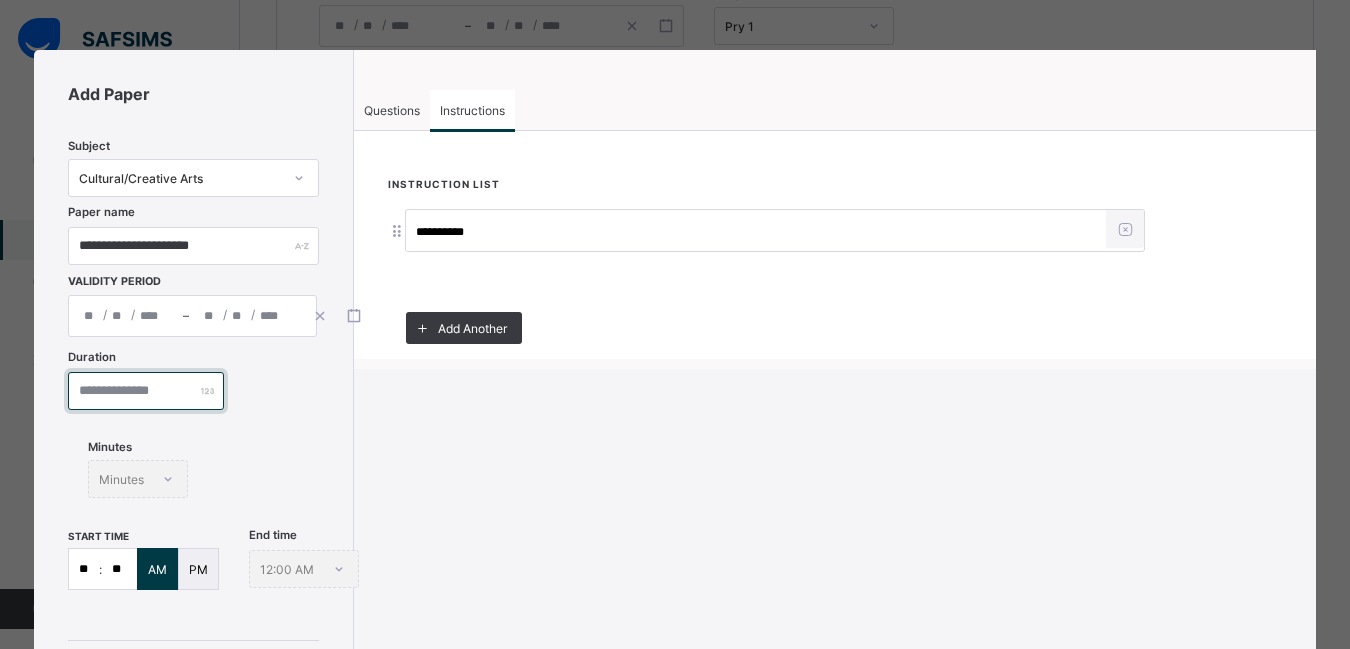 click at bounding box center (146, 391) 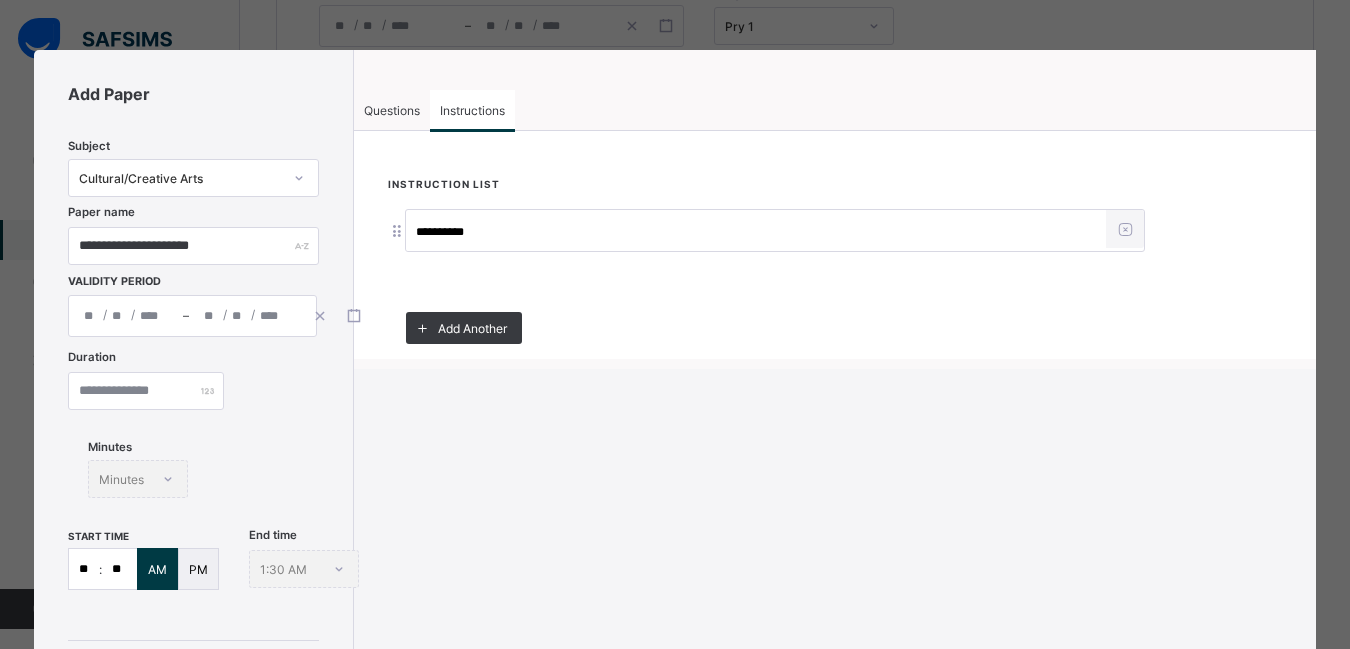 click on ":" at bounding box center (100, 569) 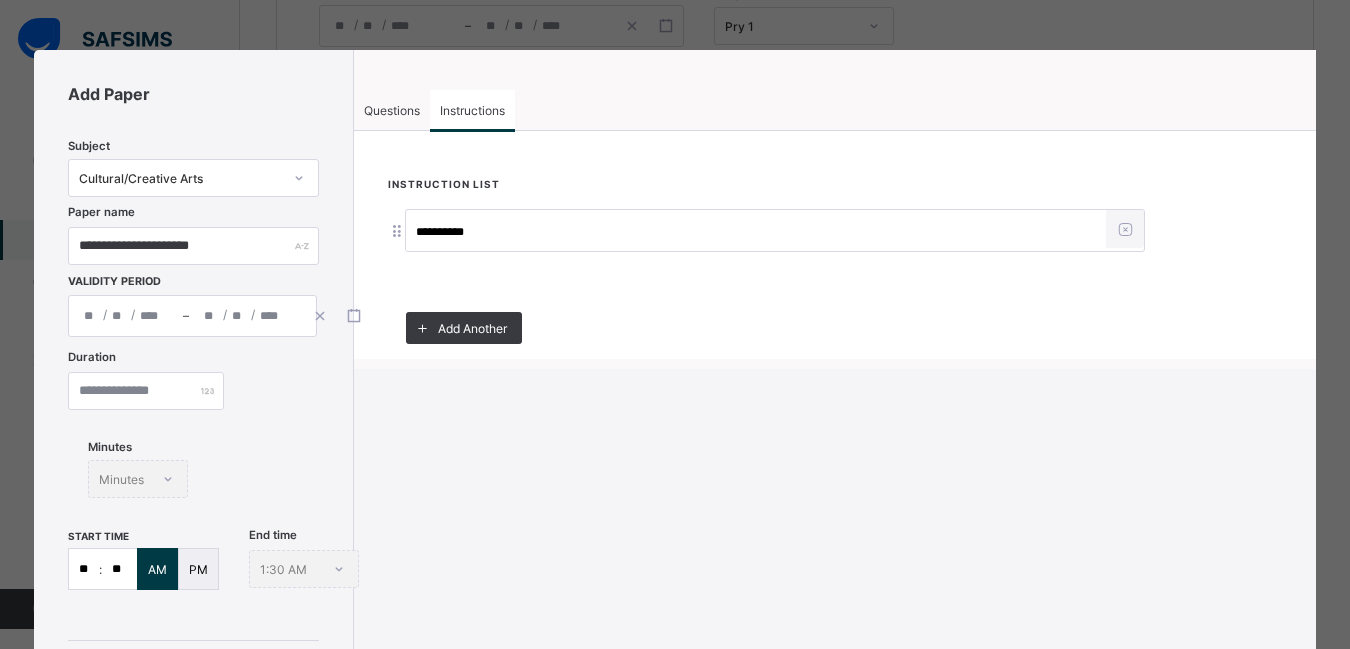 click on "**" at bounding box center (84, 569) 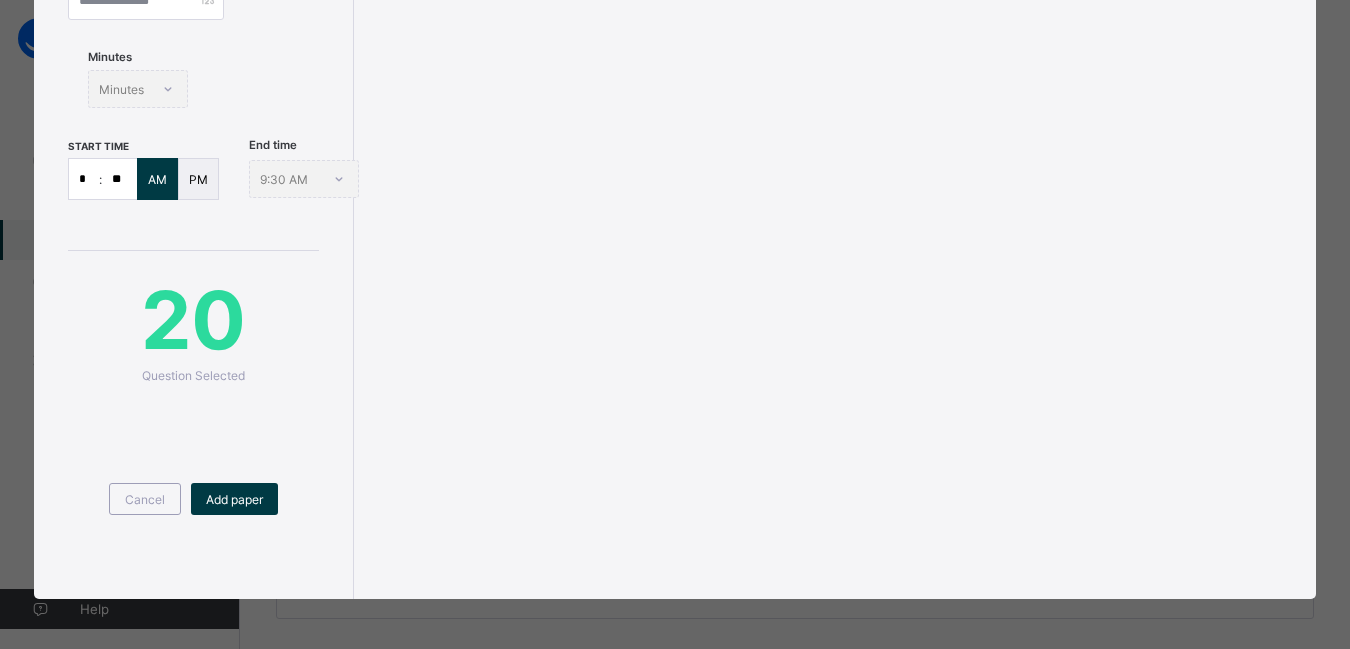 scroll, scrollTop: 385, scrollLeft: 0, axis: vertical 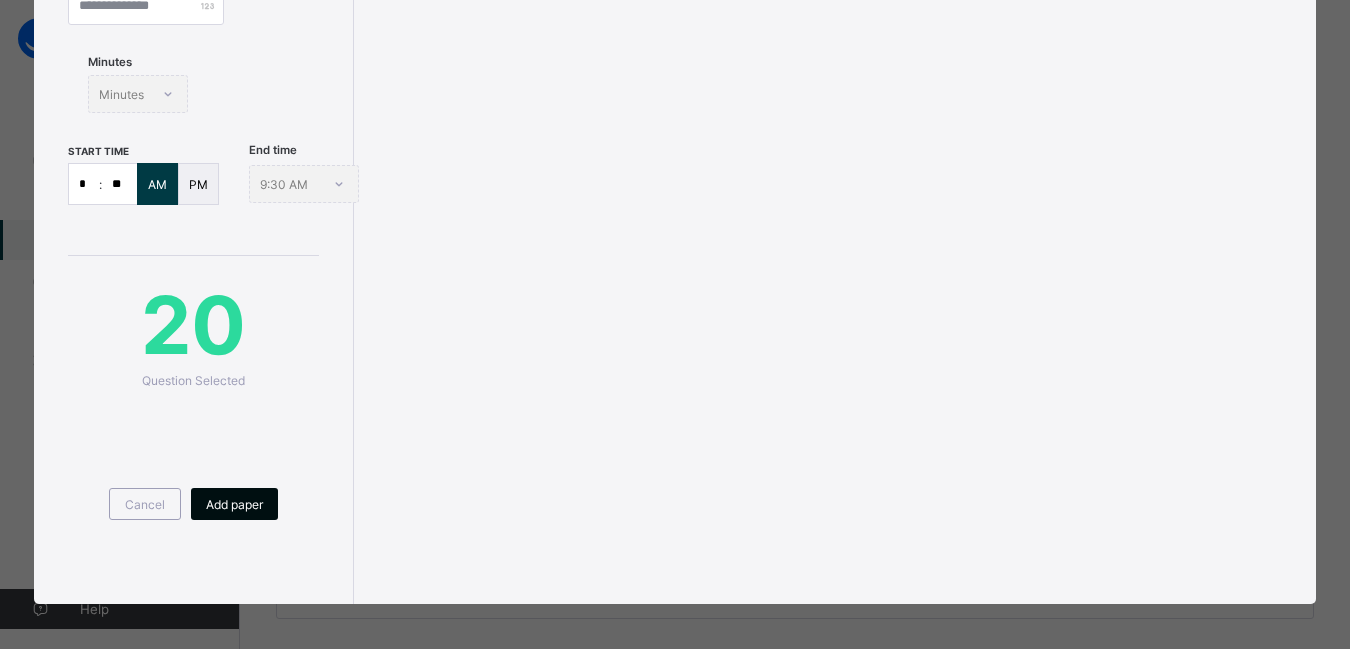 type on "*" 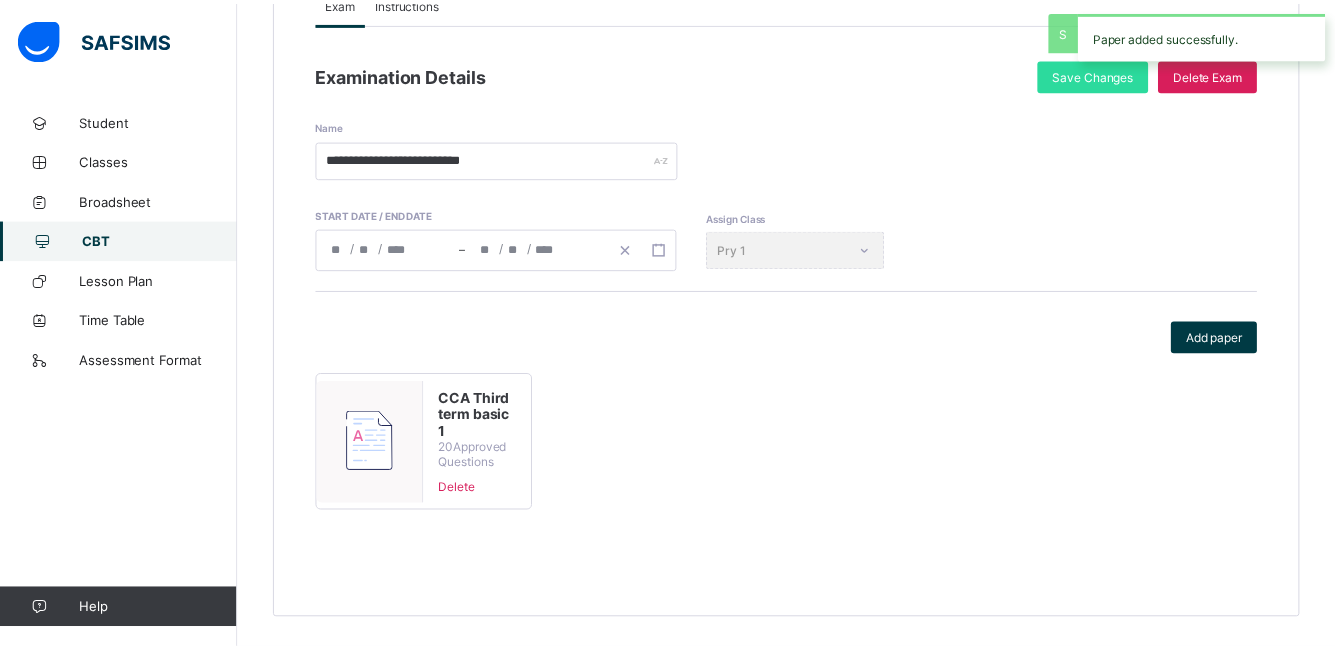 scroll, scrollTop: 256, scrollLeft: 0, axis: vertical 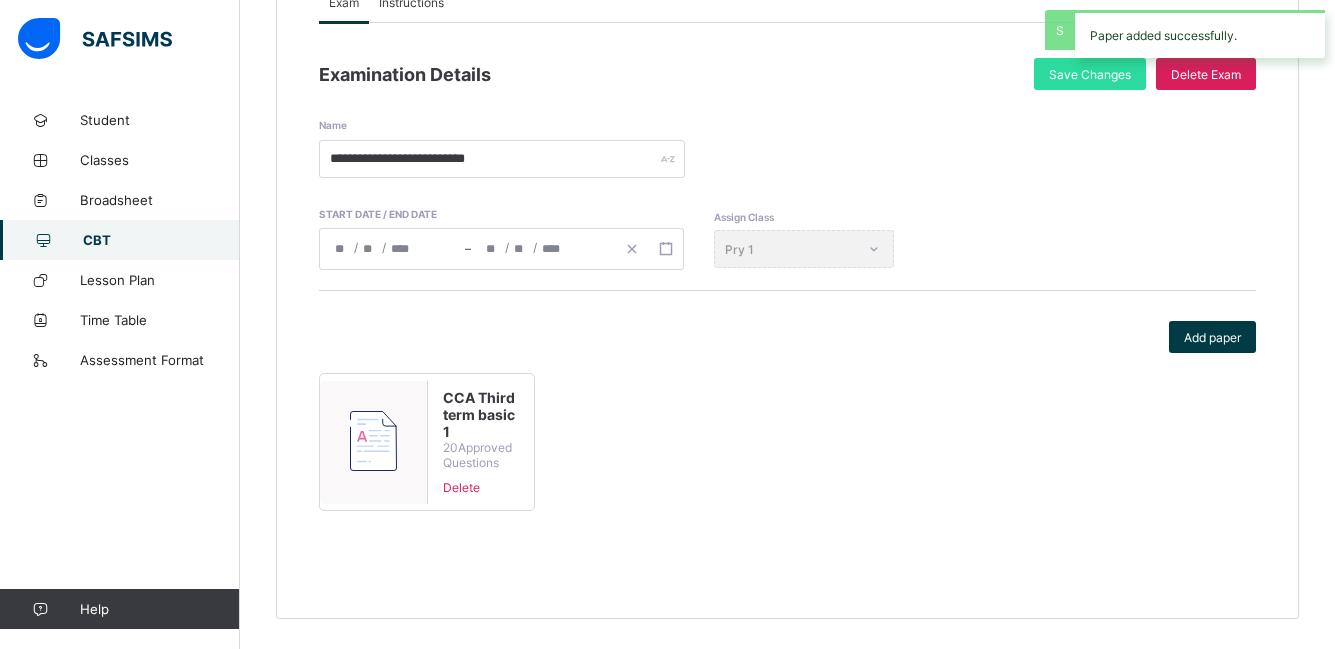 click on "CBT" at bounding box center (161, 240) 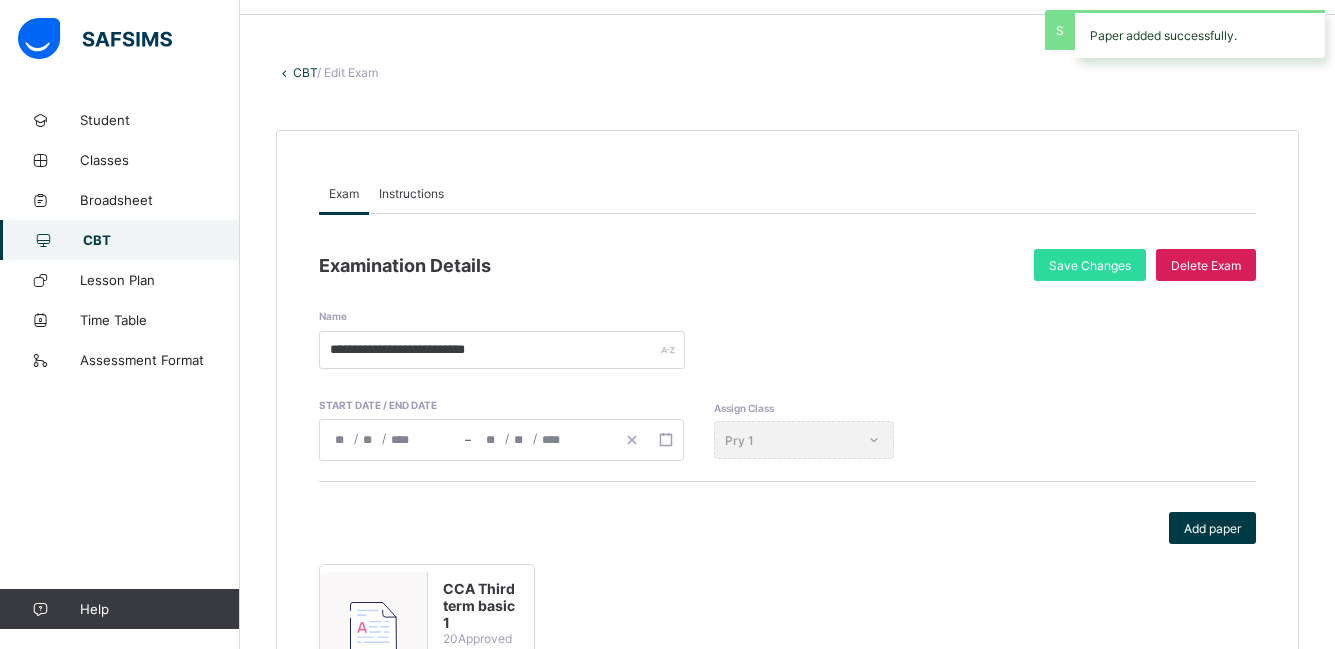click on "CBT" at bounding box center (161, 240) 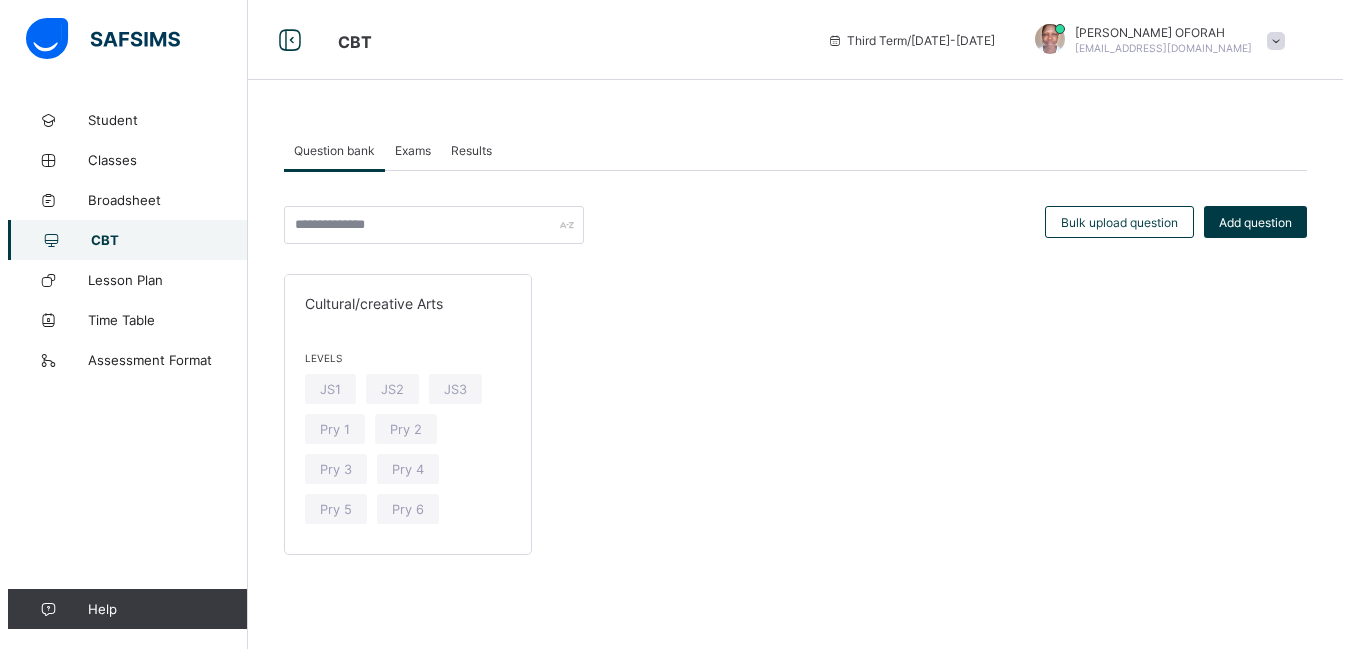 scroll, scrollTop: 0, scrollLeft: 0, axis: both 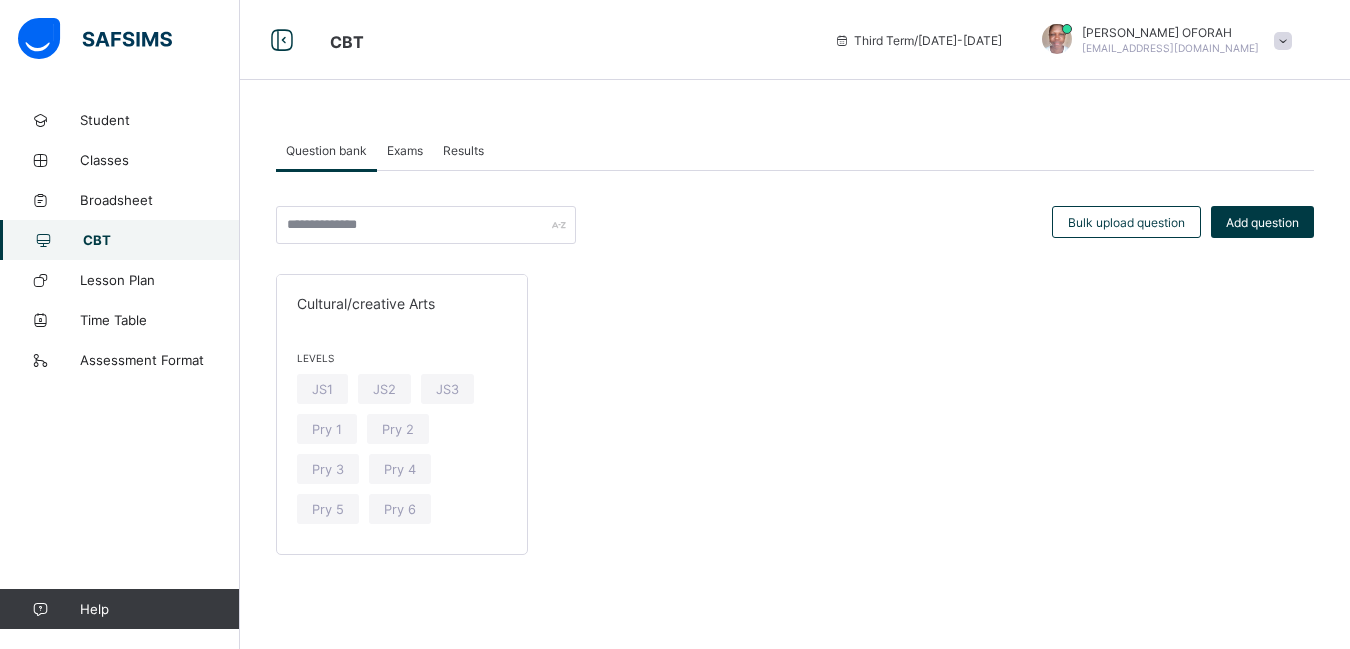 click on "Question bank Exams Results Question bank More Options   Bulk upload question Add question Cultural/creative Arts Levels JS1 JS2 JS3 Pry 1 Pry 2 Pry 3 Pry 4 Pry 5 Pry 6 × Create Question subject Select subject class Select class question Undo CTRL+ Z Redo CTRL+ Y  / CTRL+SHIFT+ Z Bold CTRL+ B Underline CTRL+ U Italic CTRL+ I Size Size Font Color Highlight Color Align Horizontal line List Table Link Image Show blocks Code view Align left Align center Align right Align justify (Default) 12 14 16 18 20 Insert Link URL to link Text to display  Open in new window  Download link Submit Insert image Image Link Select from files Image URL Alternative text Width   Height **** x ****  Constrain proportions  Insert description URL to link Text to display  Open in new window  Download link Basic Left Center Right Submit Insert Video Media embed URL, YouTube/Vimeo Width   Height (Ratio) x * **** *** ****  Constrain proportions Basic Left Center Right Submit Insert Audio Audio URL Submit   Edit Unlink Remove 75%" at bounding box center (795, 324) 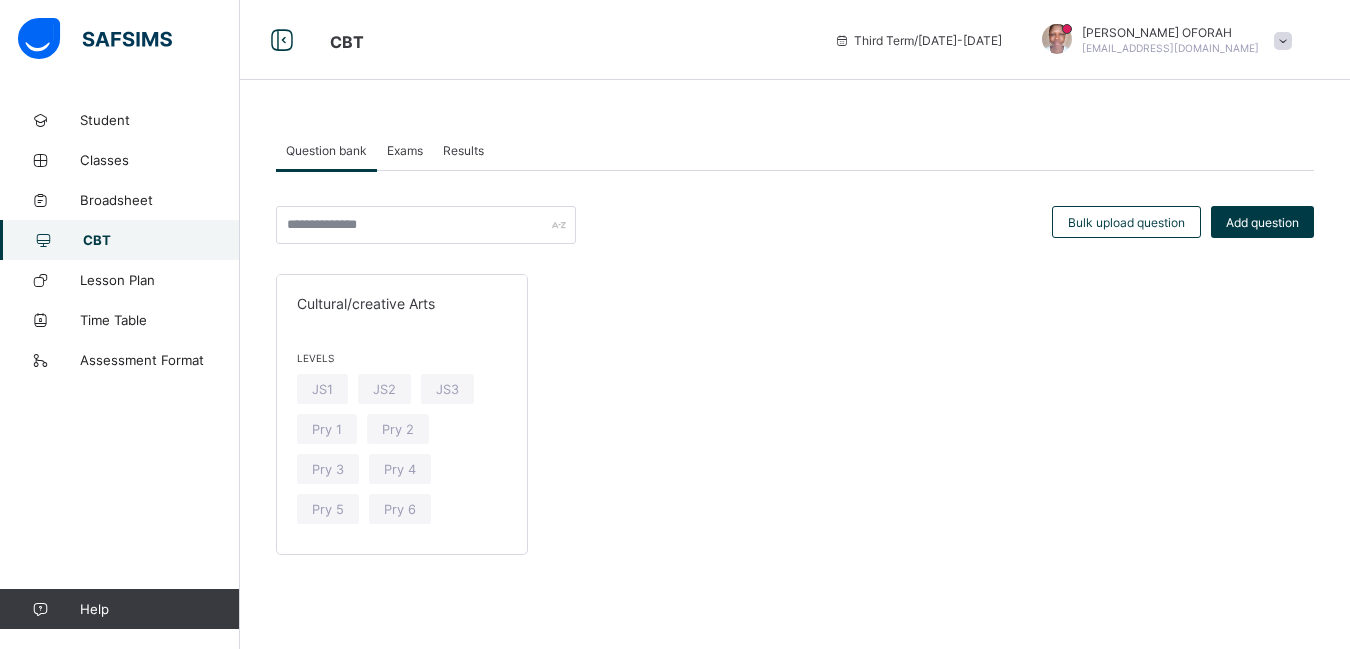 click on "Exams" at bounding box center (405, 150) 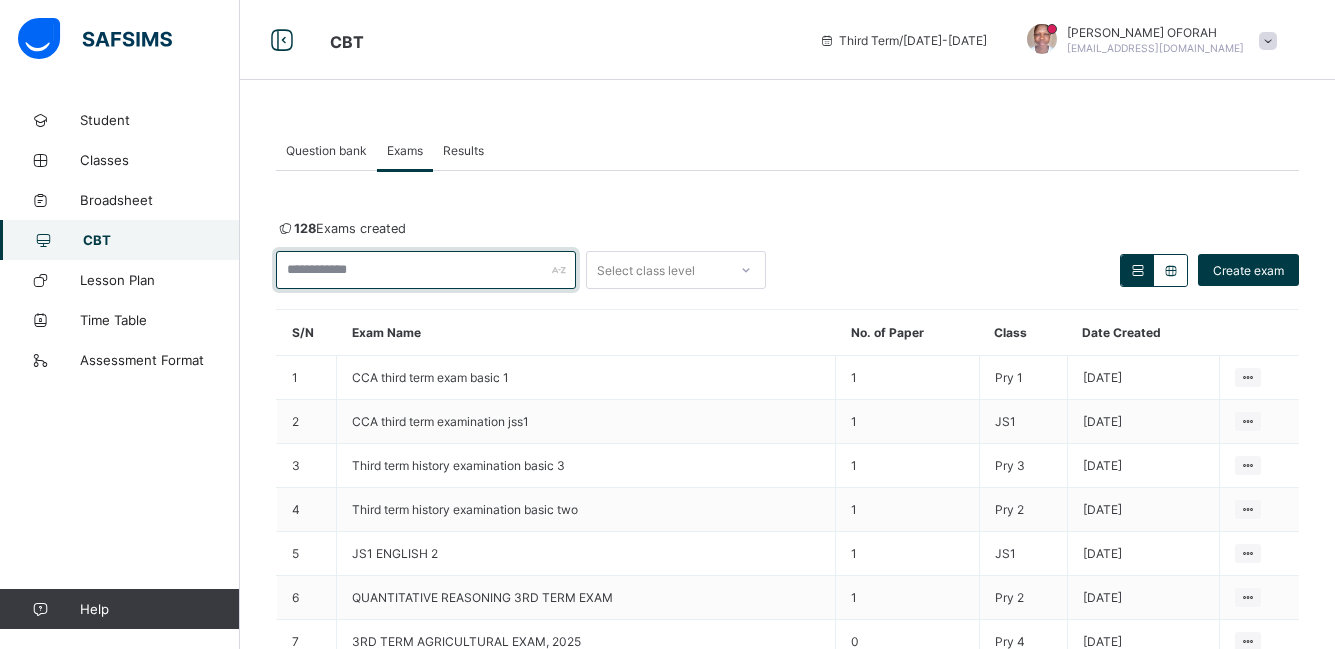 click at bounding box center [426, 270] 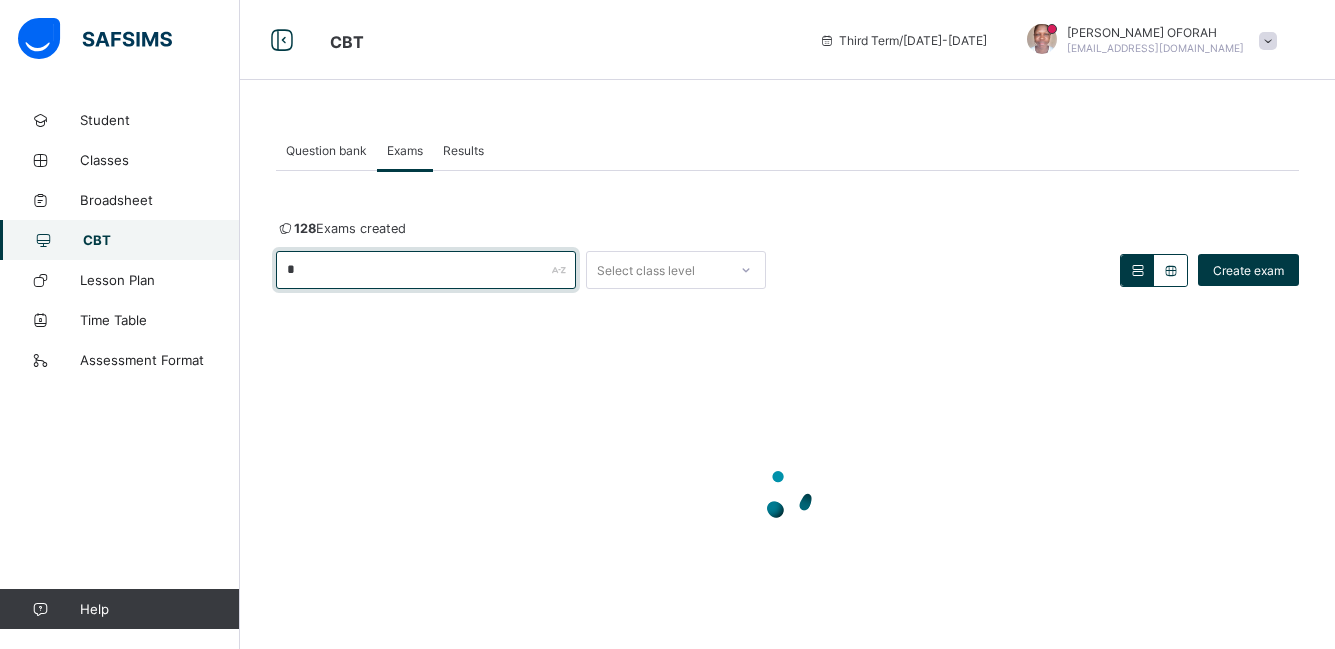 type 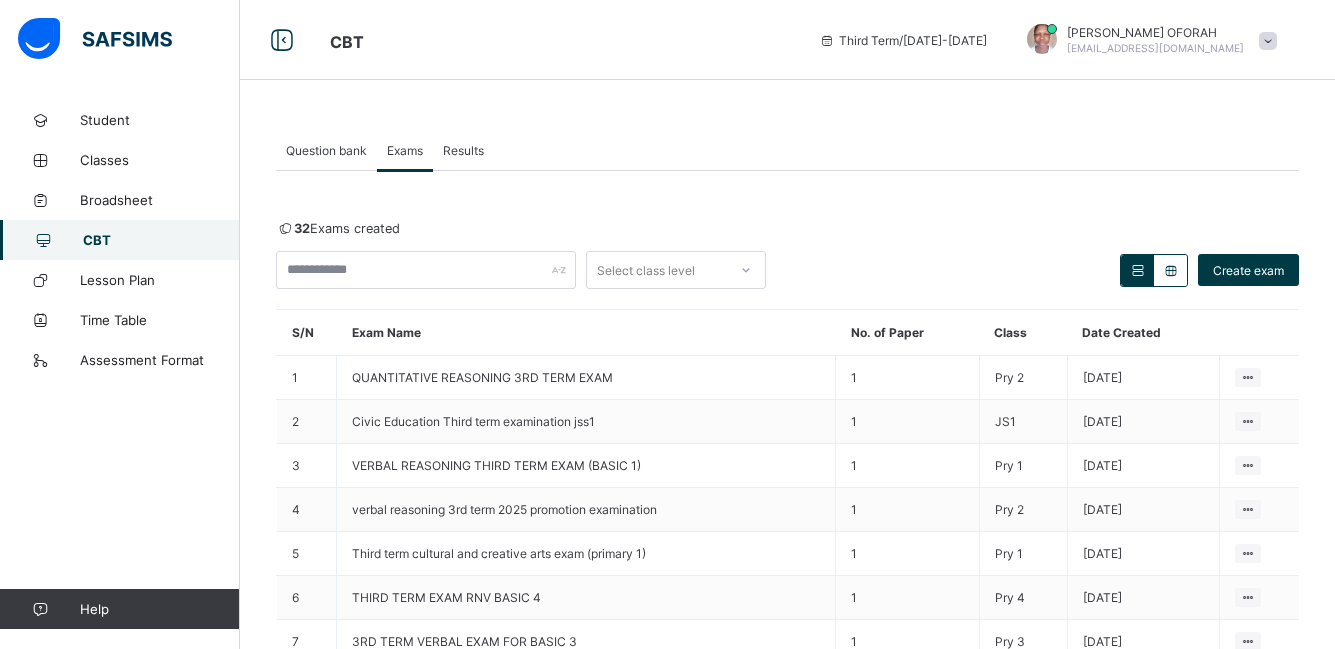 click on "Question bank" at bounding box center [326, 150] 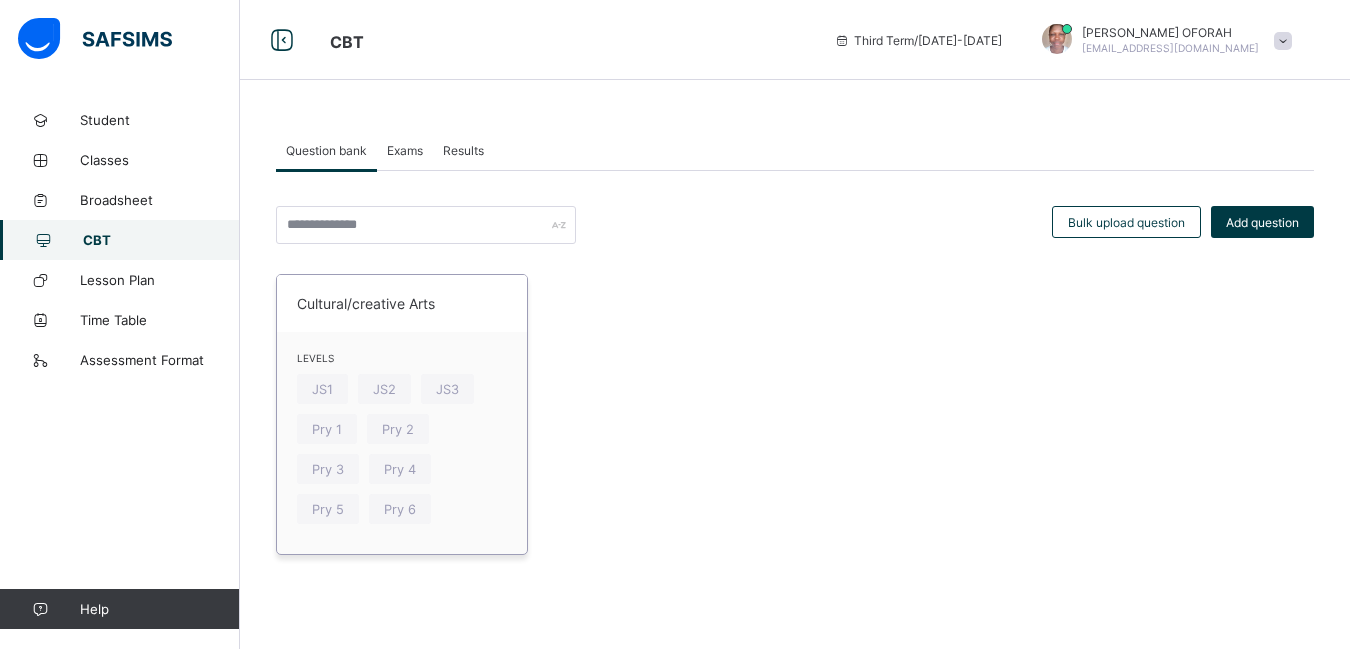 click on "Cultural/creative Arts" at bounding box center [402, 303] 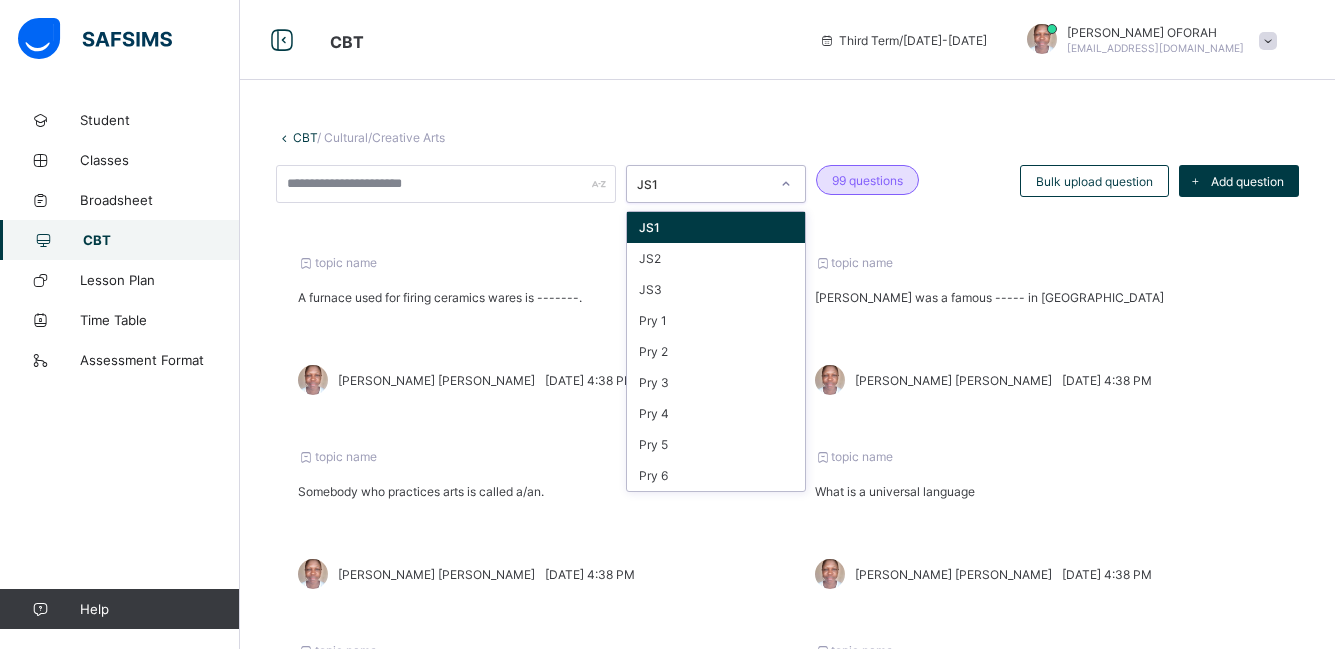 click 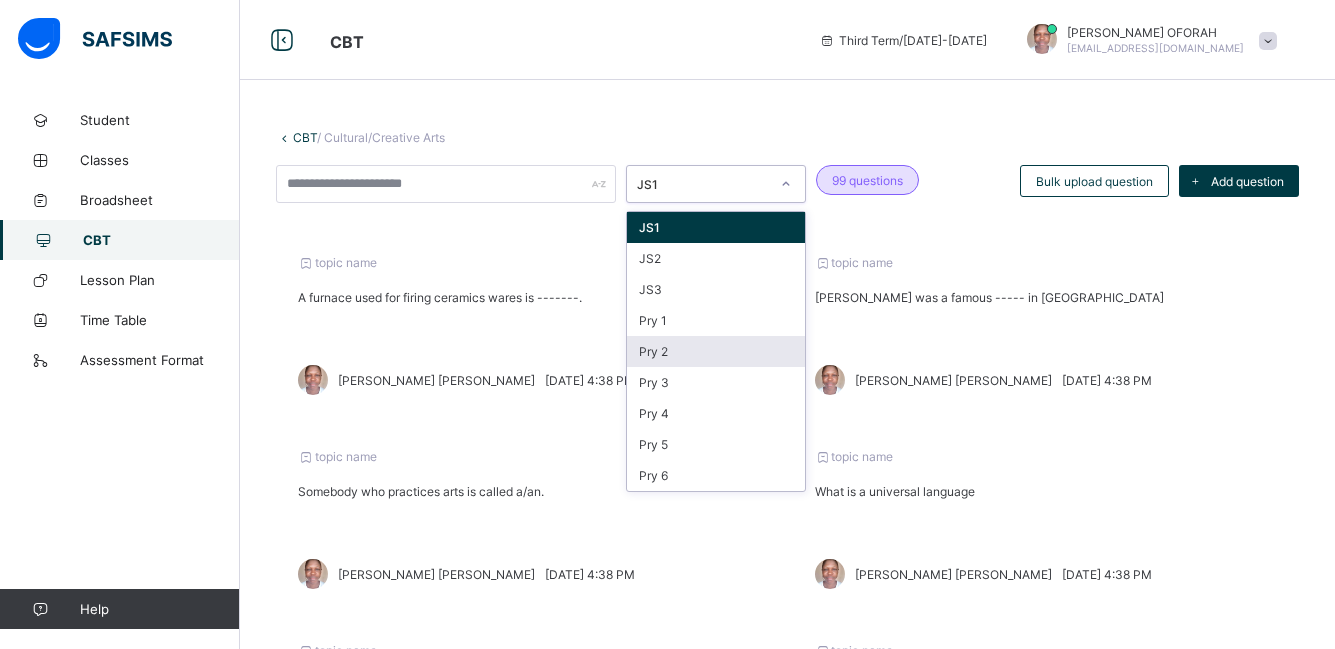click on "Pry 2" at bounding box center [716, 351] 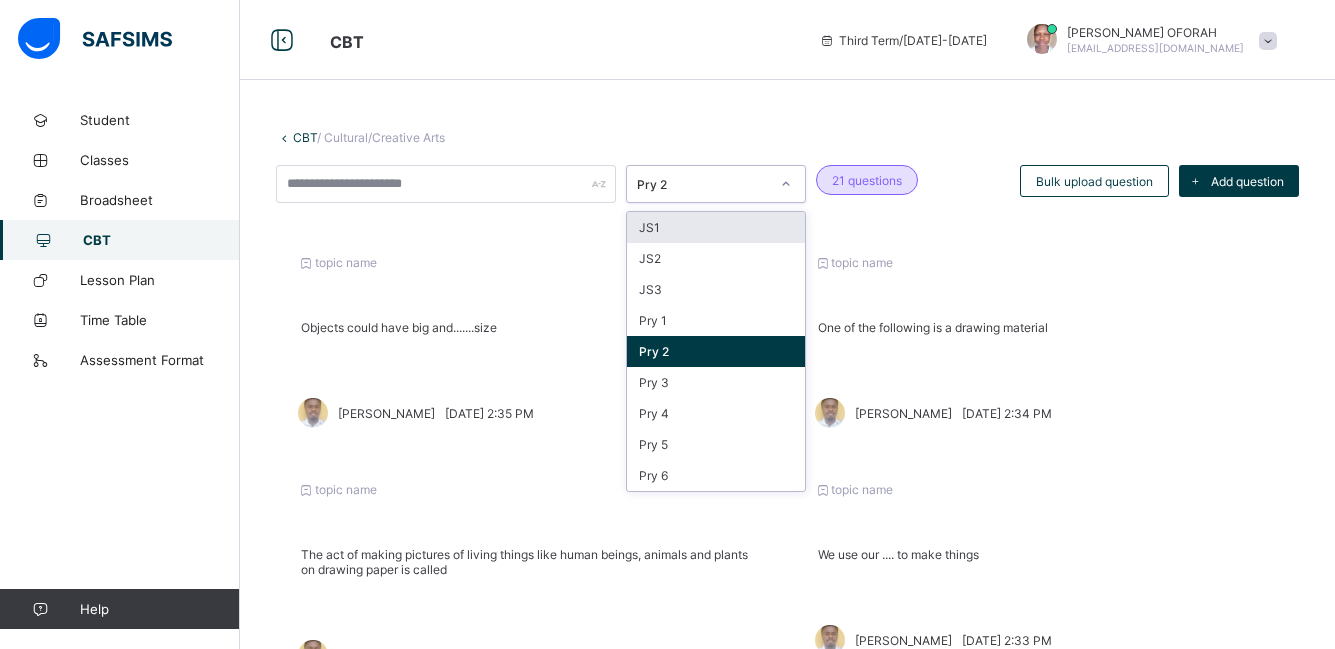 click 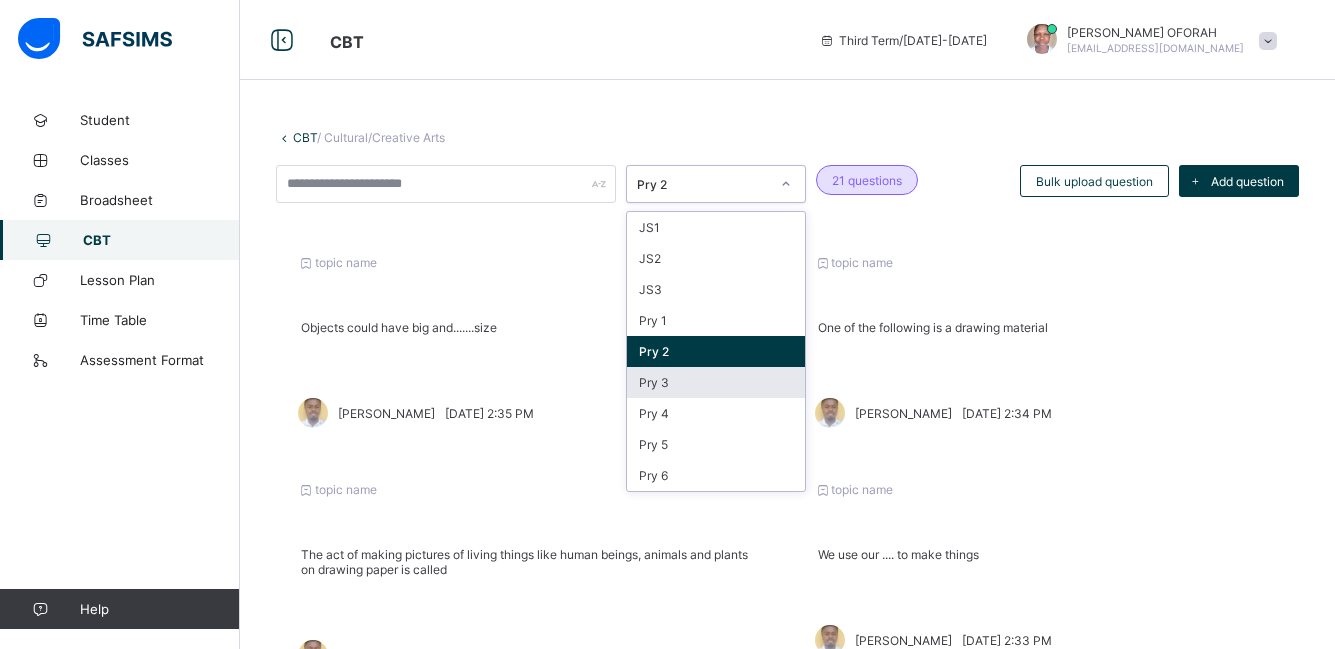 click on "Pry 3" at bounding box center (716, 382) 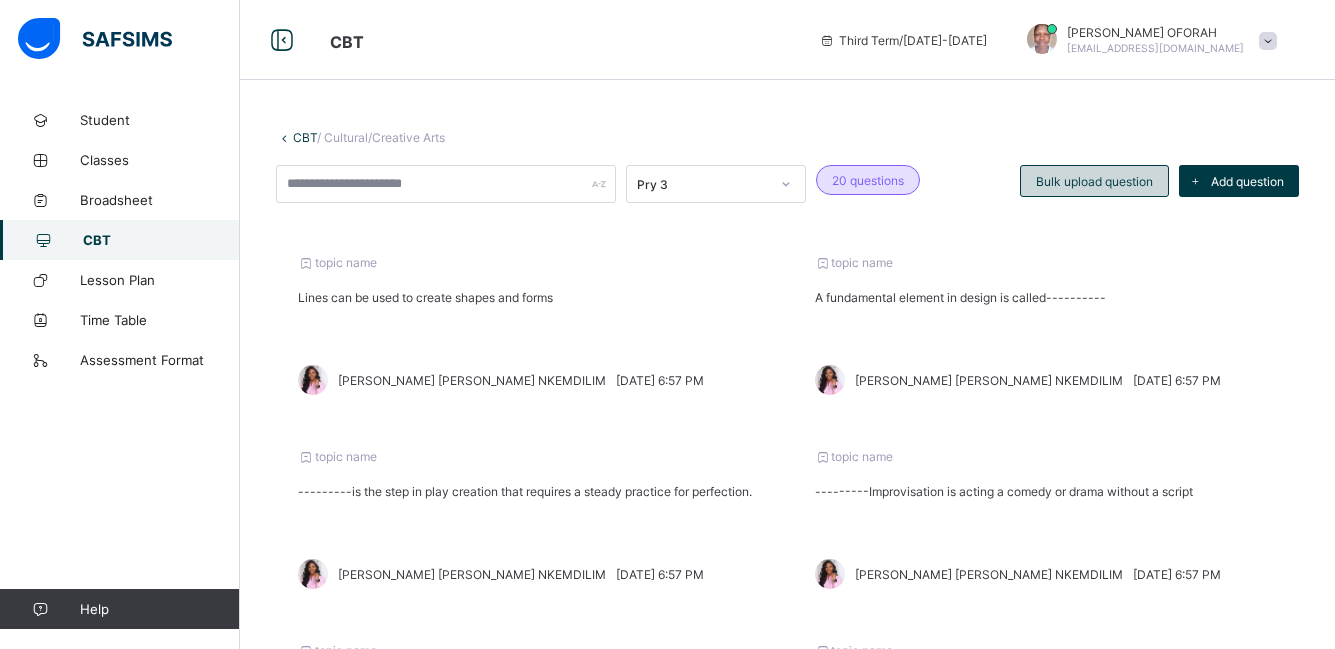 click on "Bulk upload question" at bounding box center [1094, 181] 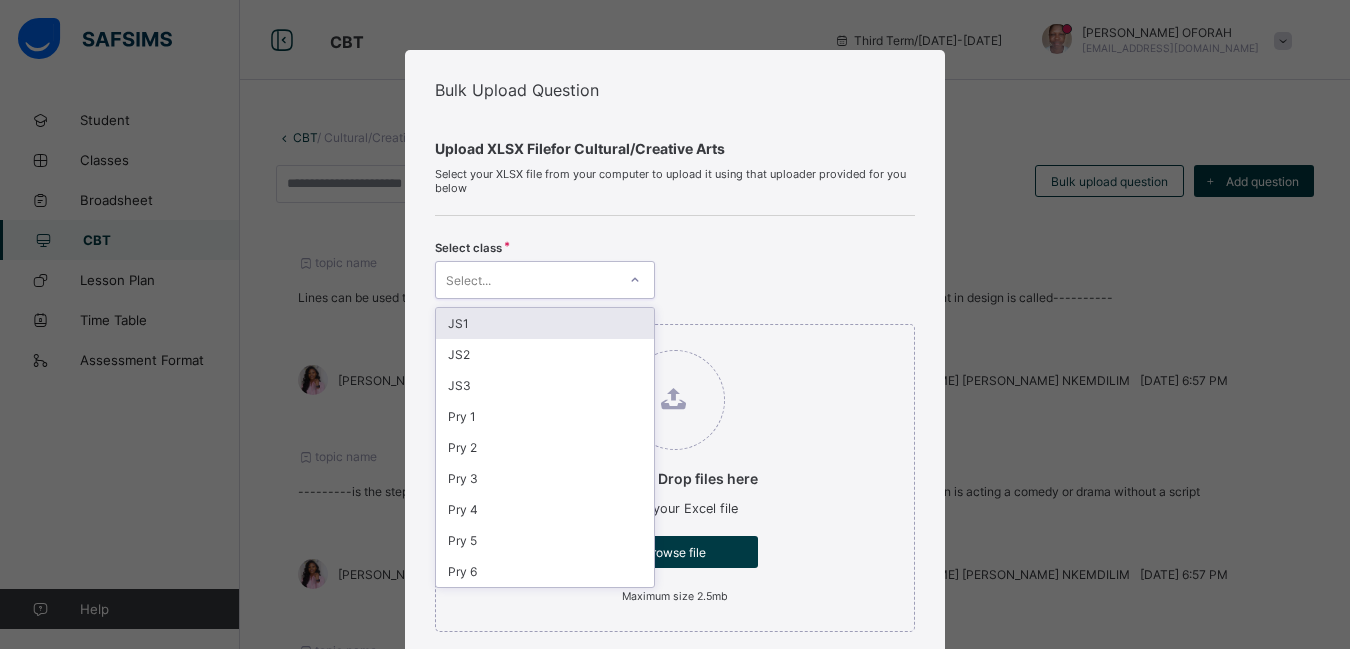 click at bounding box center (635, 280) 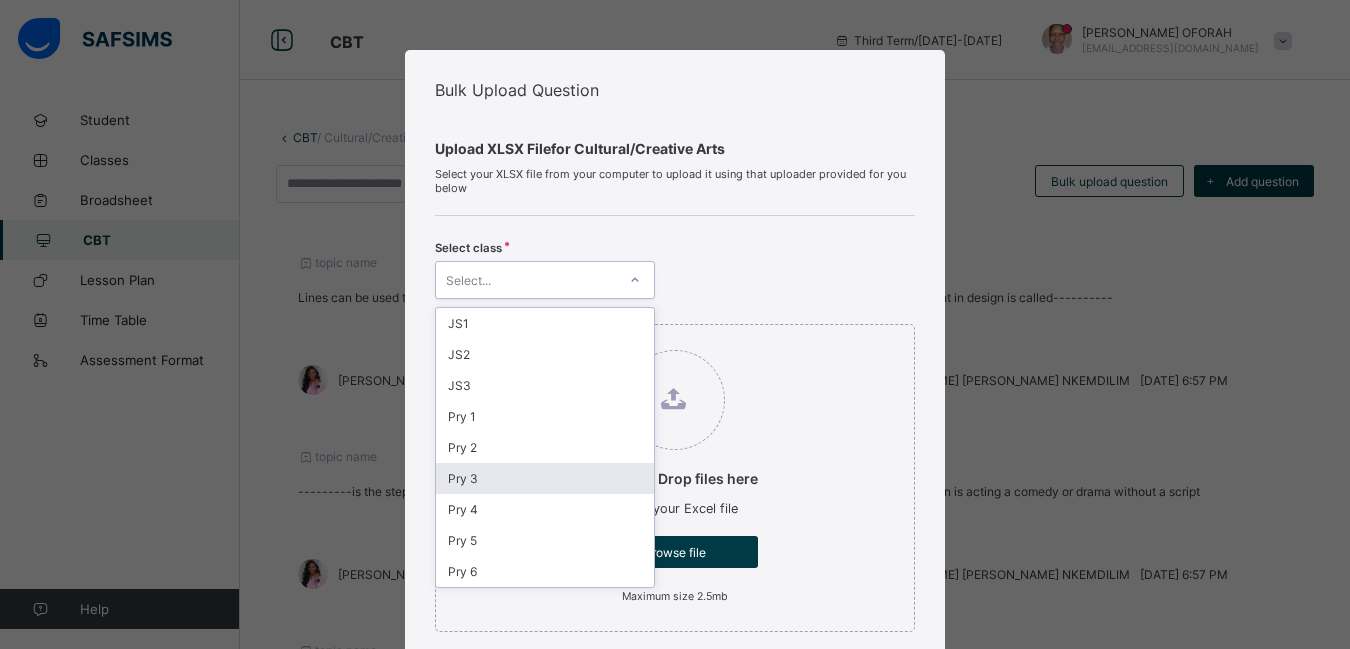 click on "Pry 3" at bounding box center [545, 478] 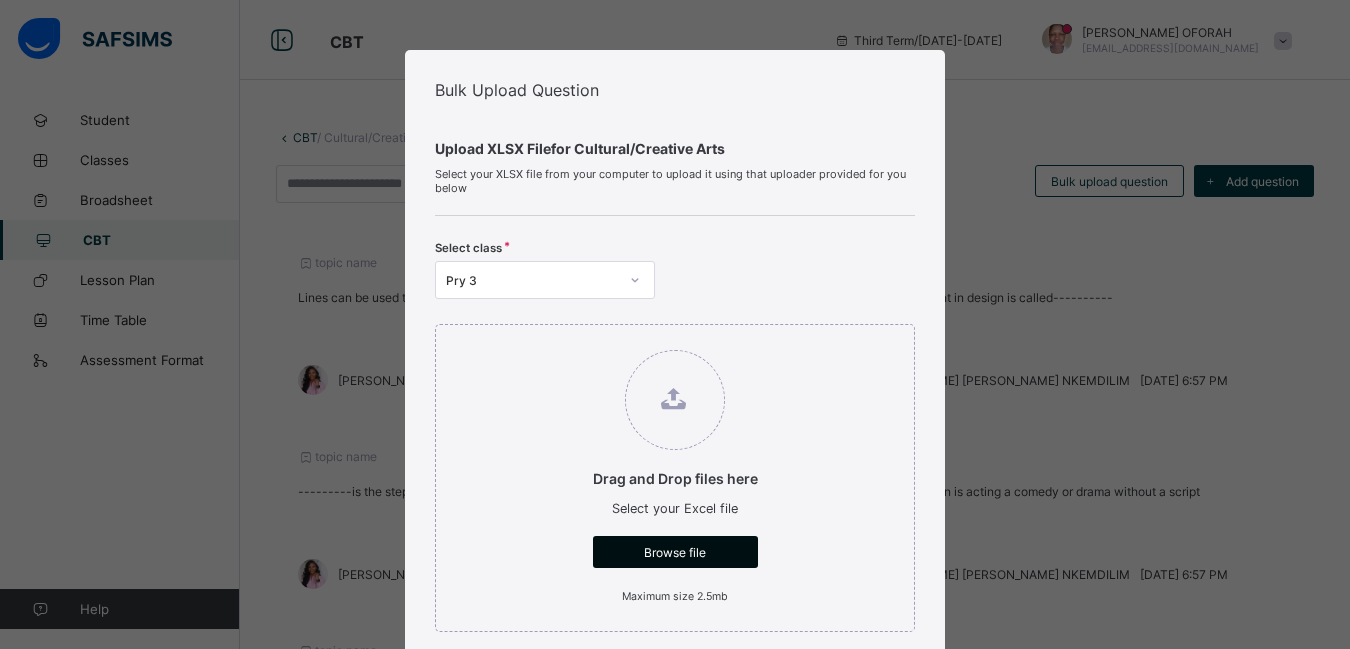 click on "Browse file" at bounding box center [675, 552] 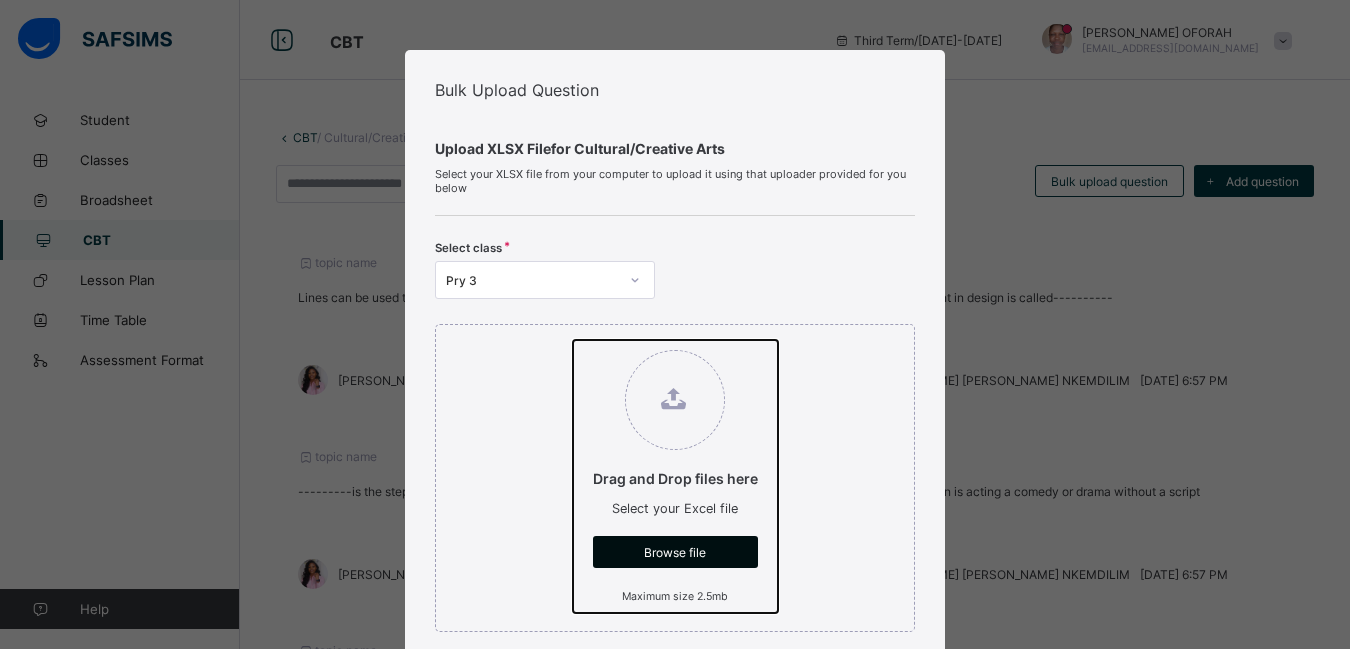 click on "Drag and Drop files here Select your Excel file Browse file Maximum size 2.5mb" at bounding box center [573, 340] 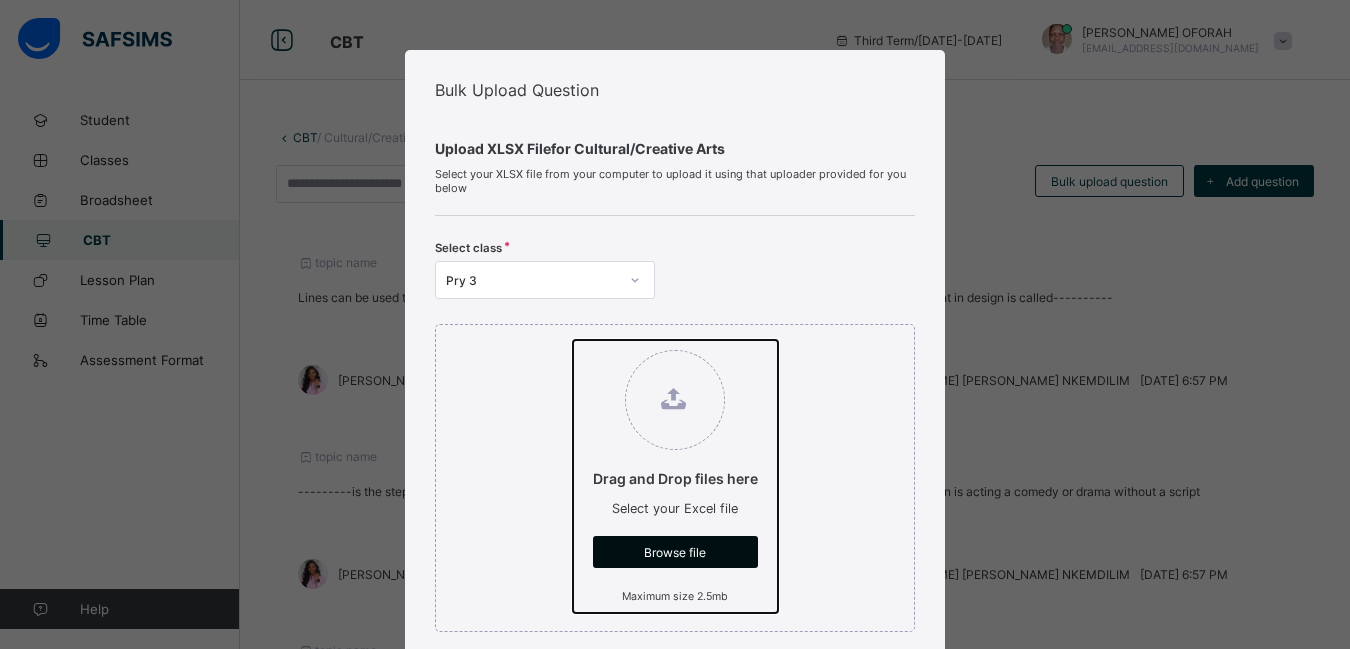 type on "**********" 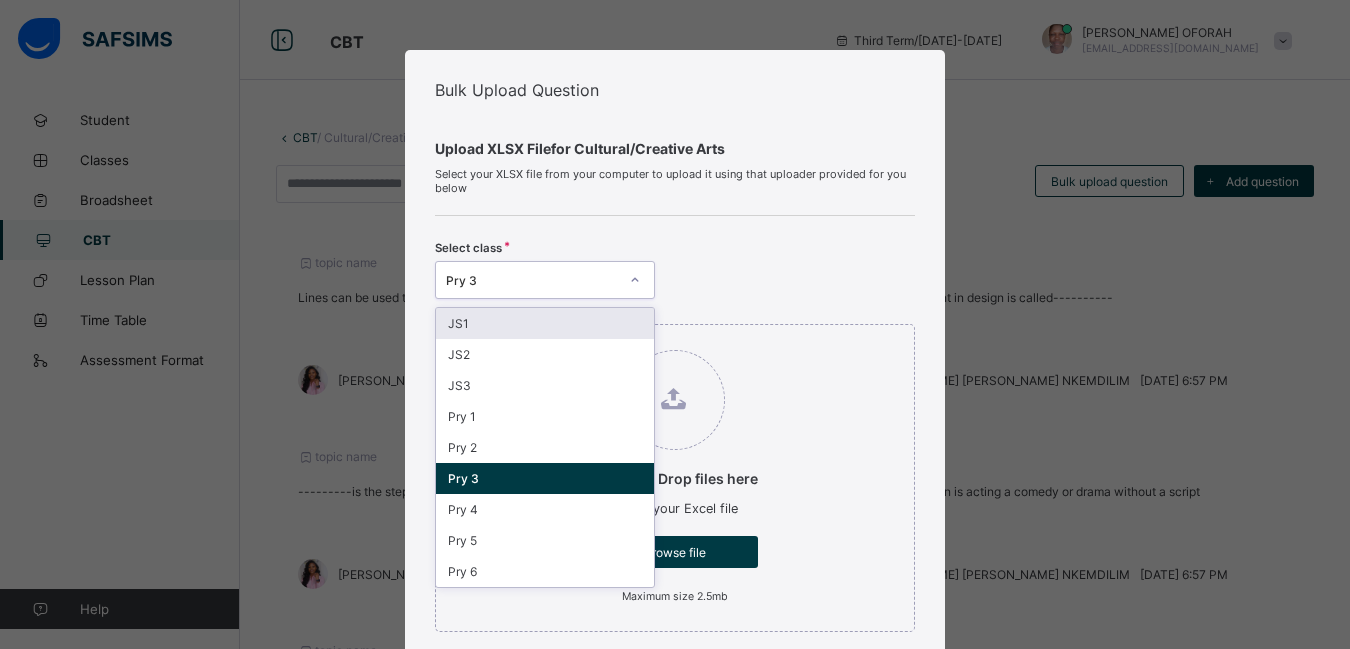 click 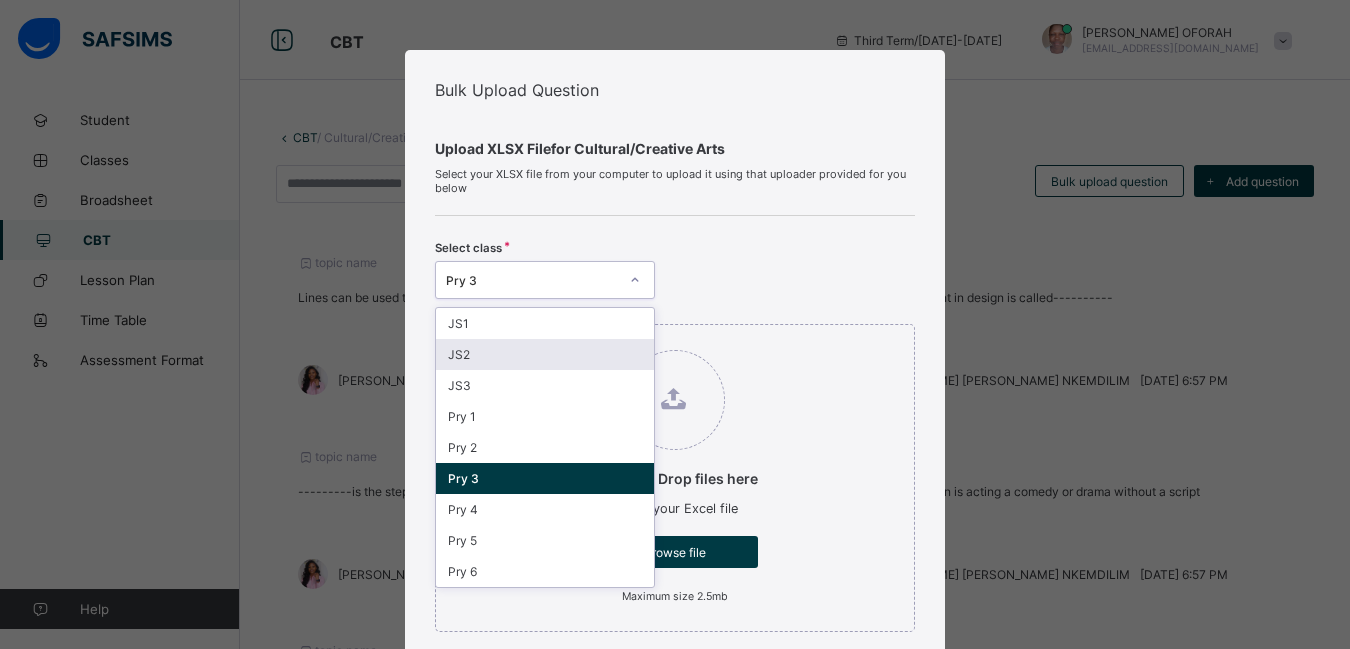 click on "JS2" at bounding box center (545, 354) 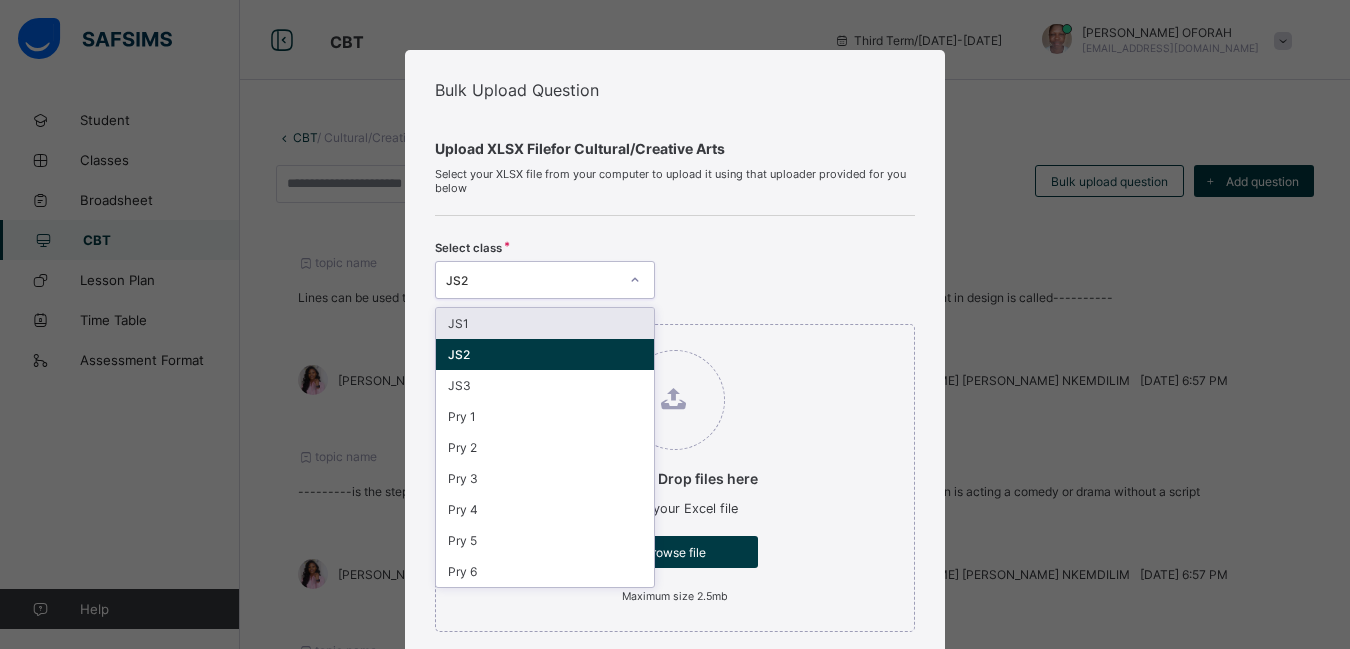 click at bounding box center (635, 280) 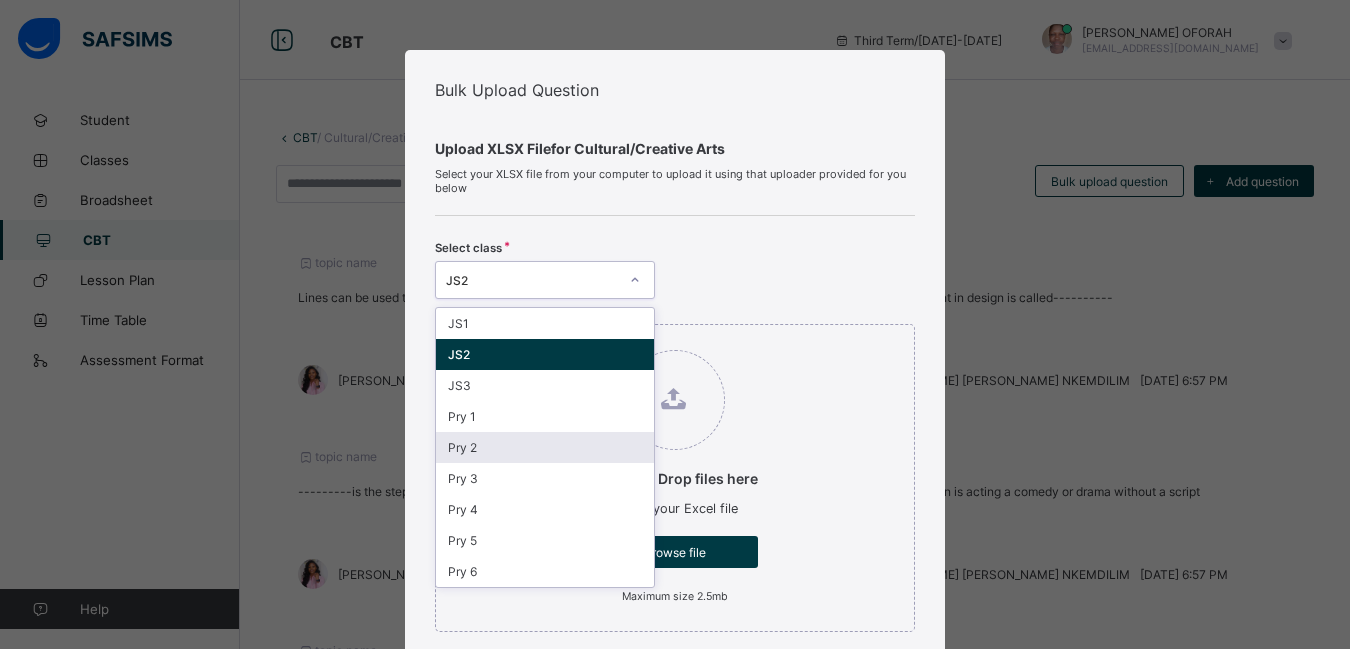 click on "Pry 2" at bounding box center [545, 447] 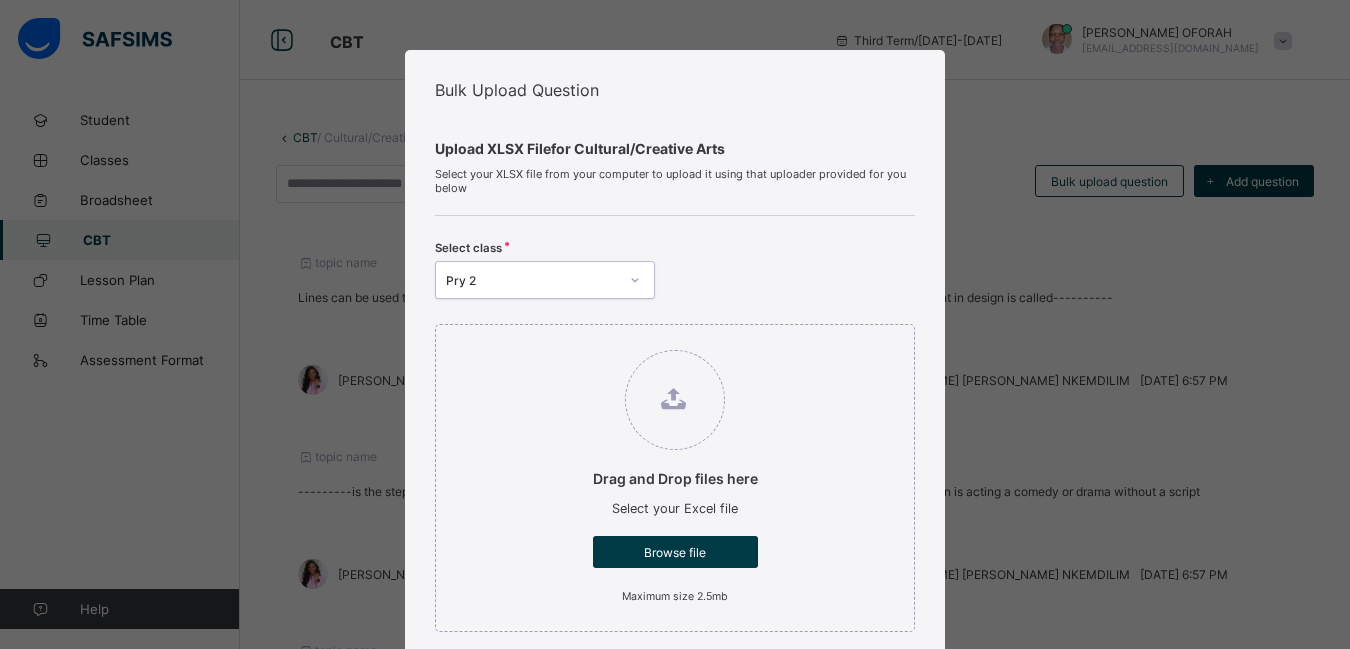 scroll, scrollTop: 568, scrollLeft: 0, axis: vertical 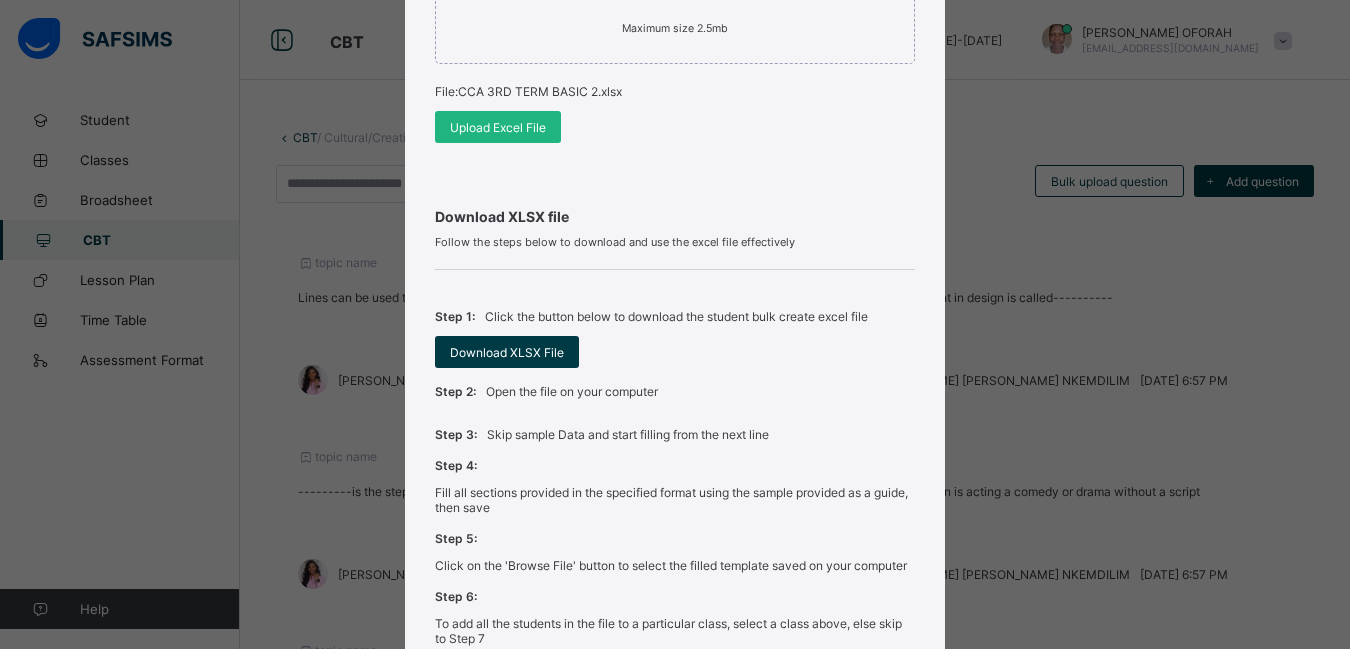 click on "Upload Excel File" at bounding box center [498, 127] 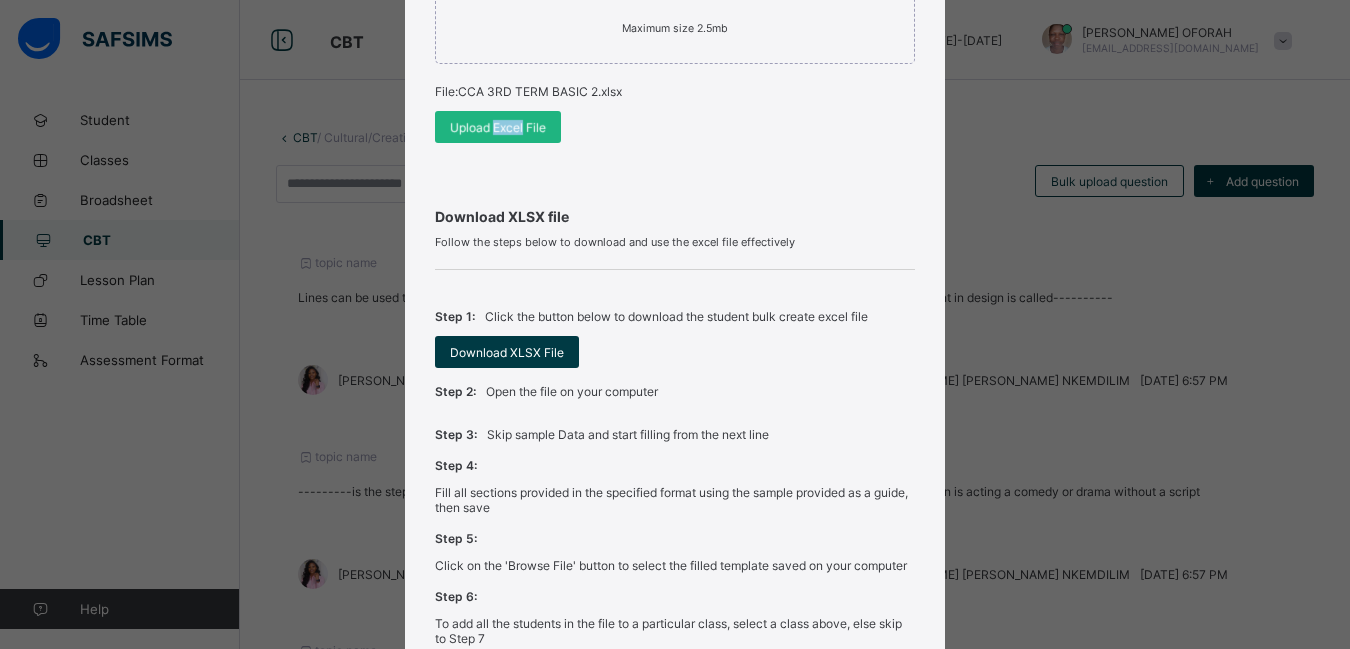 click on "Upload Excel File" at bounding box center (498, 127) 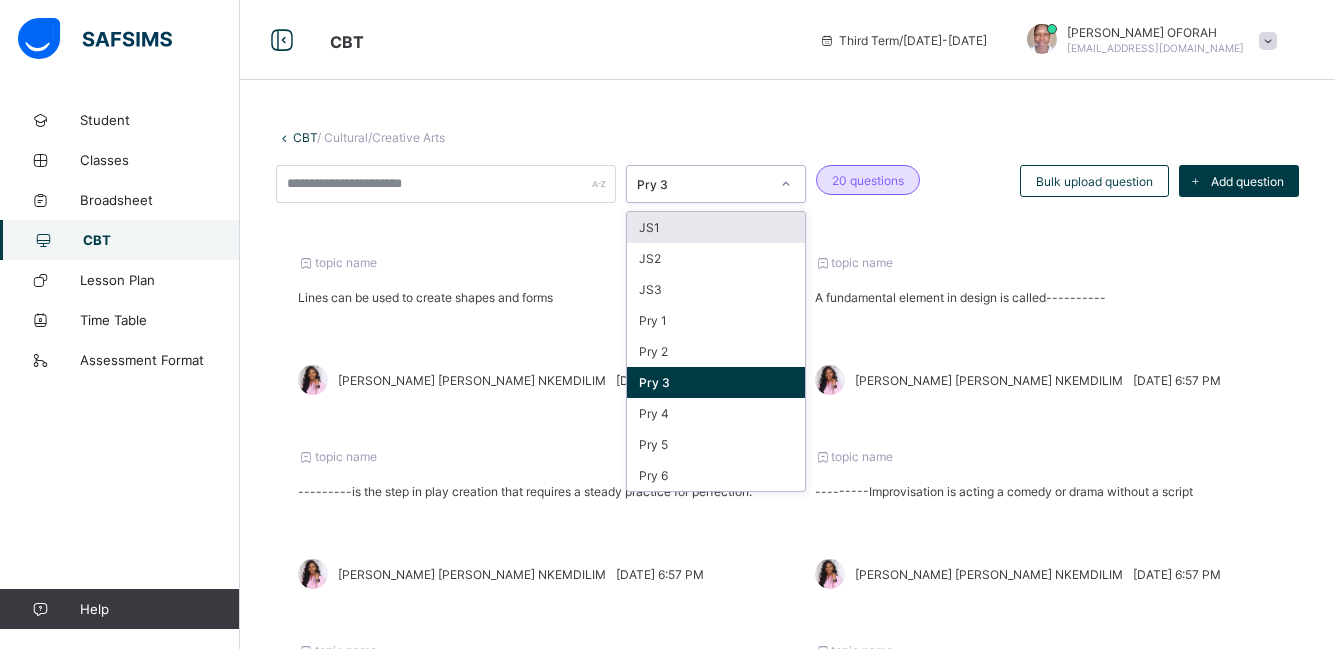 click 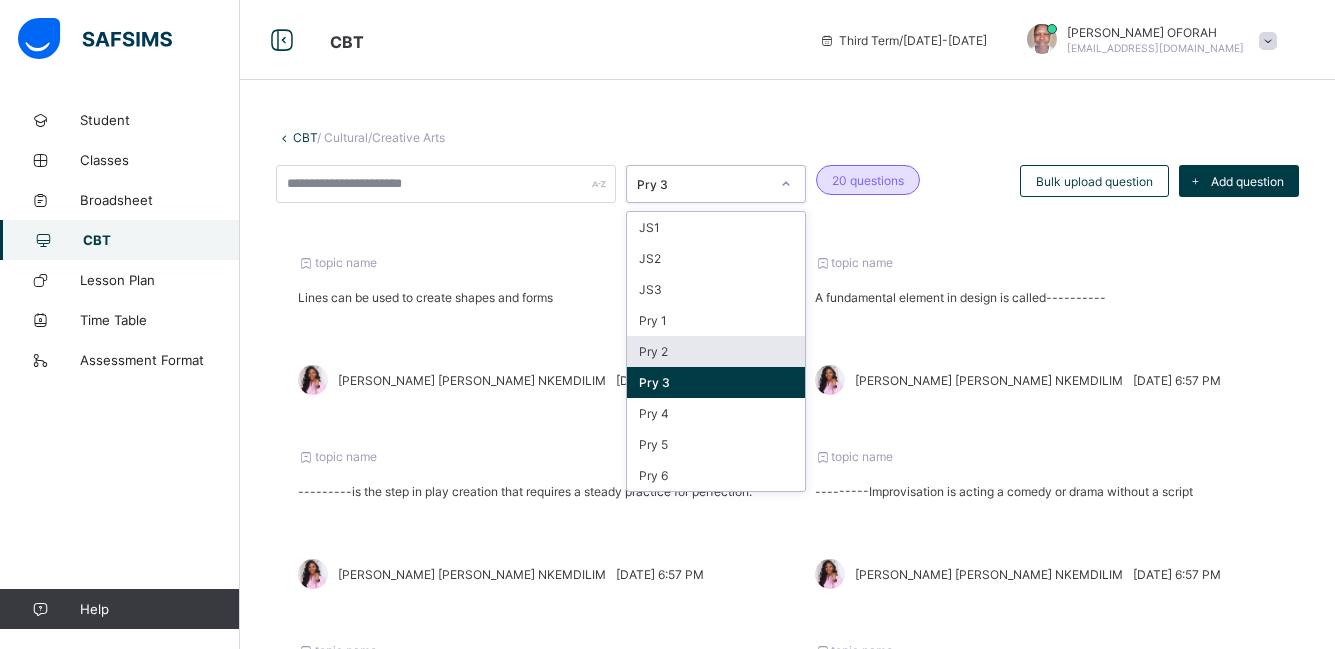 click on "Pry 2" at bounding box center (716, 351) 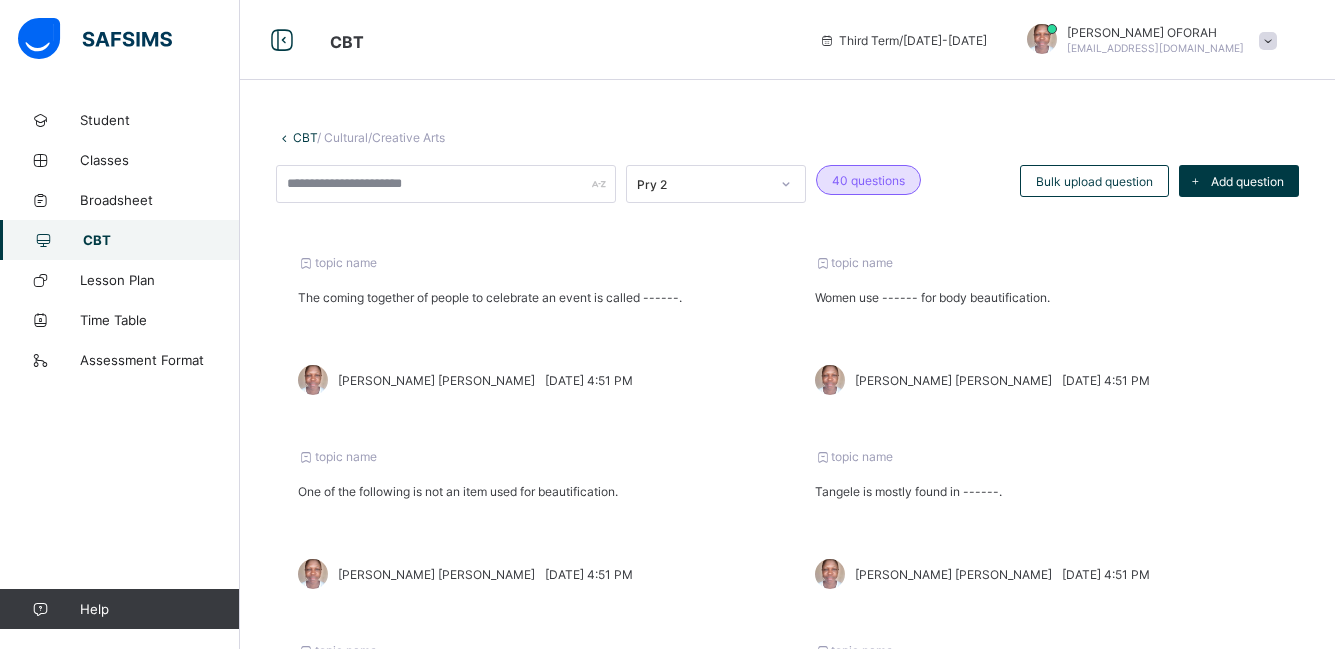 click on "CBT" at bounding box center (161, 240) 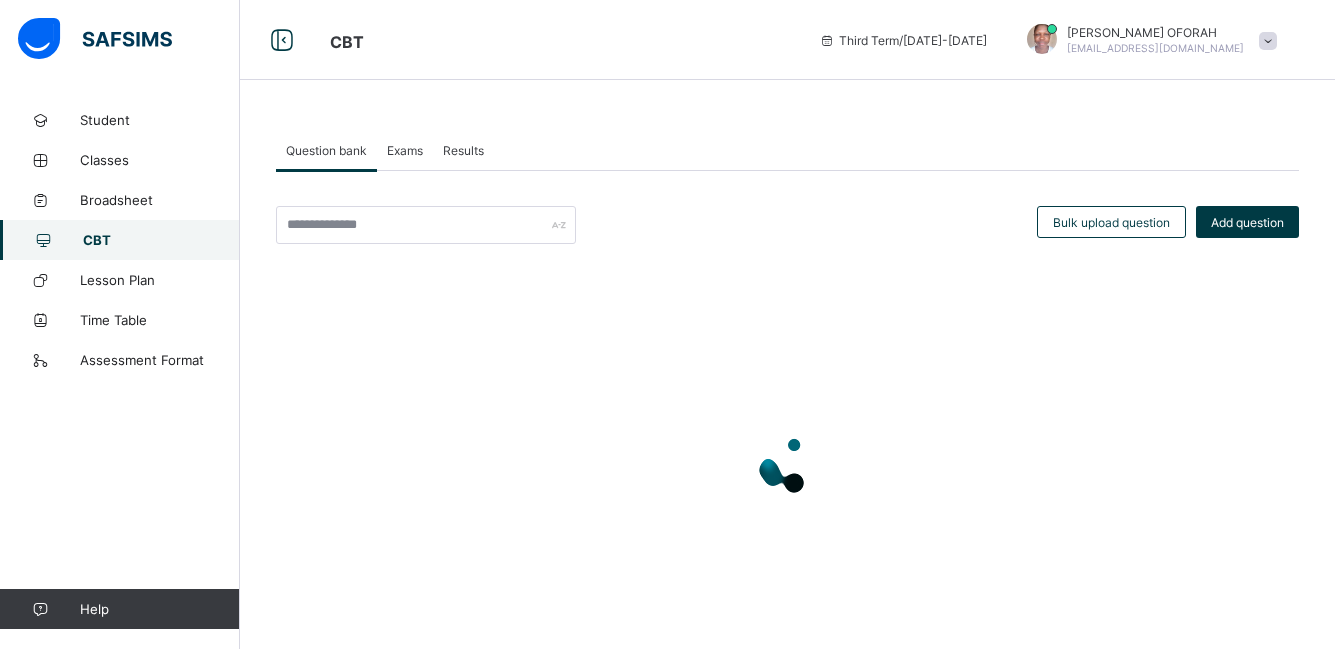 click on "Exams" at bounding box center [405, 150] 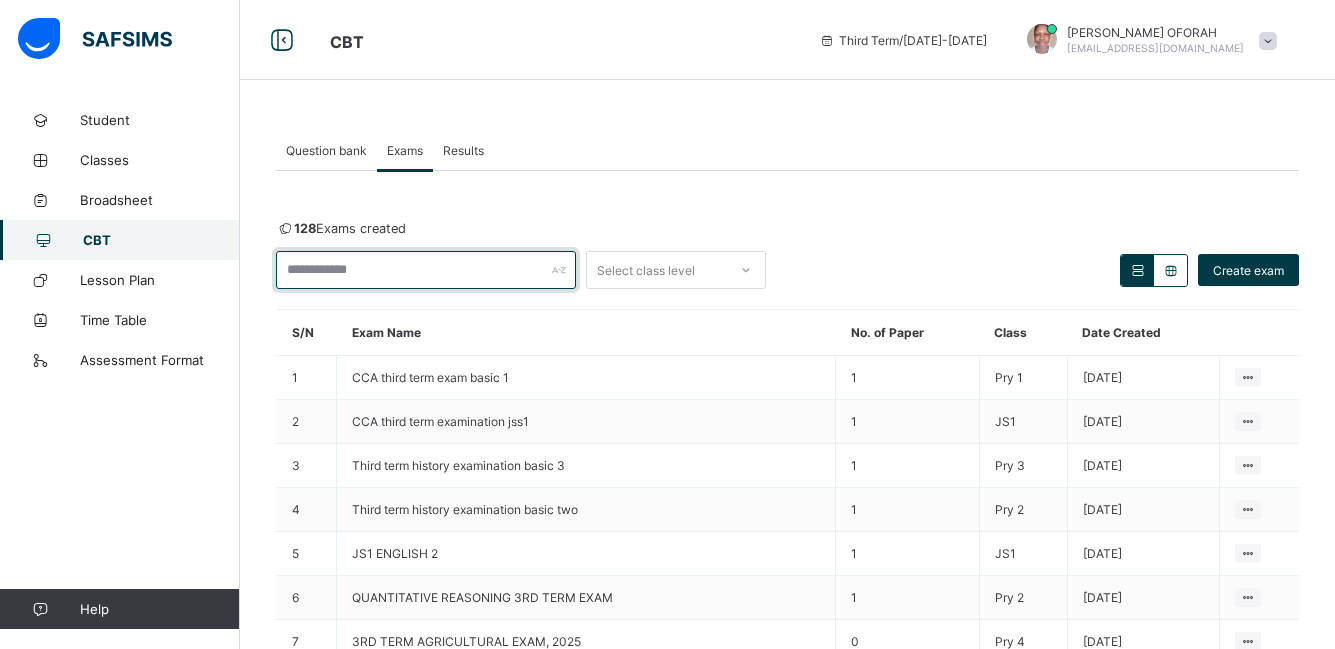 click at bounding box center (426, 270) 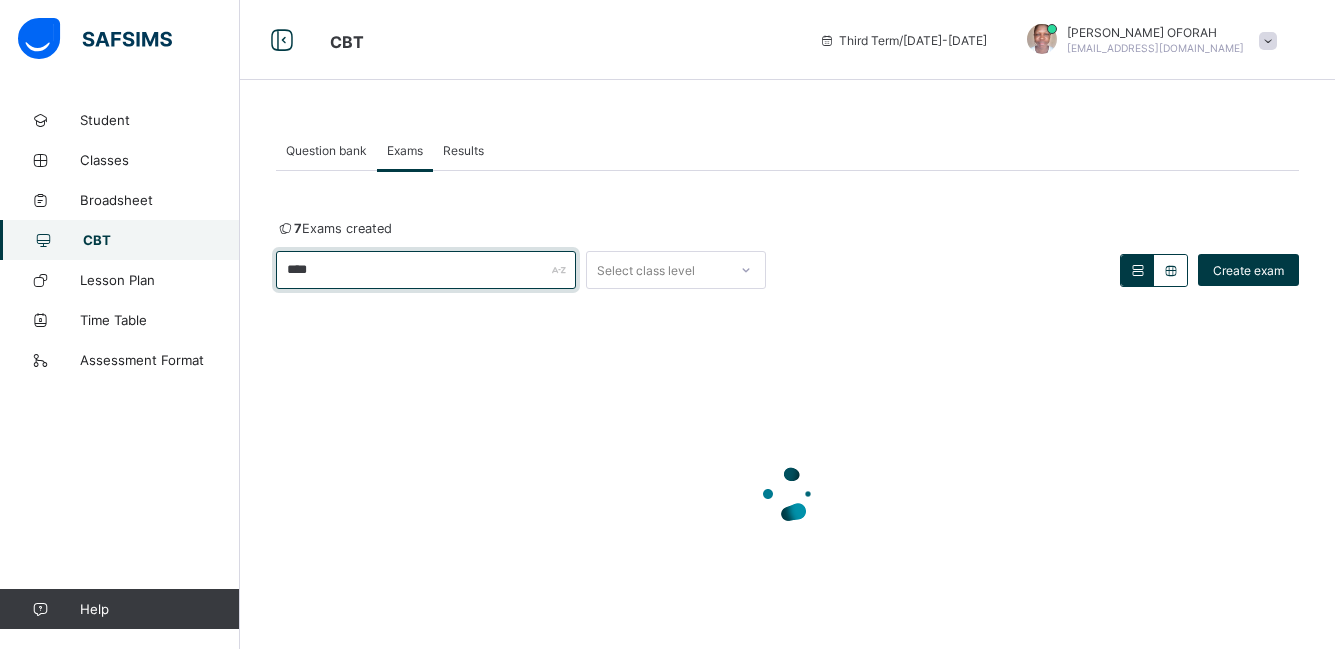 type on "***" 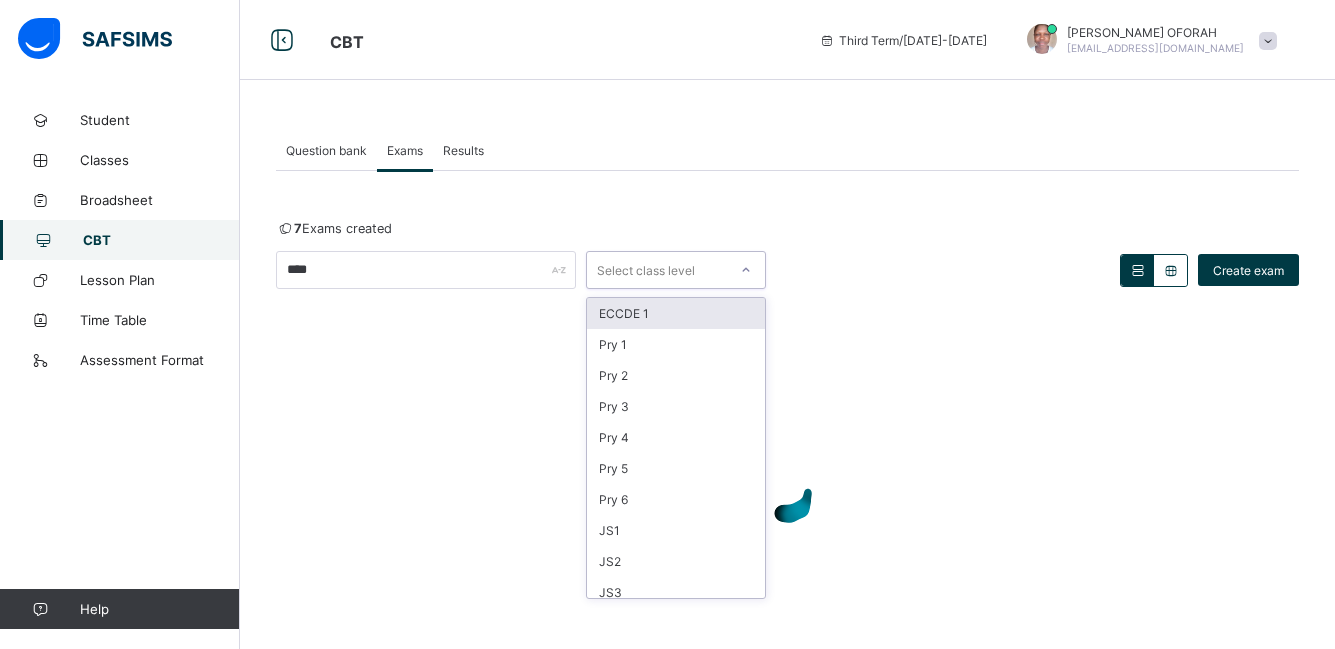 click 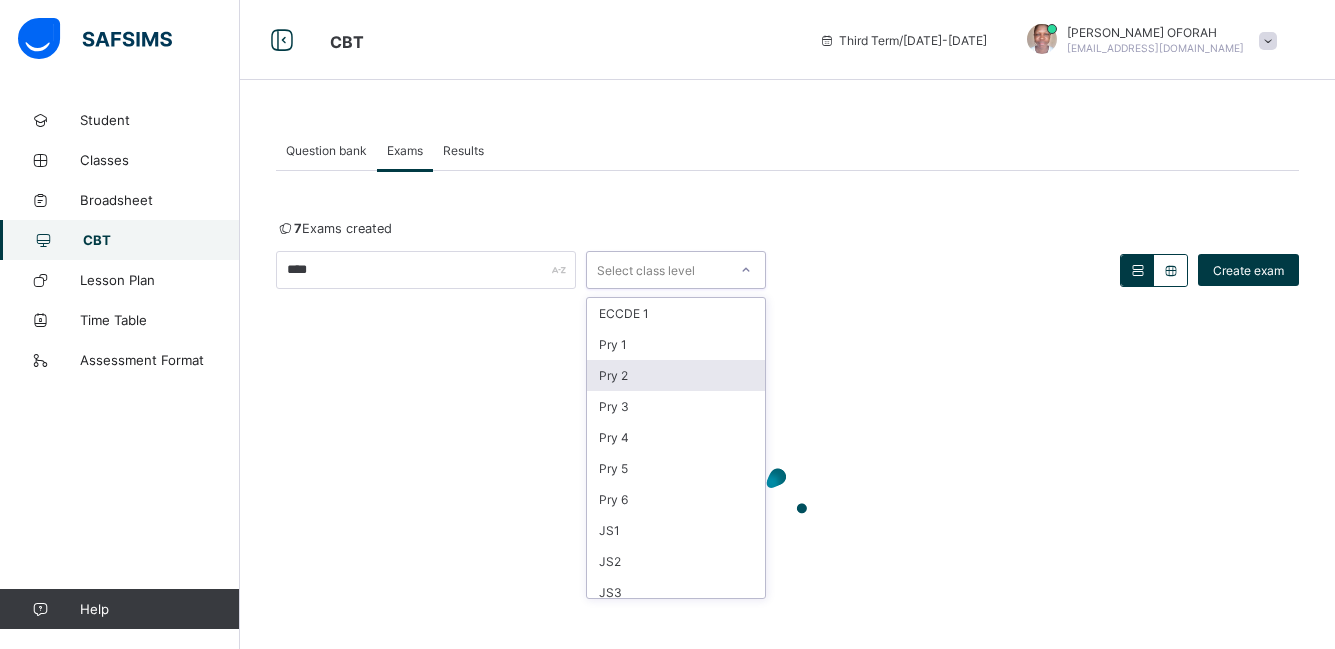 click on "Pry 2" at bounding box center [676, 375] 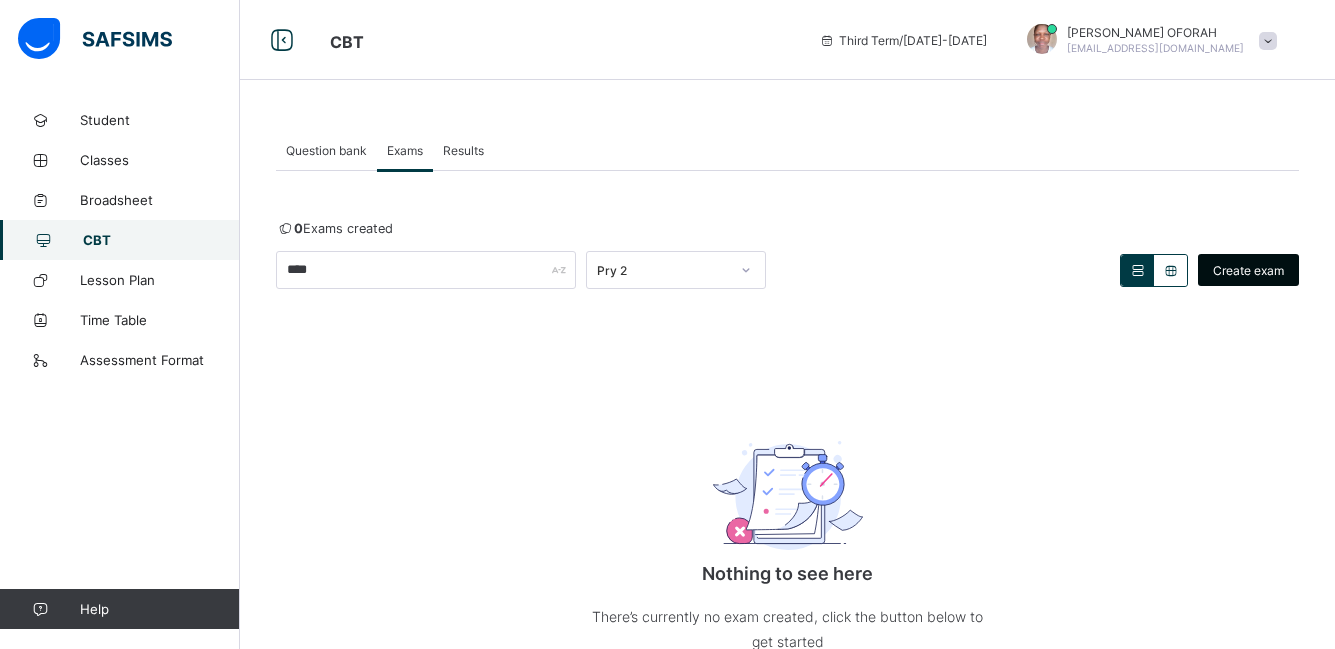 click on "Create exam" at bounding box center [1248, 270] 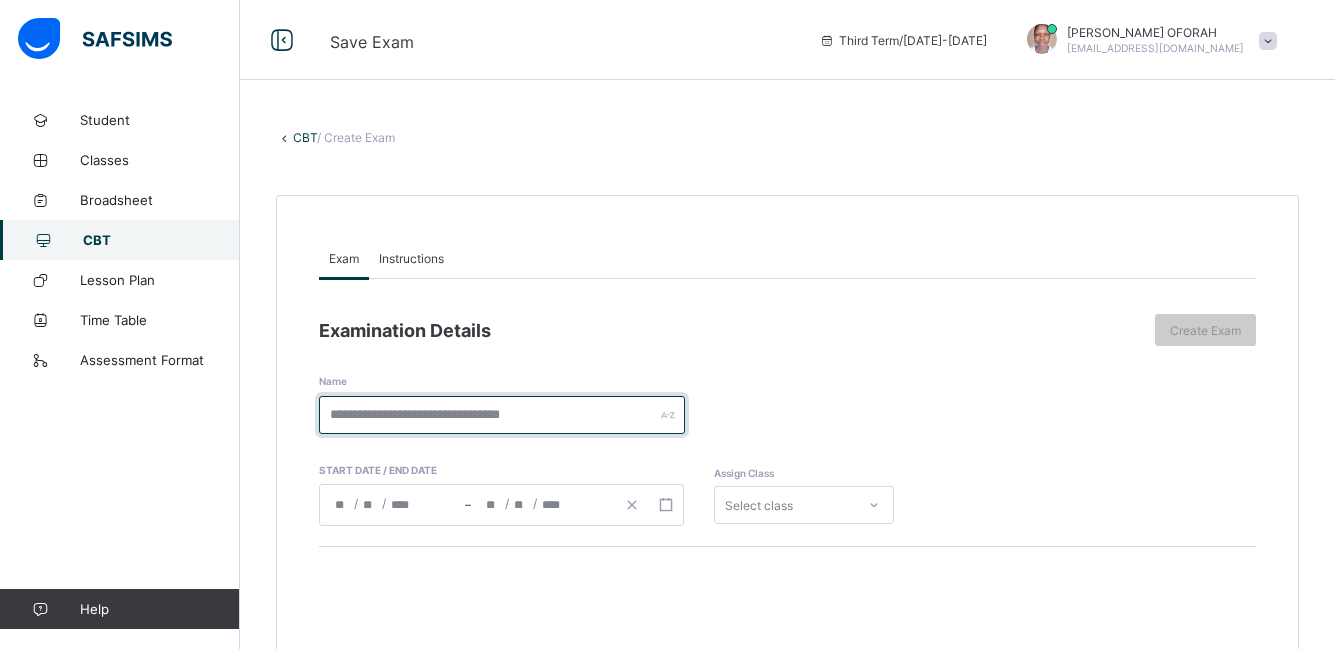 click at bounding box center (502, 415) 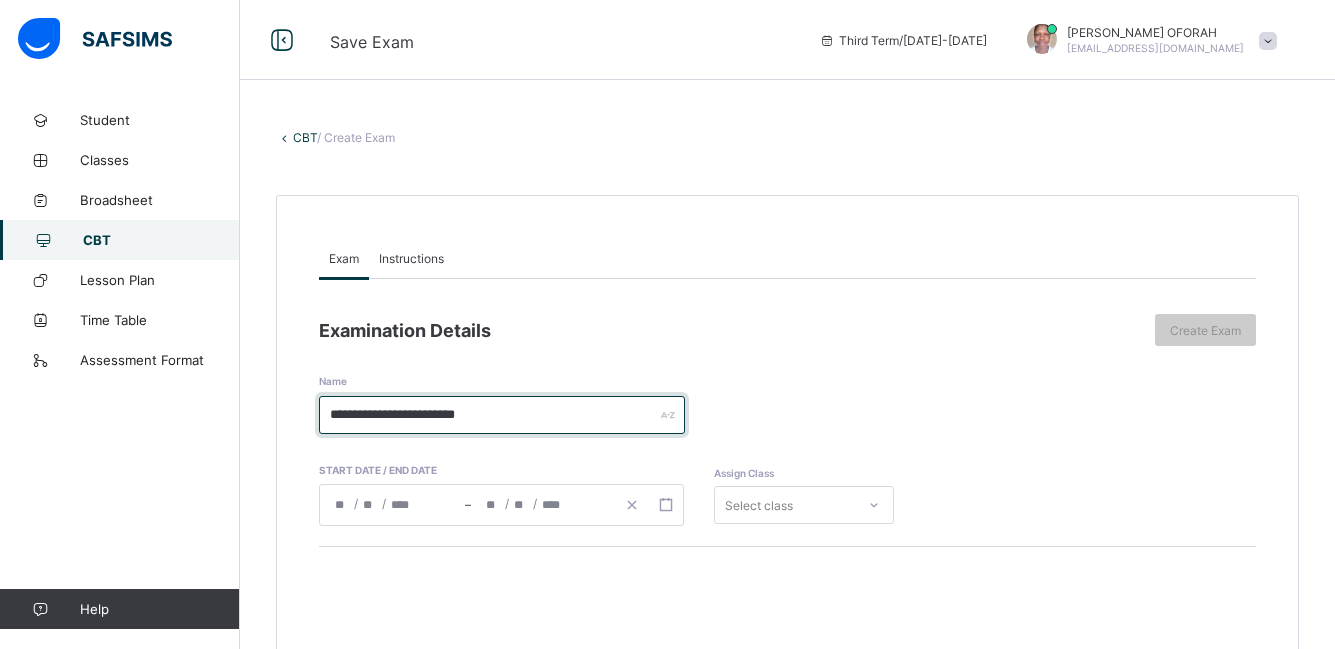 type on "**********" 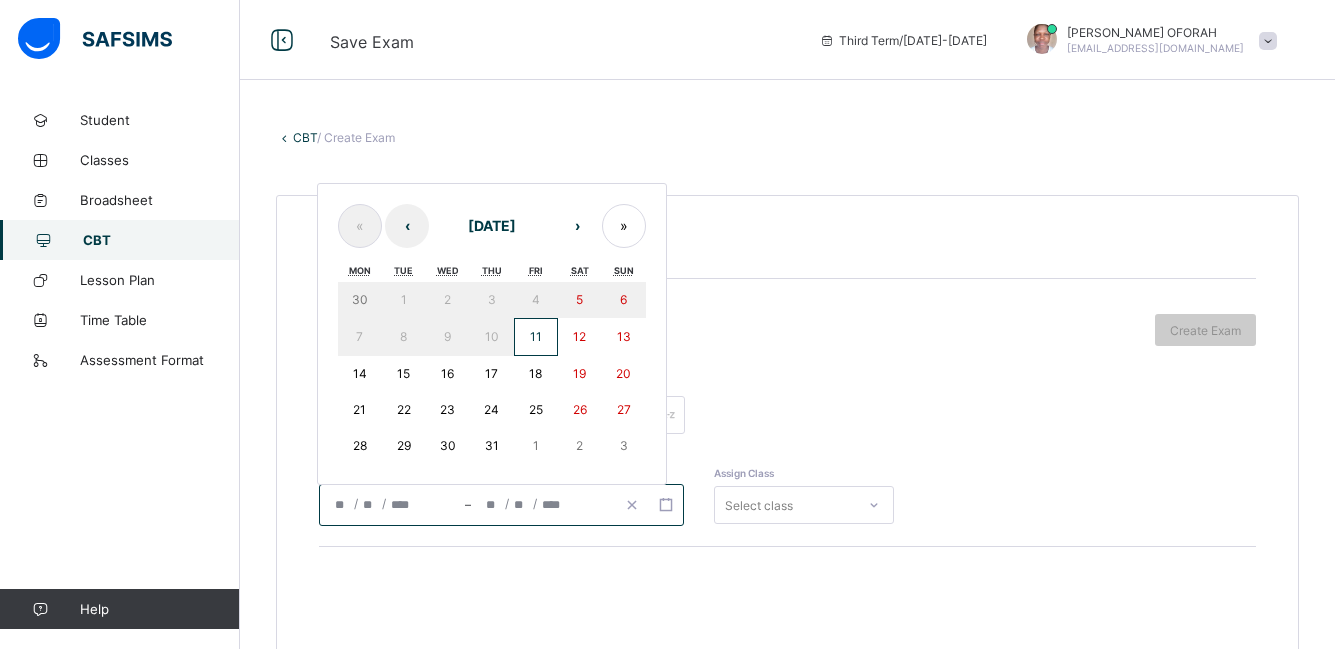 click 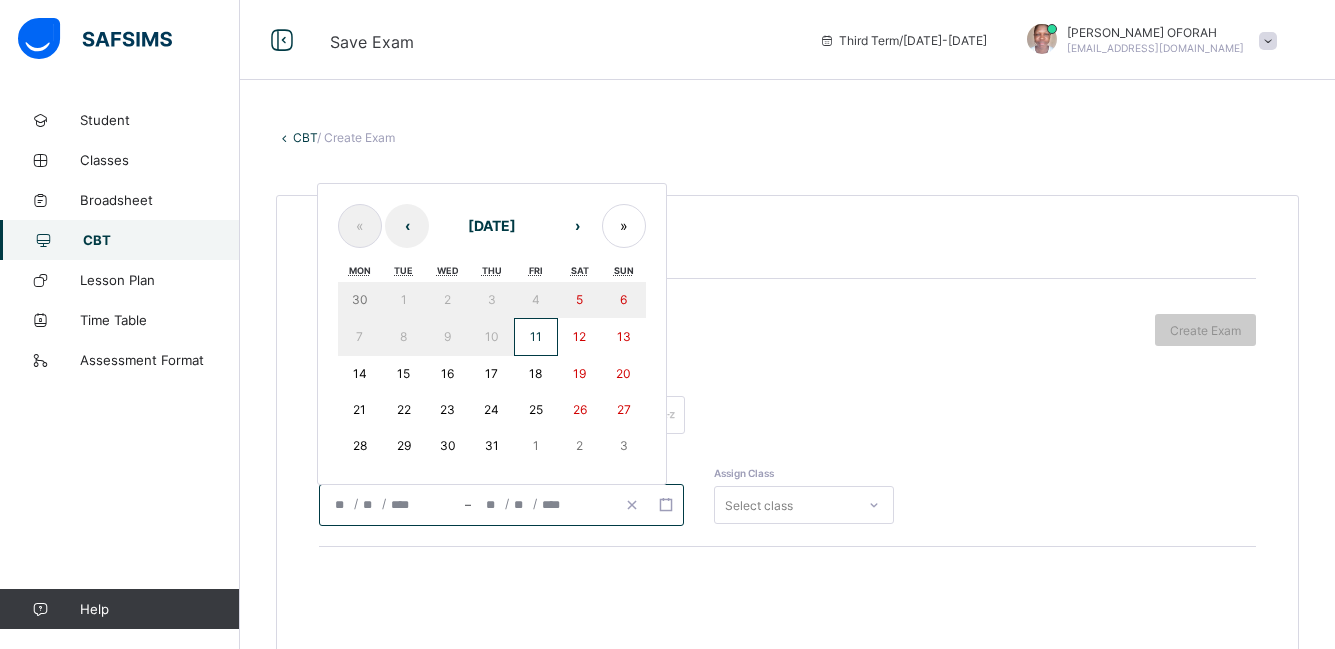 click on "11" at bounding box center (536, 337) 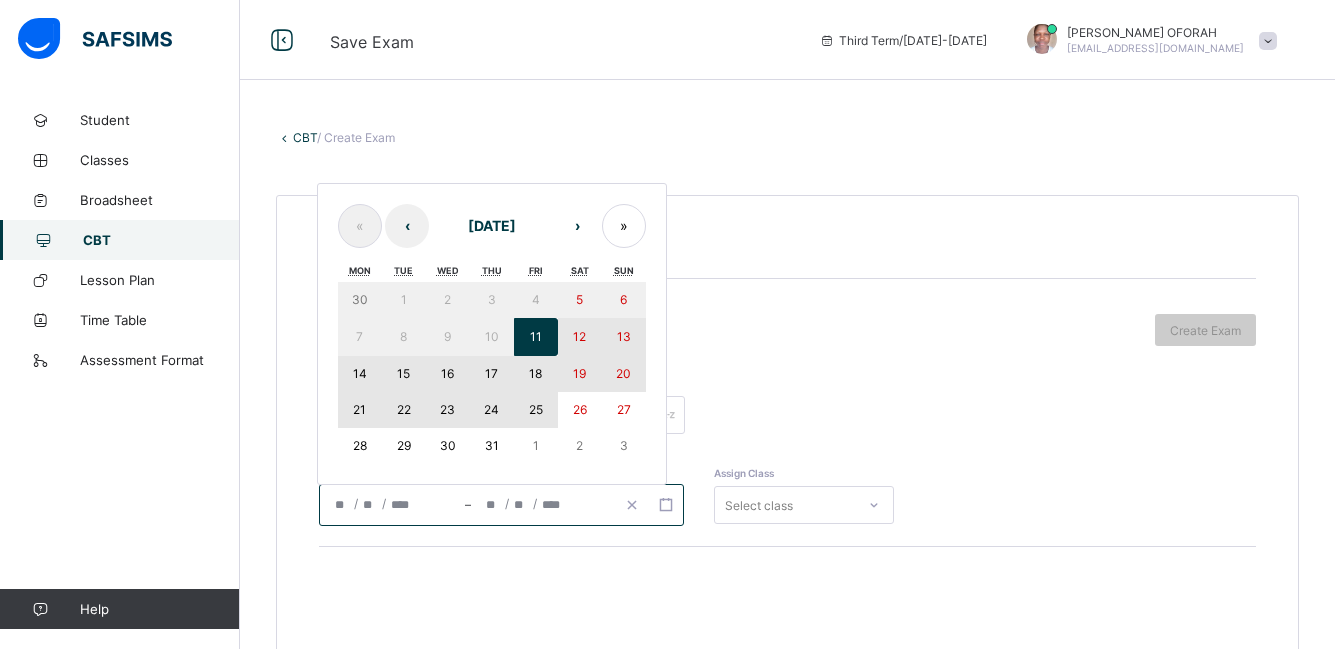 click on "25" at bounding box center (536, 409) 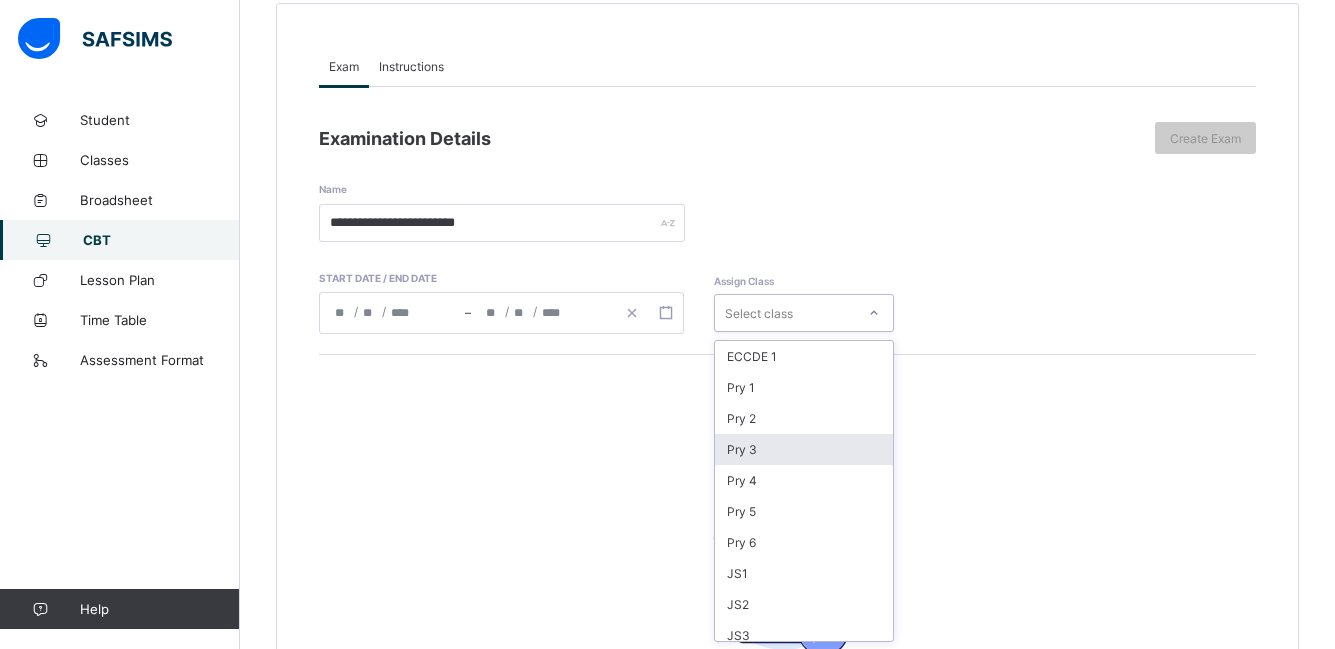 click on "option Pry 3 focused, 4 of 16. 16 results available. Use Up and Down to choose options, press Enter to select the currently focused option, press Escape to exit the menu, press Tab to select the option and exit the menu. Select class ECCDE 1 Pry 1 Pry 2 Pry 3 Pry 4 Pry 5 Pry 6 JS1 JS2 JS3 ECCDE 2 ECCDE II Pre ECC Nur 1 Nur 2 Pre ECC" at bounding box center [804, 313] 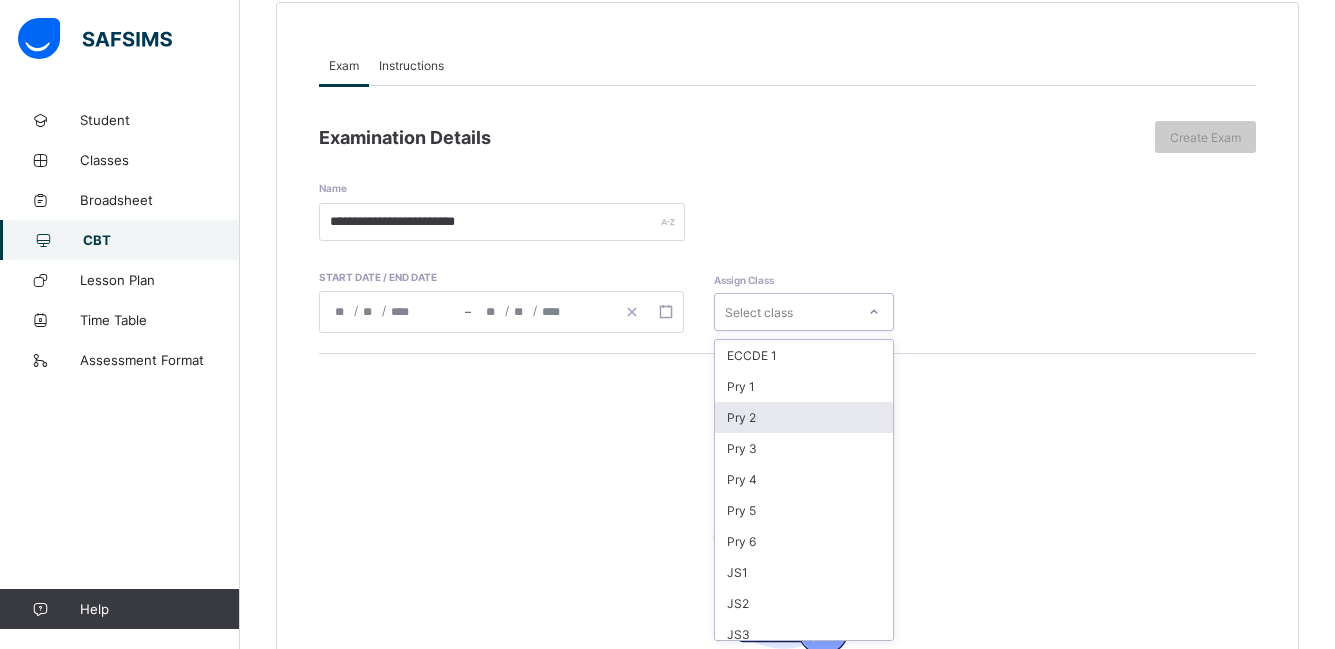 click on "Pry 2" at bounding box center (804, 417) 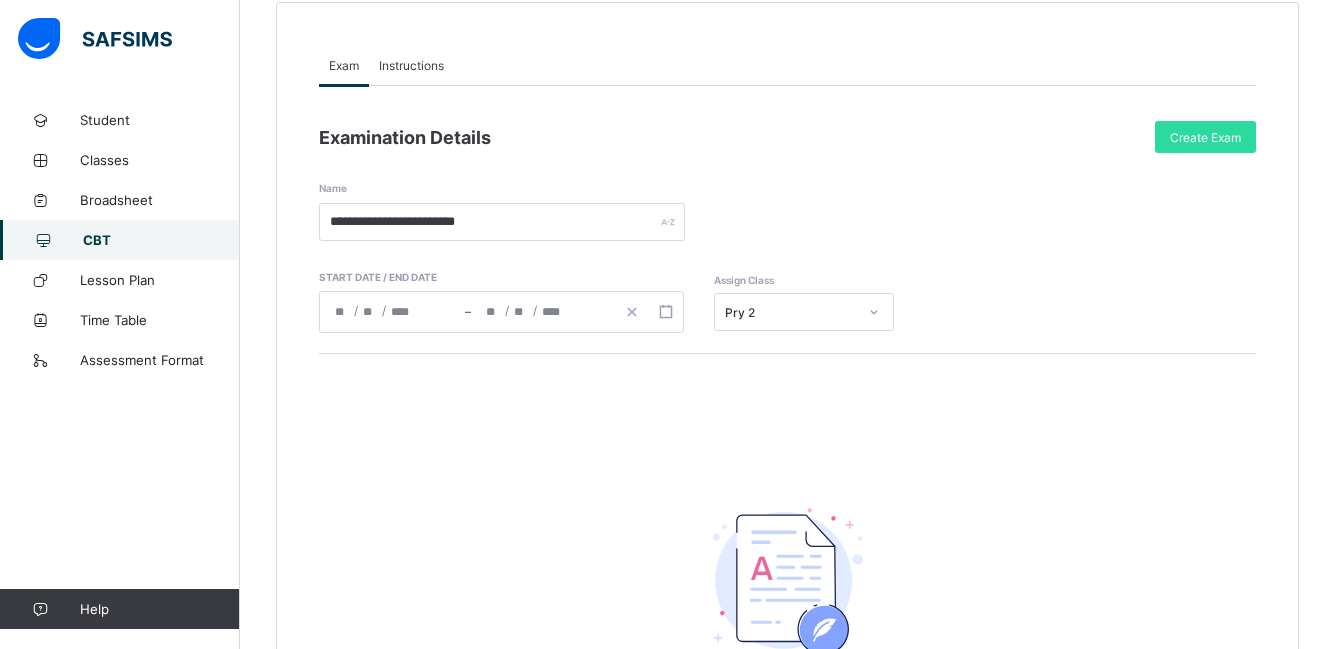 click on "Instructions" at bounding box center [411, 65] 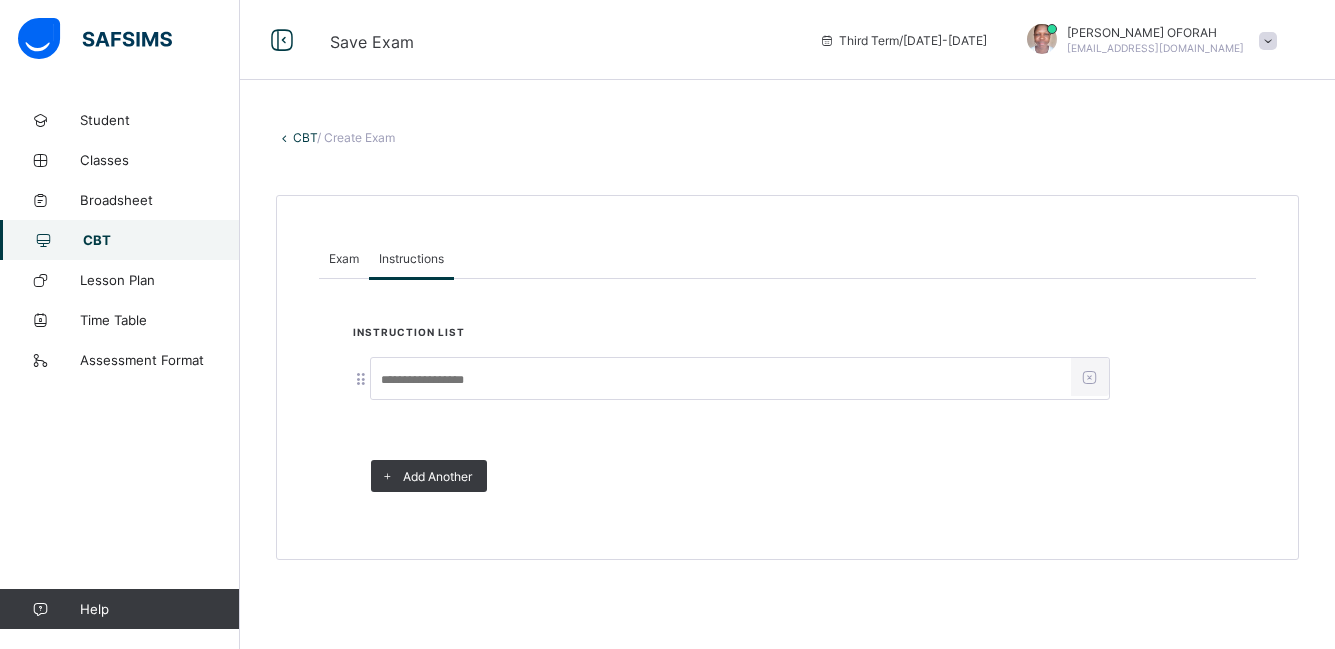 scroll, scrollTop: 0, scrollLeft: 0, axis: both 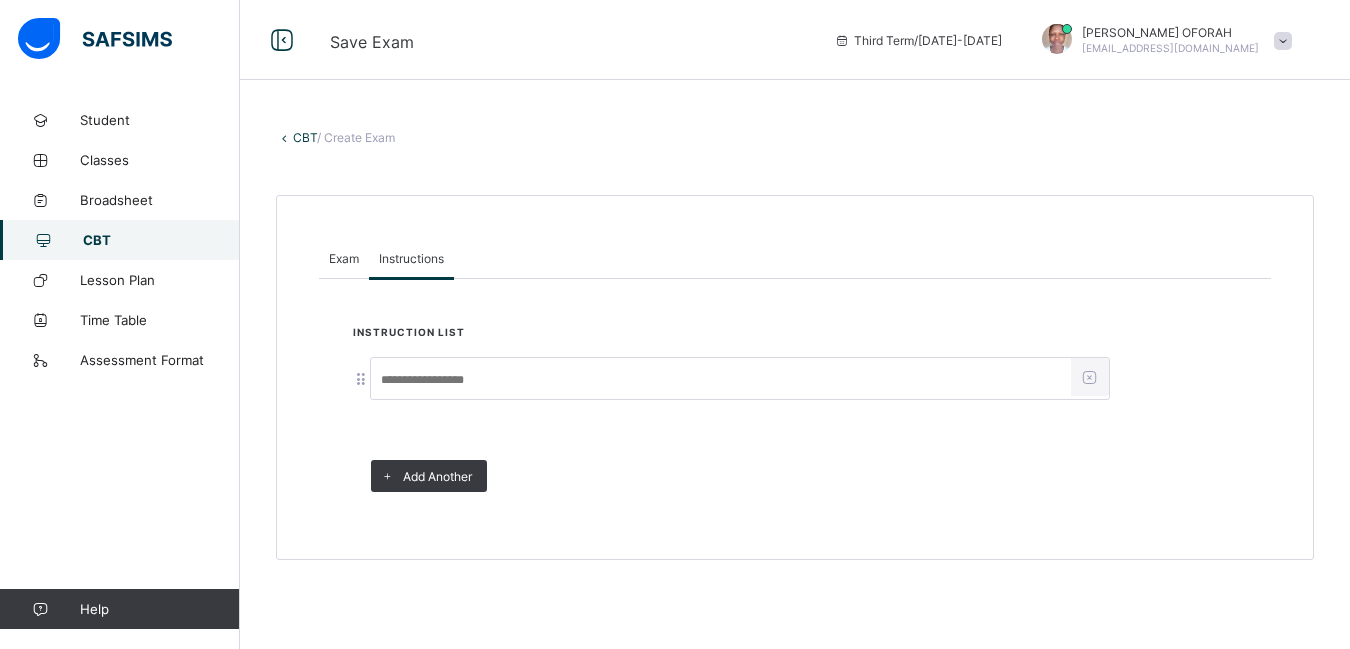 click at bounding box center [721, 380] 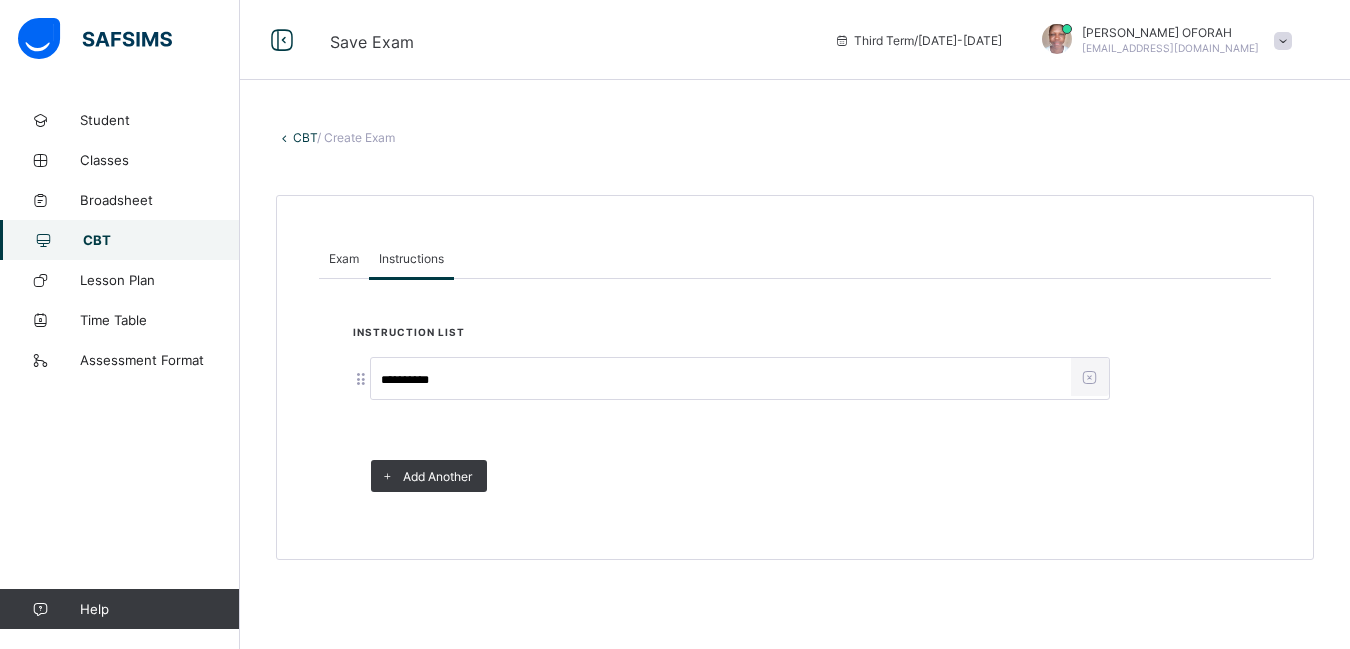 type on "**********" 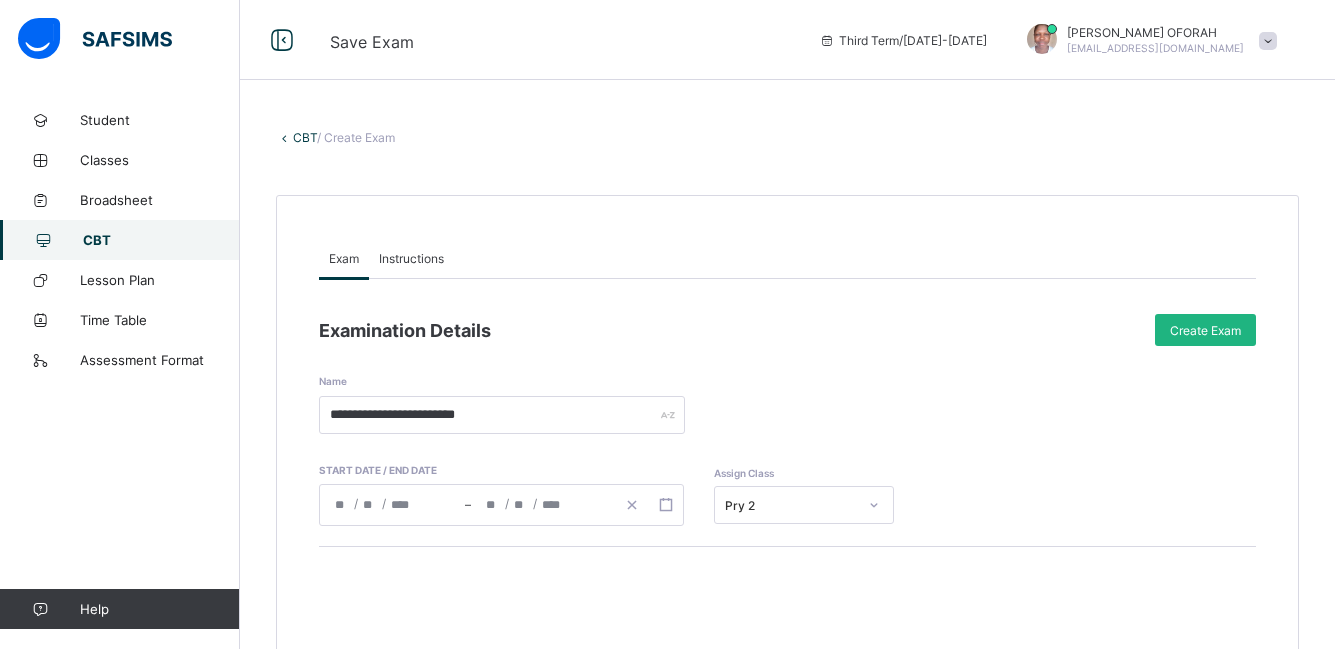 click on "Create Exam" at bounding box center [1205, 330] 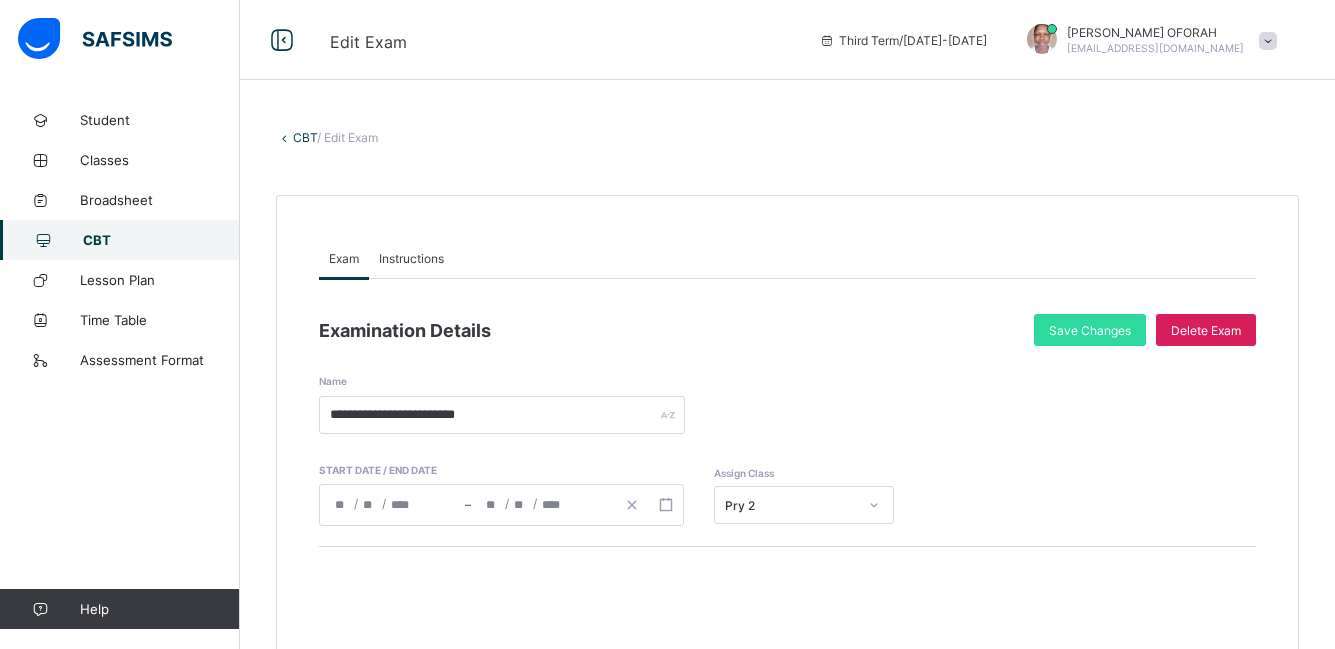 scroll, scrollTop: 479, scrollLeft: 0, axis: vertical 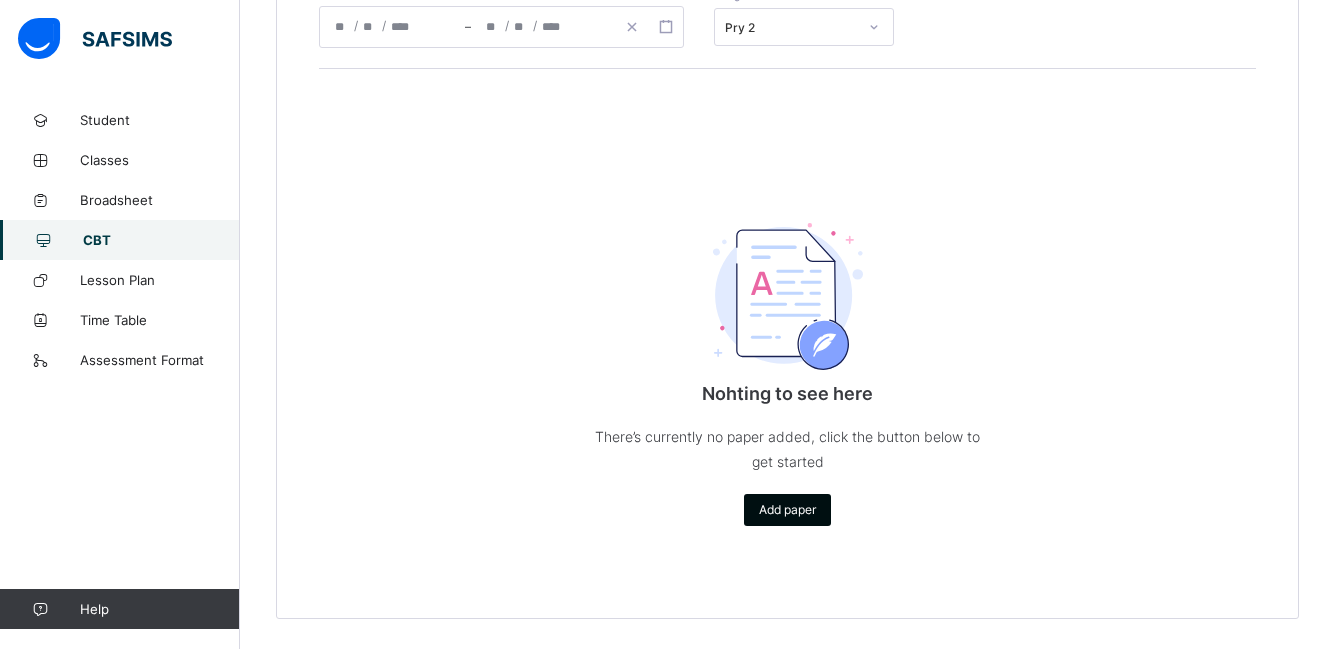 click on "Add paper" at bounding box center (787, 509) 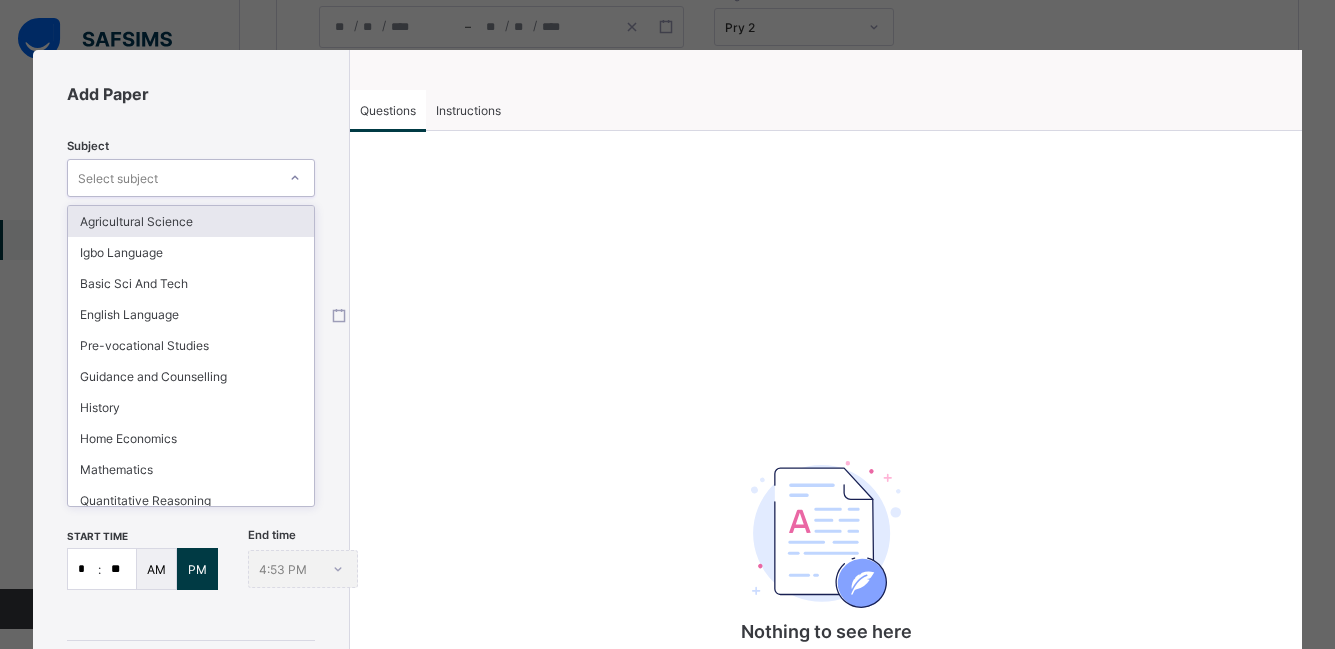 click on "Select subject" at bounding box center [172, 178] 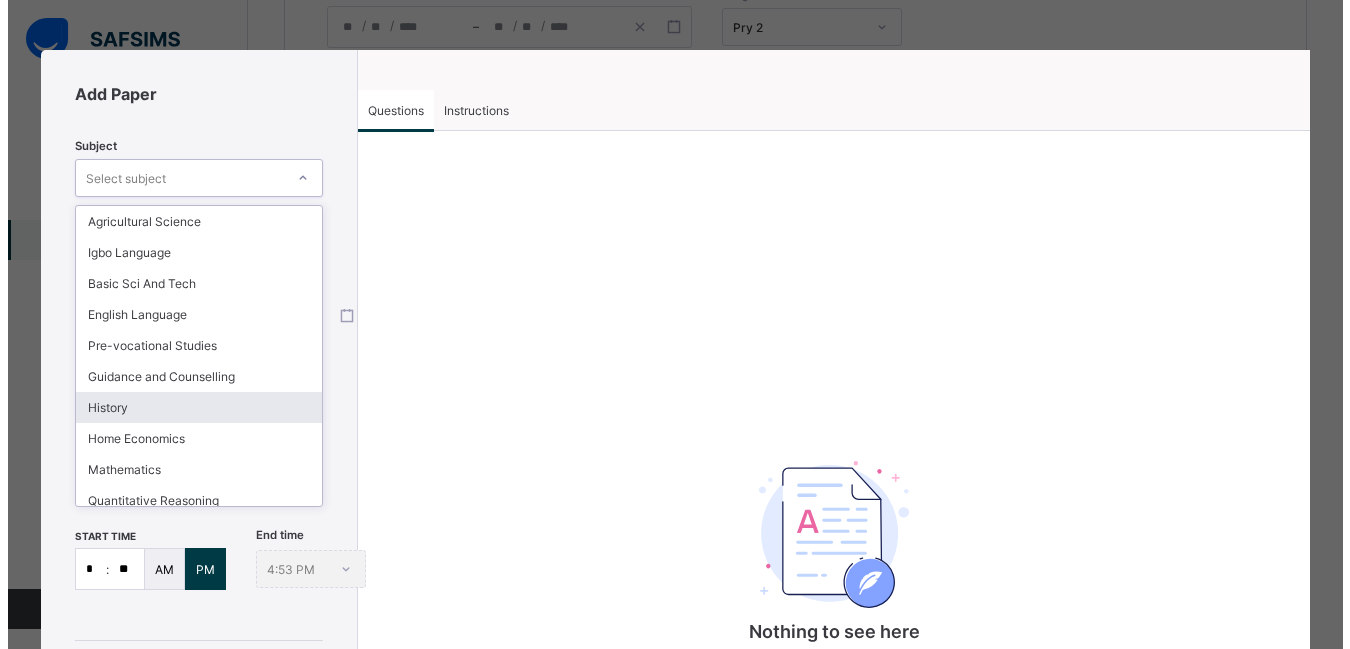 scroll, scrollTop: 165, scrollLeft: 0, axis: vertical 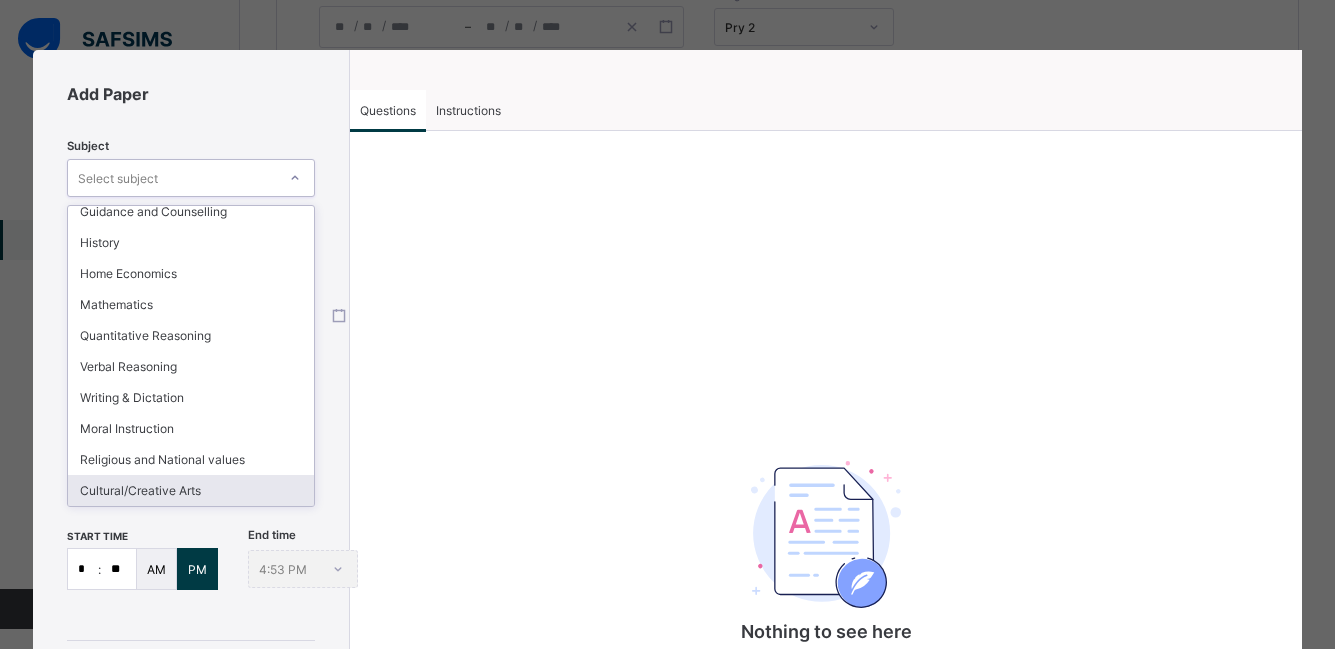 click on "Cultural/Creative Arts" at bounding box center [191, 490] 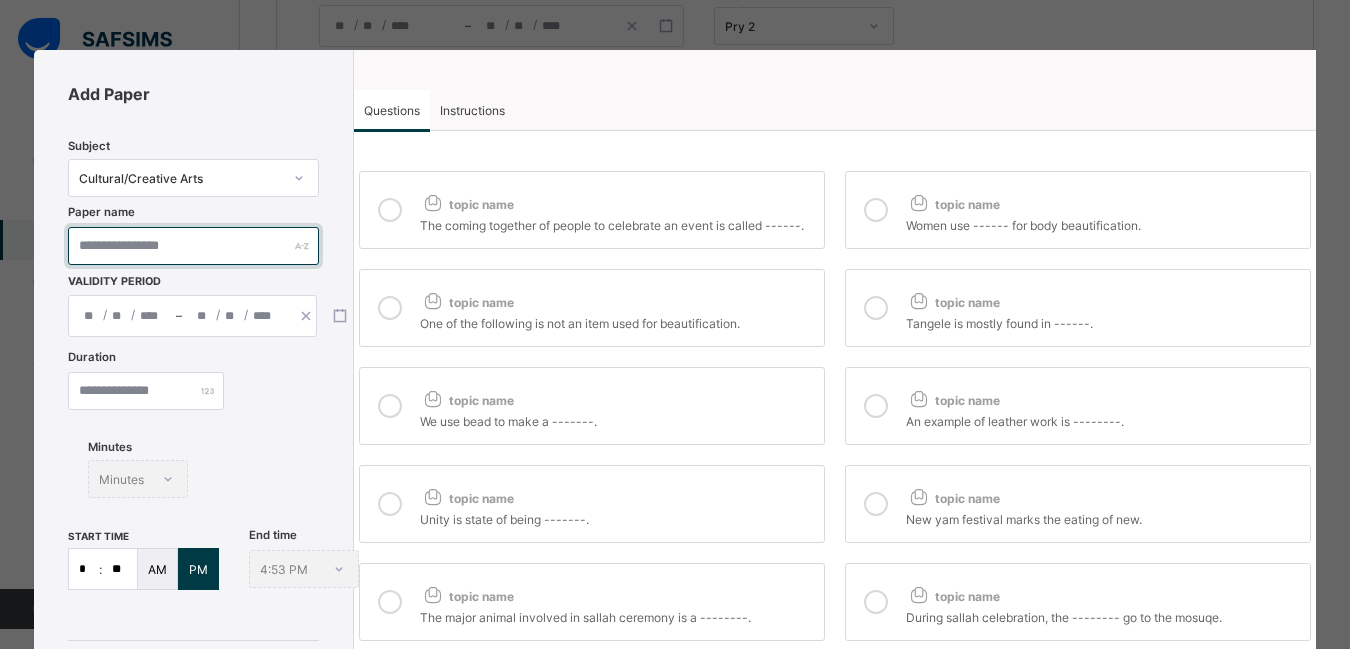 click at bounding box center [194, 246] 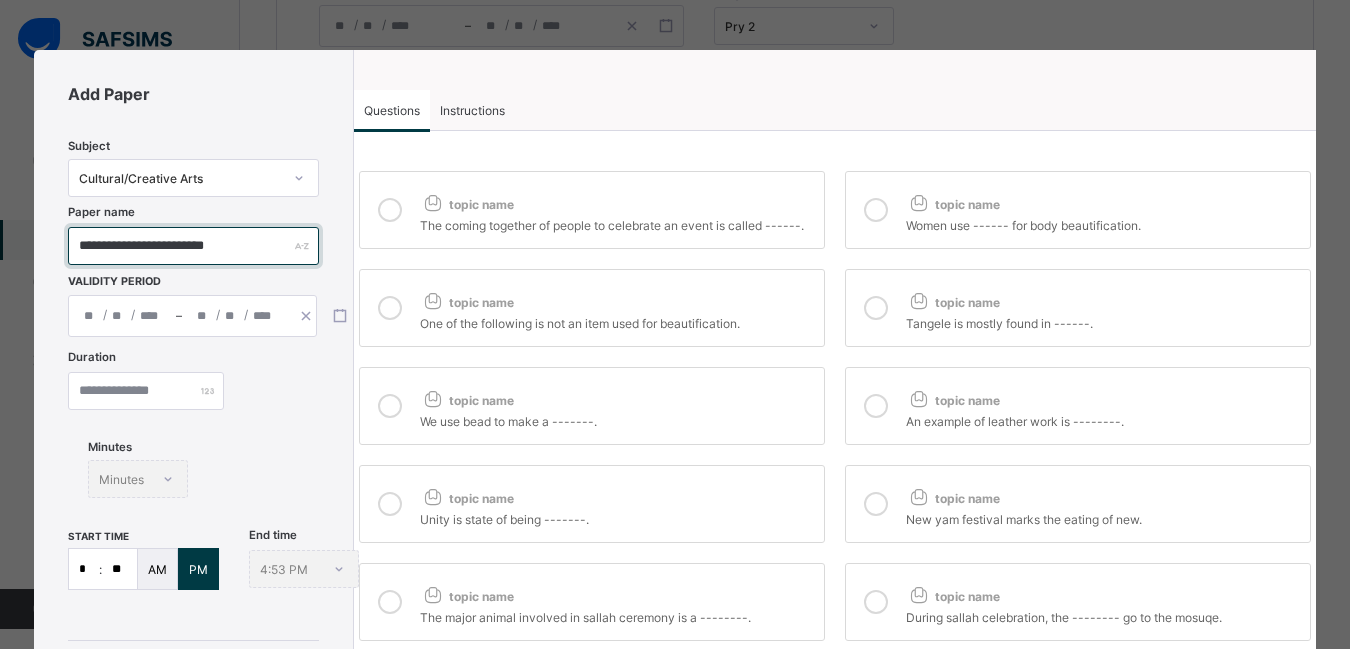 type on "**********" 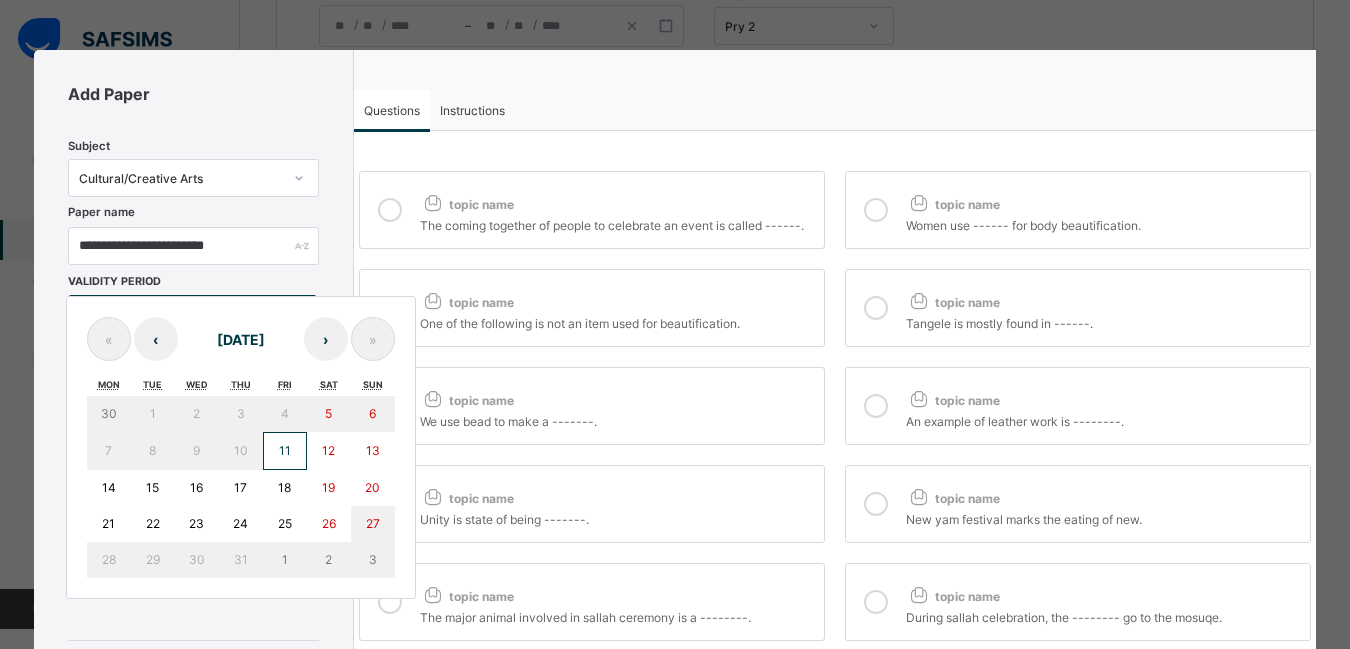 click on "/ / – / / « ‹ [DATE] › » Mon Tue Wed Thu Fri Sat Sun 30 1 2 3 4 5 6 7 8 9 10 11 12 13 14 15 16 17 18 19 20 21 22 23 24 25 26 27 28 29 30 31 1 2 3" at bounding box center [192, 316] 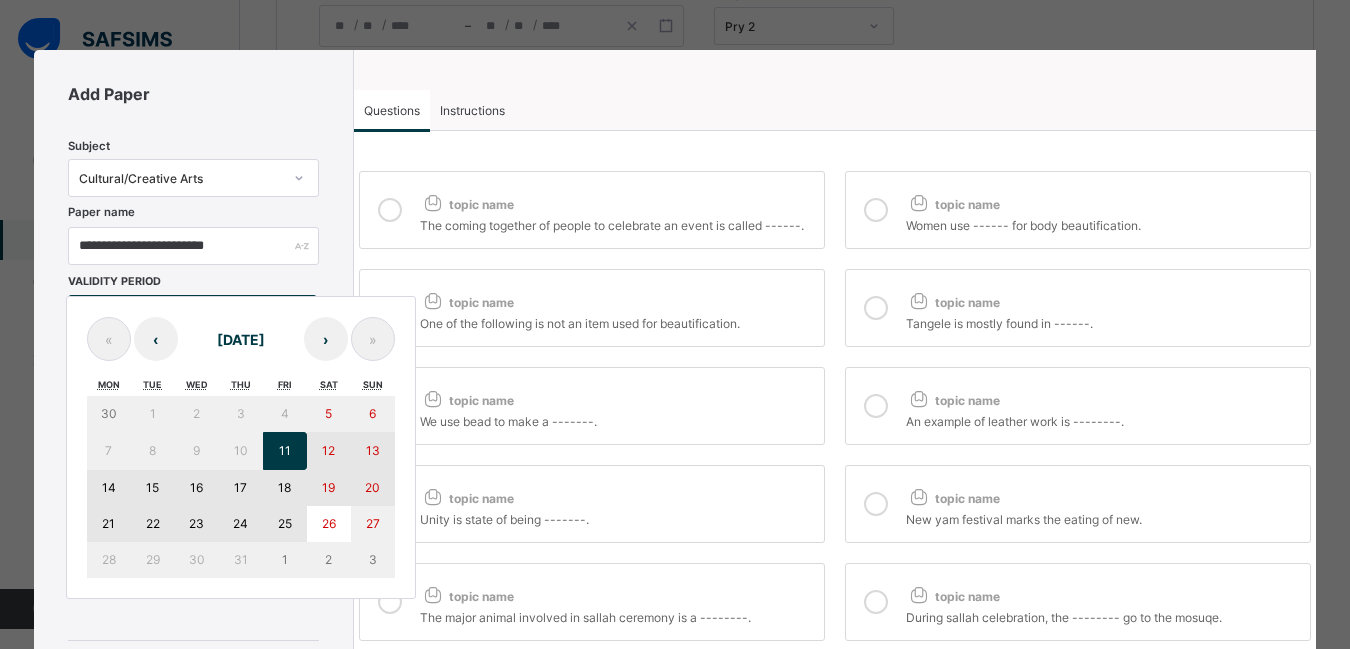 click on "25" at bounding box center (285, 523) 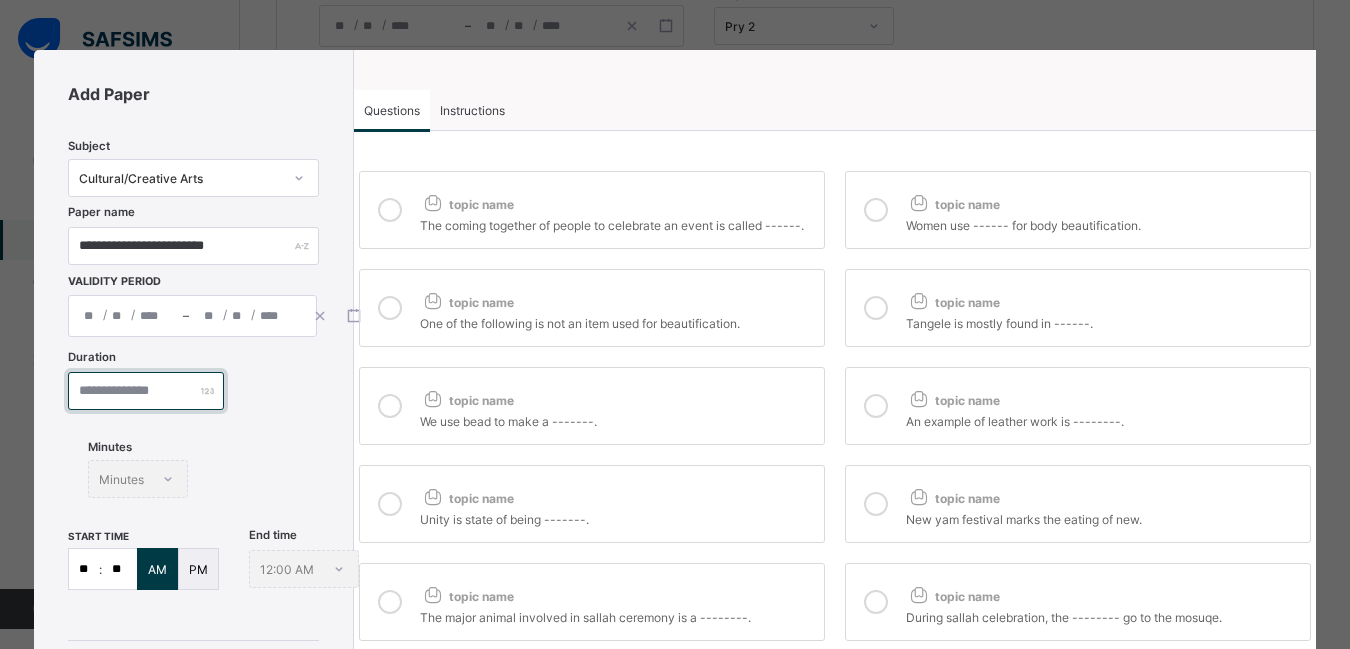 click at bounding box center [146, 391] 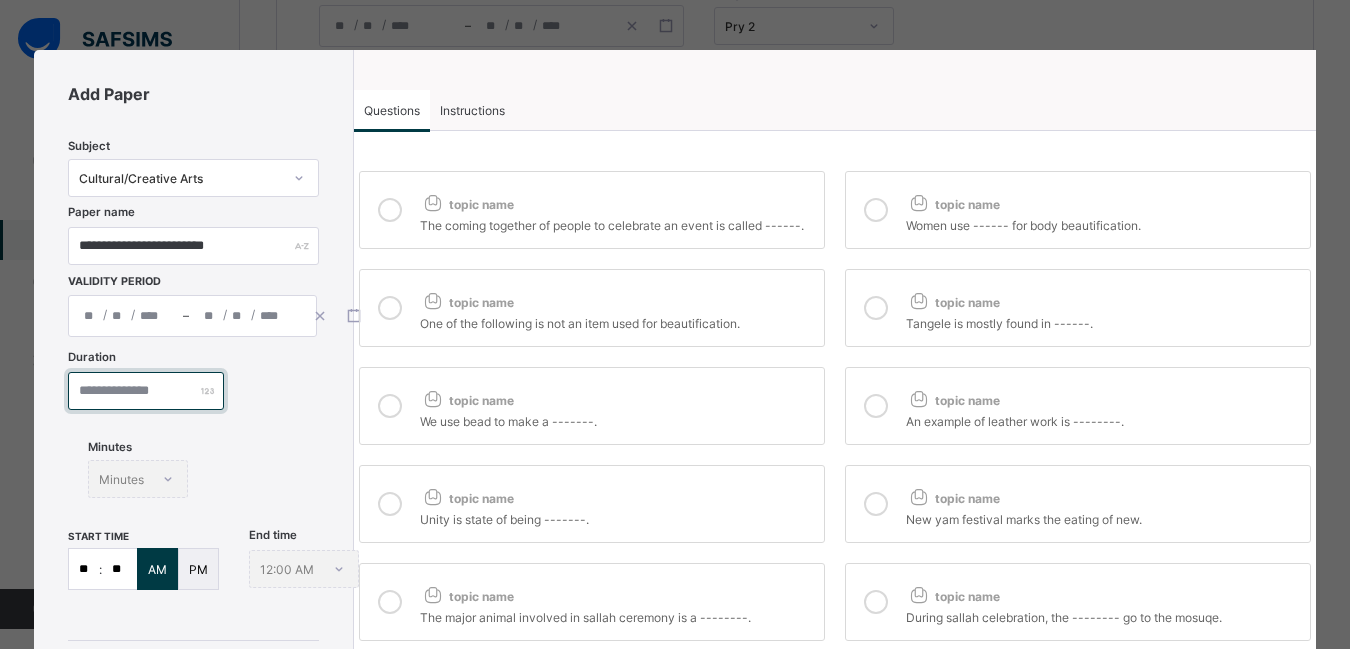 type on "**" 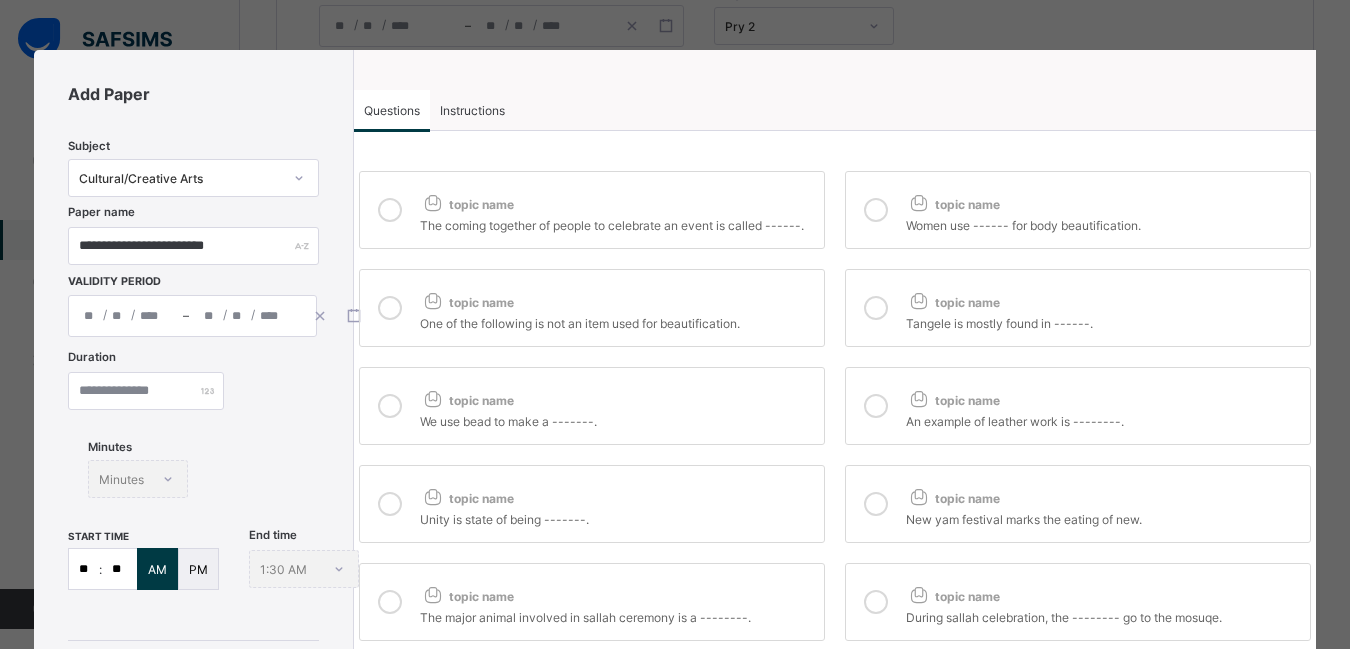 click on "**" at bounding box center (84, 569) 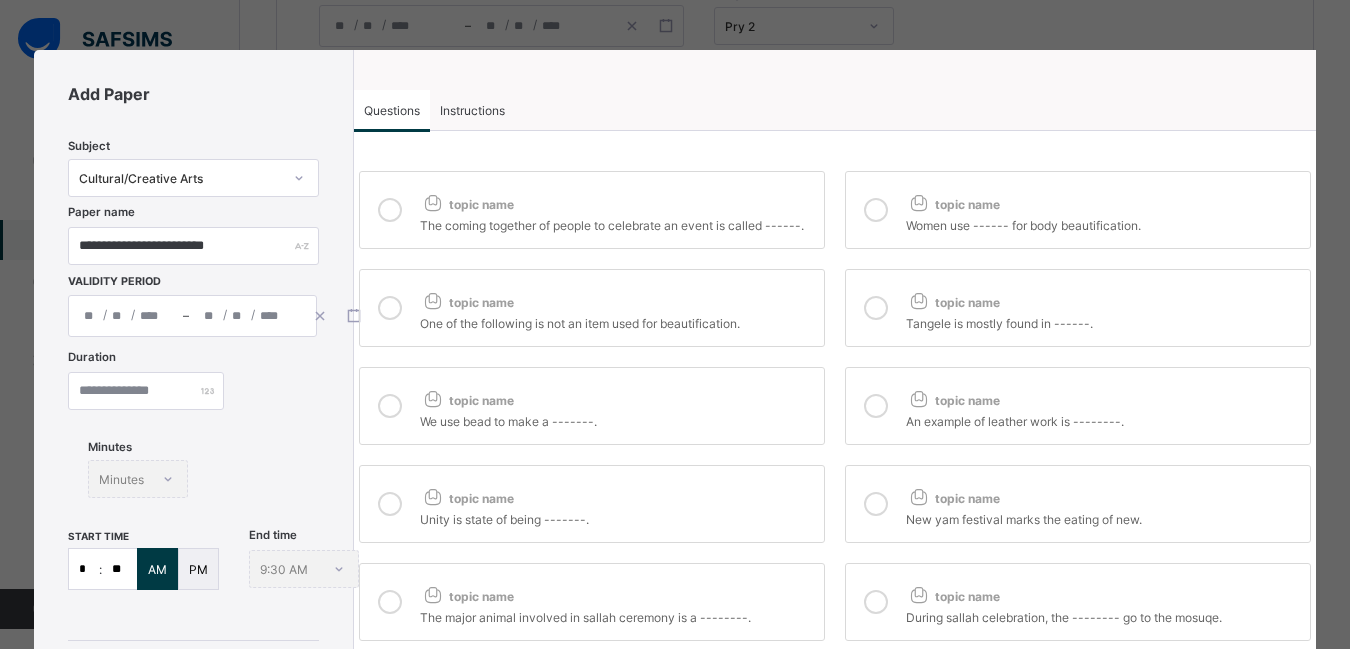 type on "*" 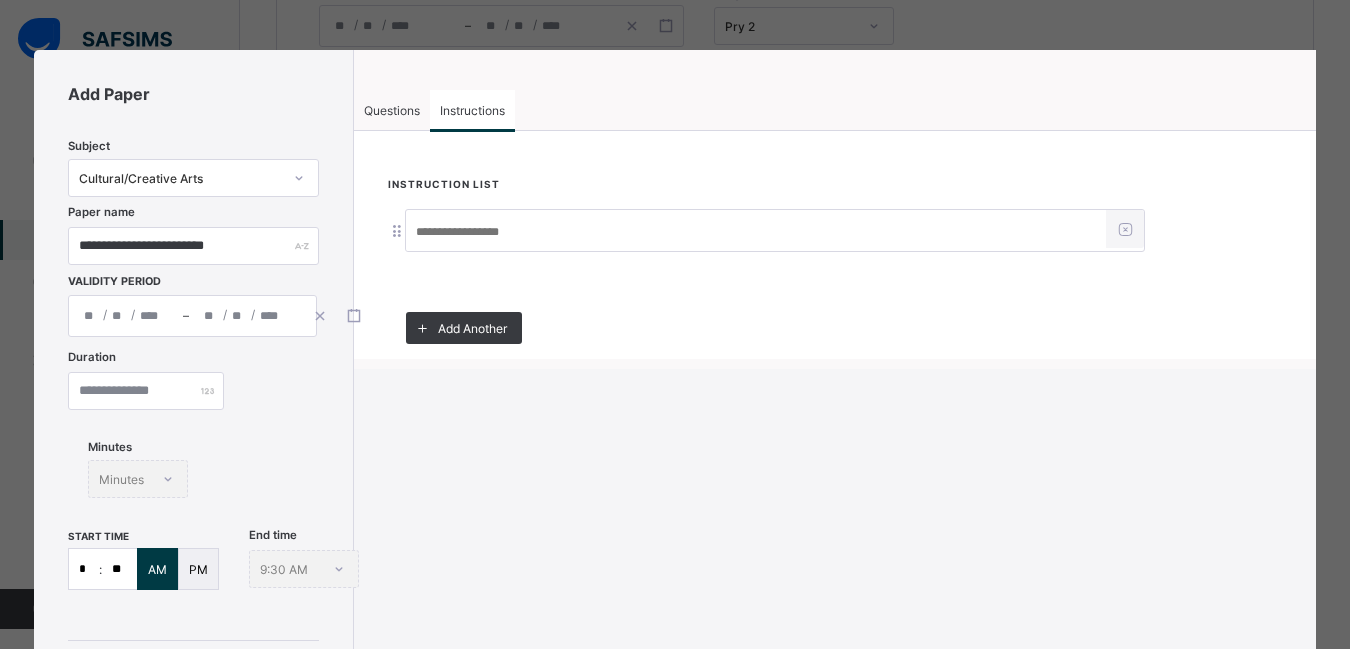 click at bounding box center [756, 232] 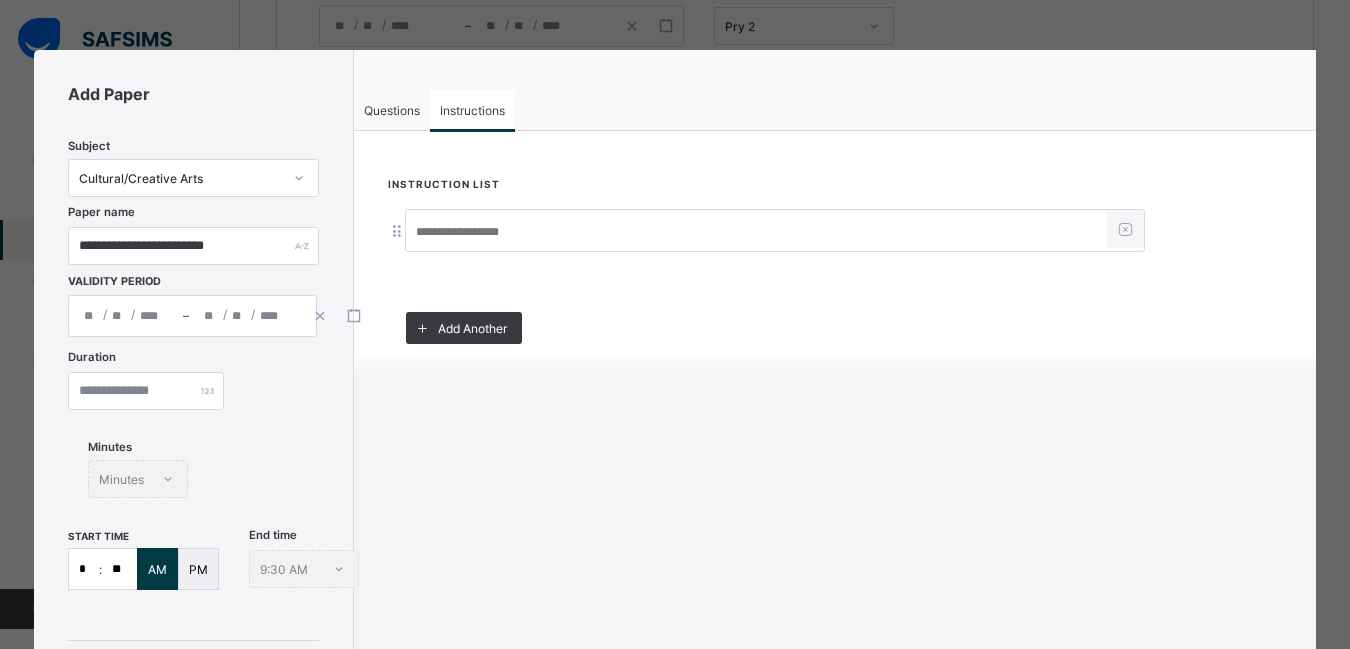 type on "*" 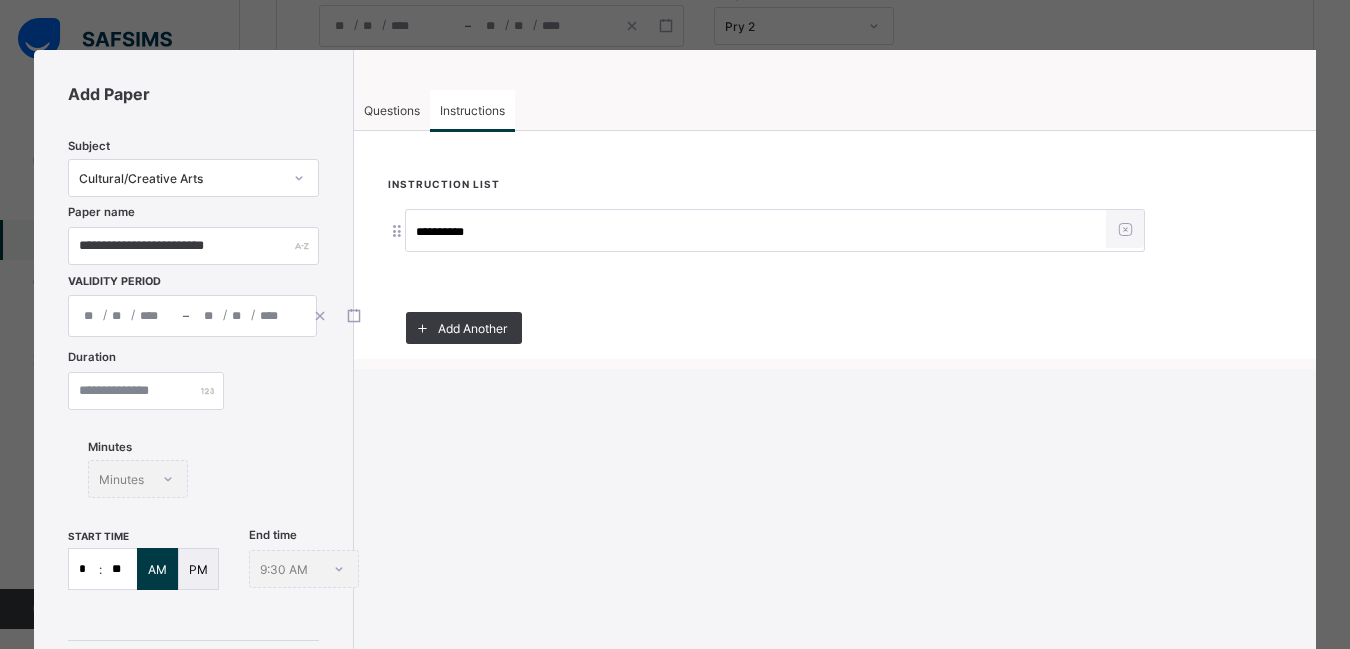 type on "**********" 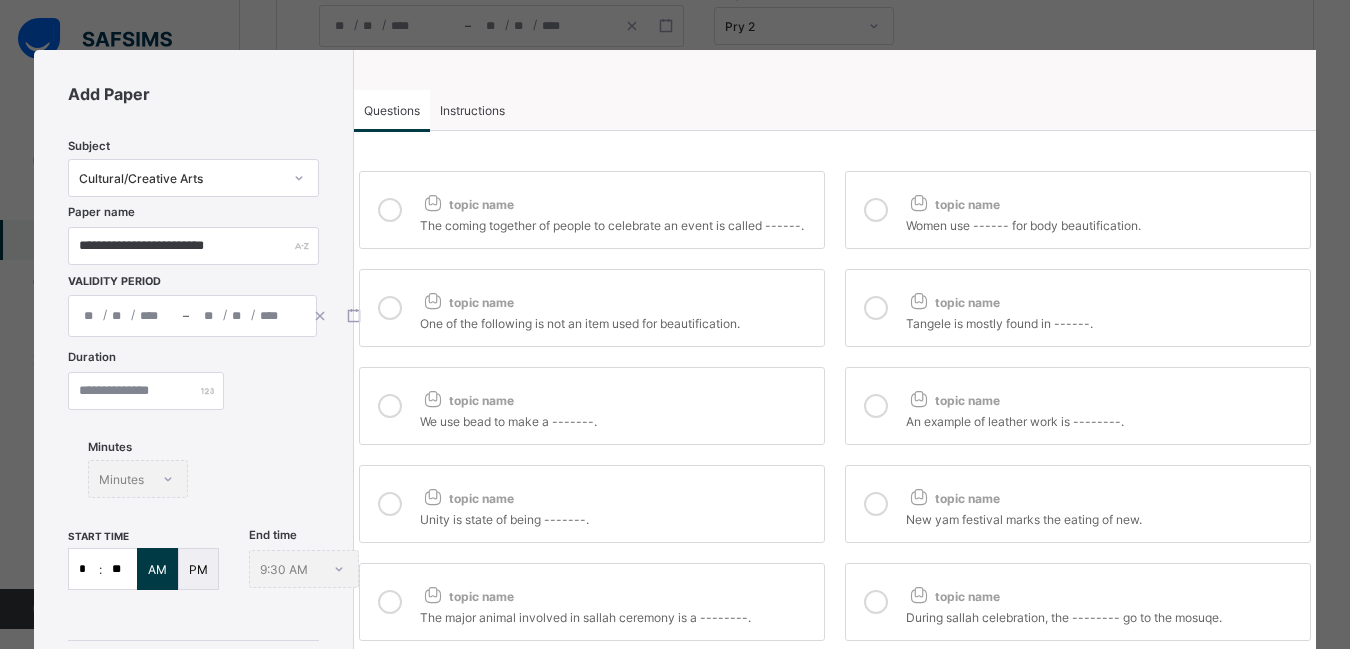click at bounding box center (390, 210) 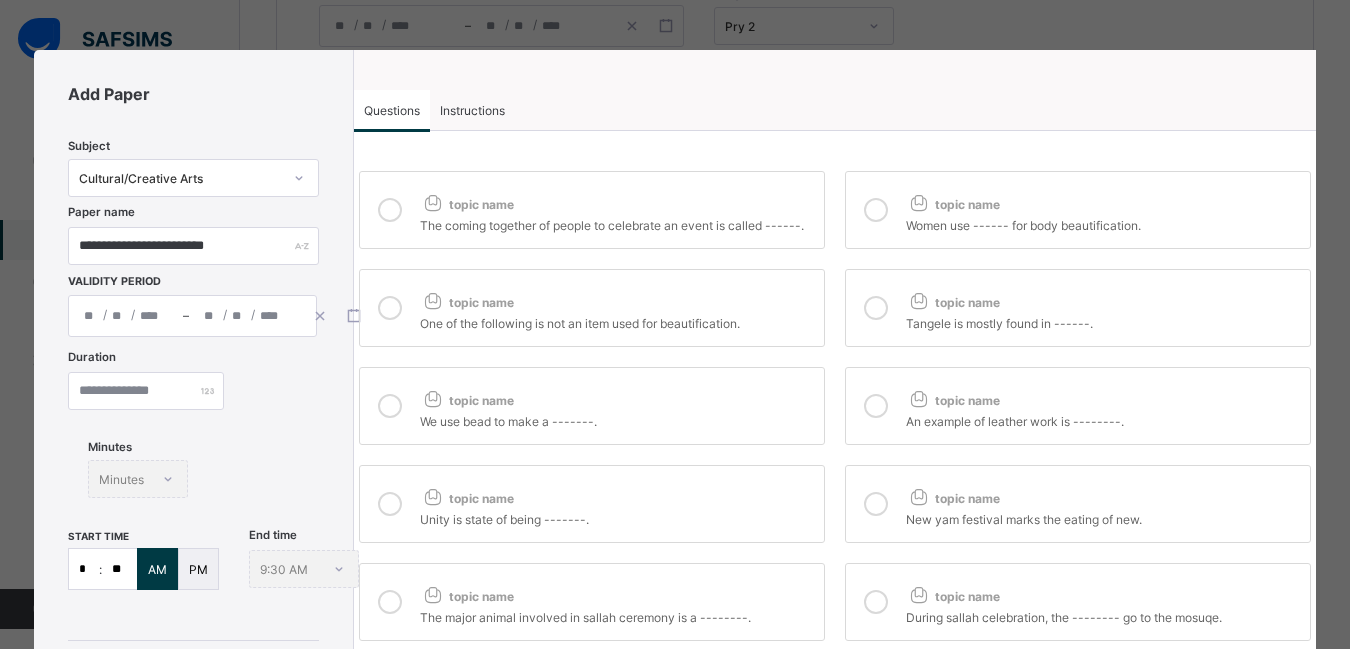 click at bounding box center [390, 308] 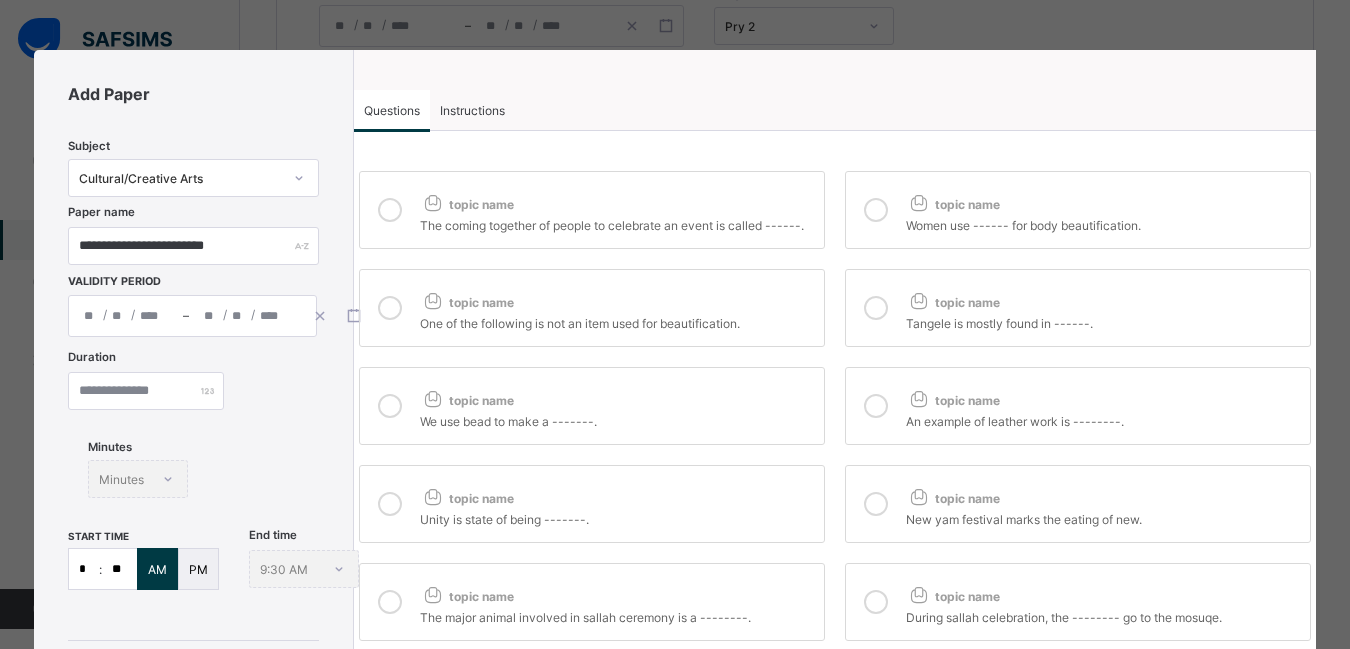 click at bounding box center [390, 406] 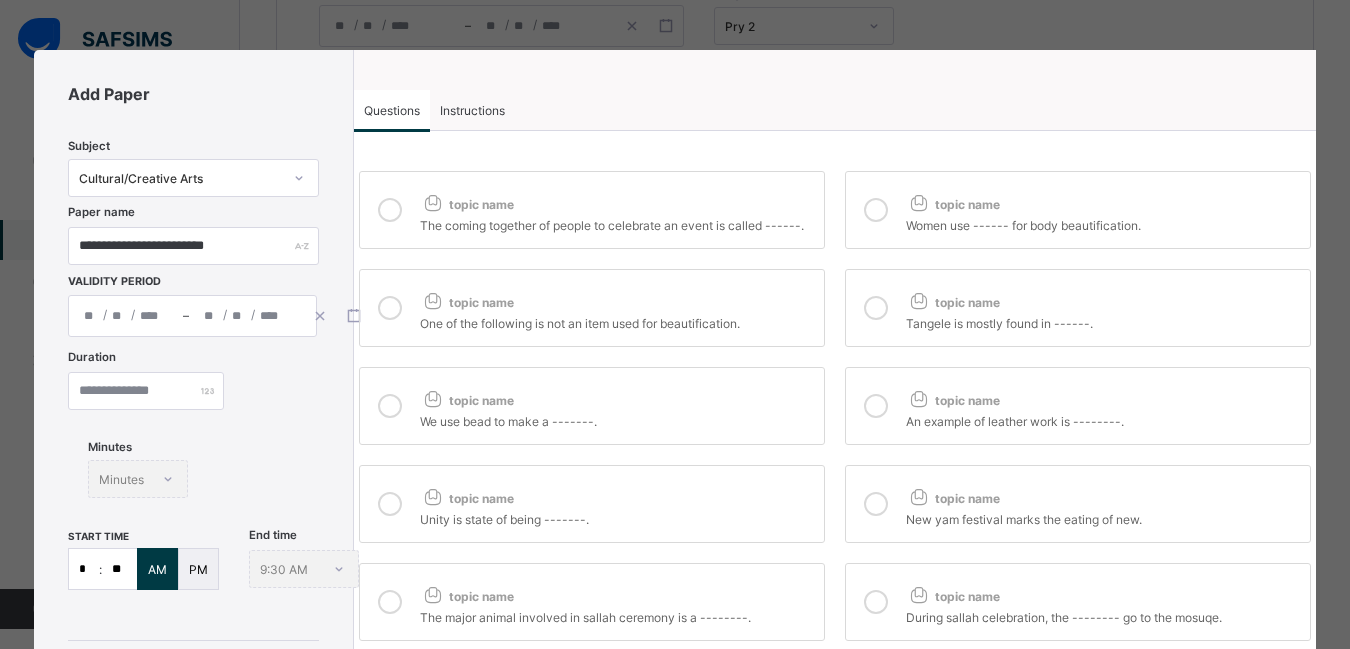 click at bounding box center (390, 504) 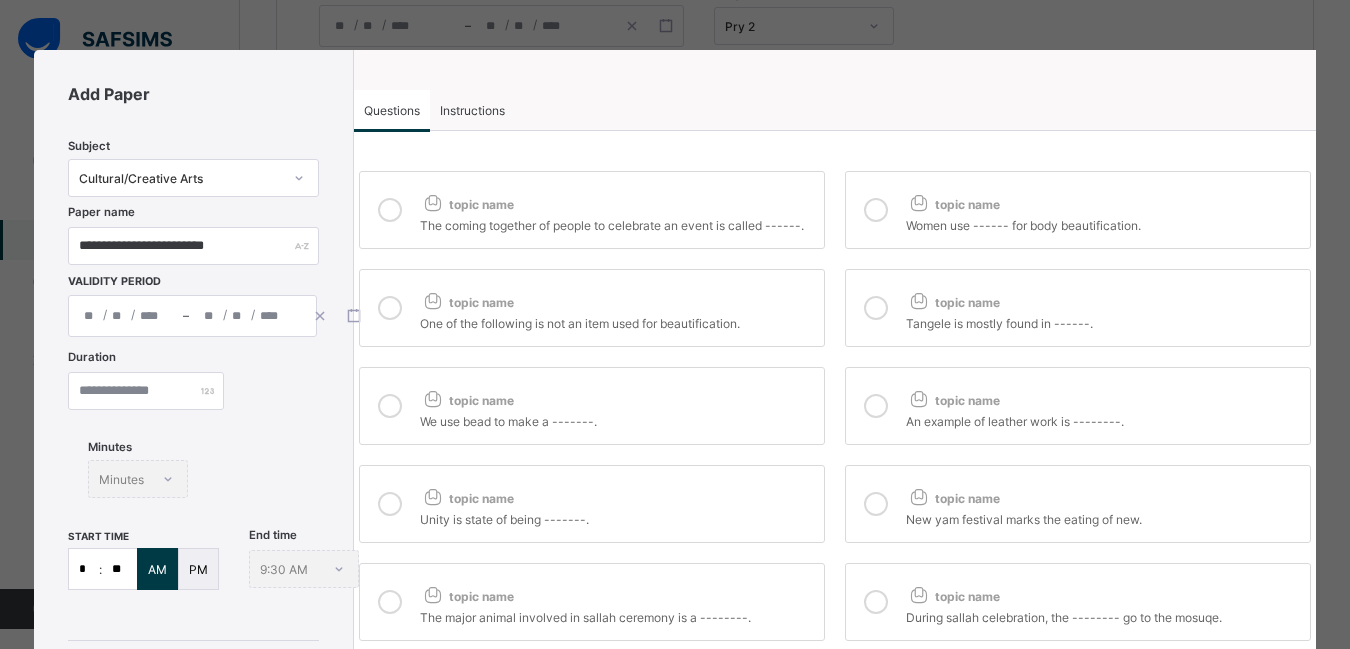 click at bounding box center [390, 602] 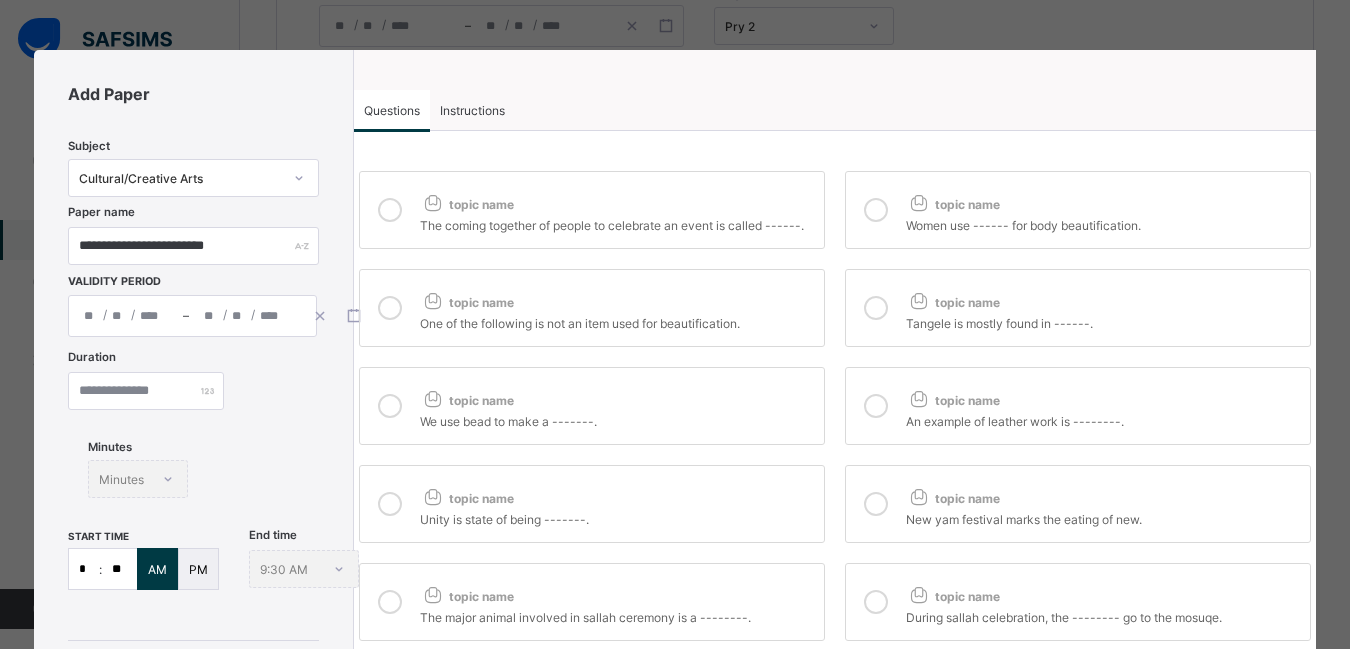 click at bounding box center [876, 210] 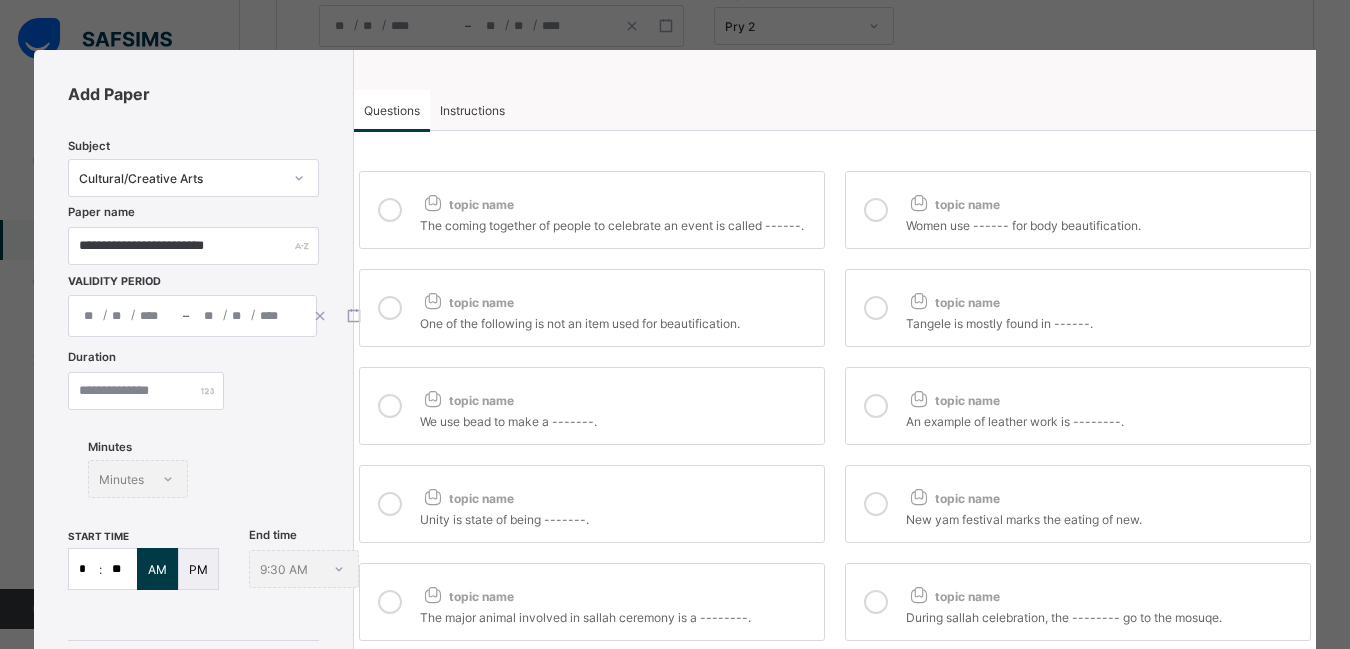 click at bounding box center (876, 406) 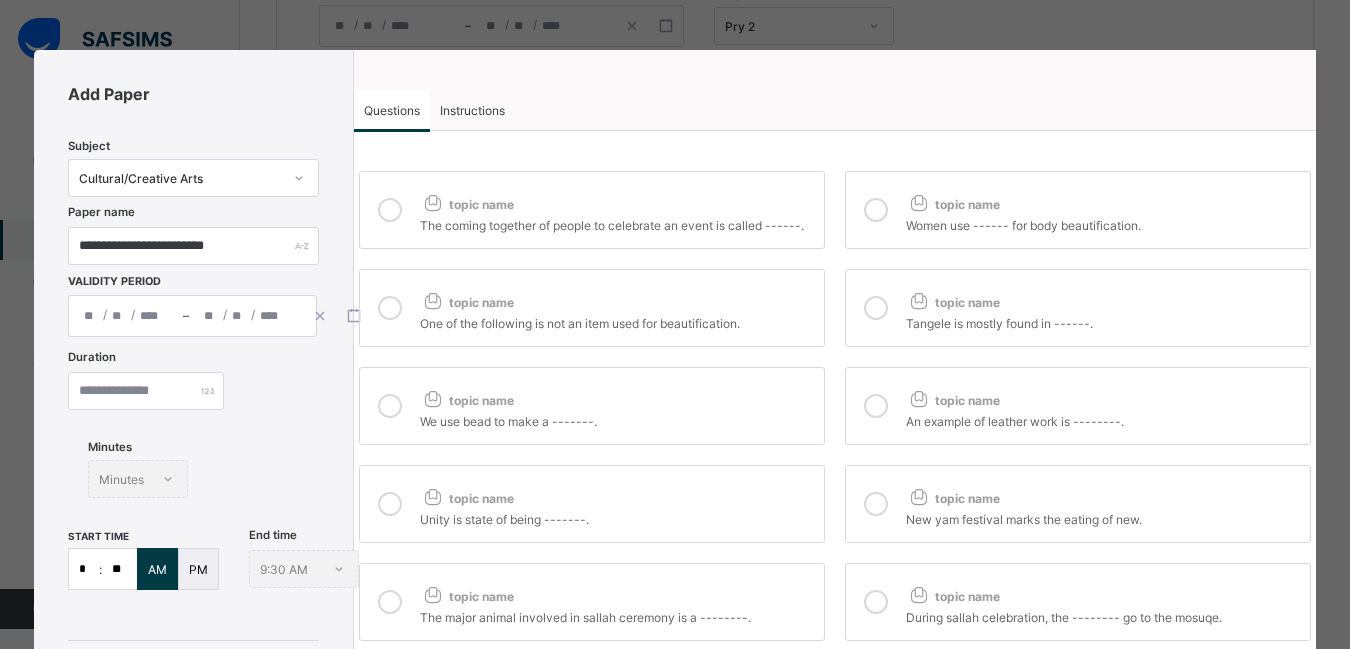 click at bounding box center [876, 504] 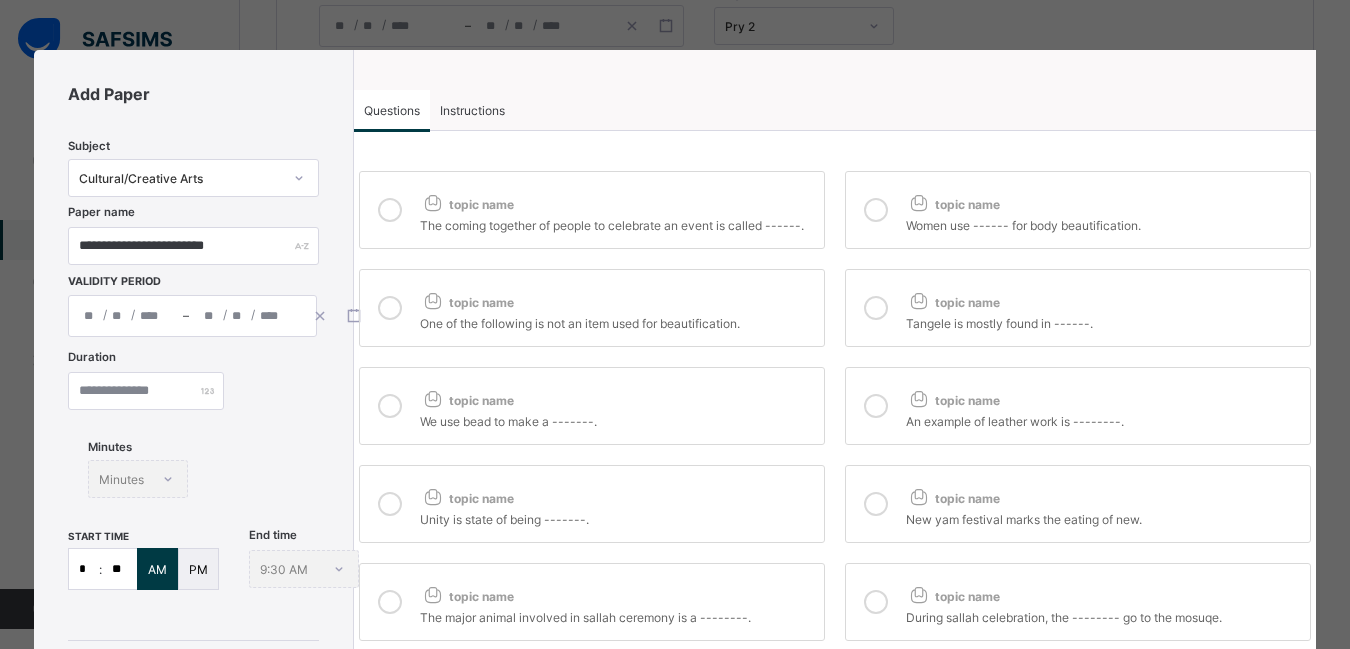 scroll, scrollTop: 390, scrollLeft: 0, axis: vertical 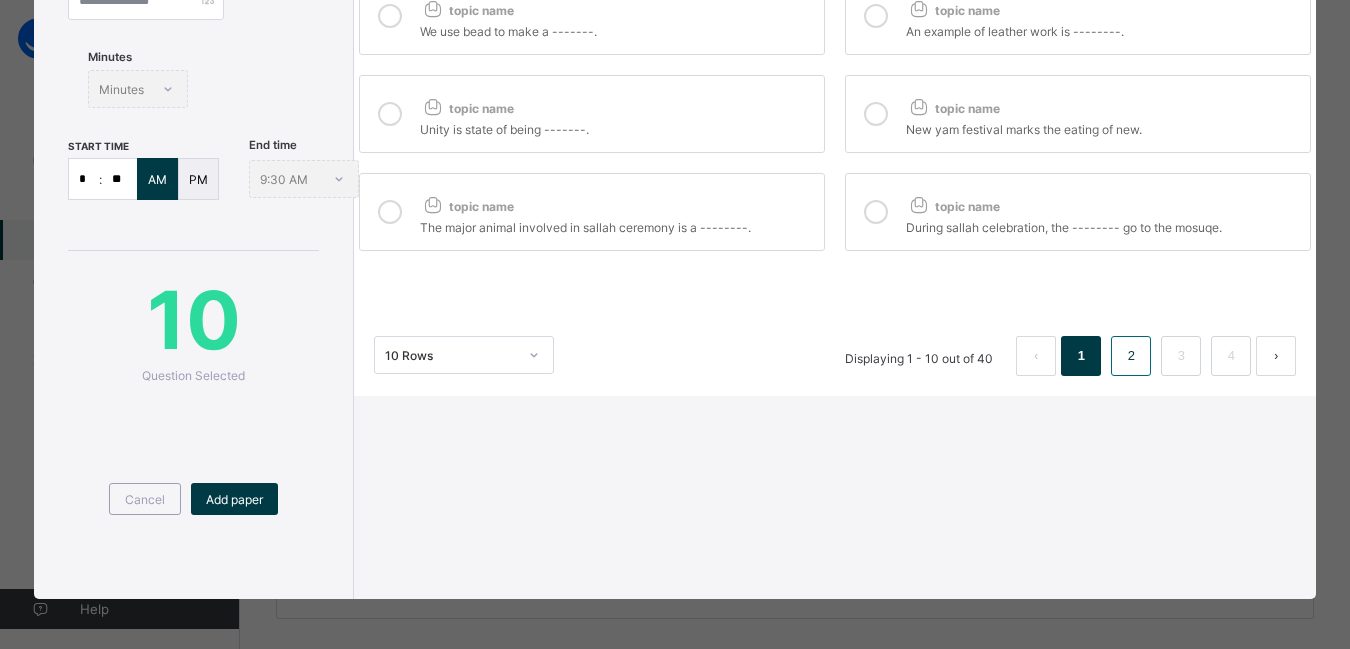 click on "2" at bounding box center [1131, 356] 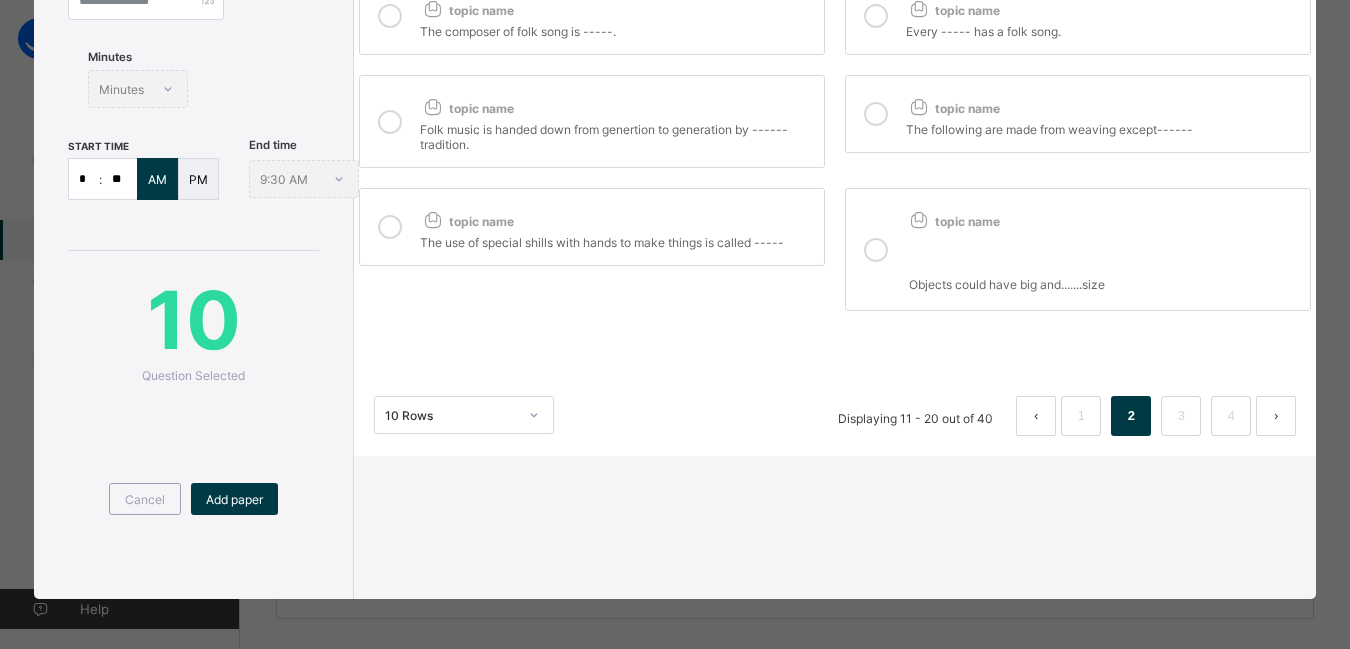 click at bounding box center (876, 250) 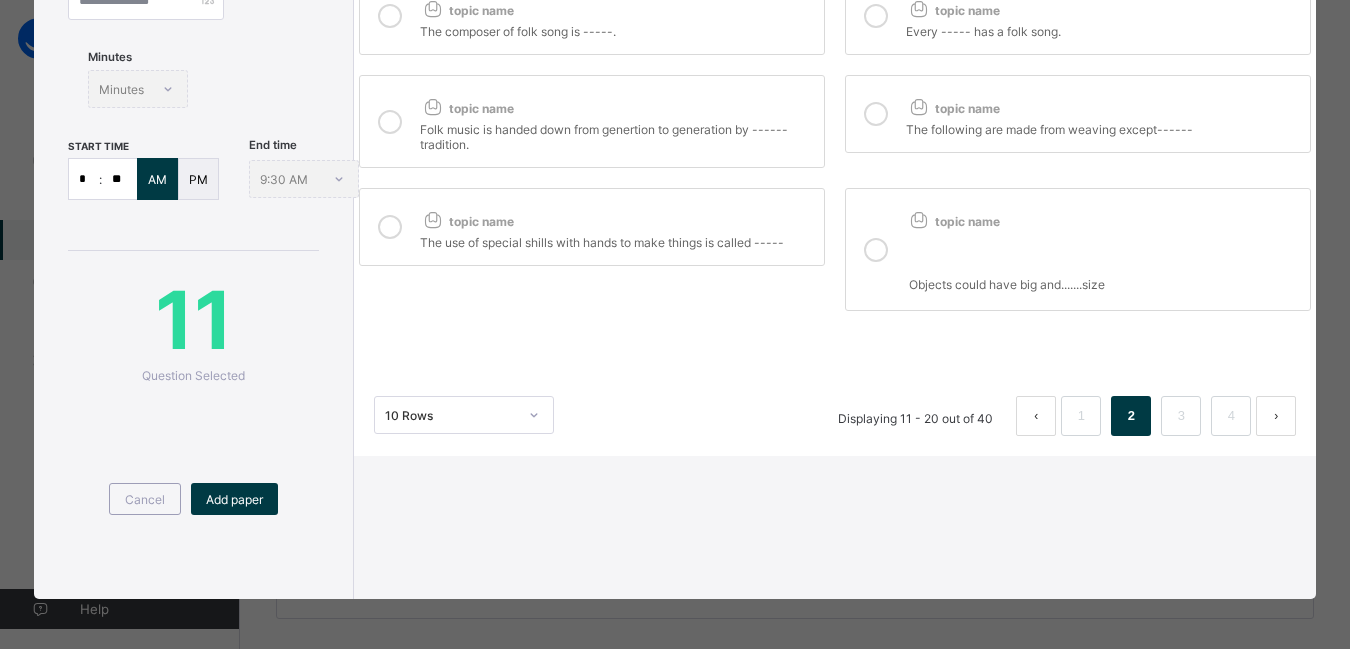 click at bounding box center (876, 114) 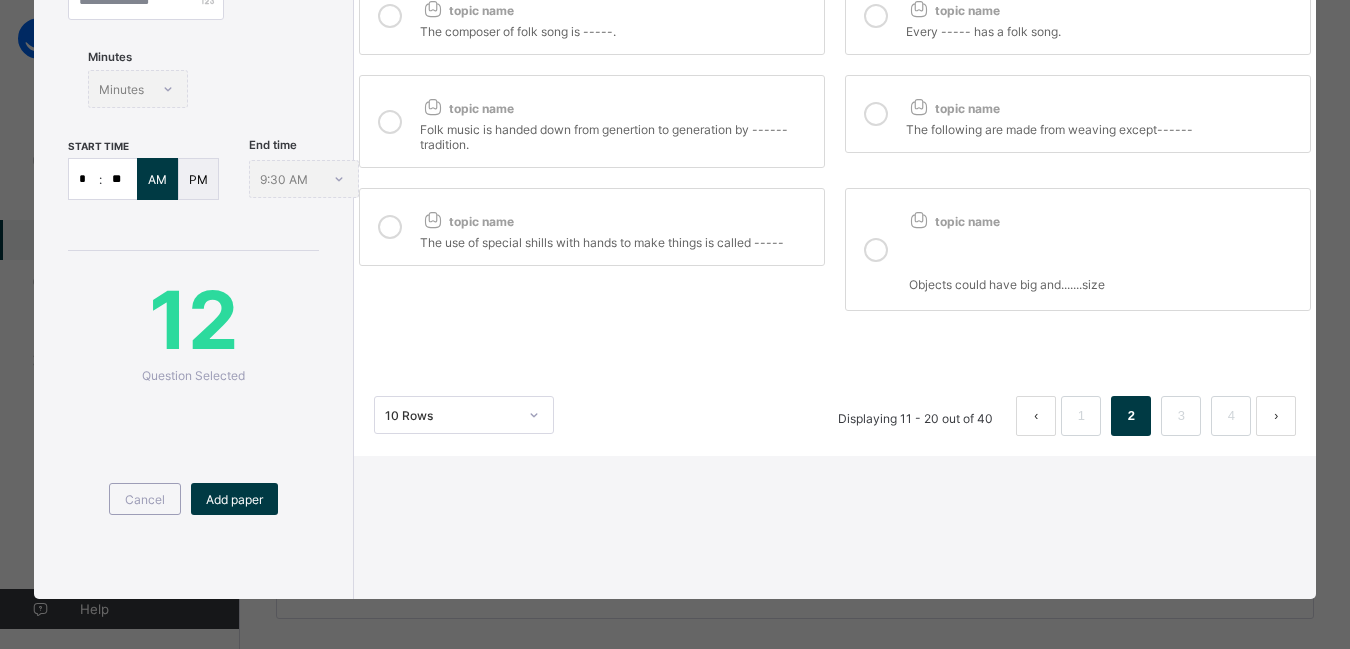 click at bounding box center (876, 16) 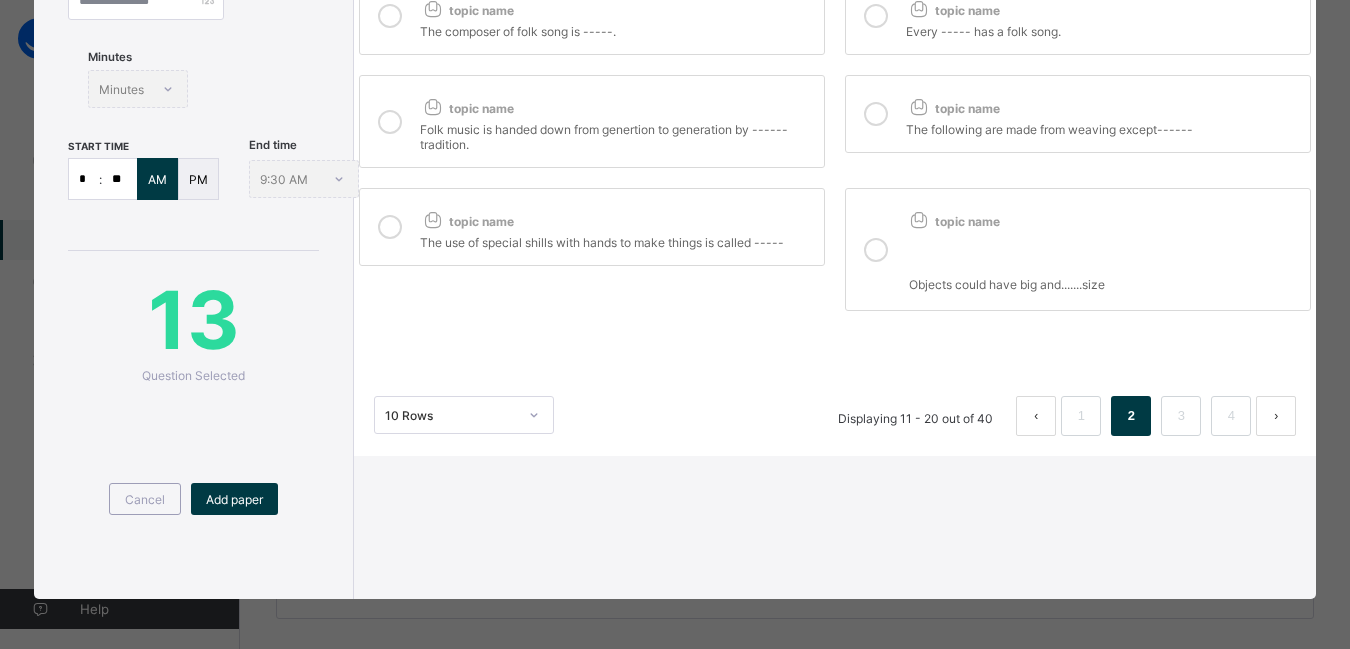 click at bounding box center [390, 227] 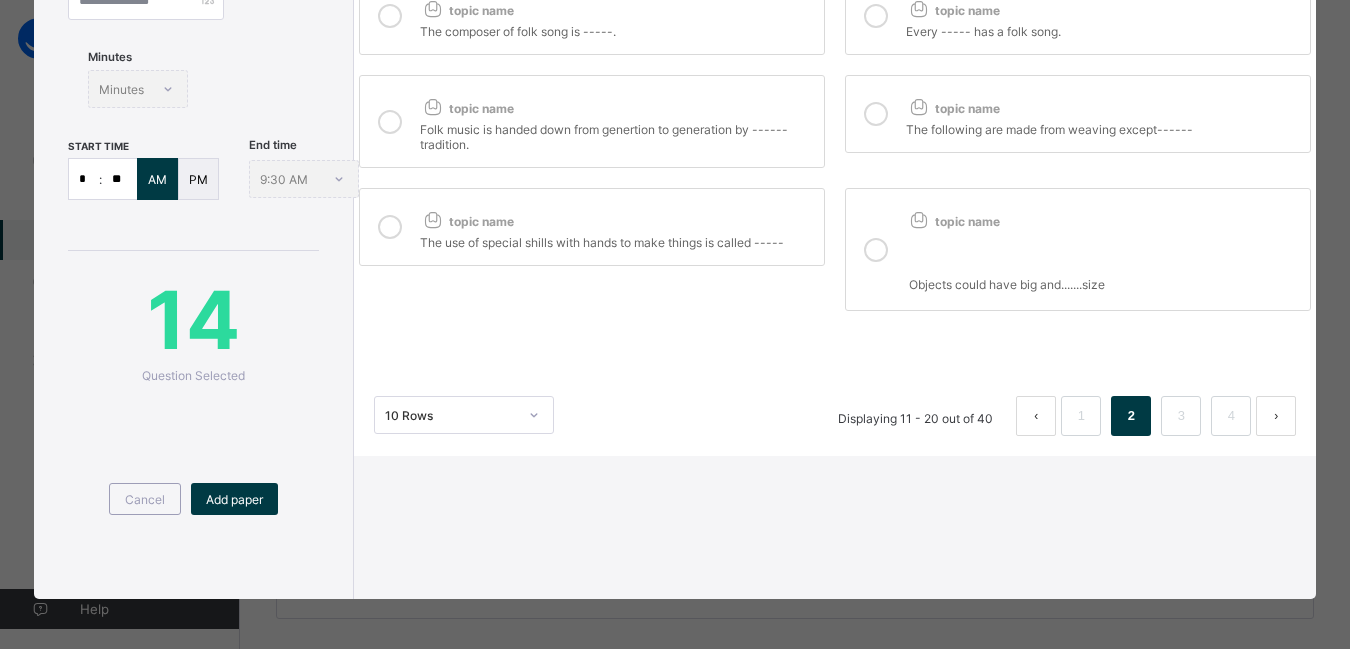 click at bounding box center (390, 122) 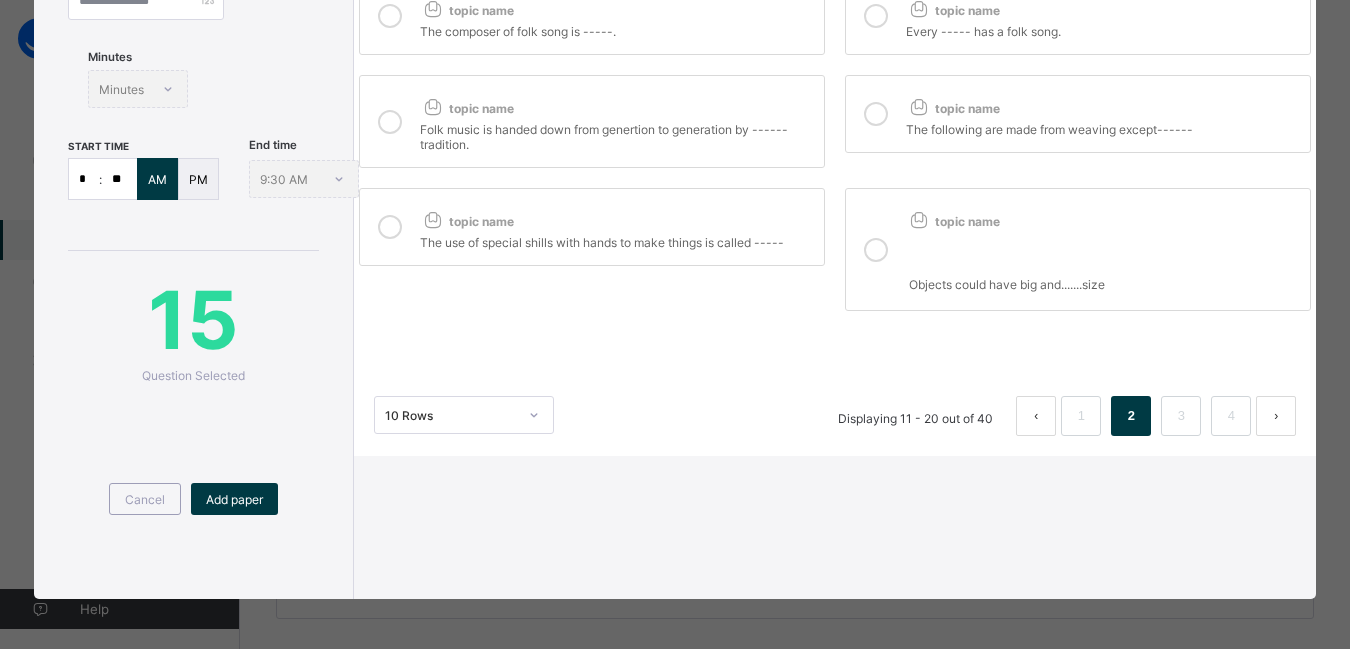 click at bounding box center (390, 16) 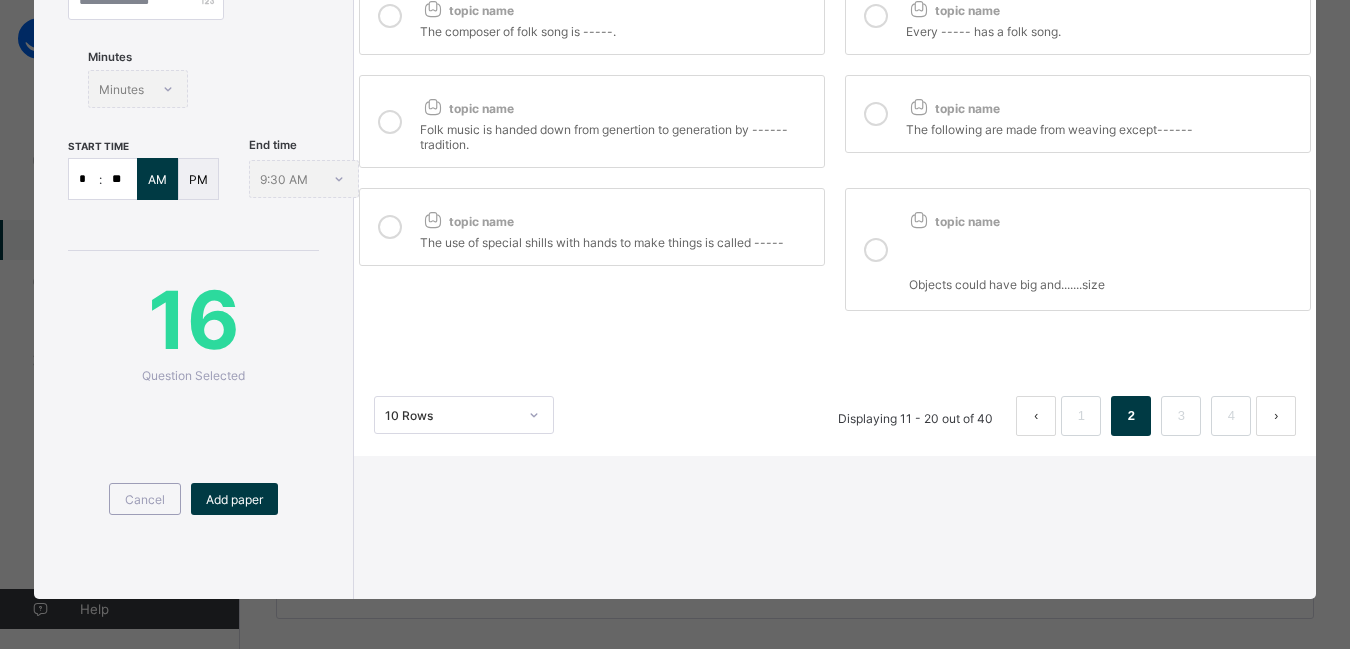 scroll, scrollTop: 0, scrollLeft: 0, axis: both 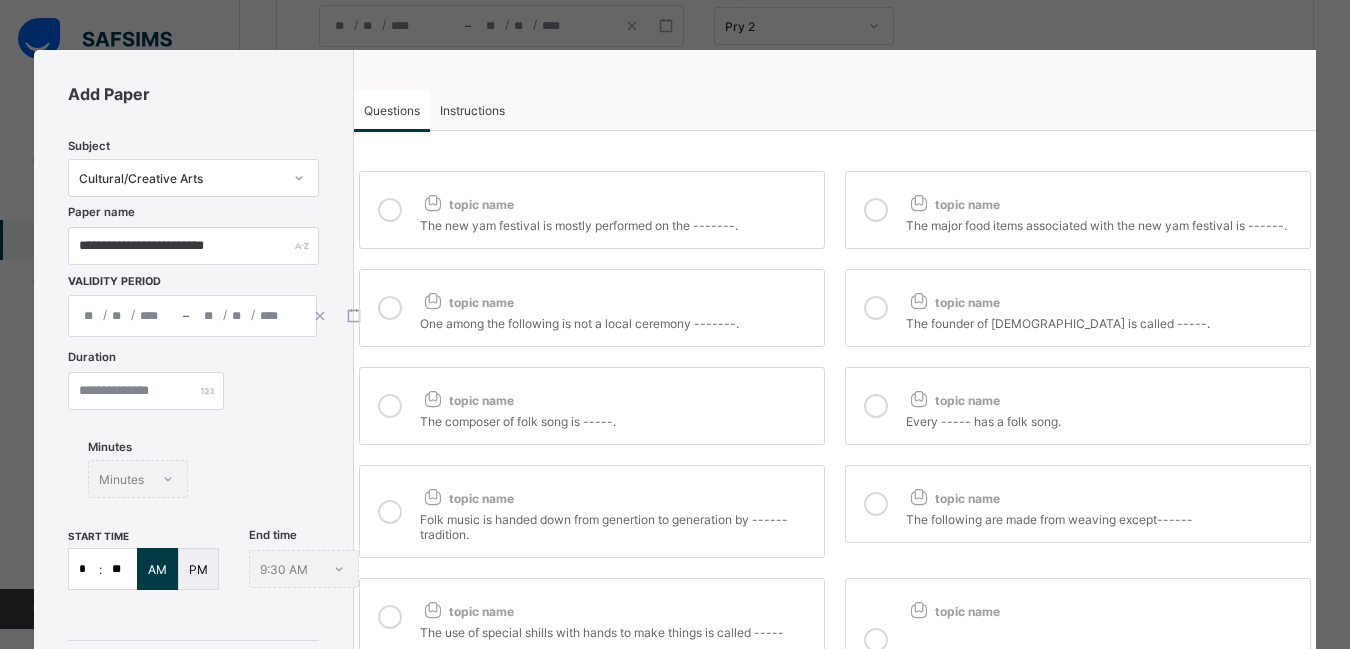 click at bounding box center [876, 308] 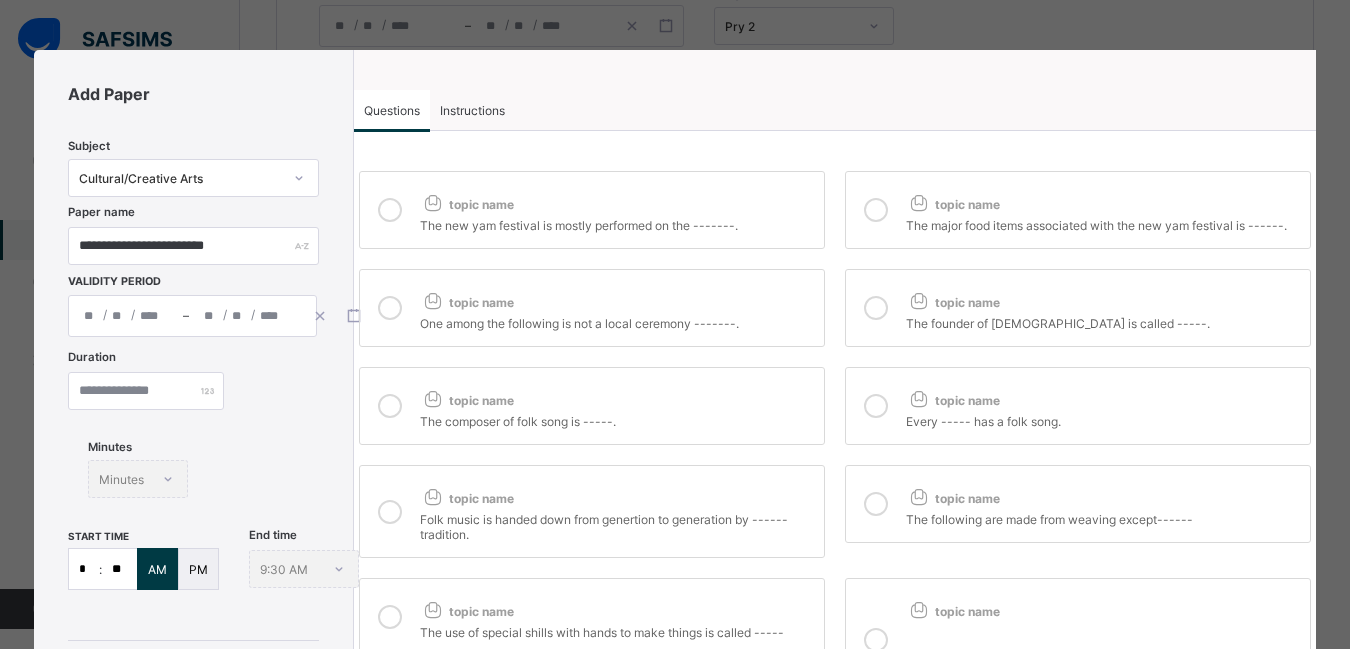click at bounding box center [876, 210] 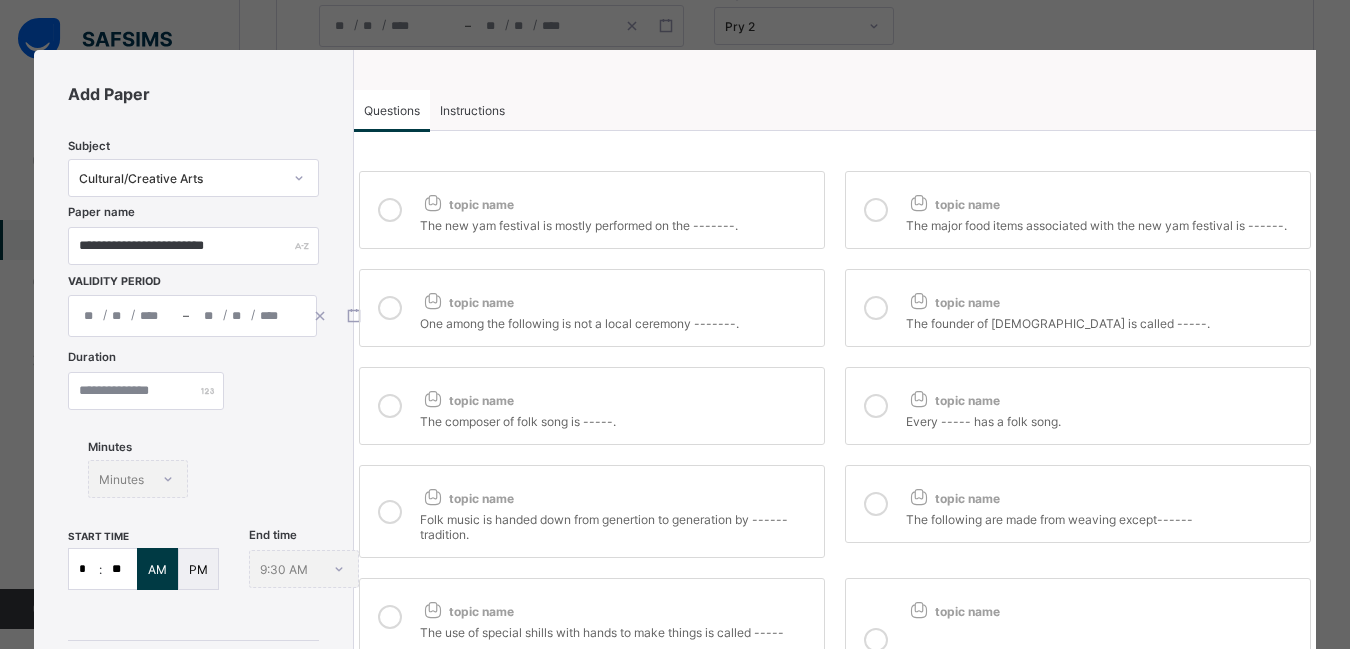 click on "topic name   The new yam festival is mostly performed on the -------.        topic name   The major food items associated with the new yam festival is ------.        topic name   One among the following is not a local ceremony -------.        topic name   The founder of [DEMOGRAPHIC_DATA] is called -----.       topic name   The composer of folk song is -----.       topic name   Every ----- has a folk song.       topic name   Folk music is handed down from genertion to generation by ------ tradition.       topic name   The following are made from weaving except------       topic name   The use of special shills with hands to make things is called -----       topic name   Objects   could have big and.......size" at bounding box center (835, 436) 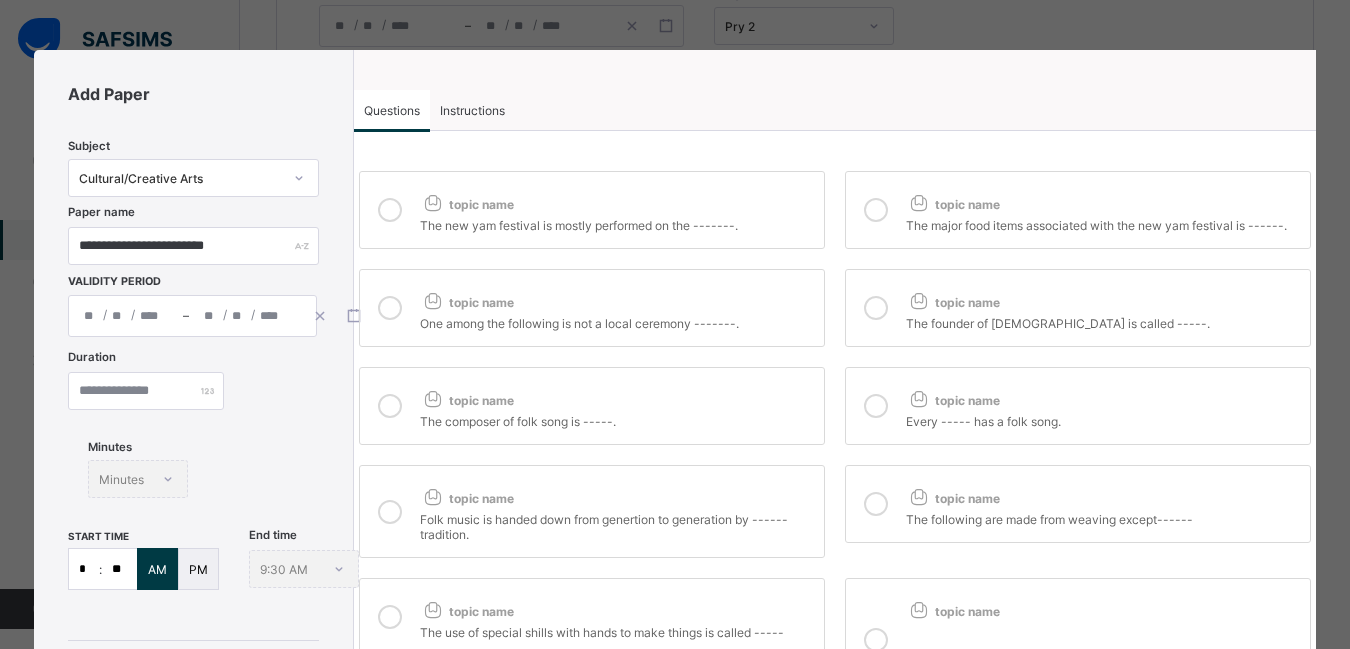 click at bounding box center (390, 210) 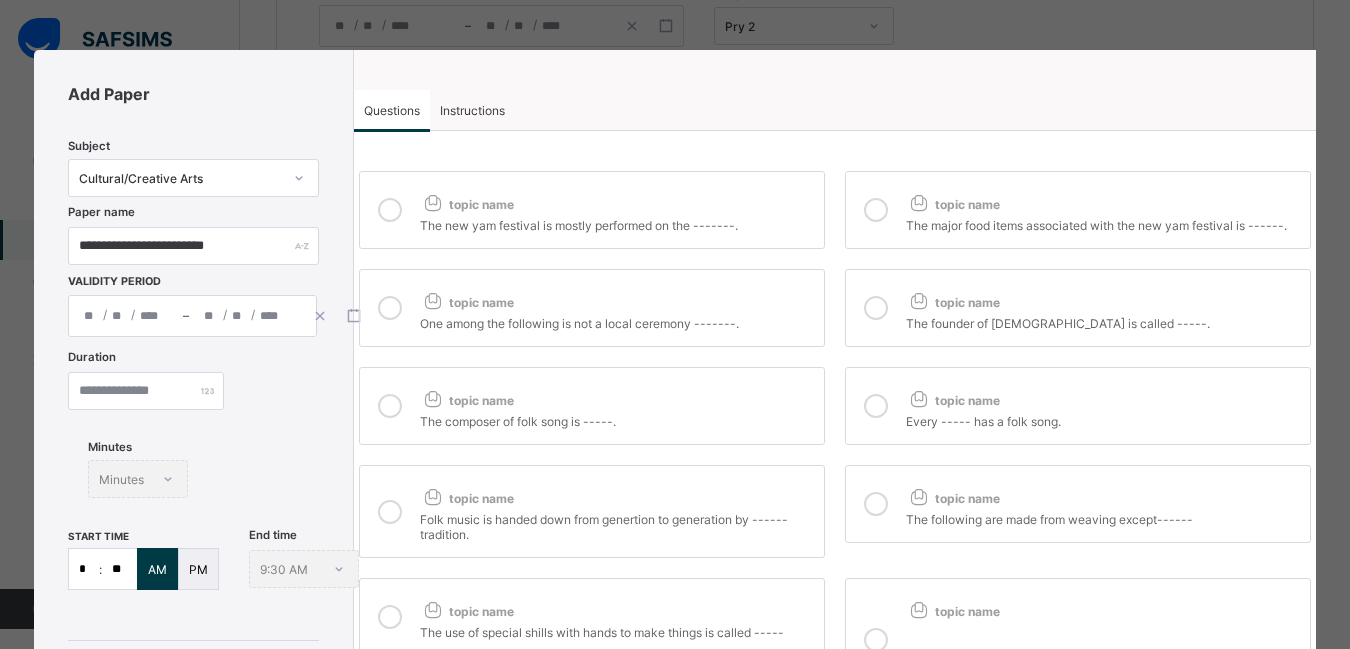scroll, scrollTop: 390, scrollLeft: 0, axis: vertical 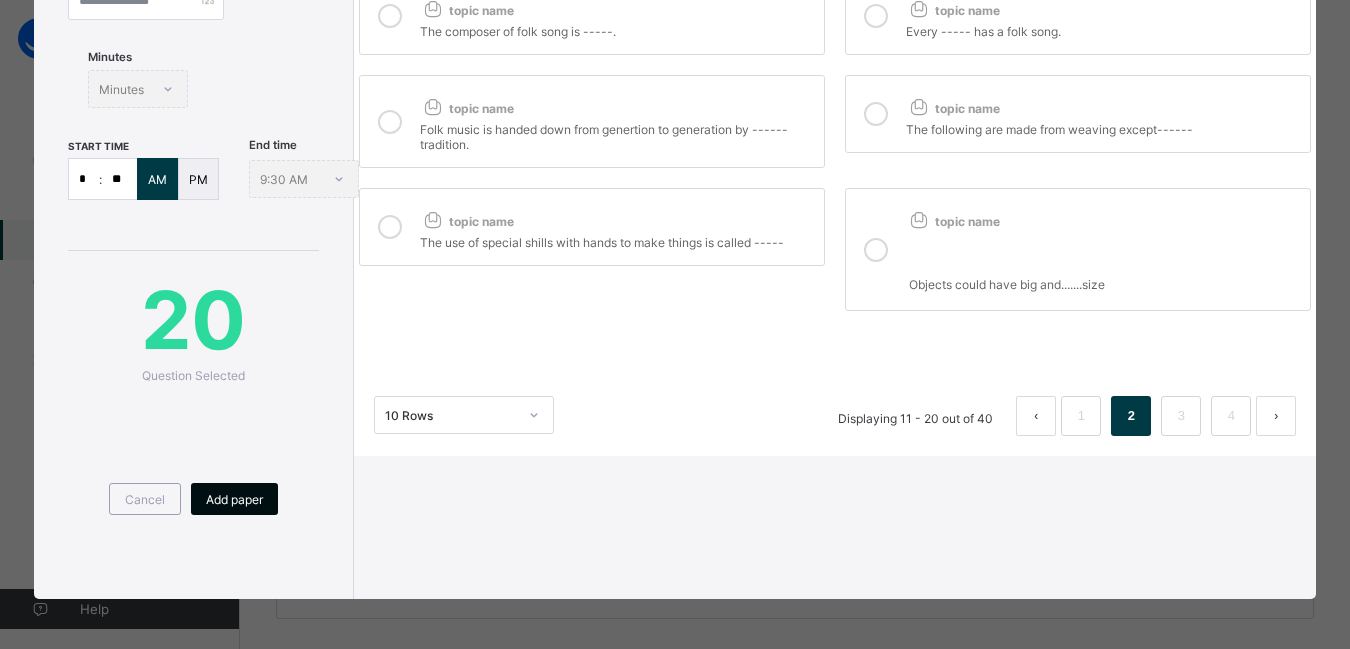 click on "Add paper" at bounding box center [234, 499] 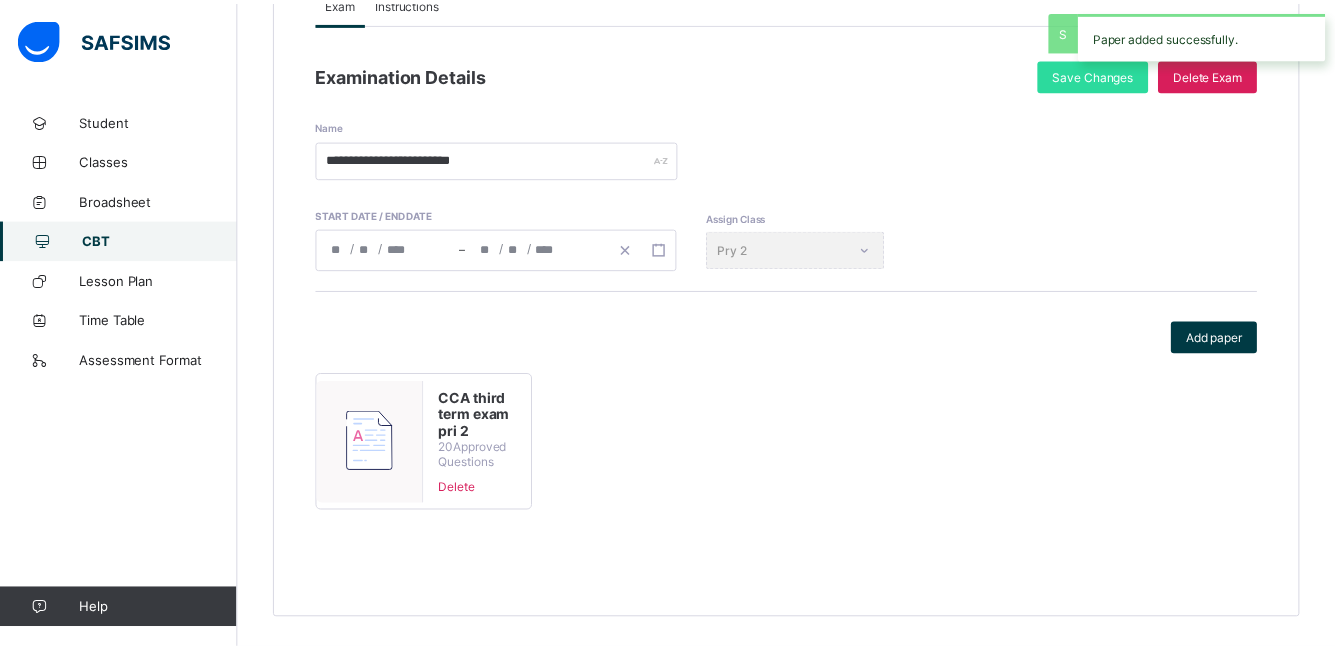 scroll, scrollTop: 256, scrollLeft: 0, axis: vertical 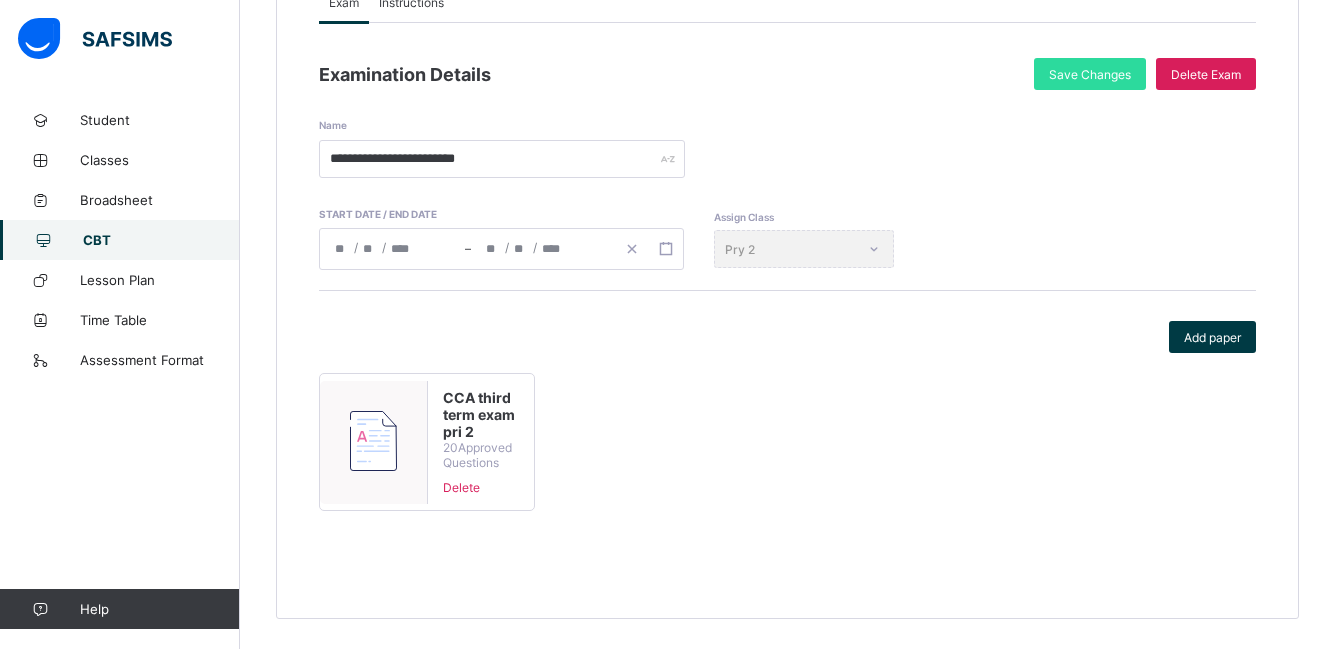 click on "CBT" at bounding box center [120, 240] 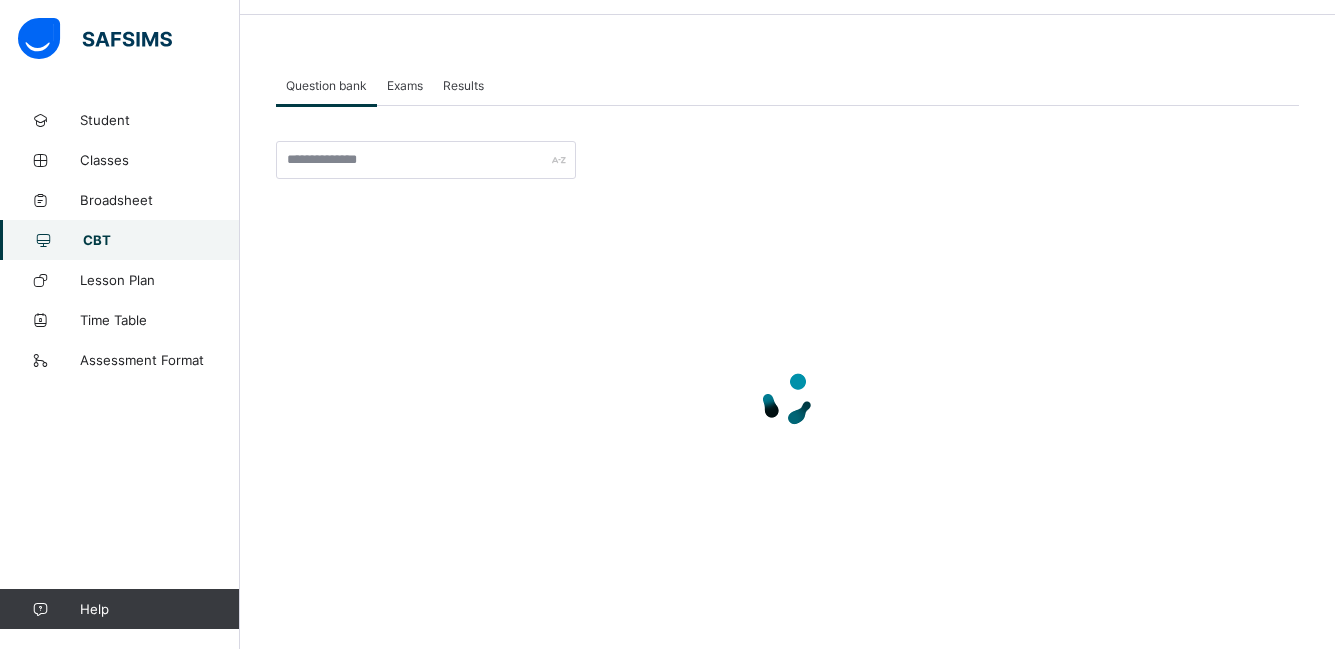 scroll, scrollTop: 65, scrollLeft: 0, axis: vertical 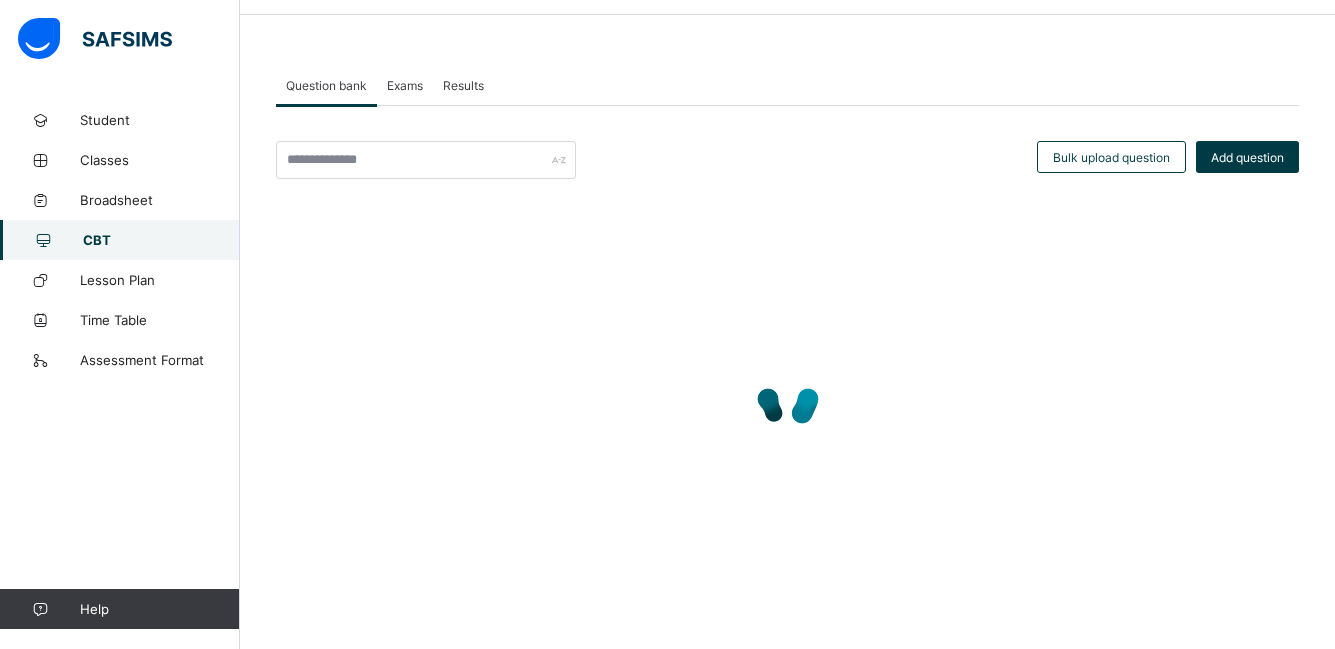 click on "Exams" at bounding box center [405, 85] 